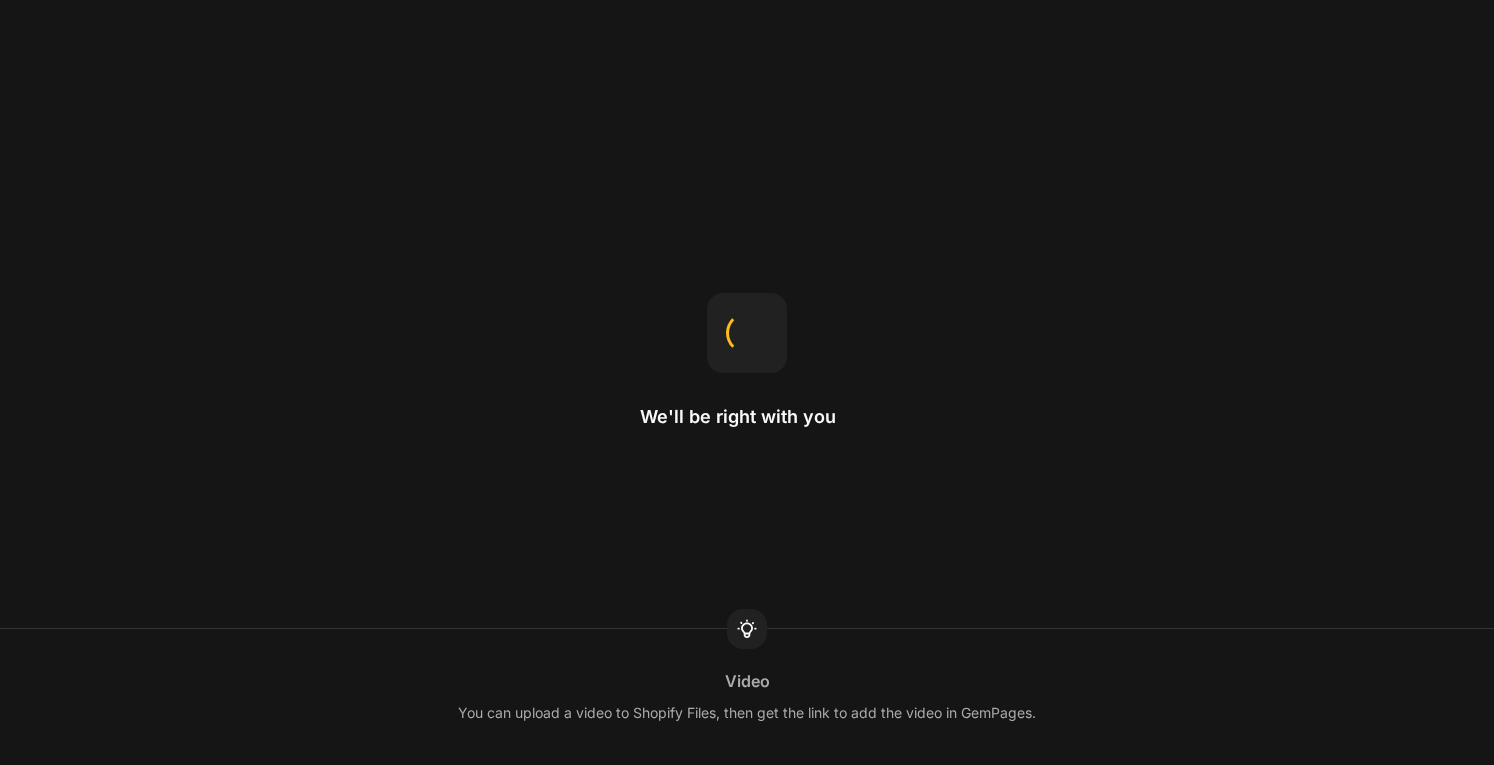 scroll, scrollTop: 0, scrollLeft: 0, axis: both 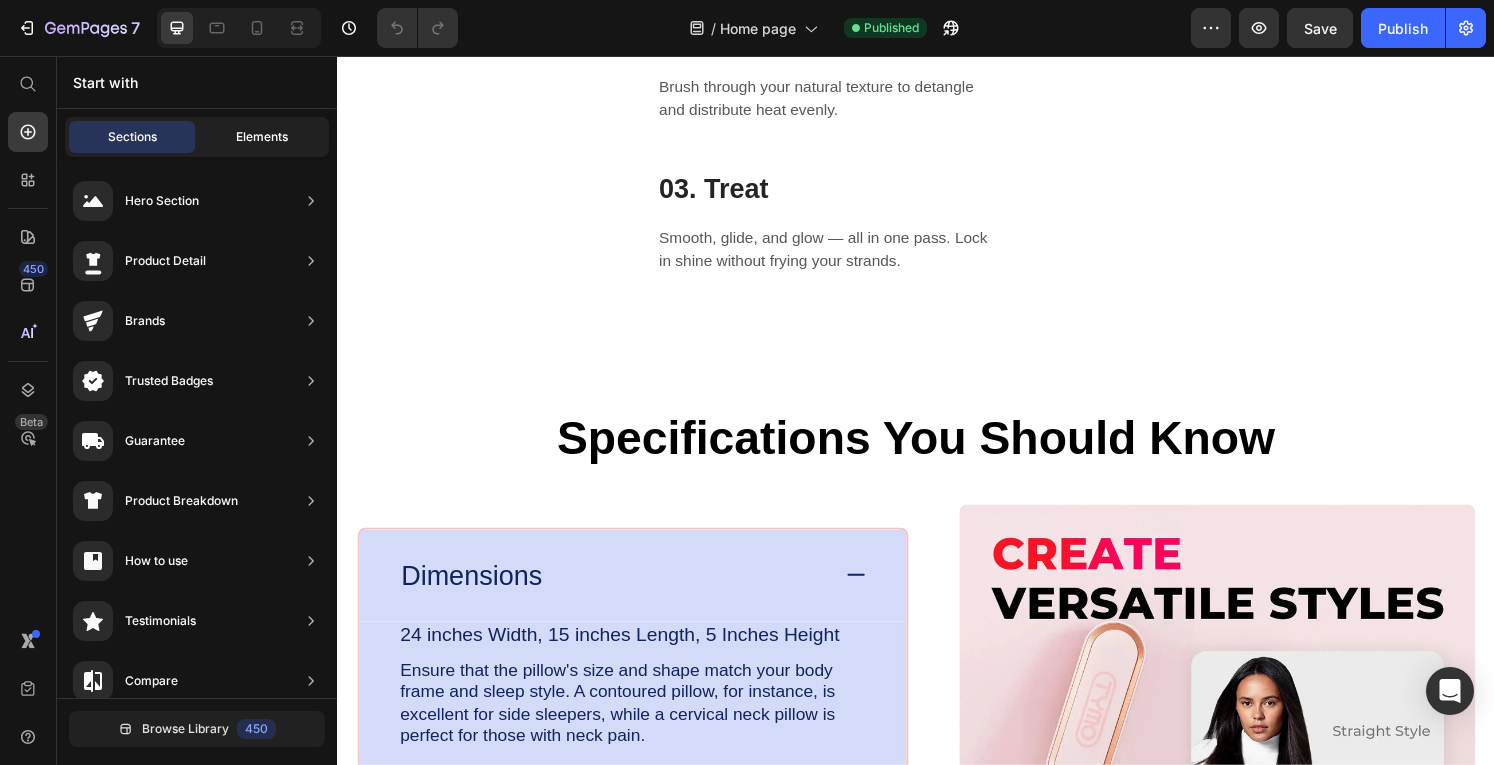 click on "Elements" 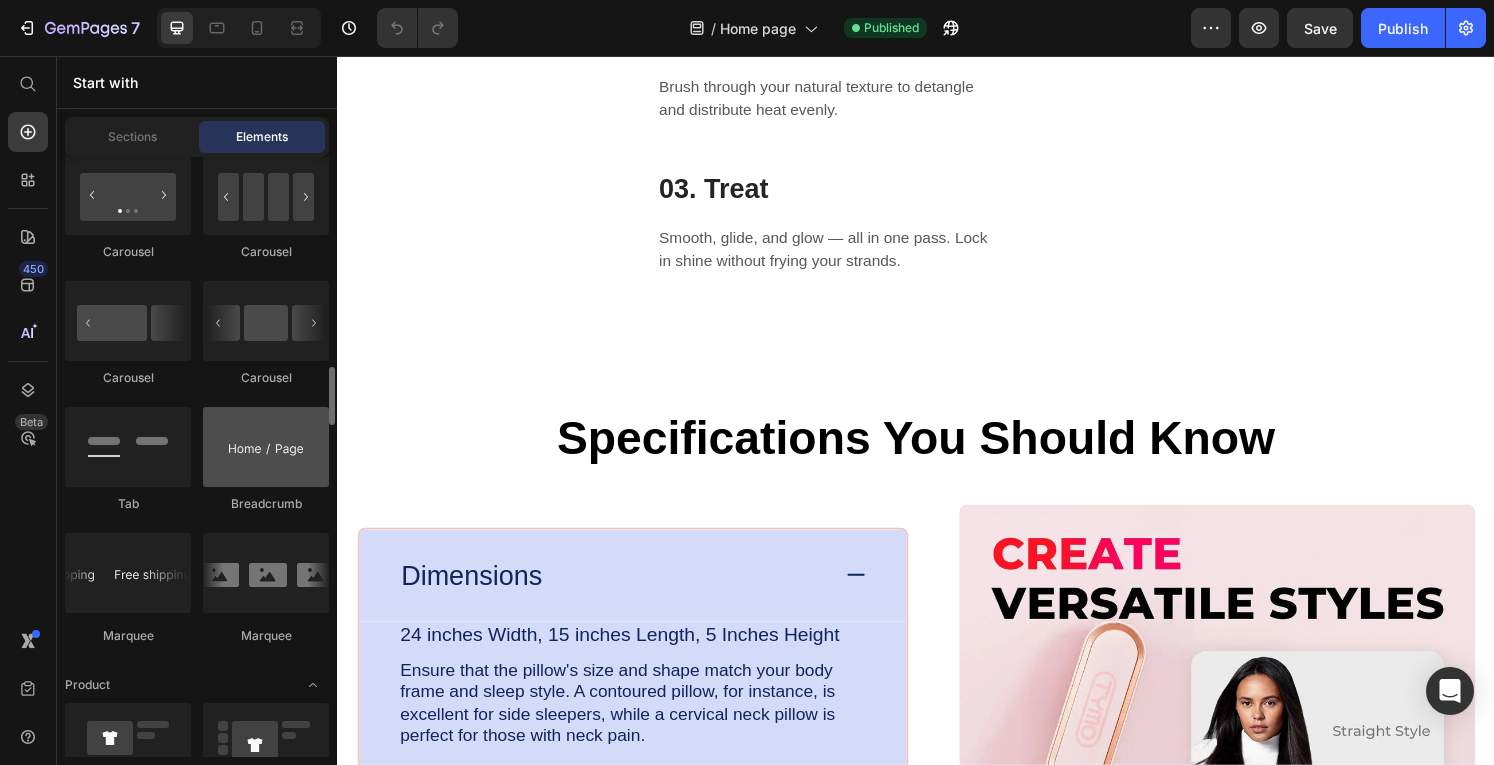 scroll, scrollTop: 2268, scrollLeft: 0, axis: vertical 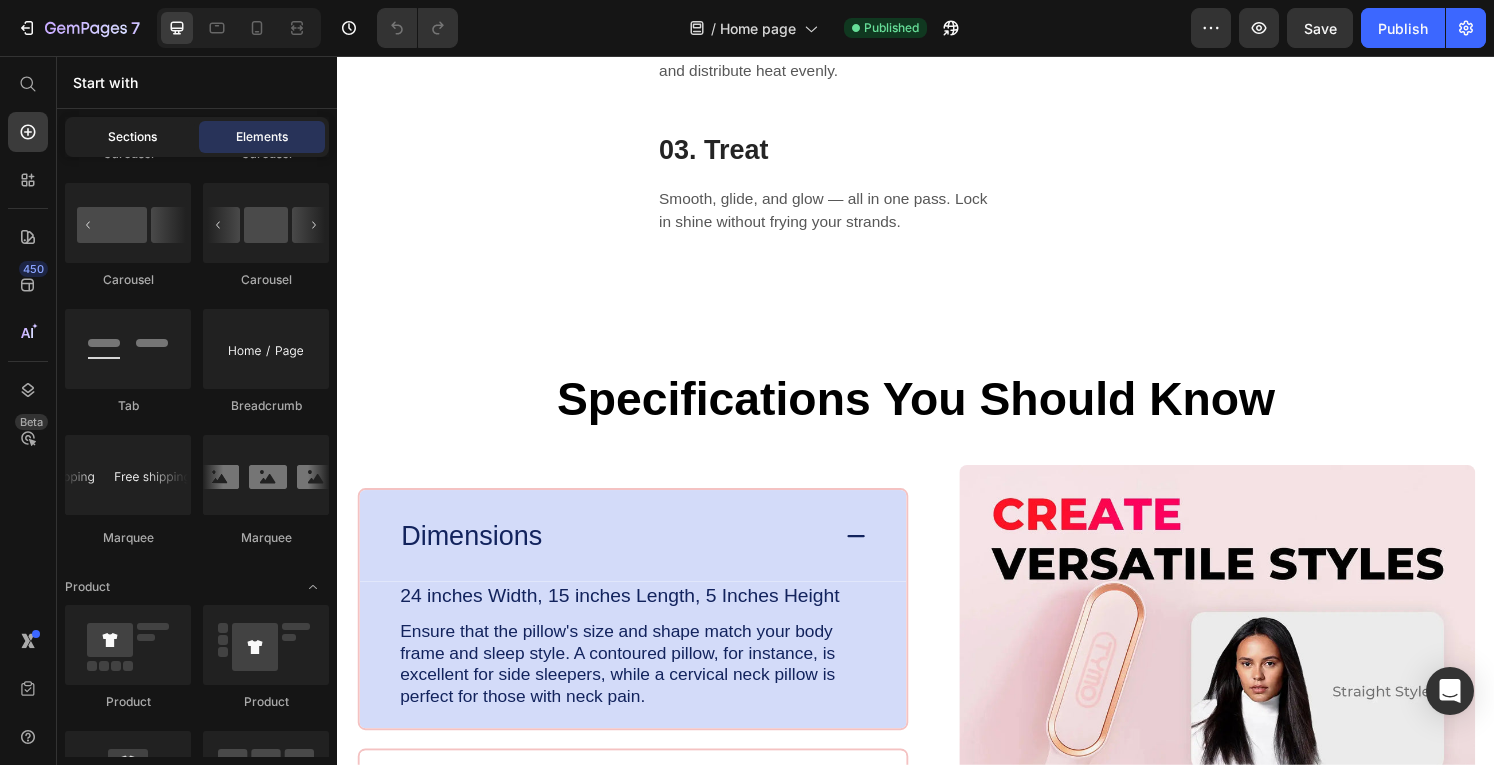 click on "Sections" 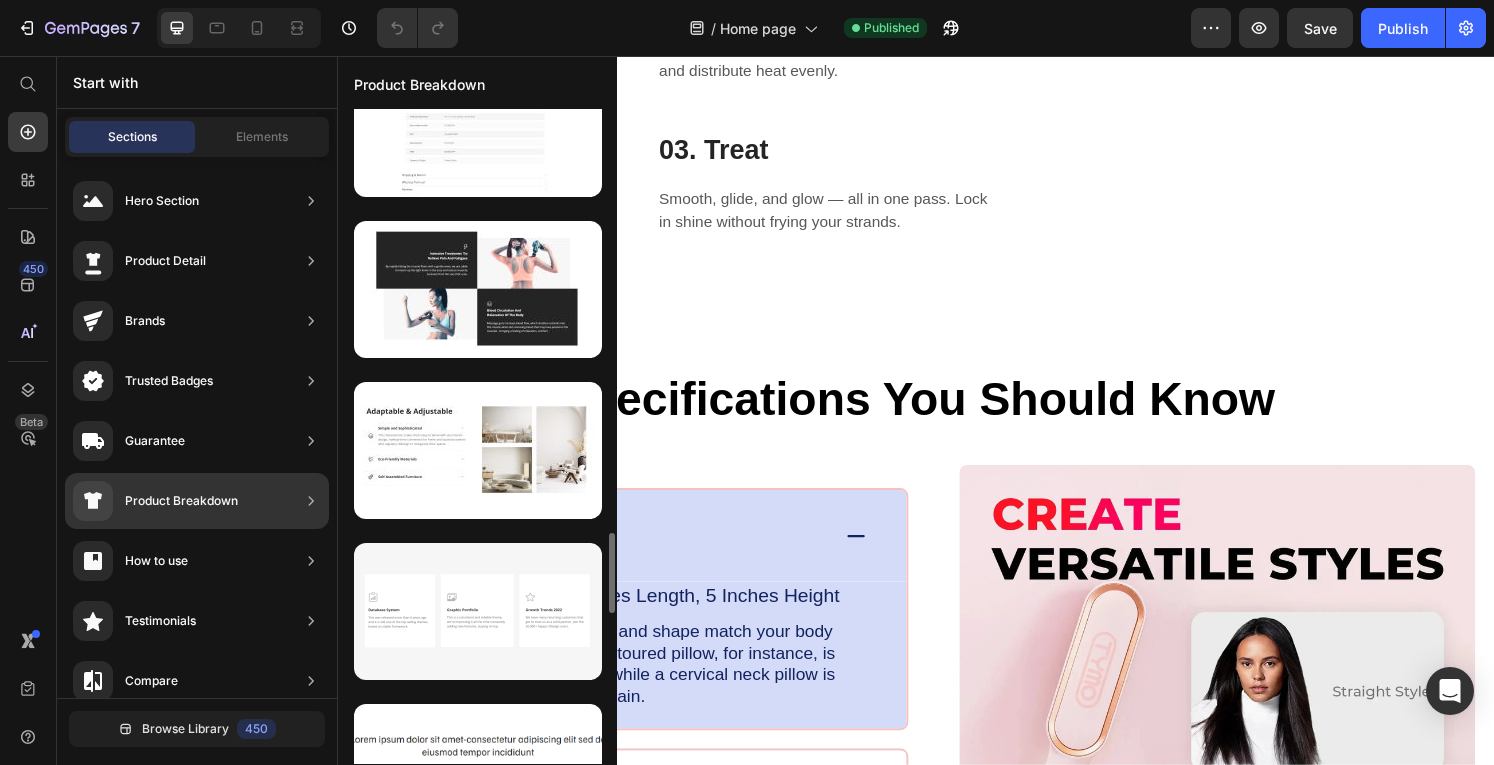 scroll, scrollTop: 3435, scrollLeft: 0, axis: vertical 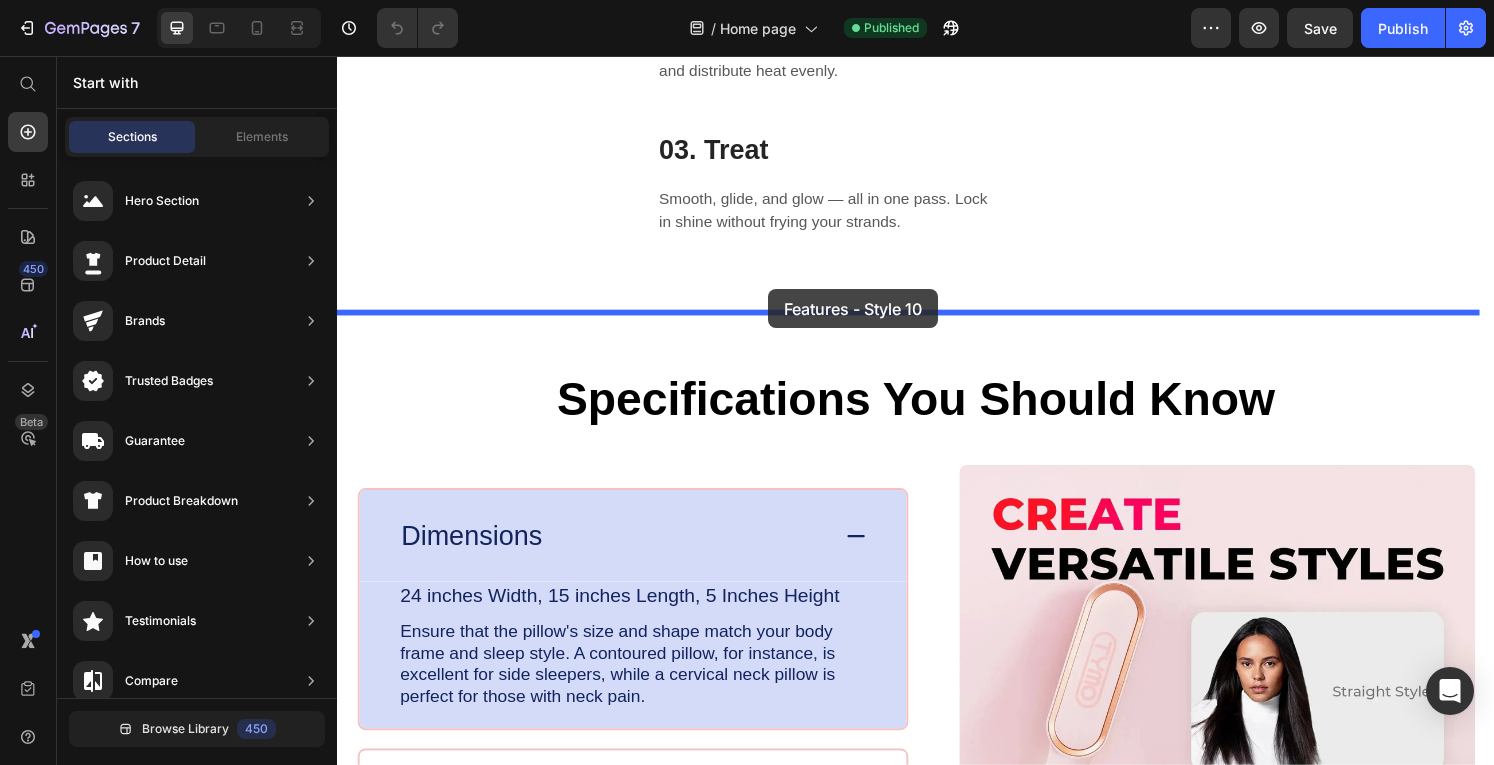 drag, startPoint x: 835, startPoint y: 530, endPoint x: 784, endPoint y: 298, distance: 237.53947 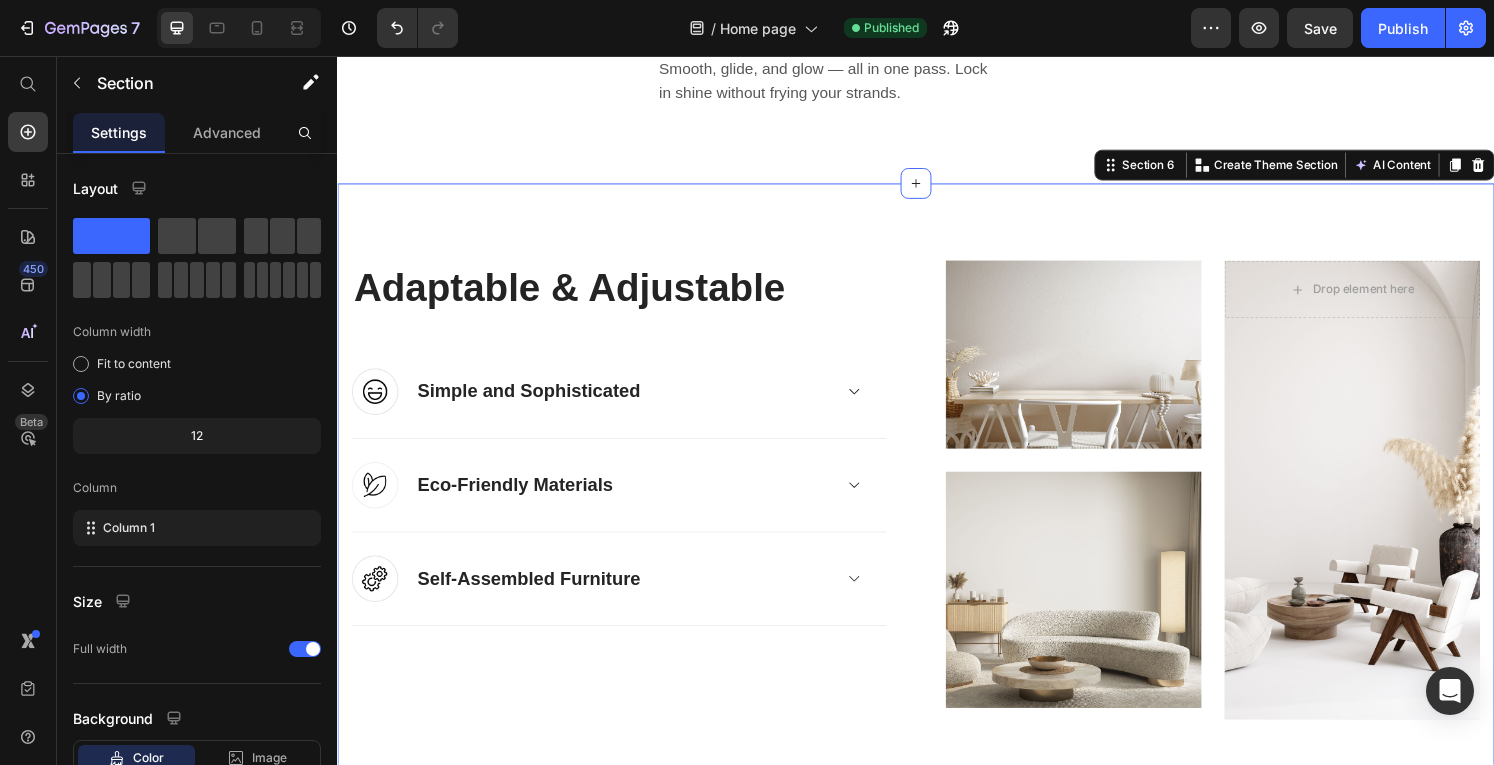 scroll, scrollTop: 2780, scrollLeft: 0, axis: vertical 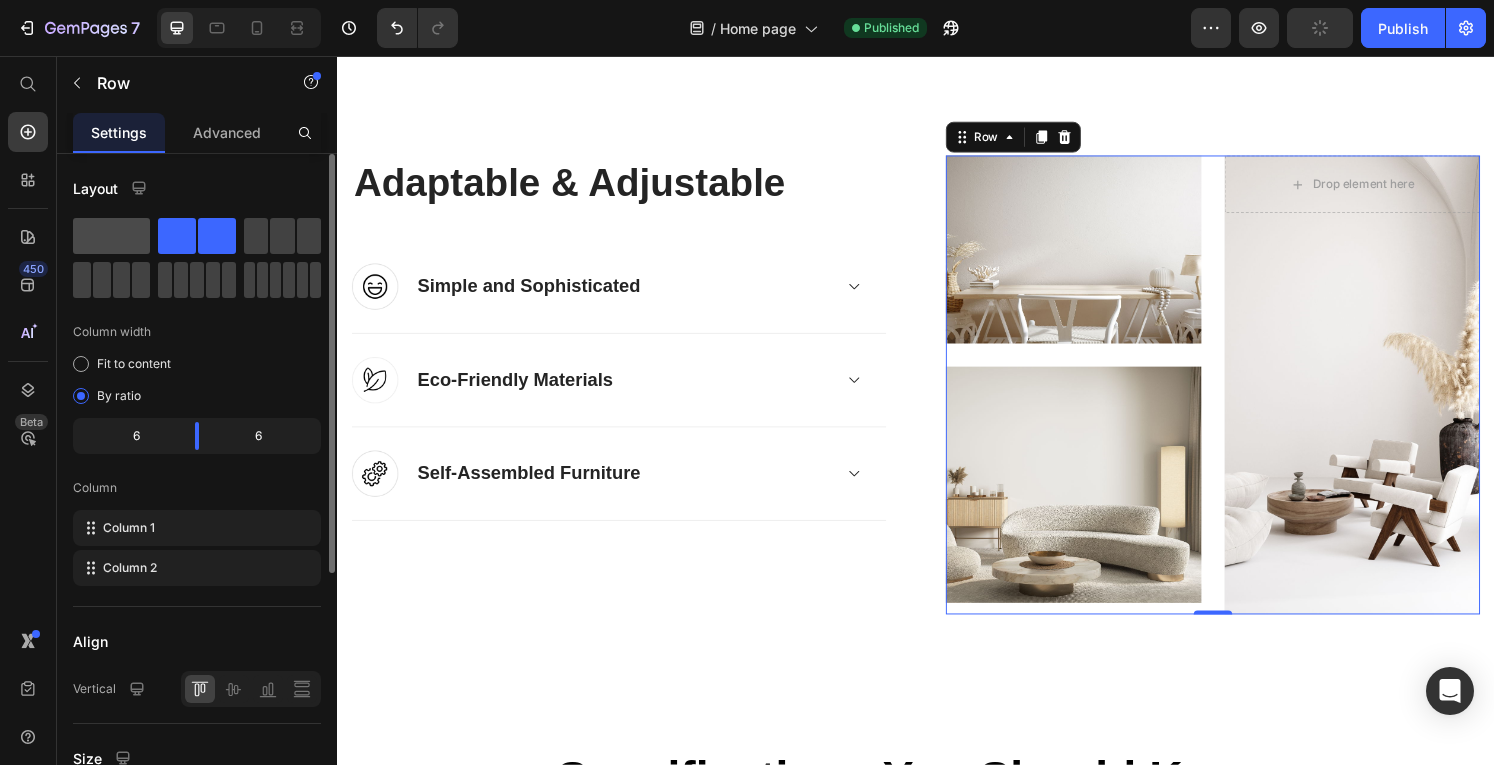 click 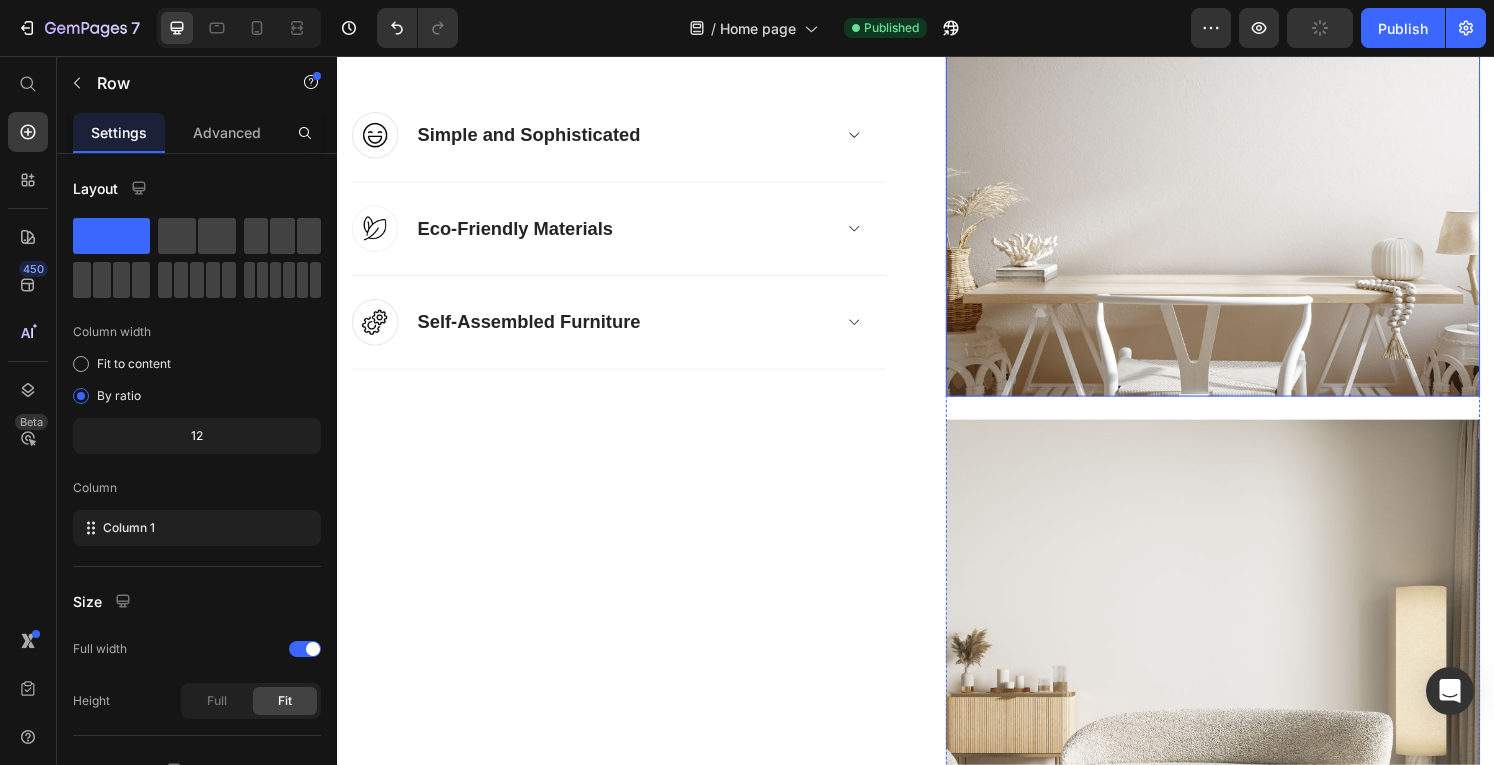 scroll, scrollTop: 2939, scrollLeft: 0, axis: vertical 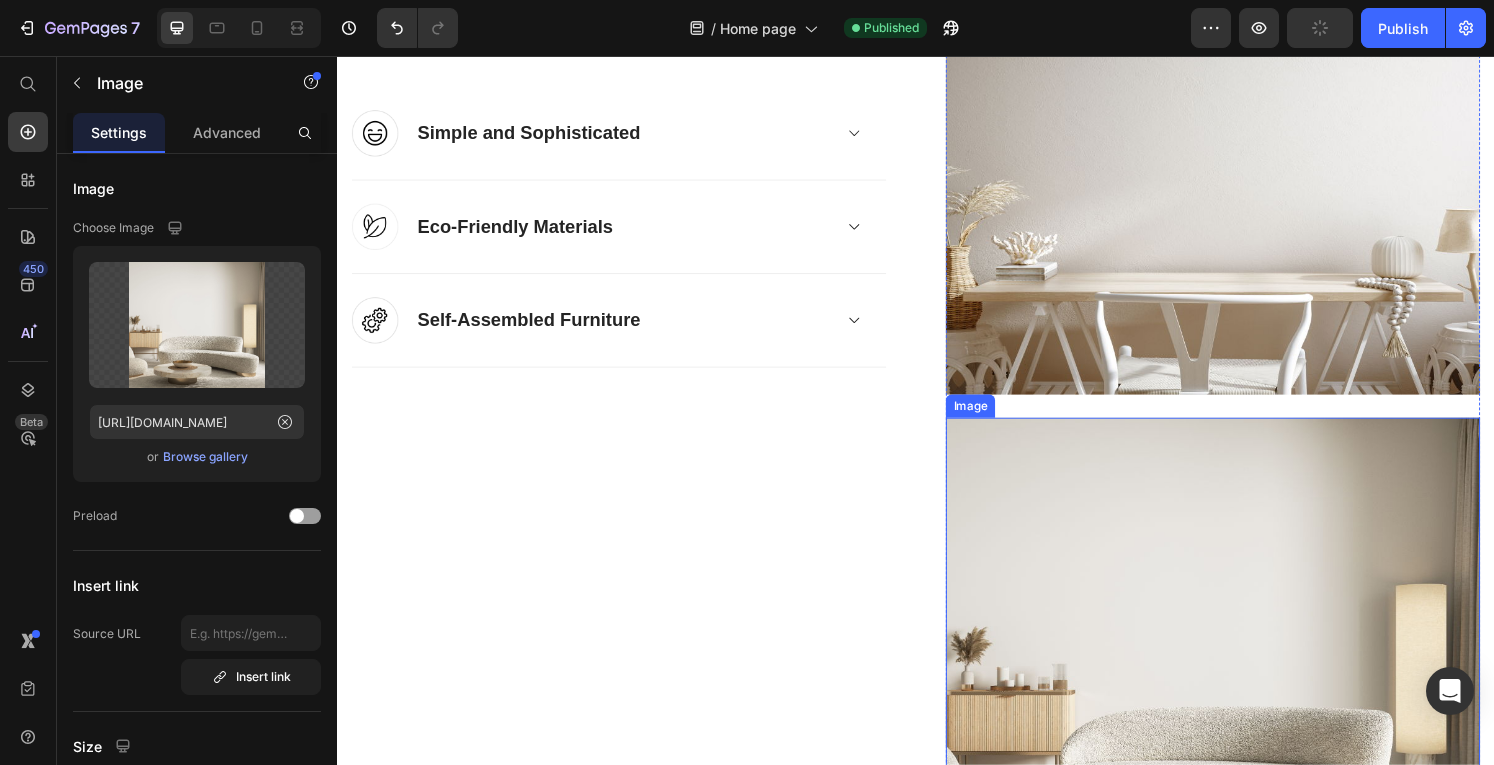 click at bounding box center [1245, 687] 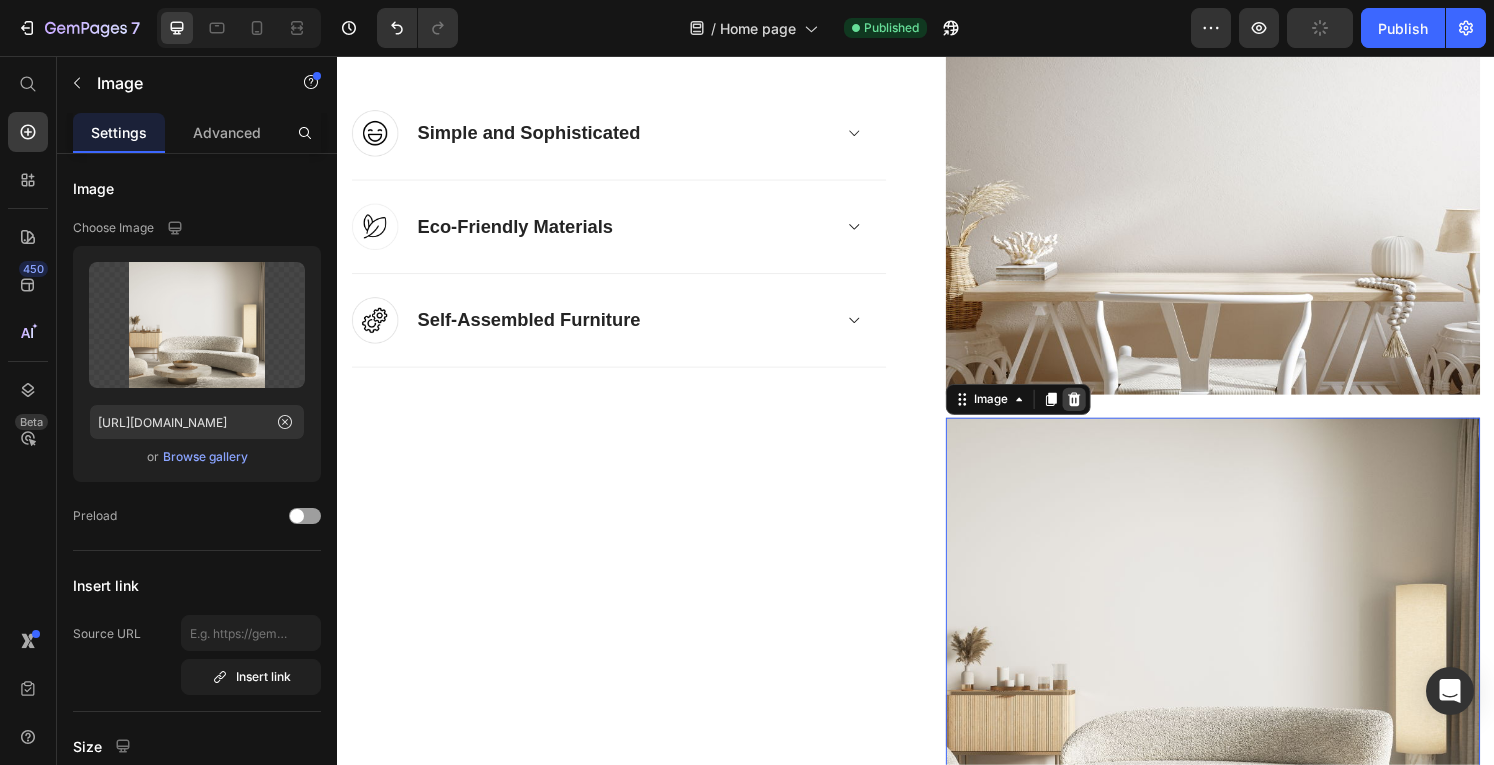 click at bounding box center [1101, 412] 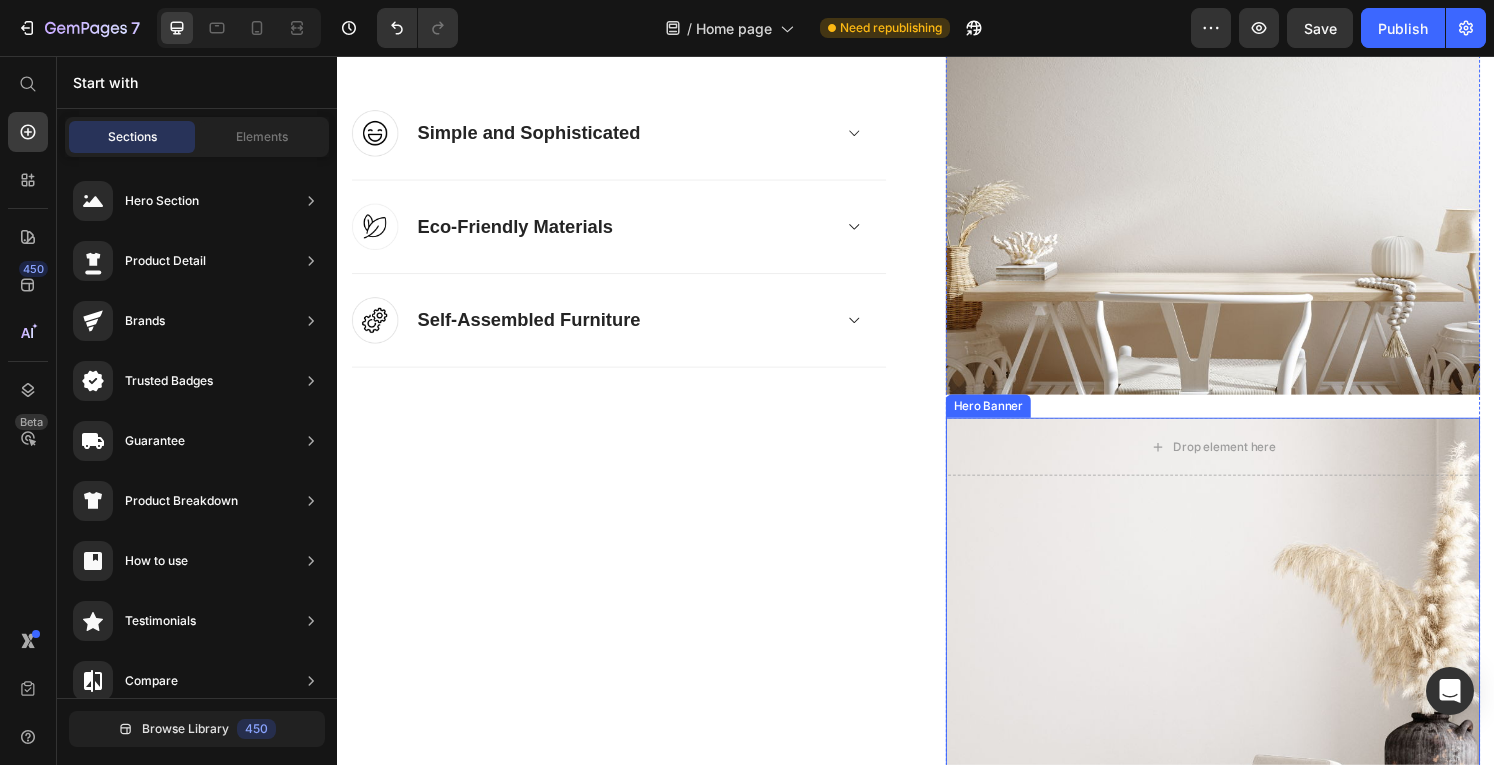 click at bounding box center [1245, 669] 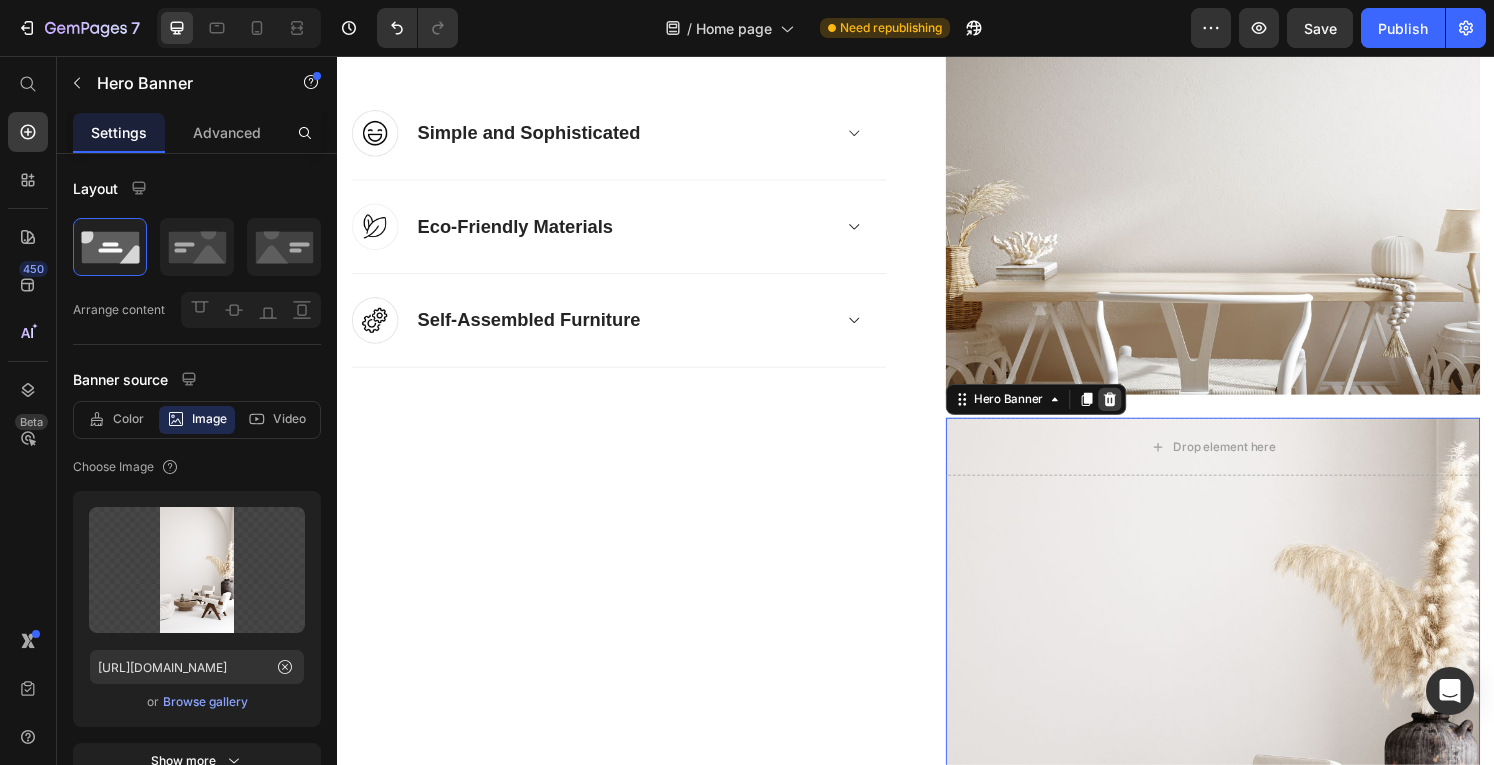 click 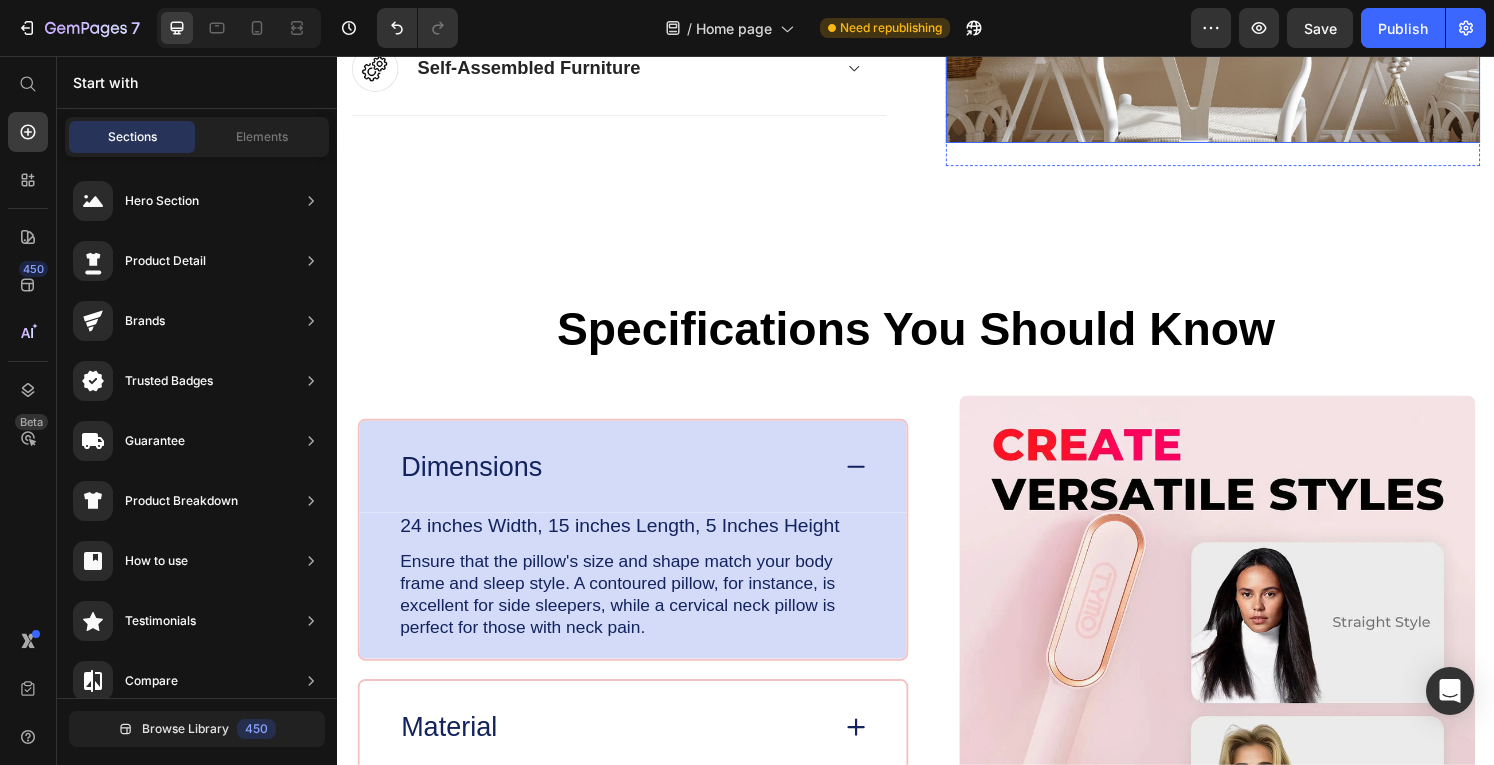 scroll, scrollTop: 3068, scrollLeft: 0, axis: vertical 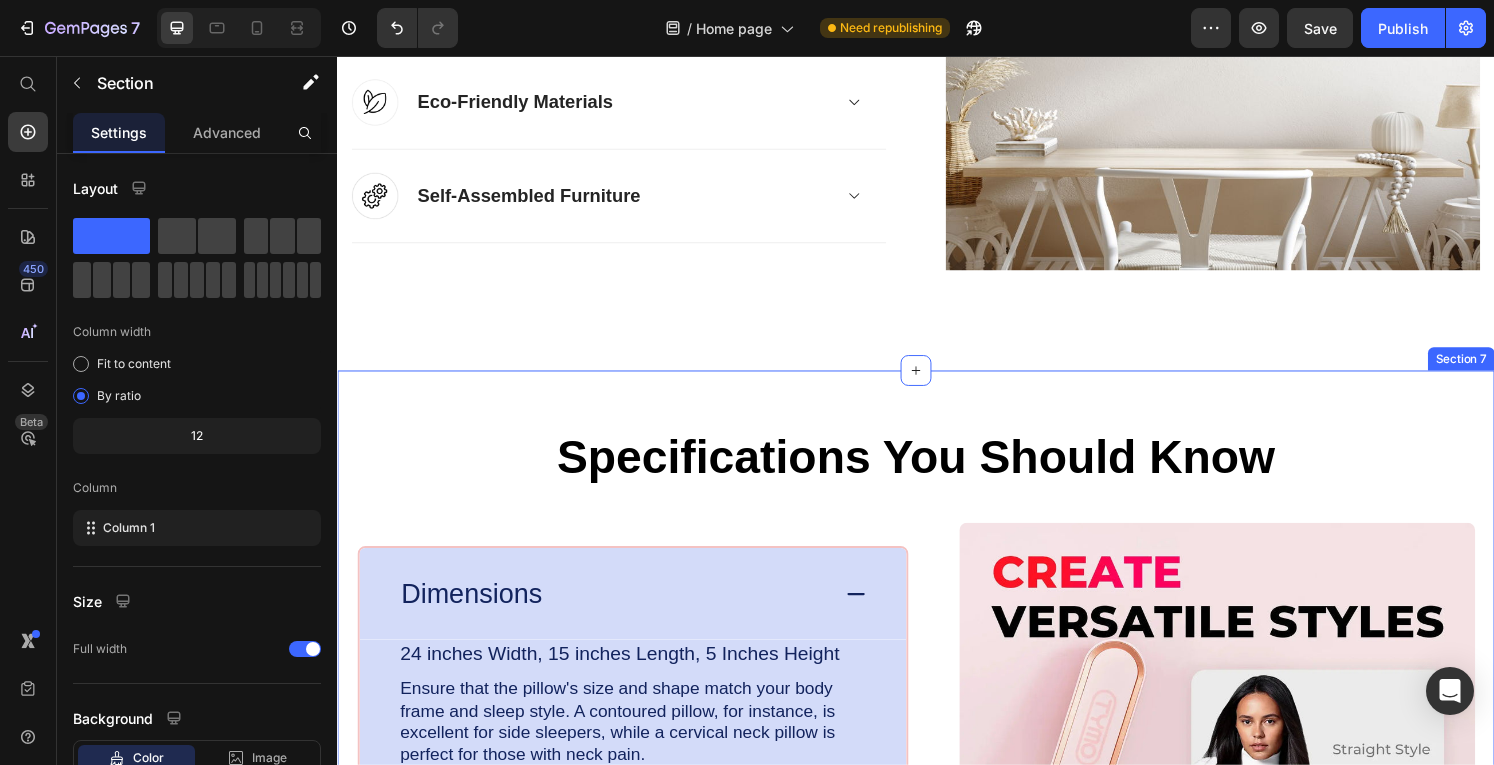 click on "Specifications You Should Know Heading Image
Dimensions 24 inches Width, 15 inches Length, 5 Inches Height Text Block Ensure that the pillow's size and shape match your body frame and sleep style. A contoured pillow, for instance, is excellent for side sleepers, while a cervical neck pillow is perfect for those with [MEDICAL_DATA]. Text Block Row
Material
Care Instructions Accordion Row Row Section 7" at bounding box center [937, 787] 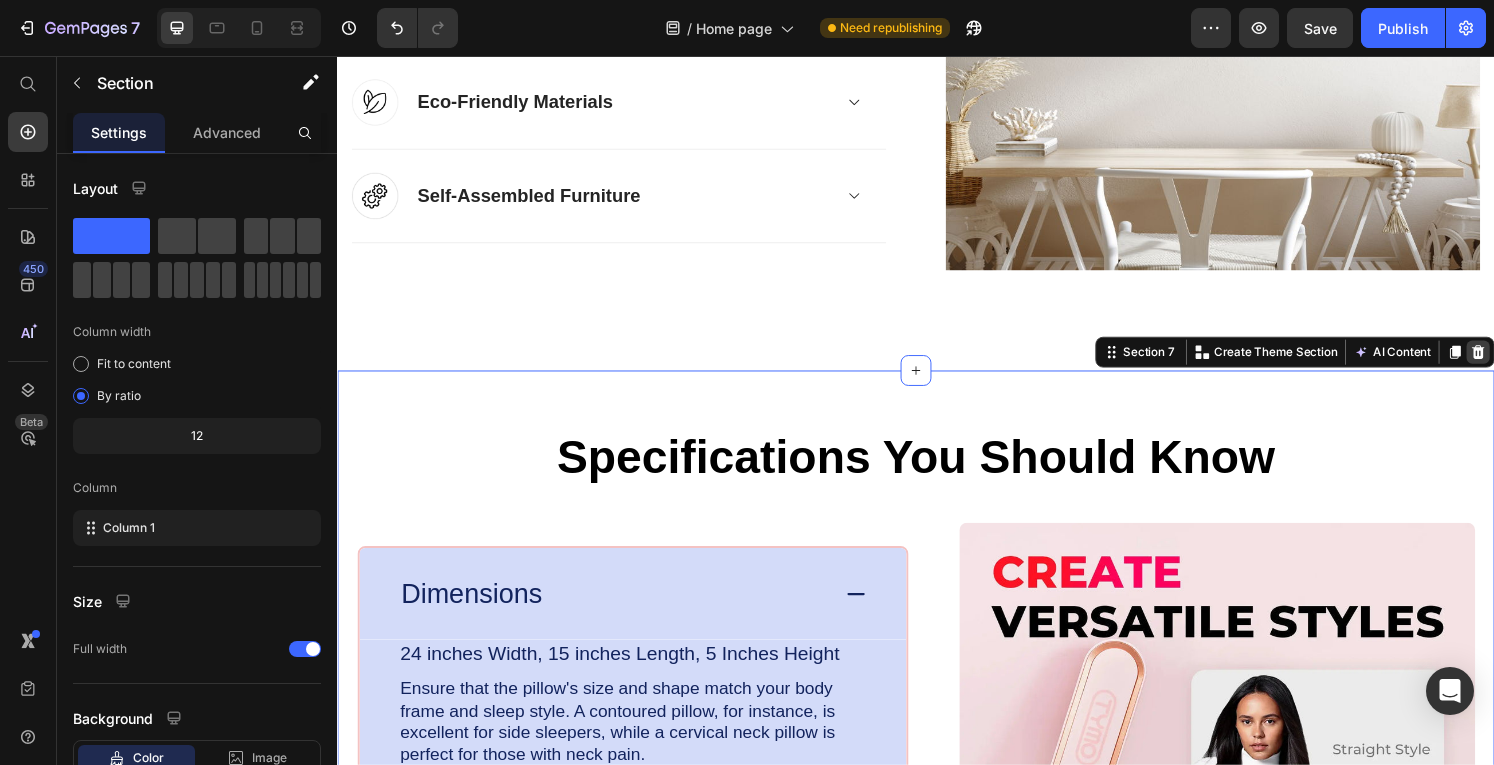 click 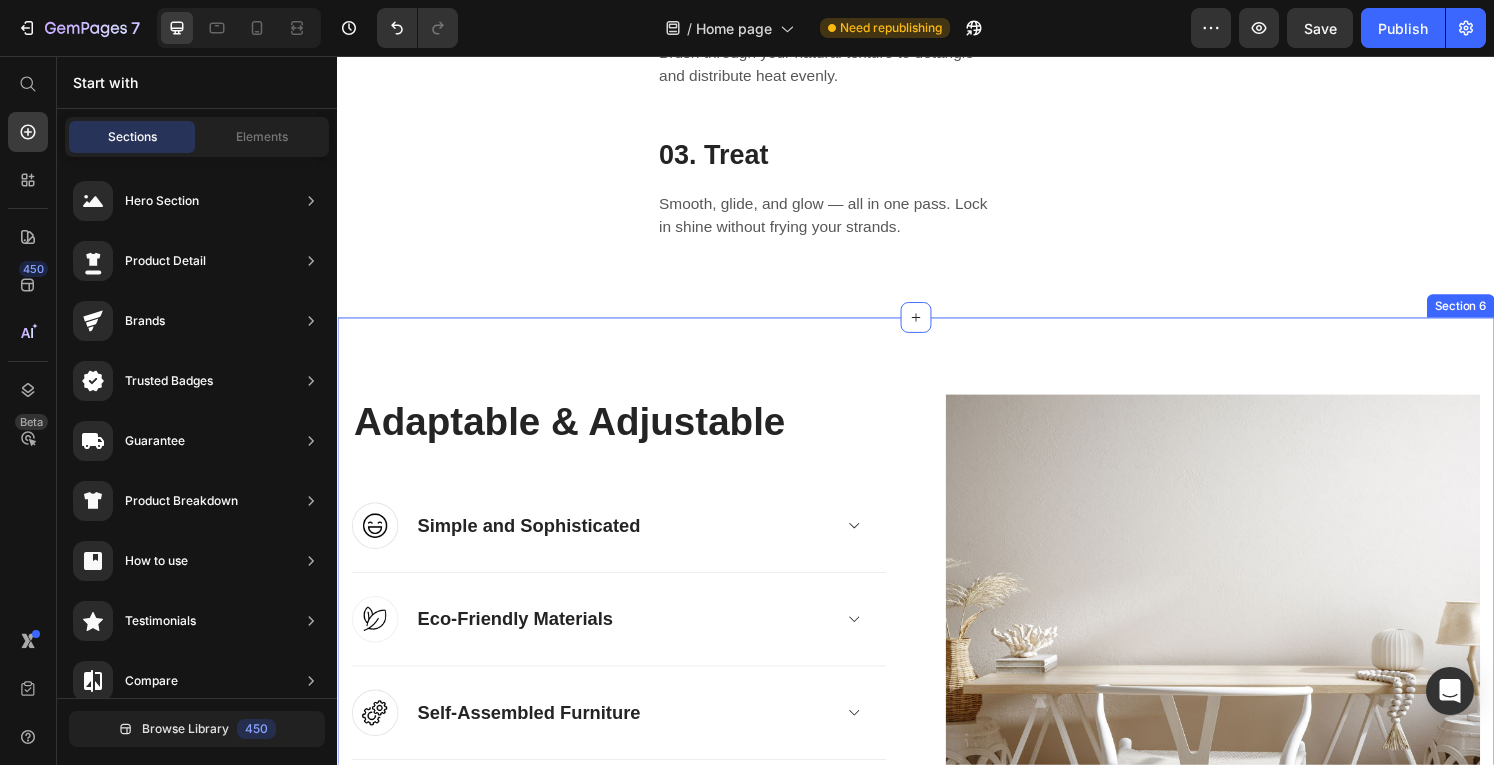 scroll, scrollTop: 2534, scrollLeft: 0, axis: vertical 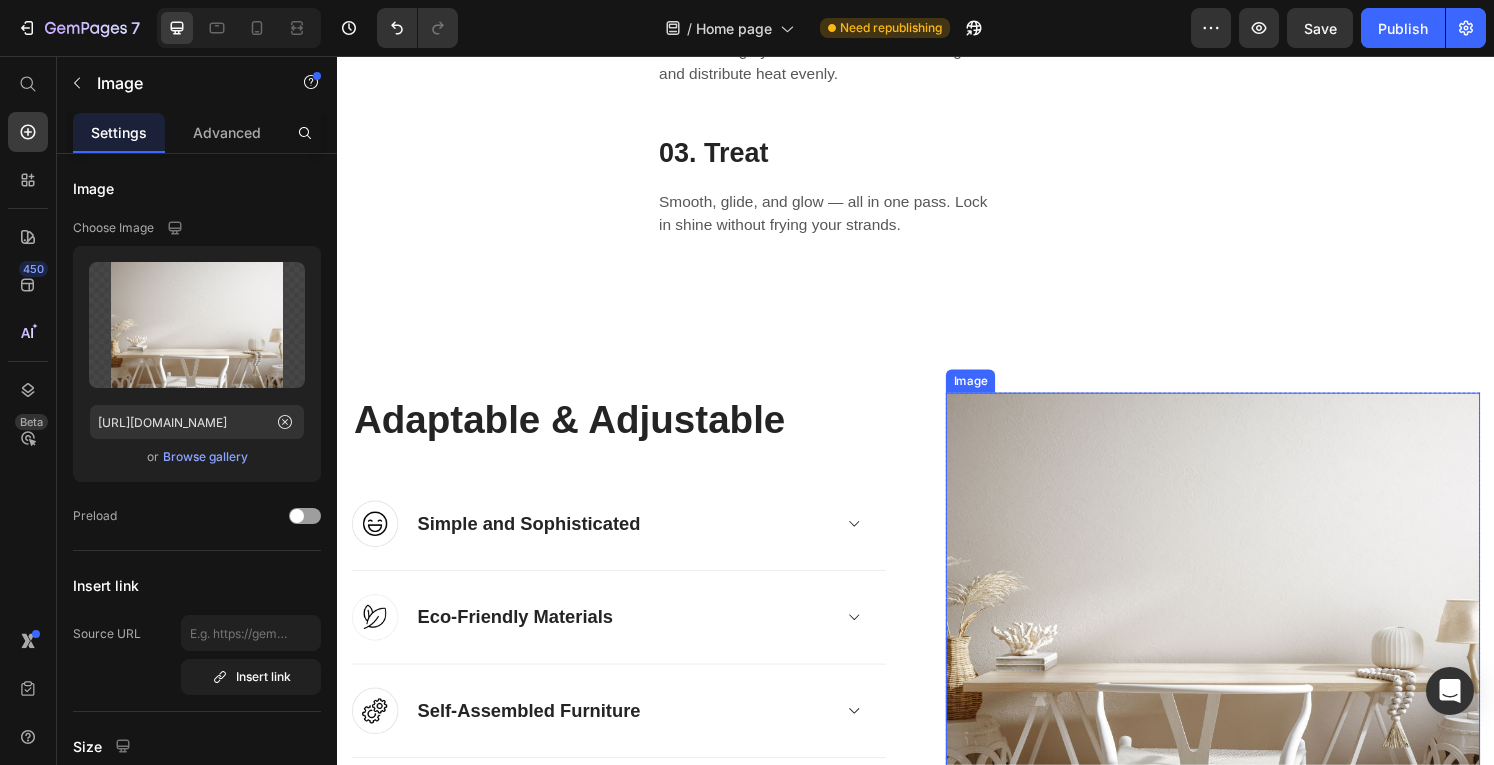 click at bounding box center [1245, 608] 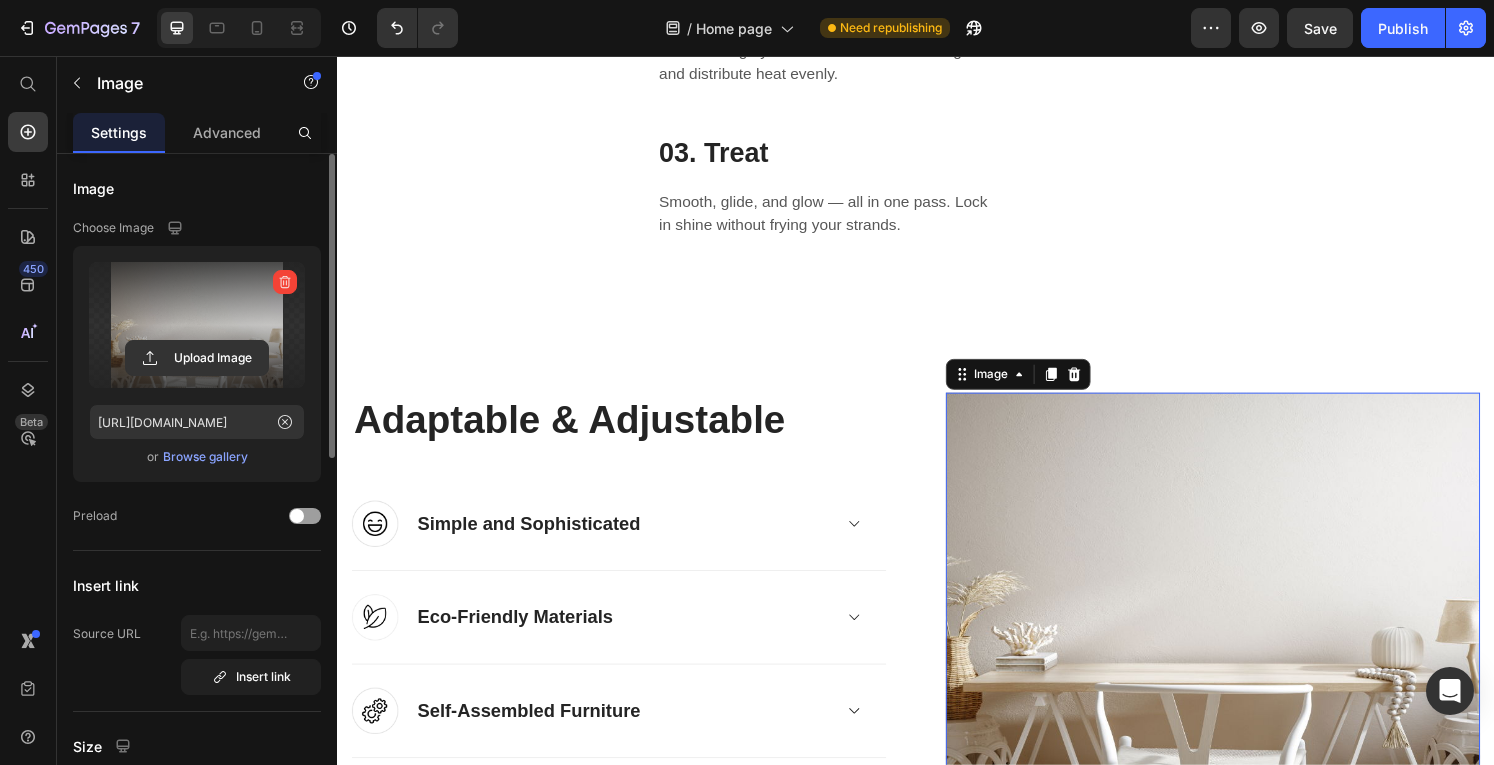 click at bounding box center [197, 325] 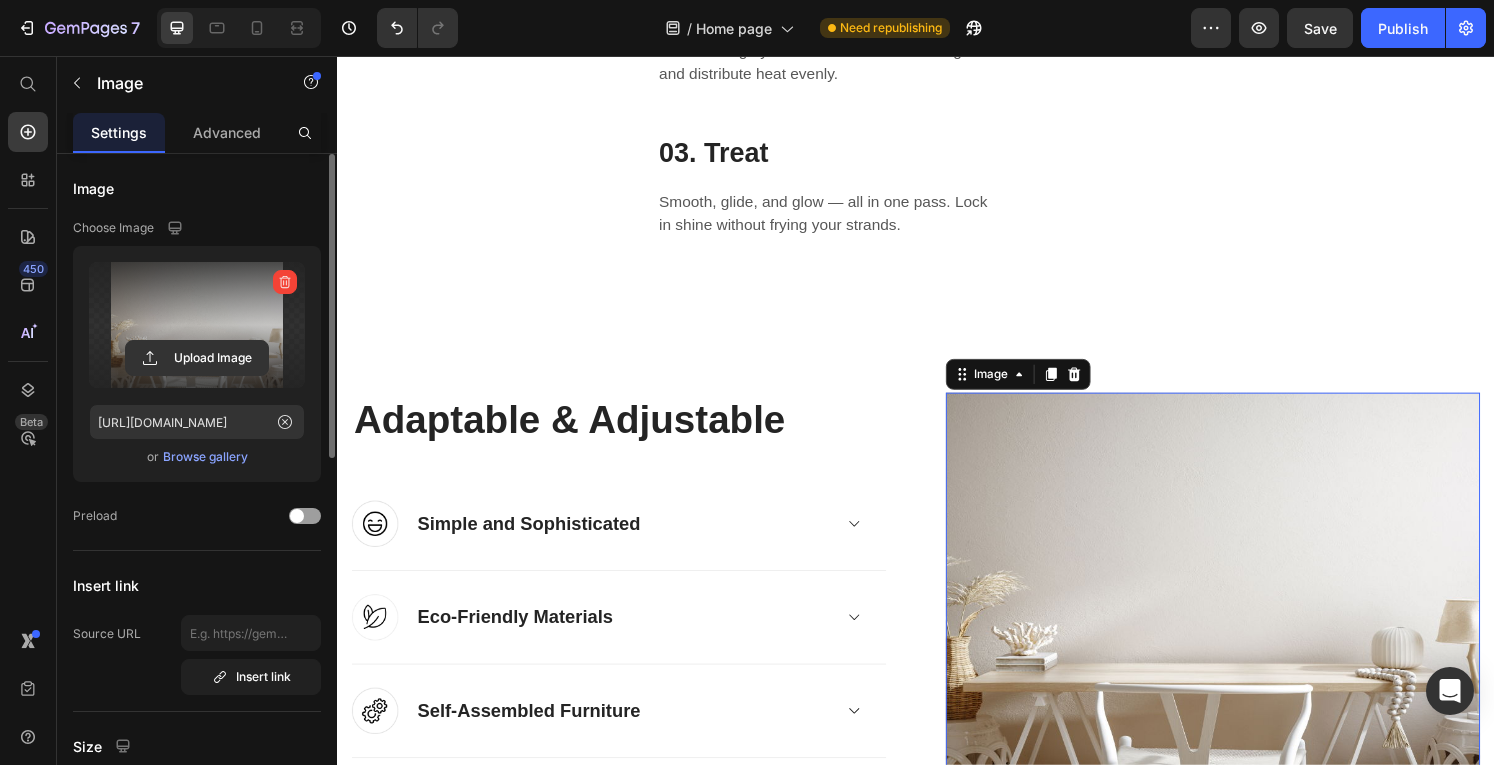 type on "[URL][DOMAIN_NAME]" 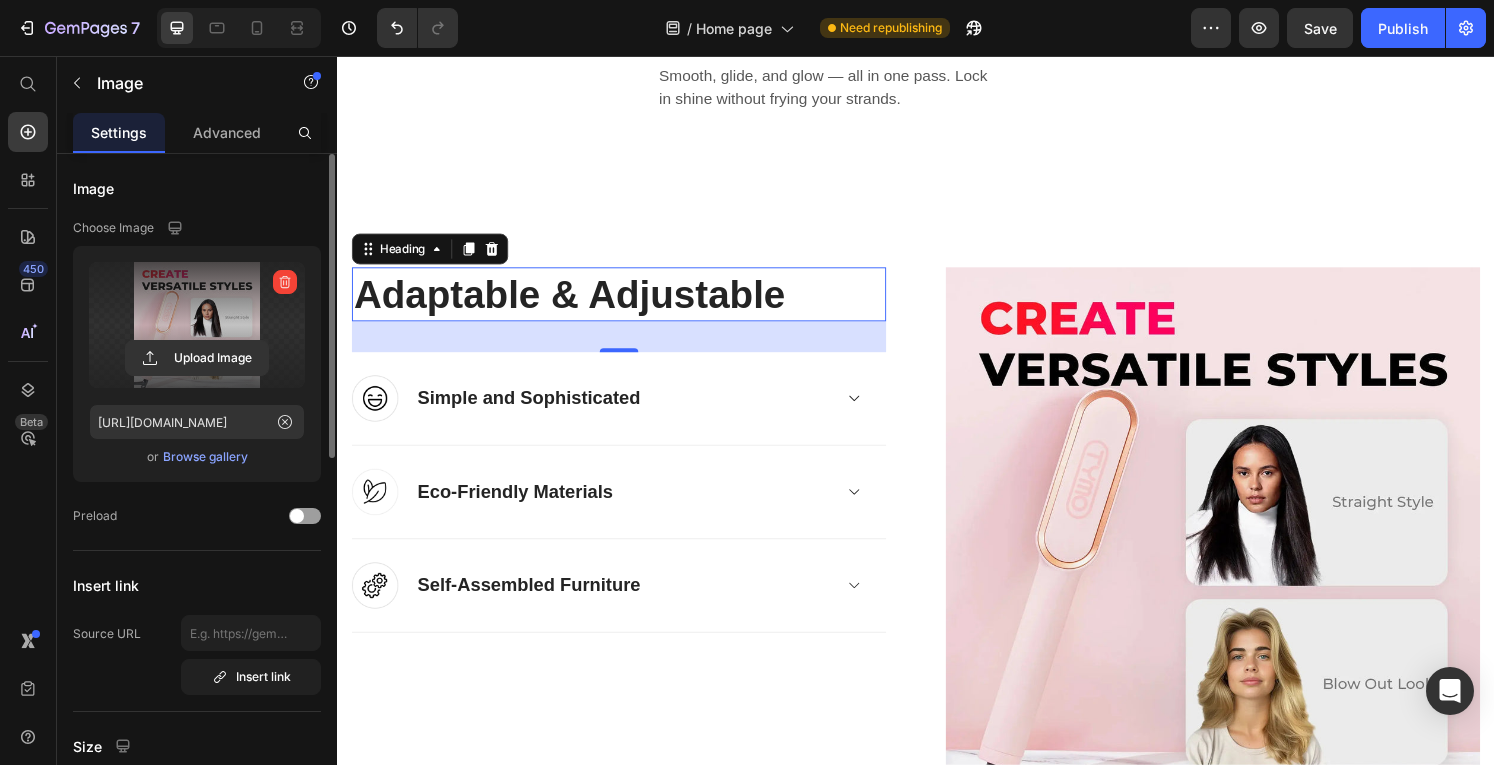 click on "Adaptable & Adjustable" at bounding box center (629, 303) 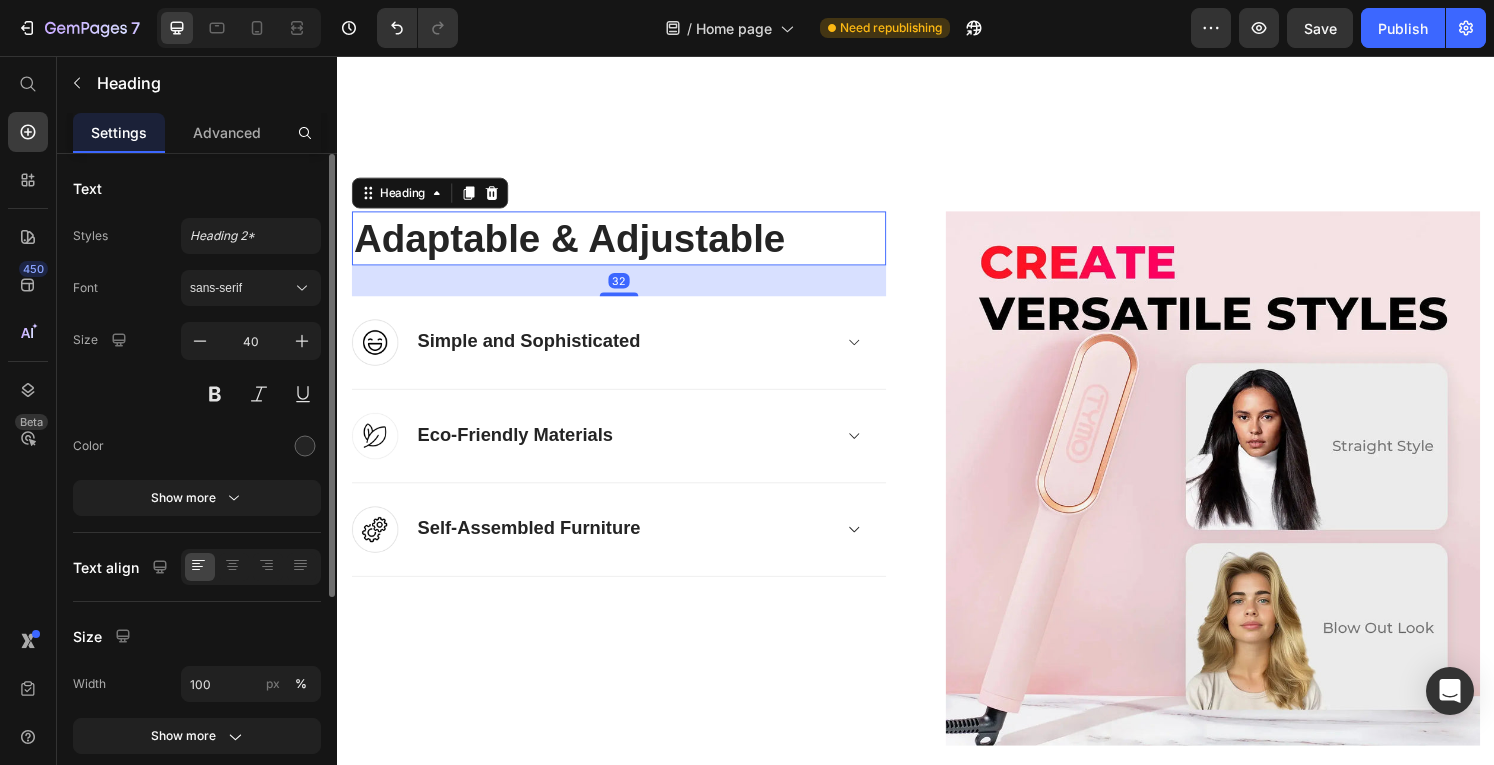 scroll, scrollTop: 2422, scrollLeft: 0, axis: vertical 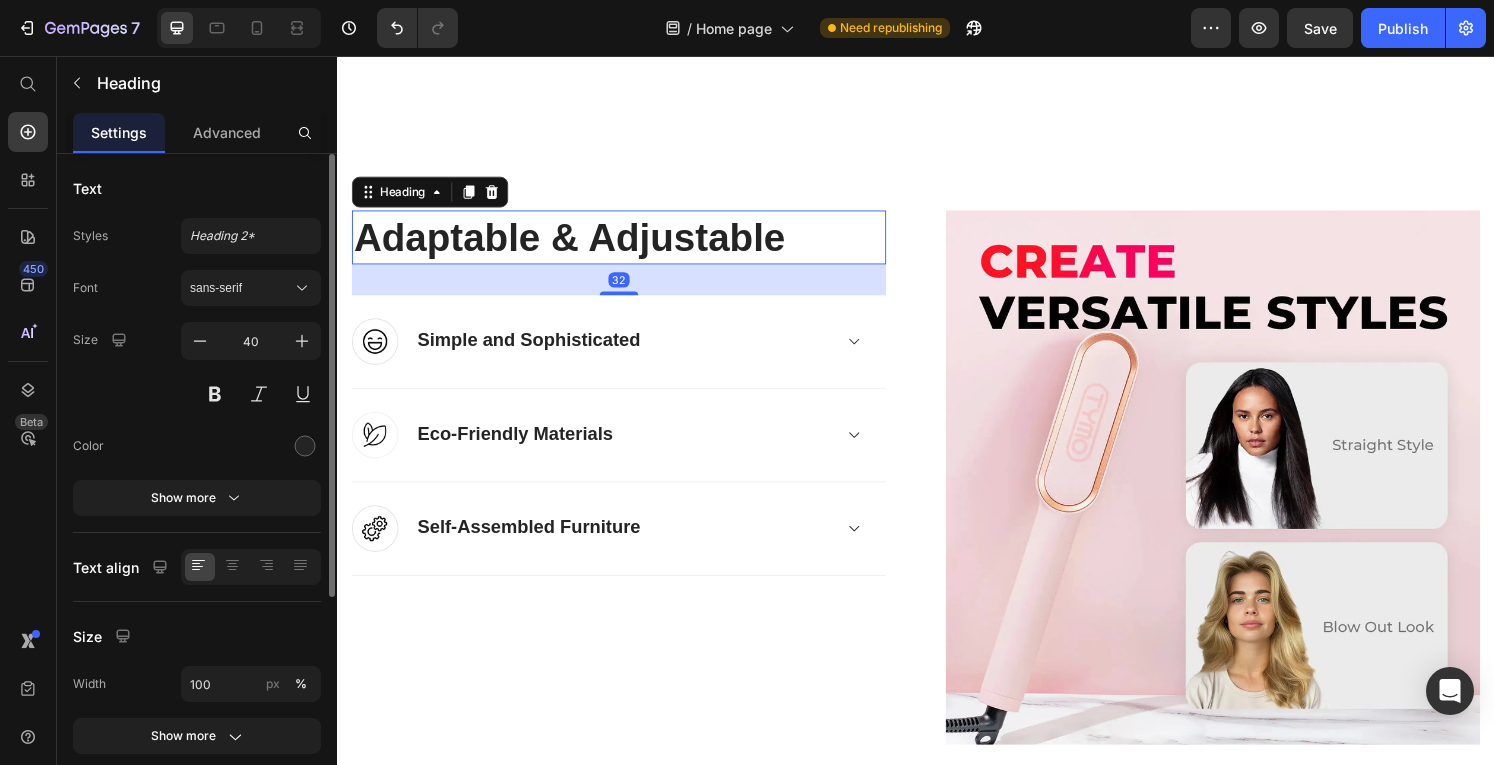 click on "Smooth, glide, and glow — all in one pass. Lock in shine without frying your strands." at bounding box center [848, 30] 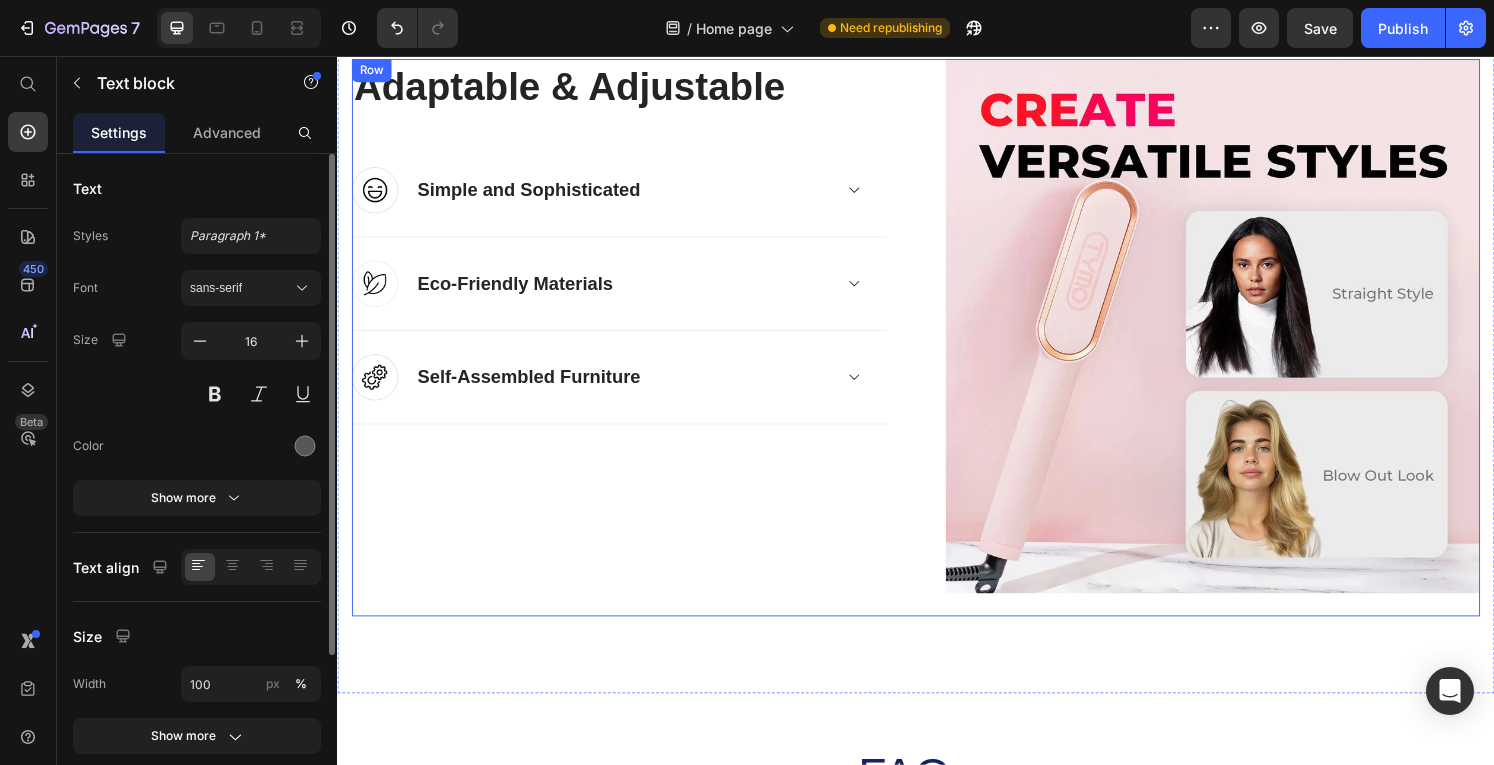 scroll, scrollTop: 2633, scrollLeft: 0, axis: vertical 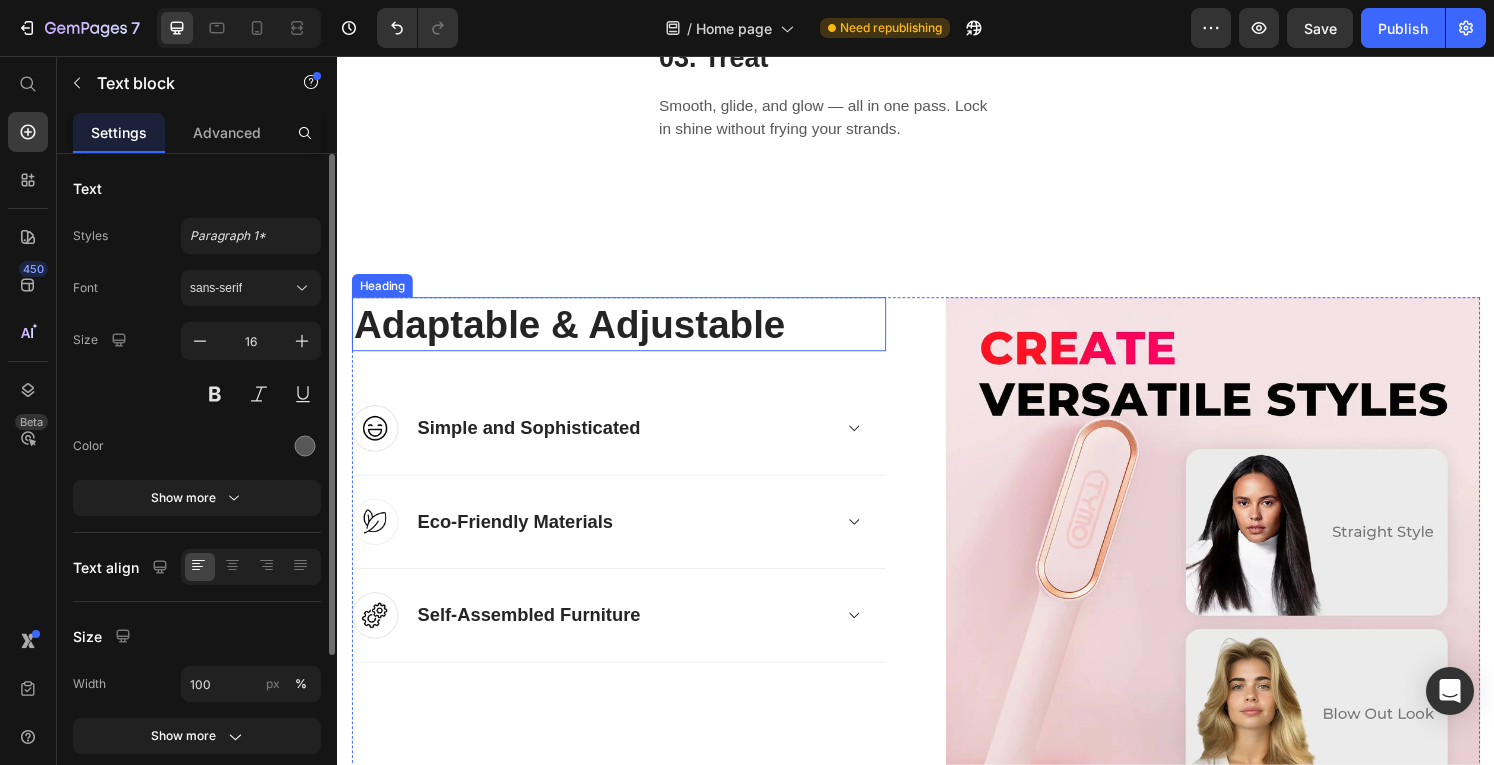 click on "Adaptable & Adjustable" at bounding box center (629, 334) 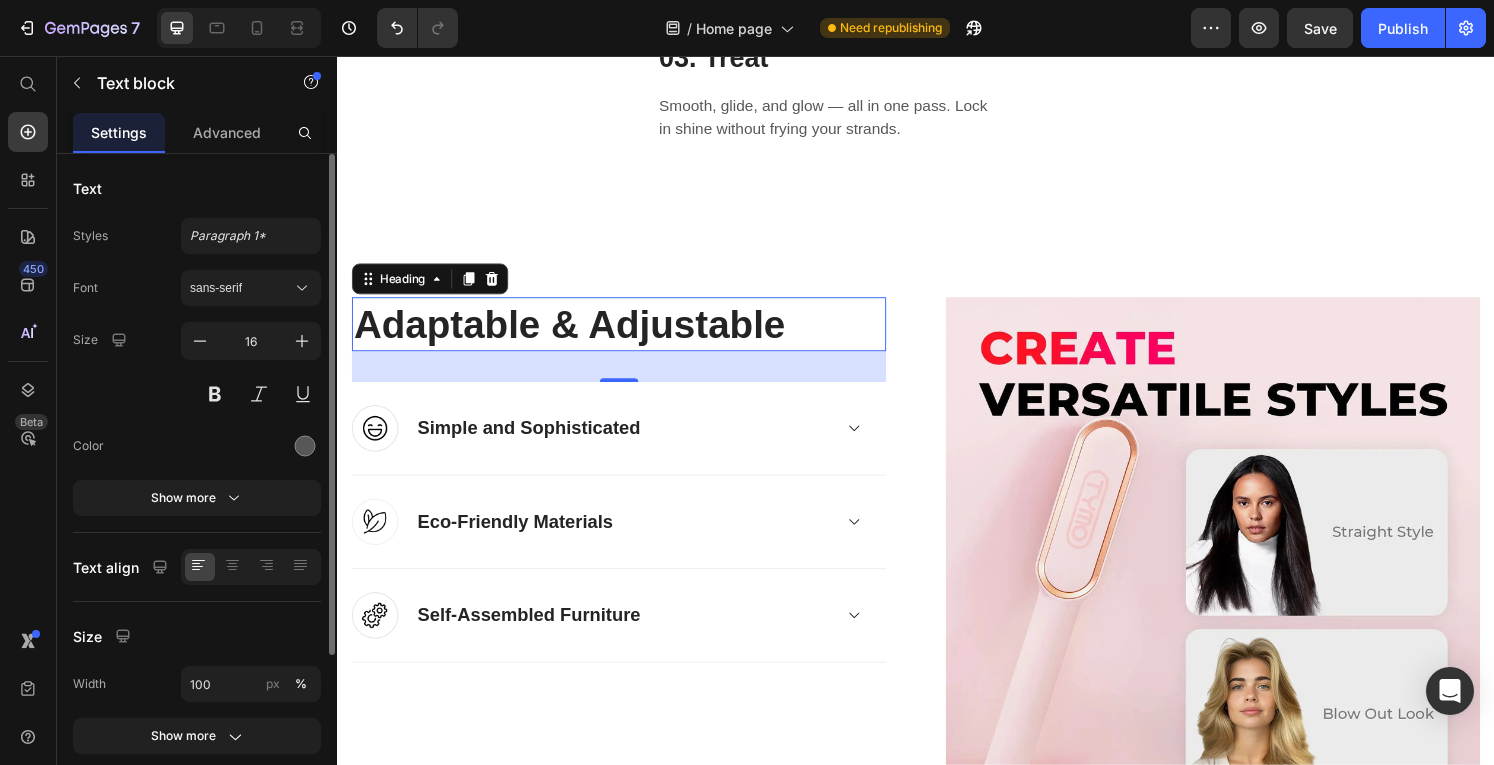 click on "Adaptable & Adjustable" at bounding box center [629, 334] 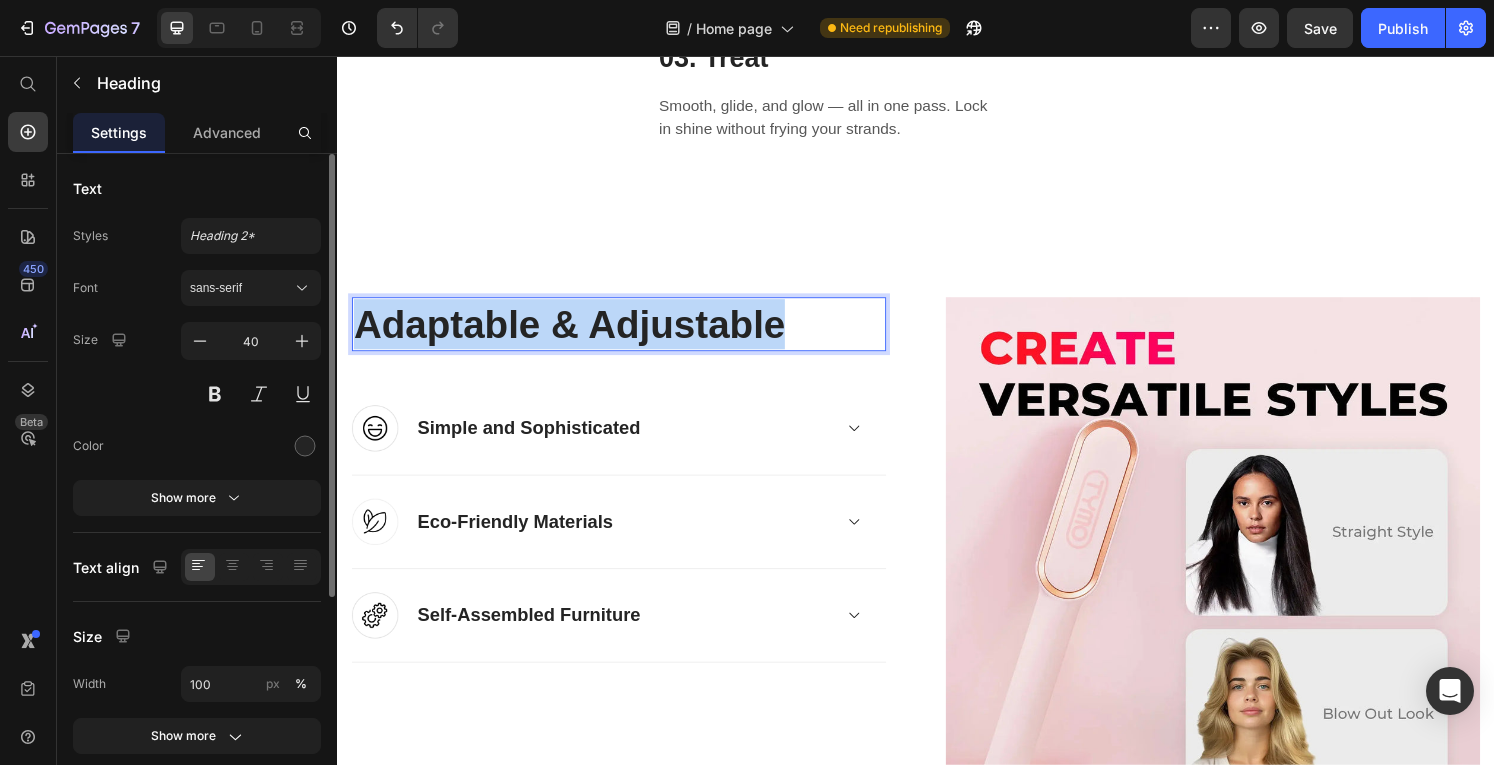 click on "Adaptable & Adjustable" at bounding box center (629, 334) 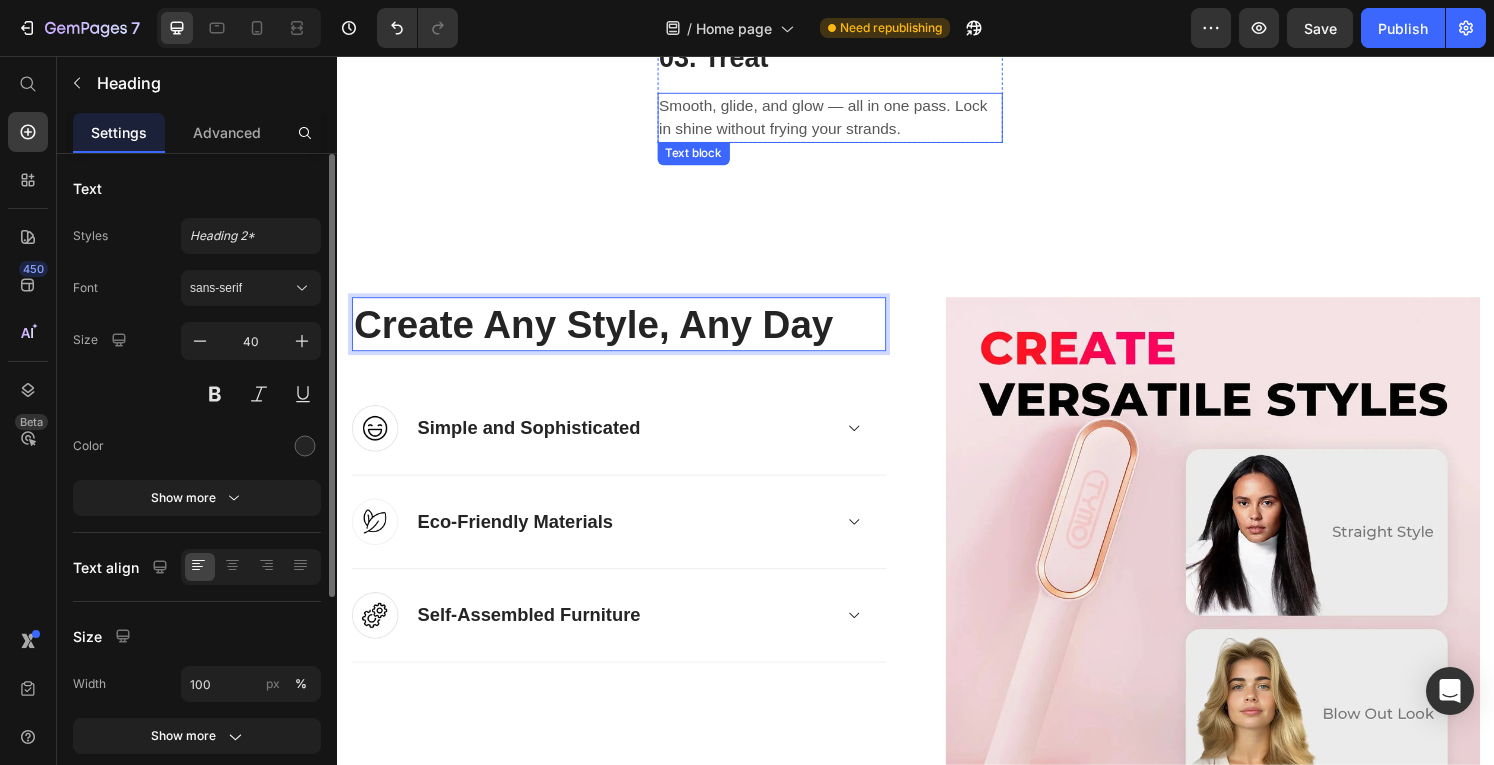 click on "Smooth, glide, and glow — all in one pass. Lock in shine without frying your strands." at bounding box center (848, 120) 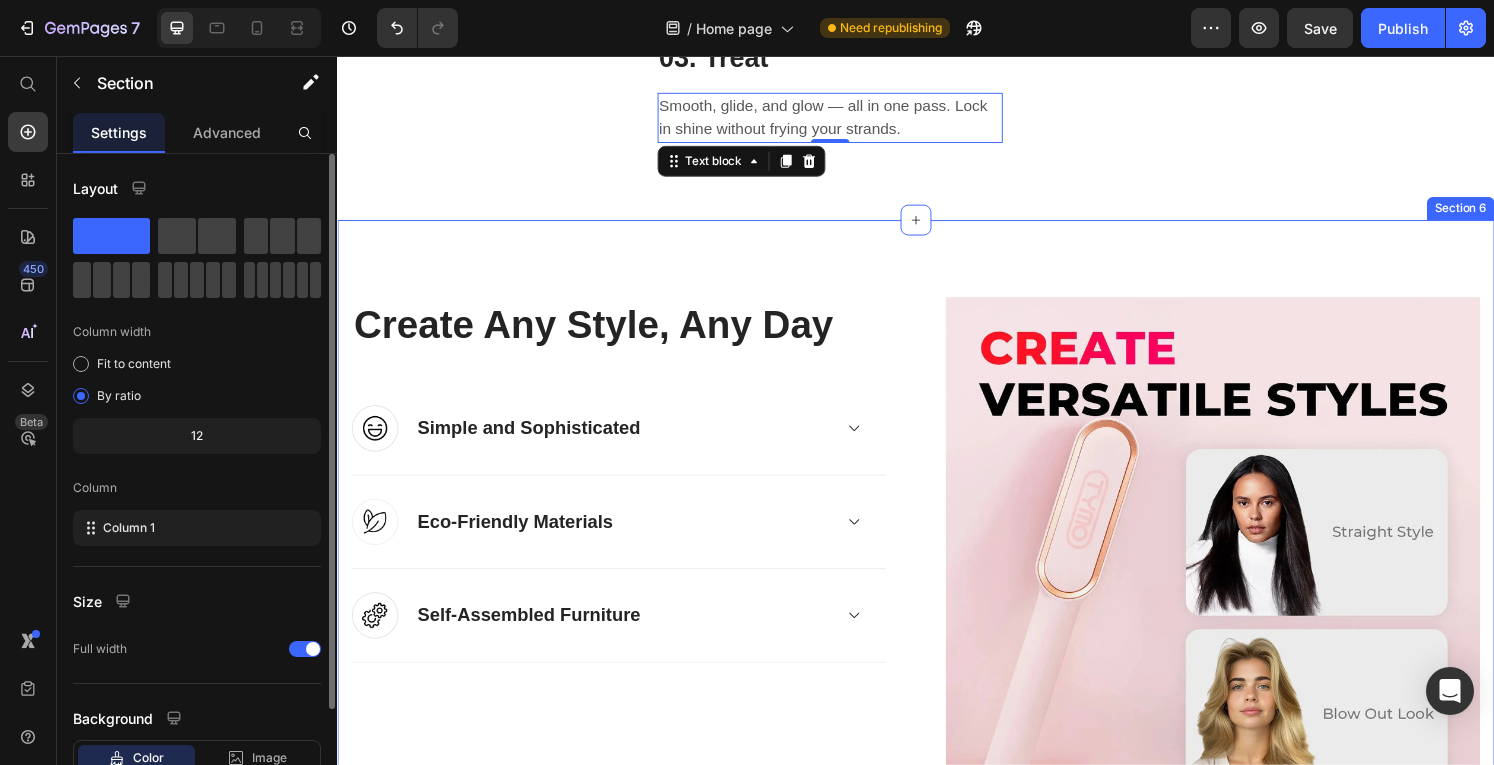 click on "⁠⁠⁠⁠⁠⁠⁠ Create Any Style, Any Day Heading Image
Simple and Sophisticated Accordion Row Image
Eco-Friendly Materials Accordion Row Image
Self-Assembled Furniture Accordion Row Image Row Row Section 6" at bounding box center [937, 595] 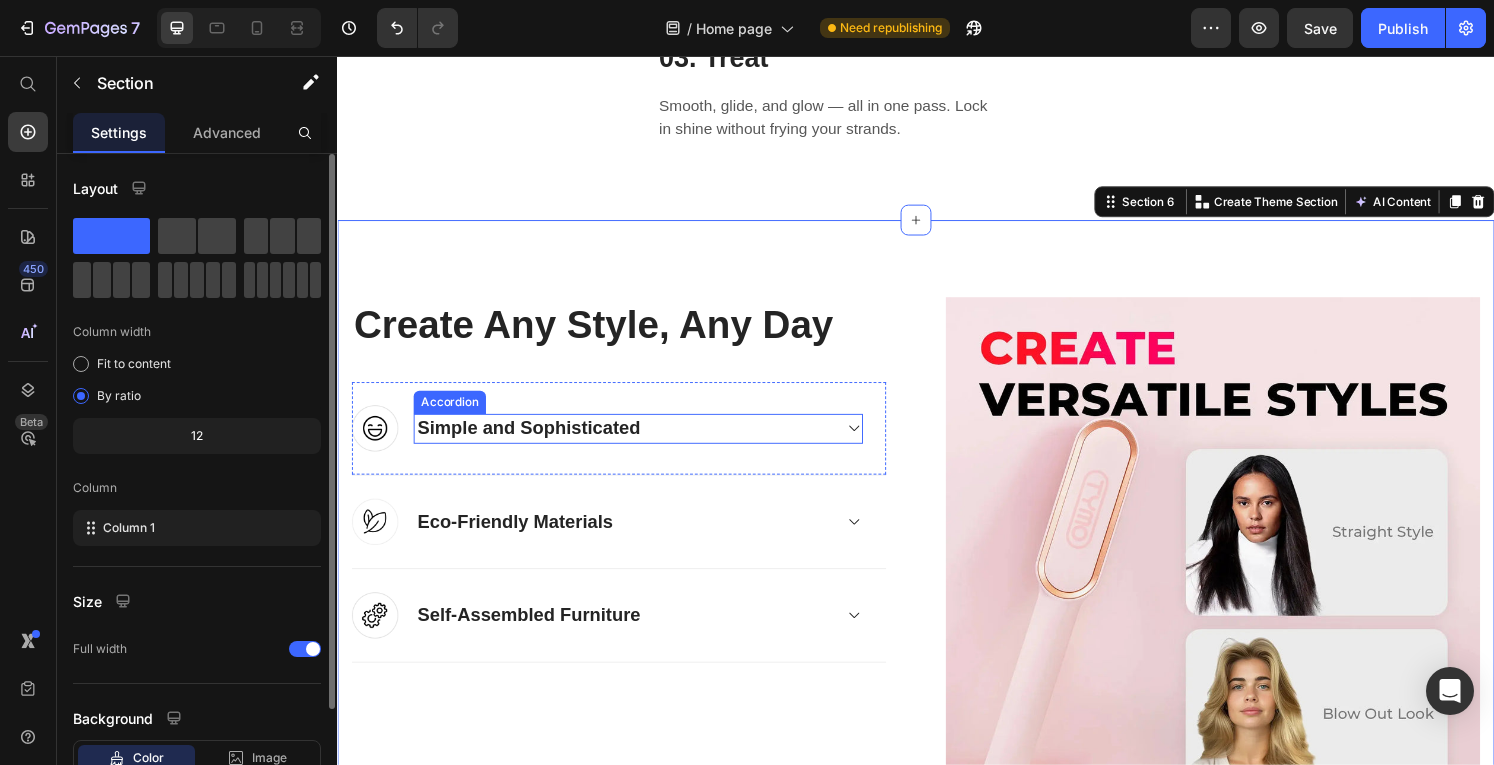 click on "Simple and Sophisticated" at bounding box center [649, 442] 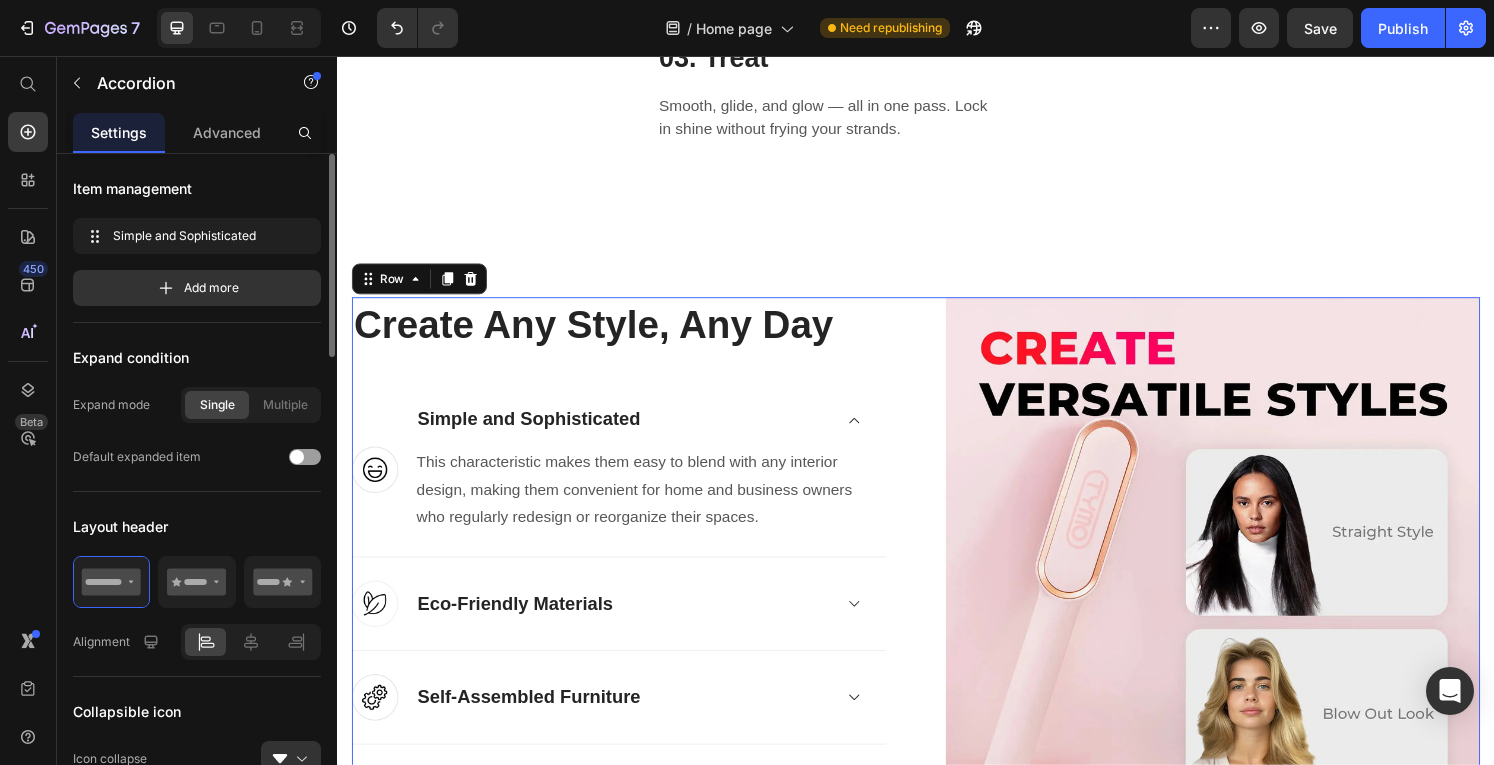 click on "⁠⁠⁠⁠⁠⁠⁠ Create Any Style, Any Day Heading Image
Simple and Sophisticated This characteristic makes them easy to blend with any interior design, making them convenient for home and business owners who regularly redesign or reorganize their spaces. Text block Accordion Row Image
Eco-Friendly Materials Accordion Row Image
Self-Assembled Furniture Accordion Row Image Row Row   0" at bounding box center (937, 595) 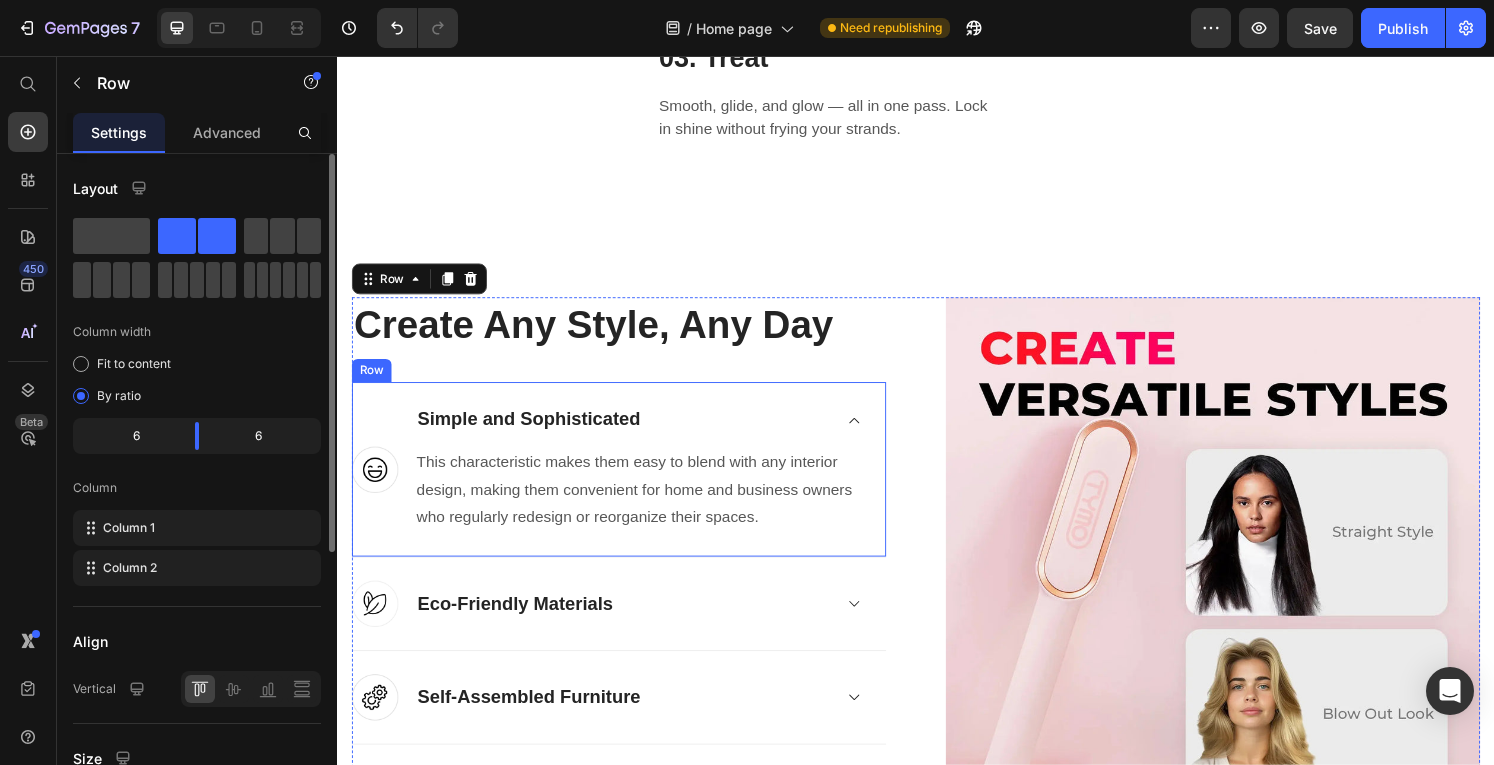 click on "Simple and Sophisticated" at bounding box center [649, 433] 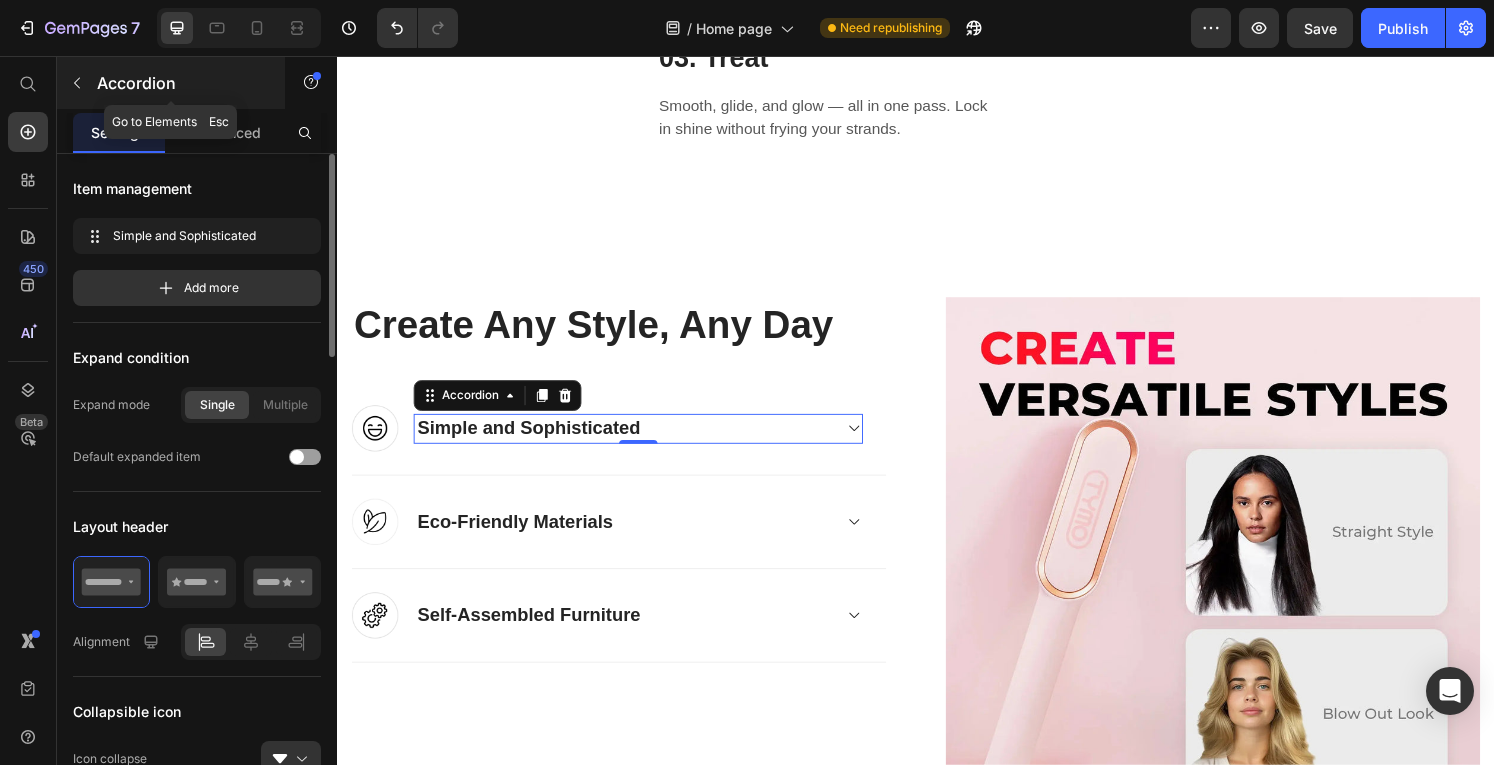 click 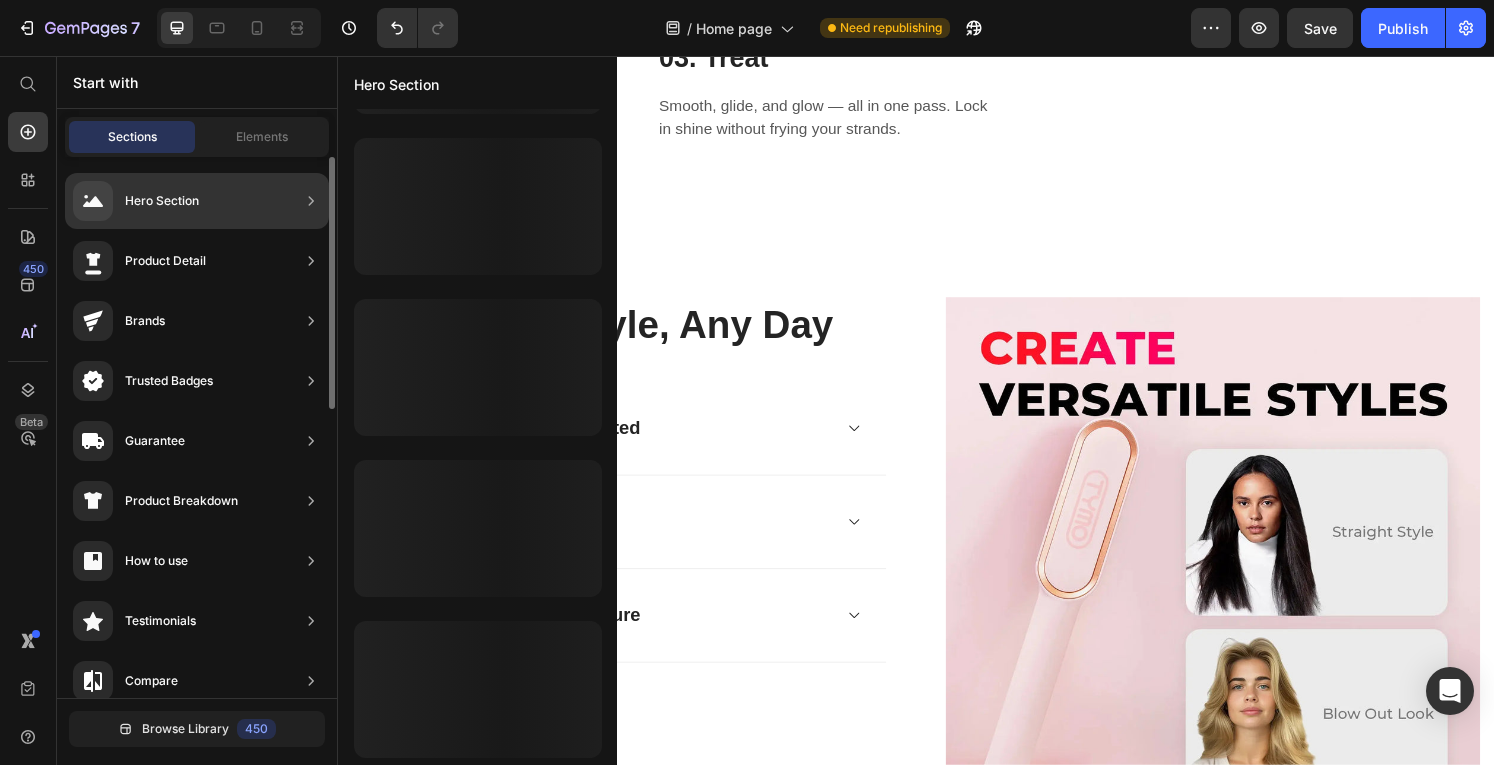 scroll, scrollTop: 942, scrollLeft: 0, axis: vertical 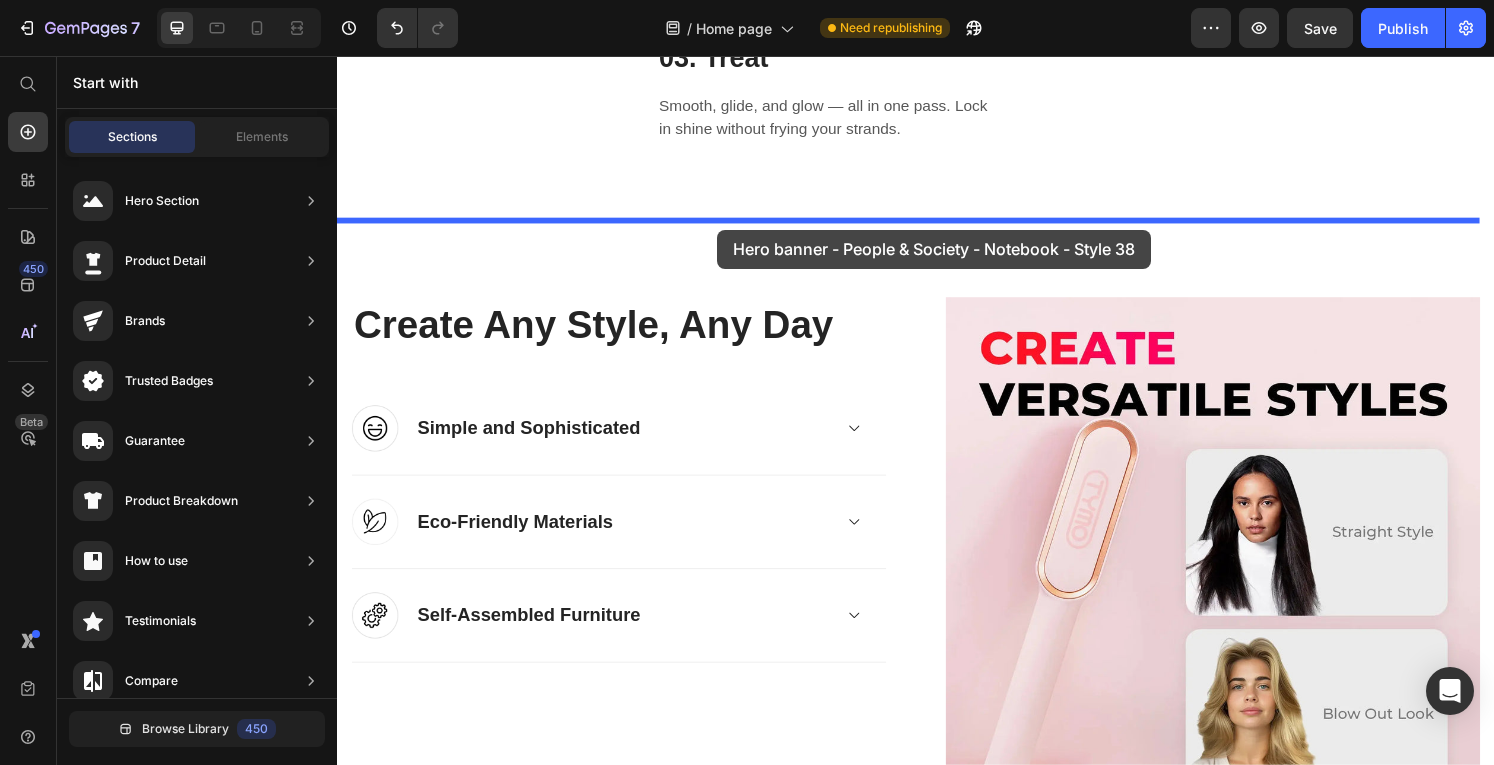 drag, startPoint x: 791, startPoint y: 293, endPoint x: 731, endPoint y: 236, distance: 82.75868 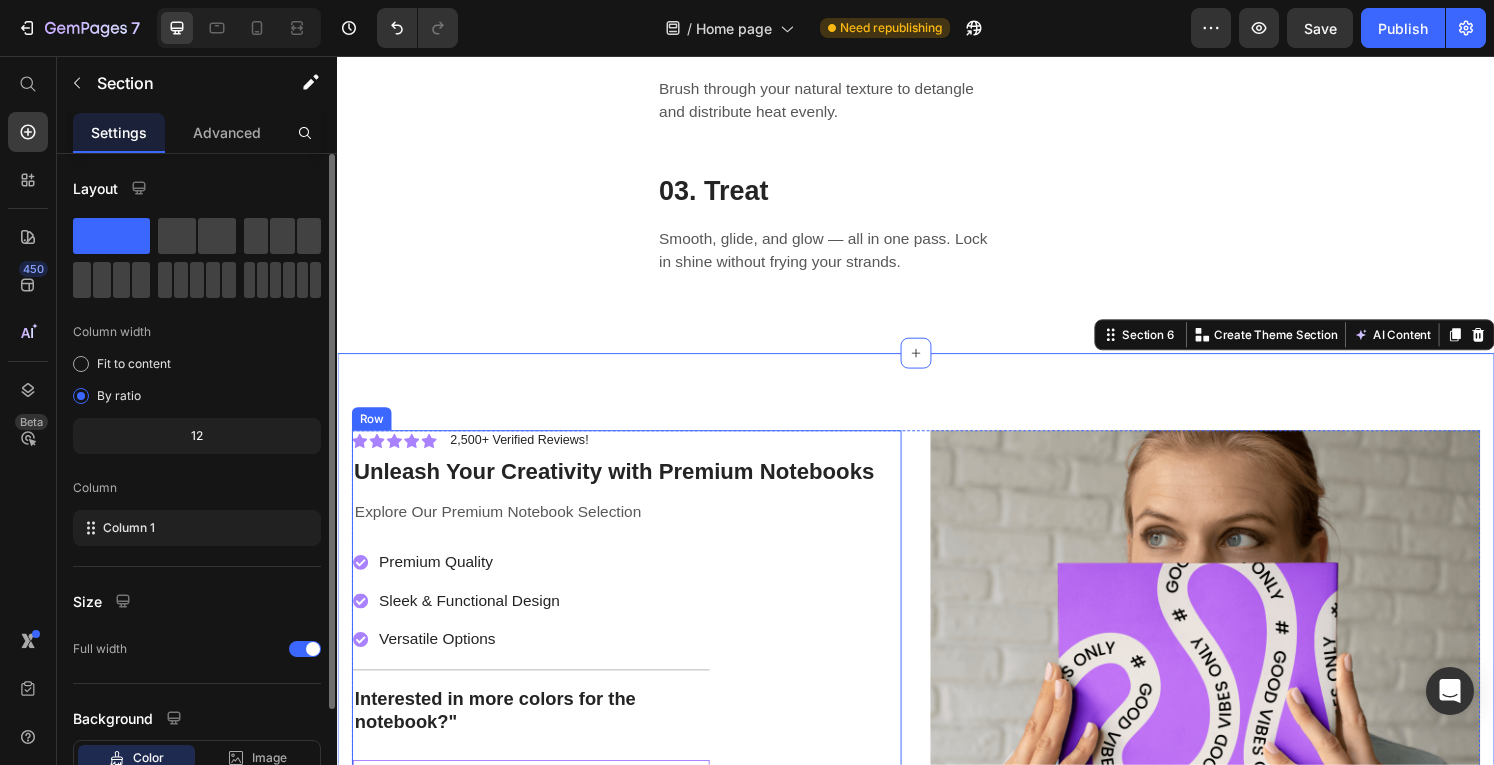 scroll, scrollTop: 2581, scrollLeft: 0, axis: vertical 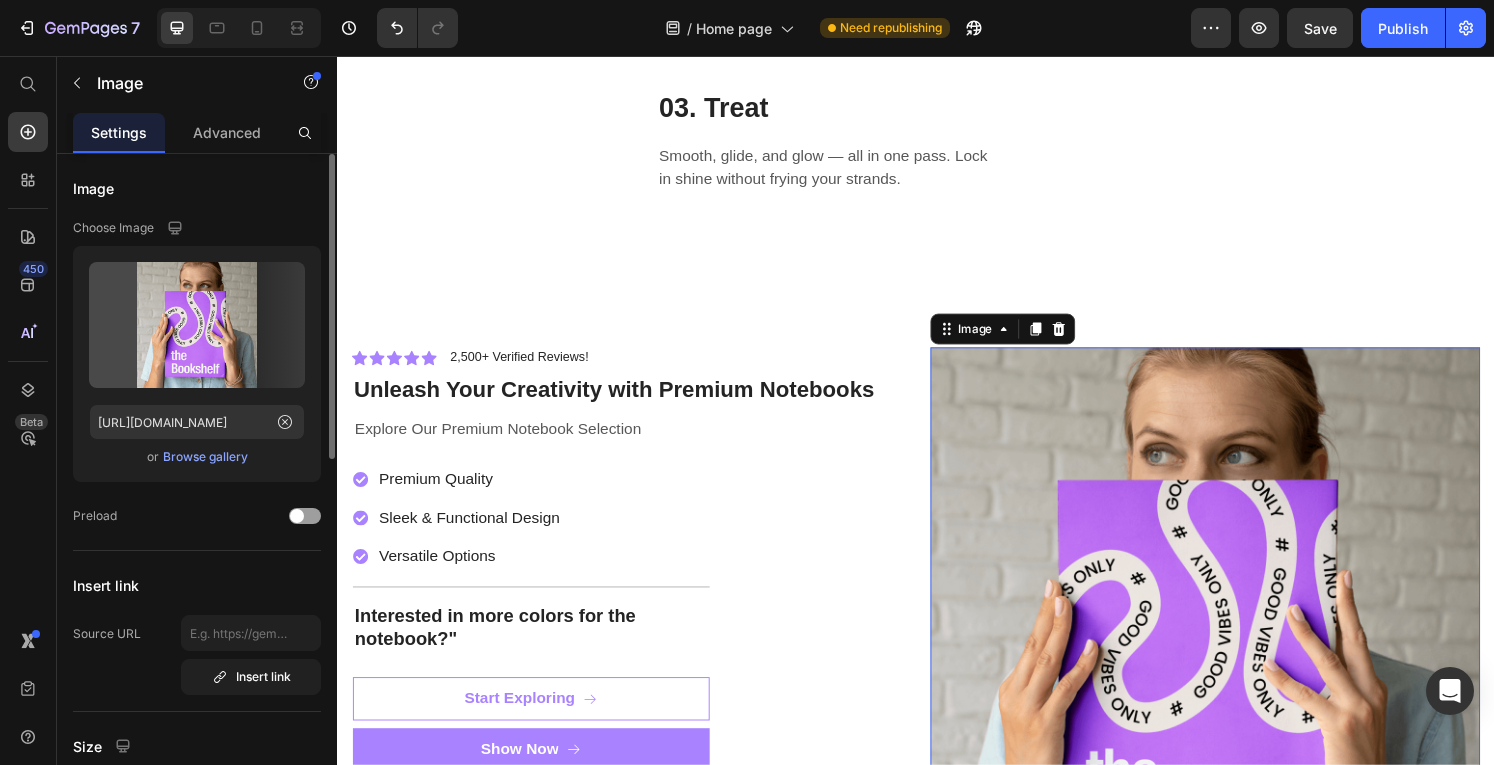 click at bounding box center (1237, 655) 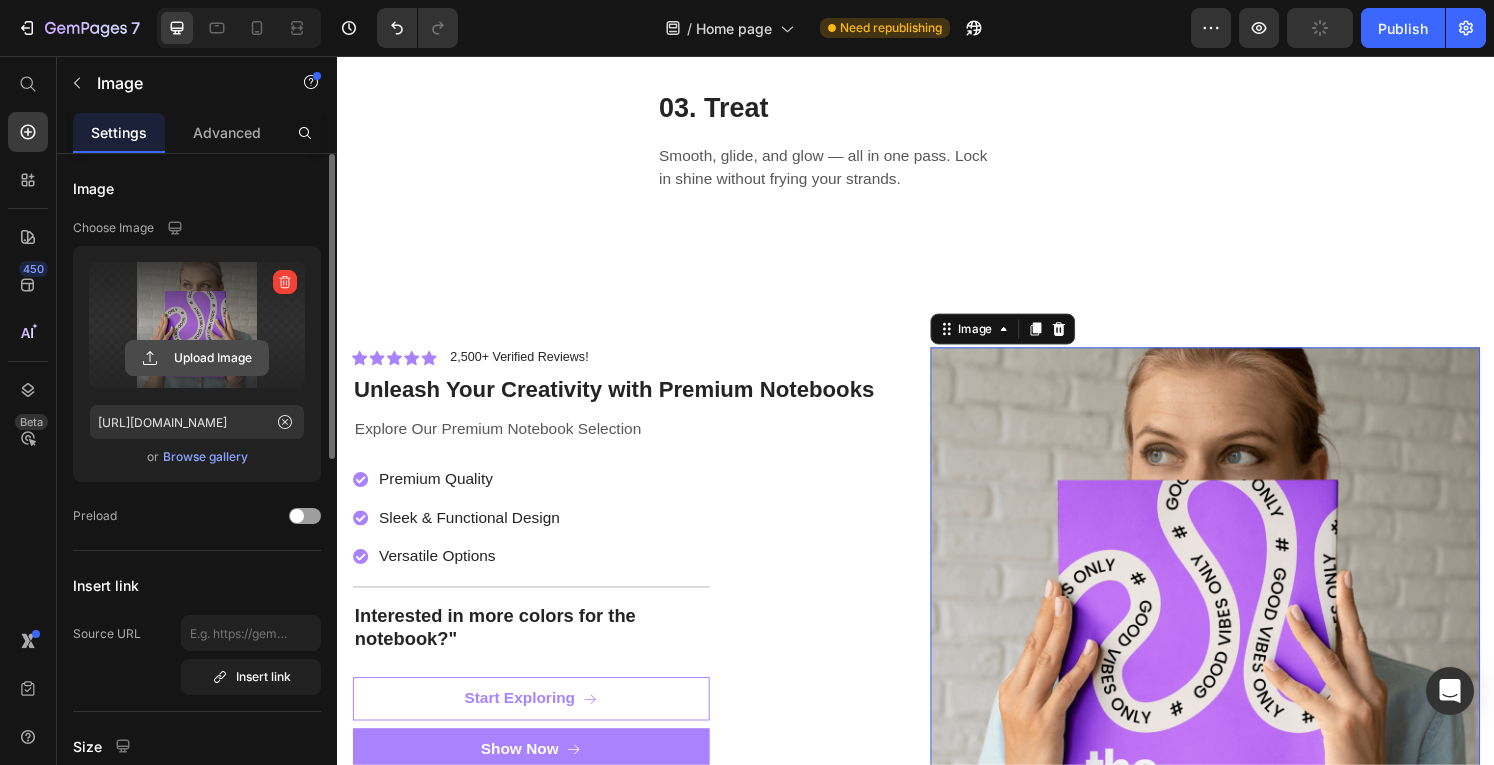 click 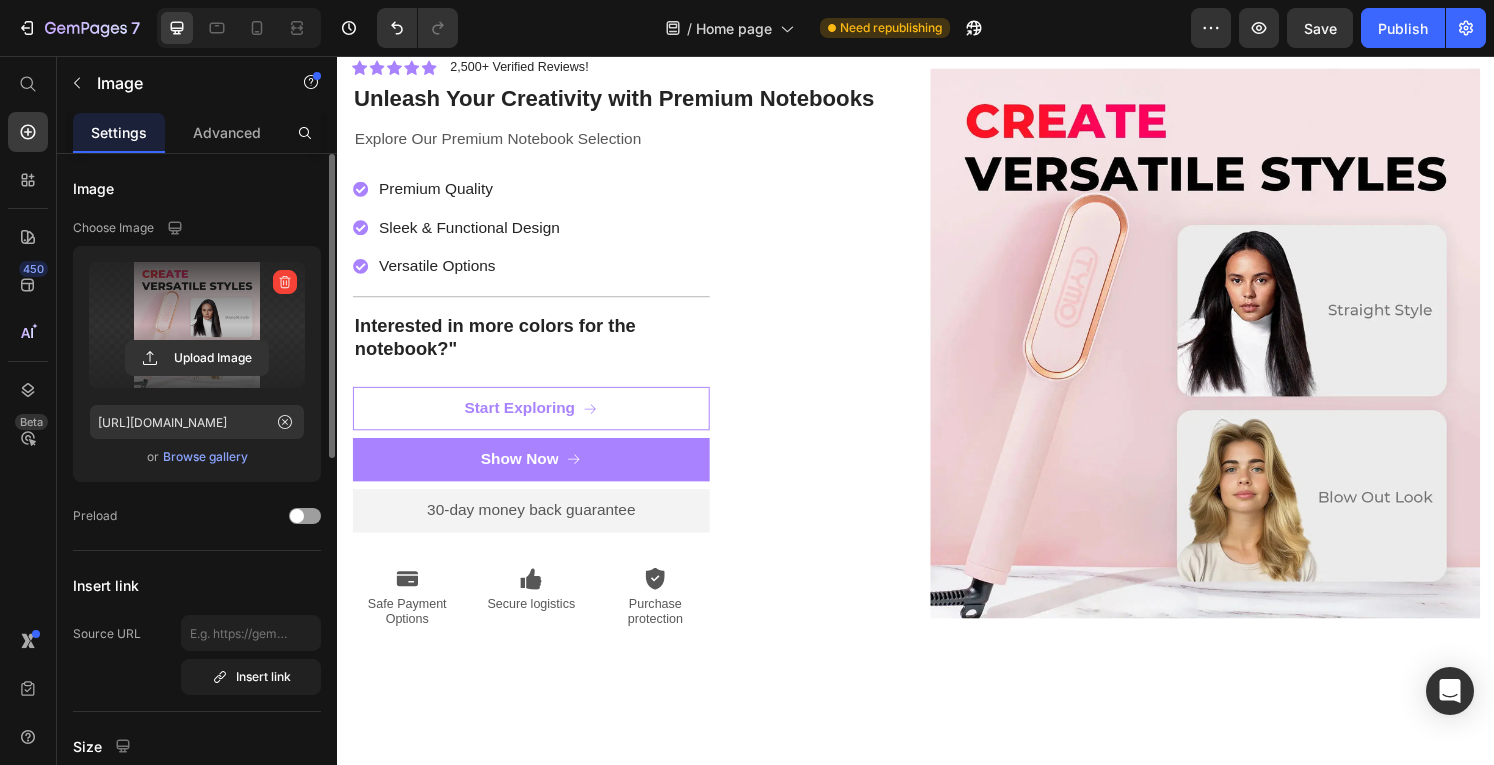 scroll, scrollTop: 2927, scrollLeft: 0, axis: vertical 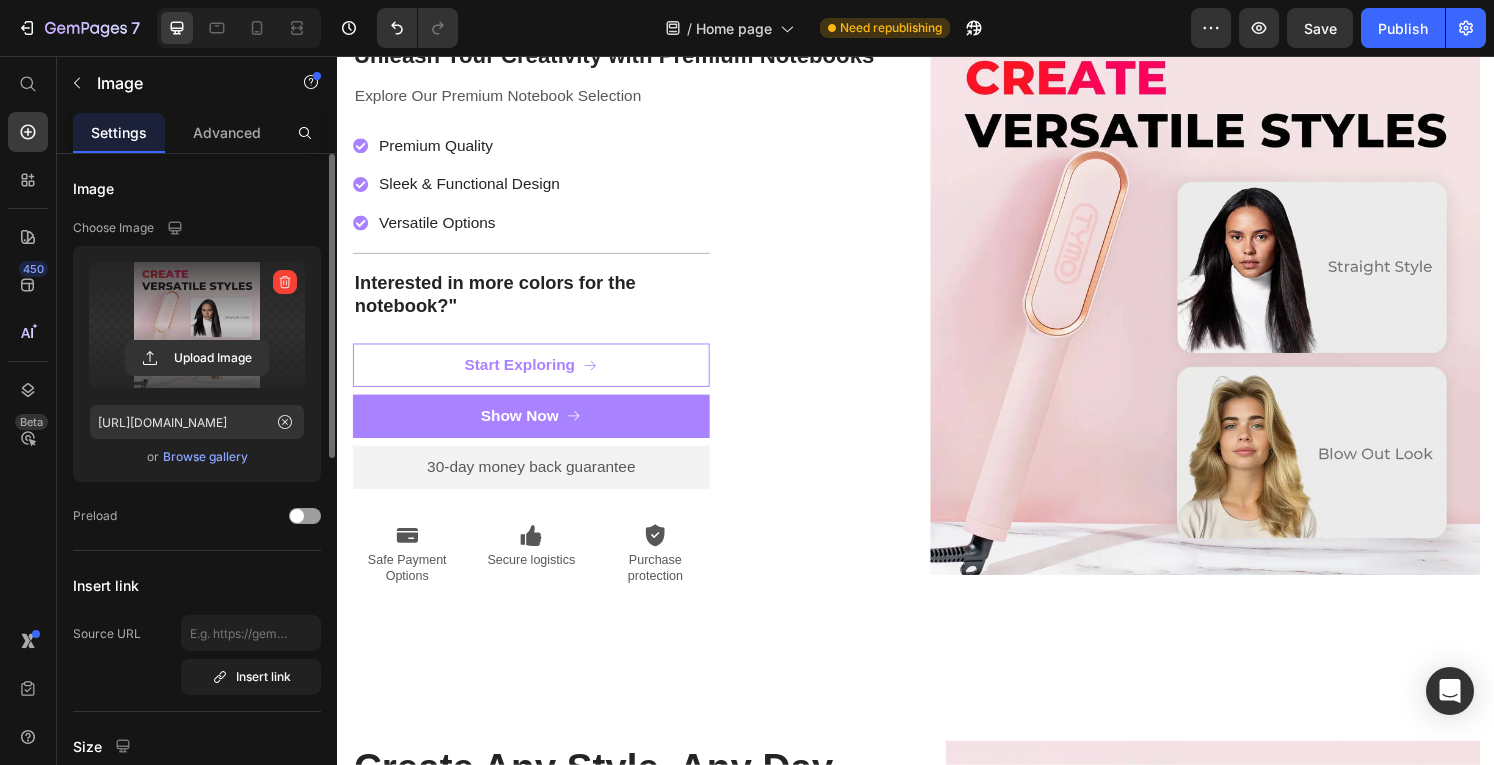 click at bounding box center (1237, 309) 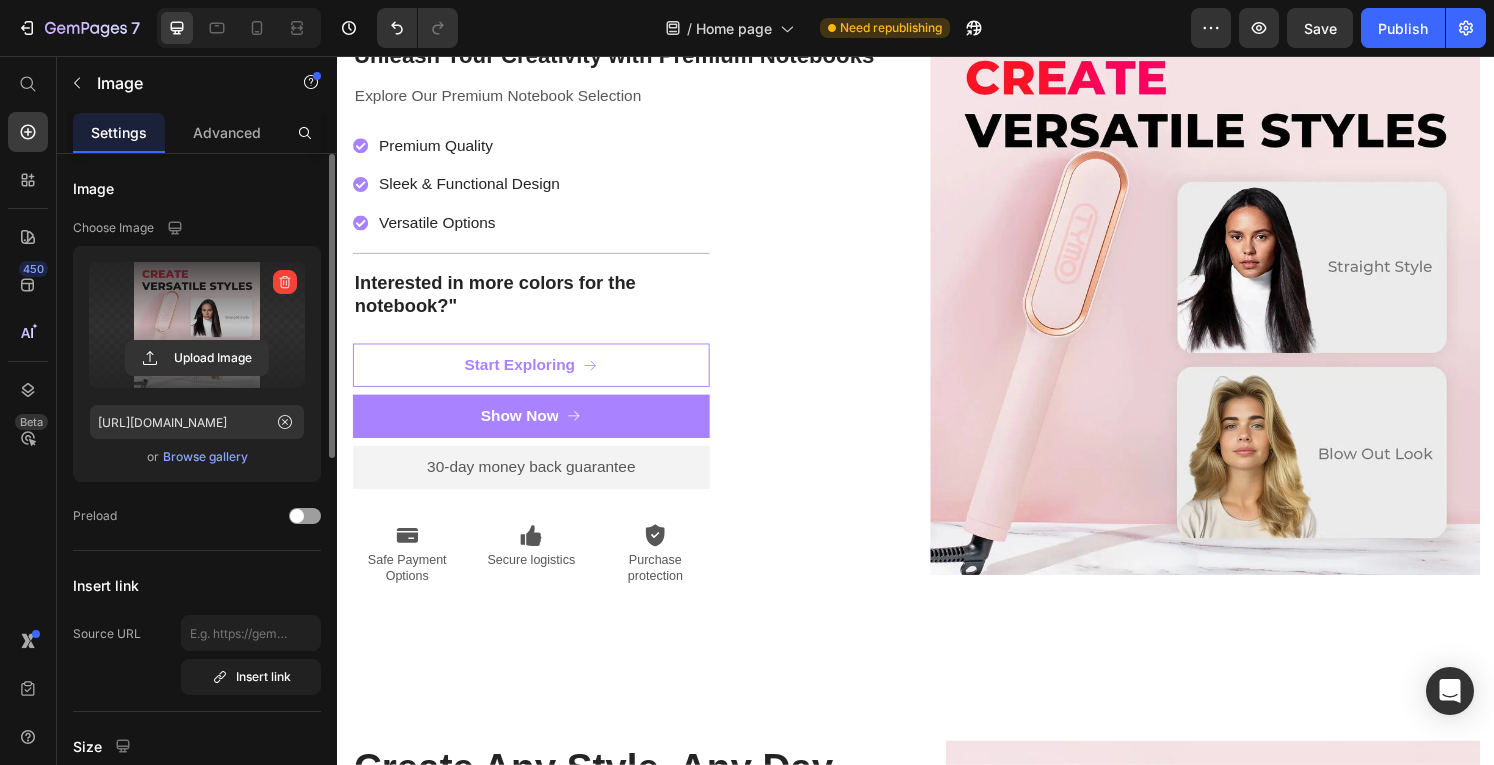 click at bounding box center [197, 325] 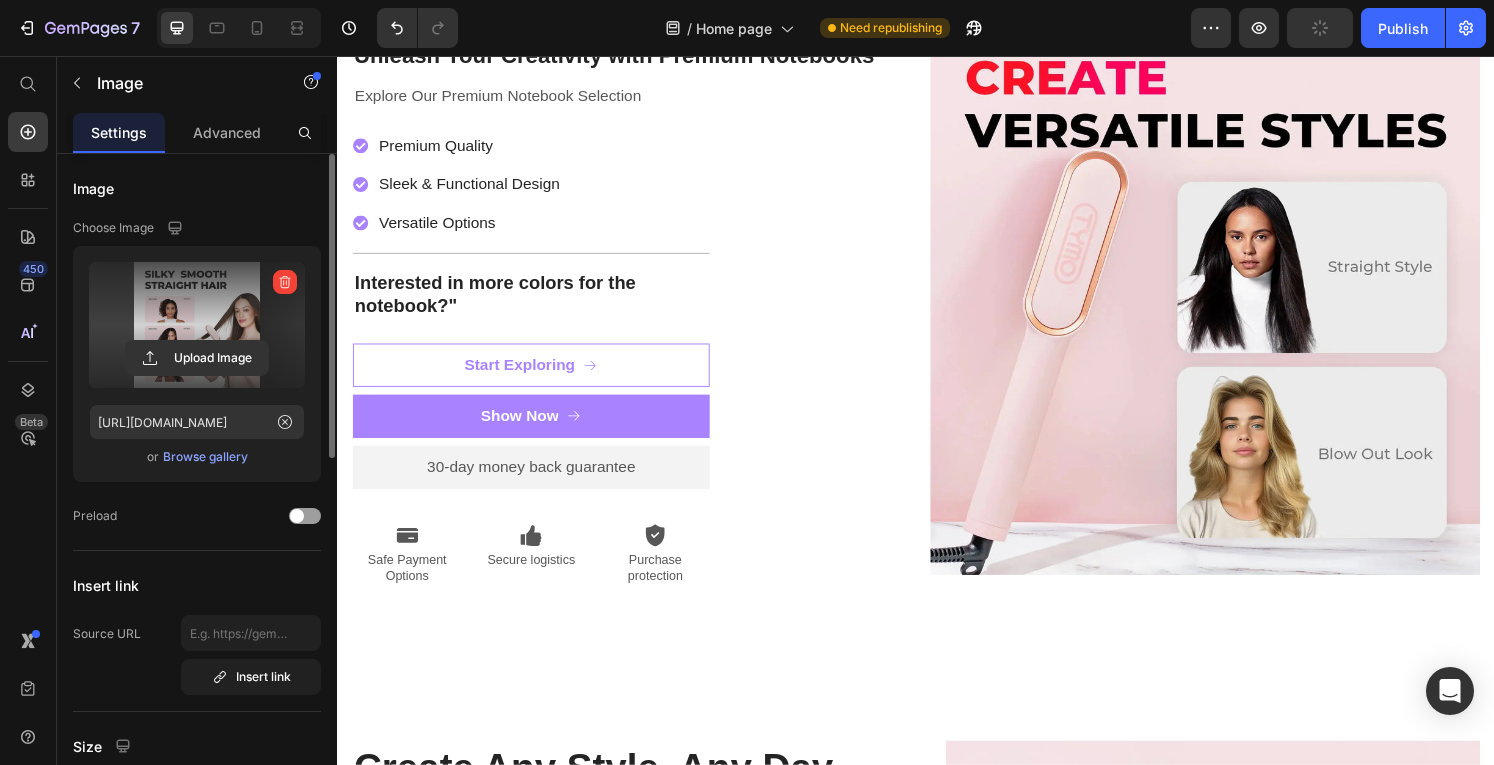 type on "[URL][DOMAIN_NAME]" 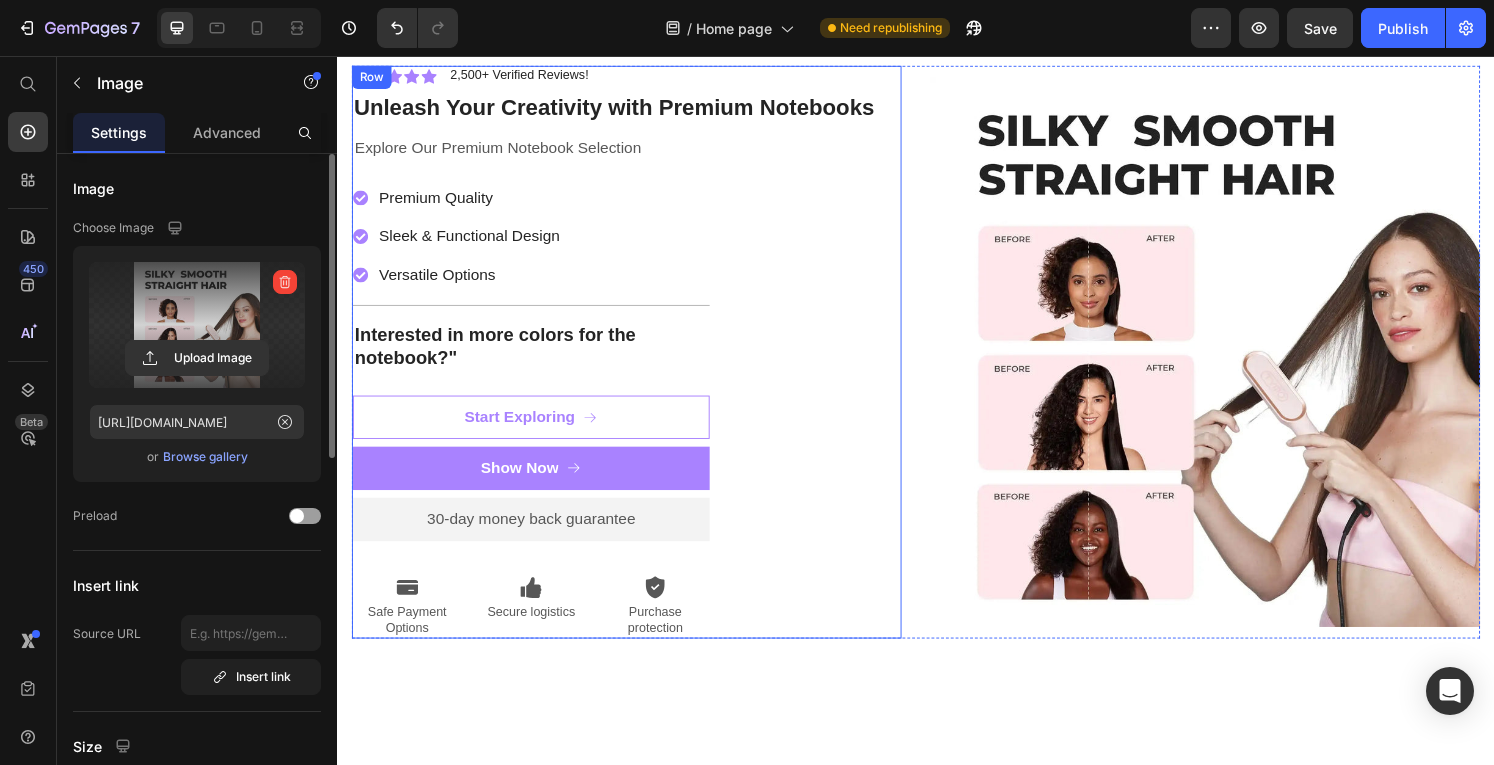 scroll, scrollTop: 2872, scrollLeft: 0, axis: vertical 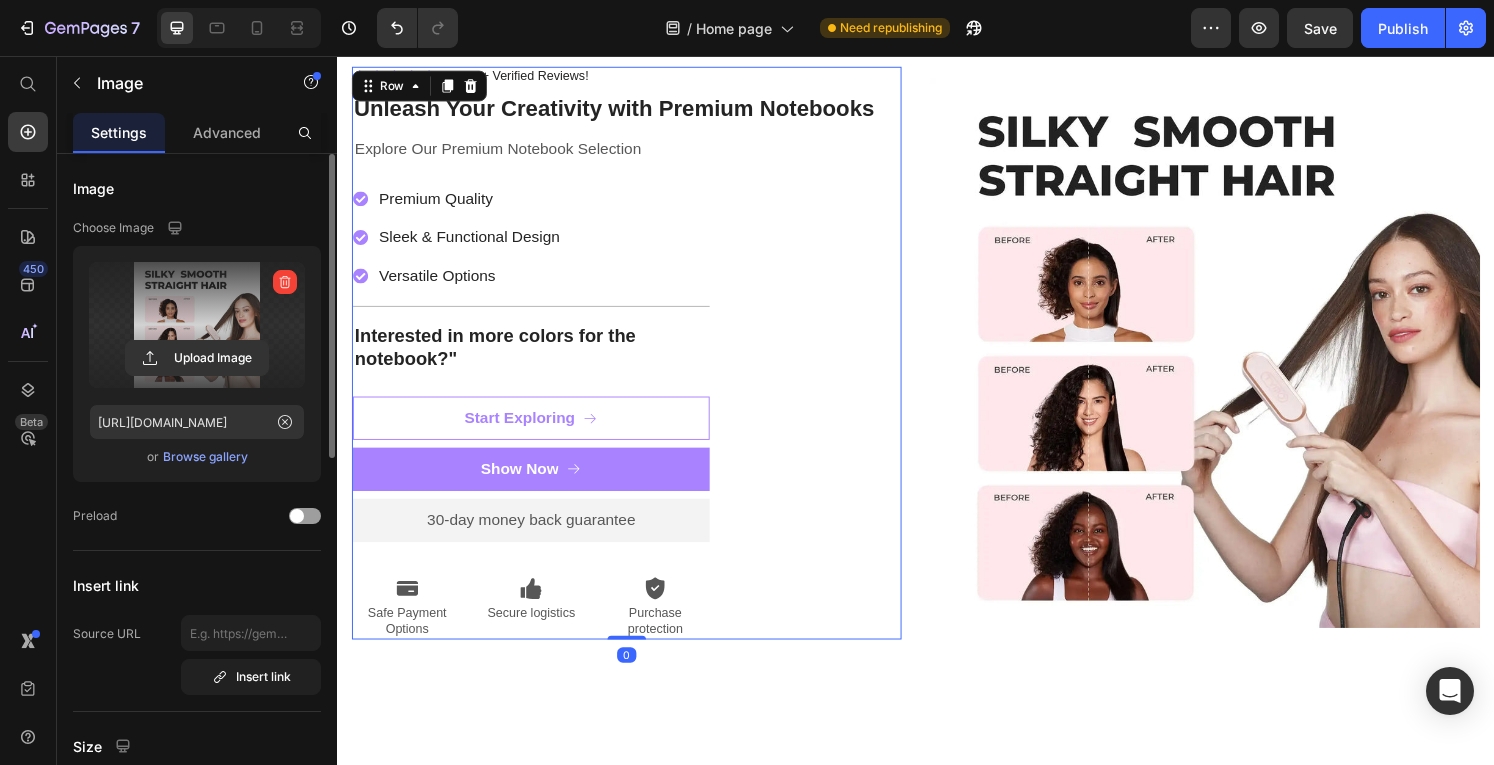 click on "Icon Icon Icon Icon Icon Icon List 2,500+ Verified Reviews! Text Block Row Unleash Your Creativity with Premium Notebooks  Heading Explore Our Premium Notebook Selection Text Block Premium Quality Sleek & Functional Design Versatile Options Item List                Title Line Interested in more colors for the notebook?" Text Block
Start Exploring Button
Show Now Button 30-day money back guarantee Text Block Premium Quality Sleek & Functional Design Versatile Options Item List
Icon Safe Payment Options Text Block
Icon Secure logistics Text Block
Icon Purchase protection Text Block Row Row" at bounding box center (637, 364) 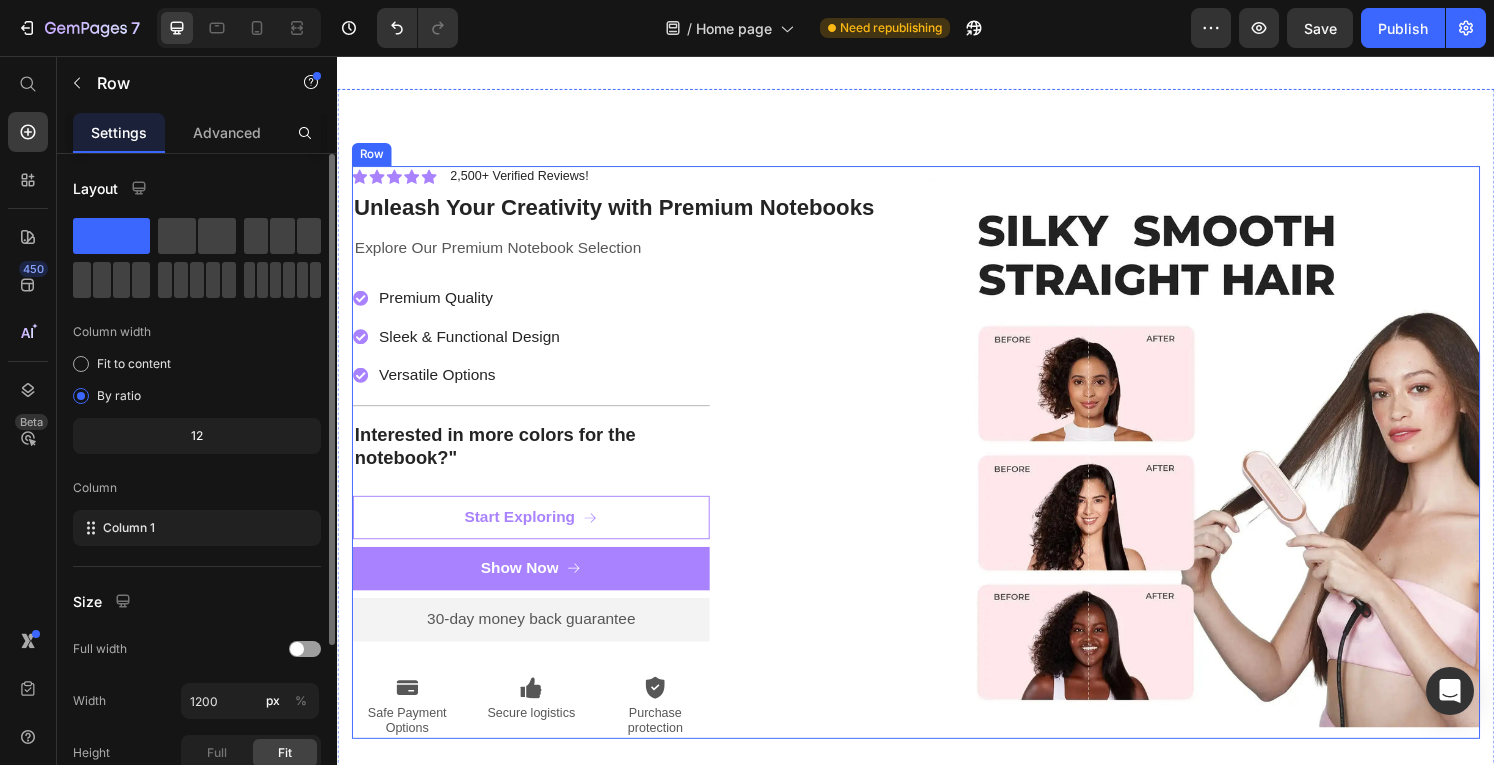 scroll, scrollTop: 2775, scrollLeft: 0, axis: vertical 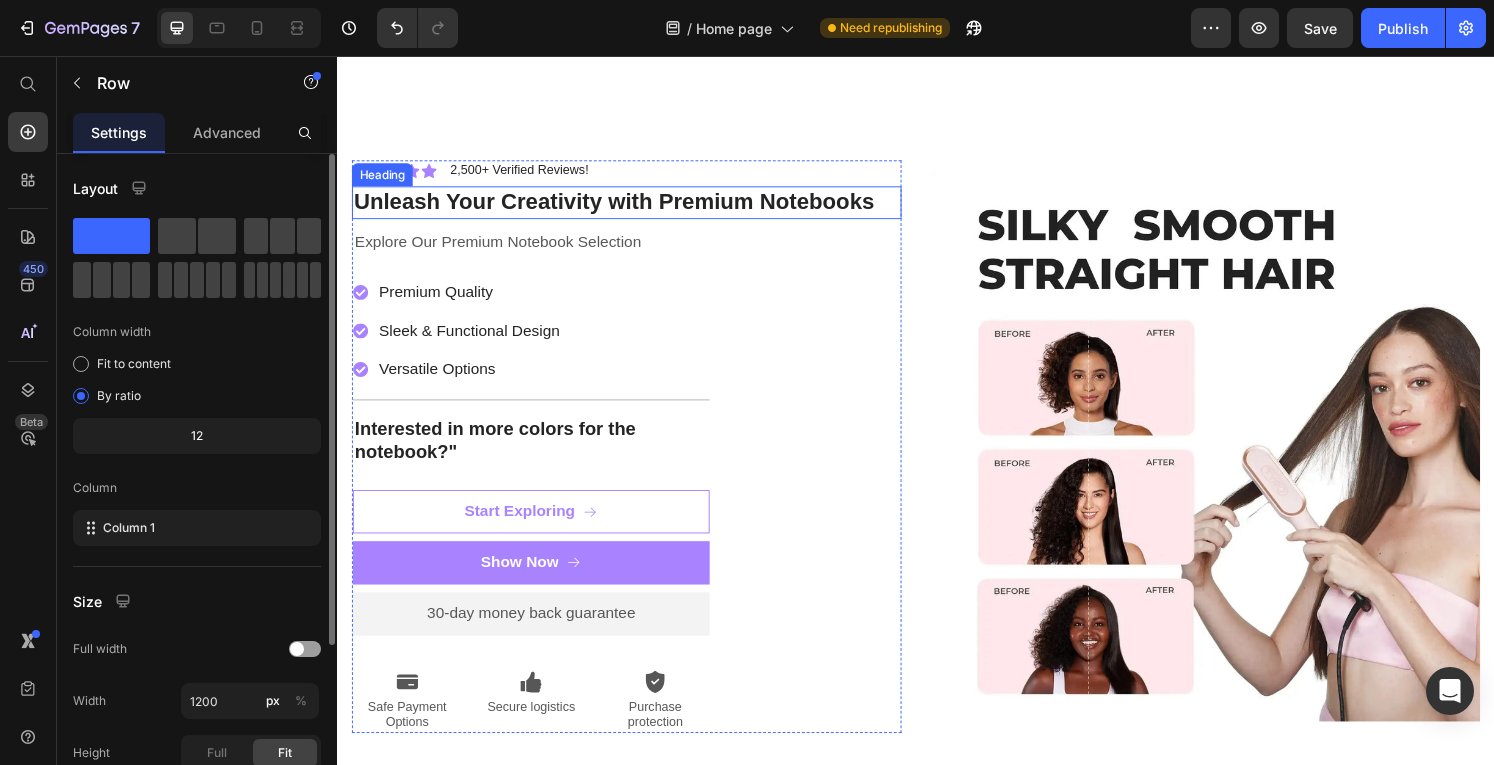click on "Unleash Your Creativity with Premium Notebooks" at bounding box center [637, 208] 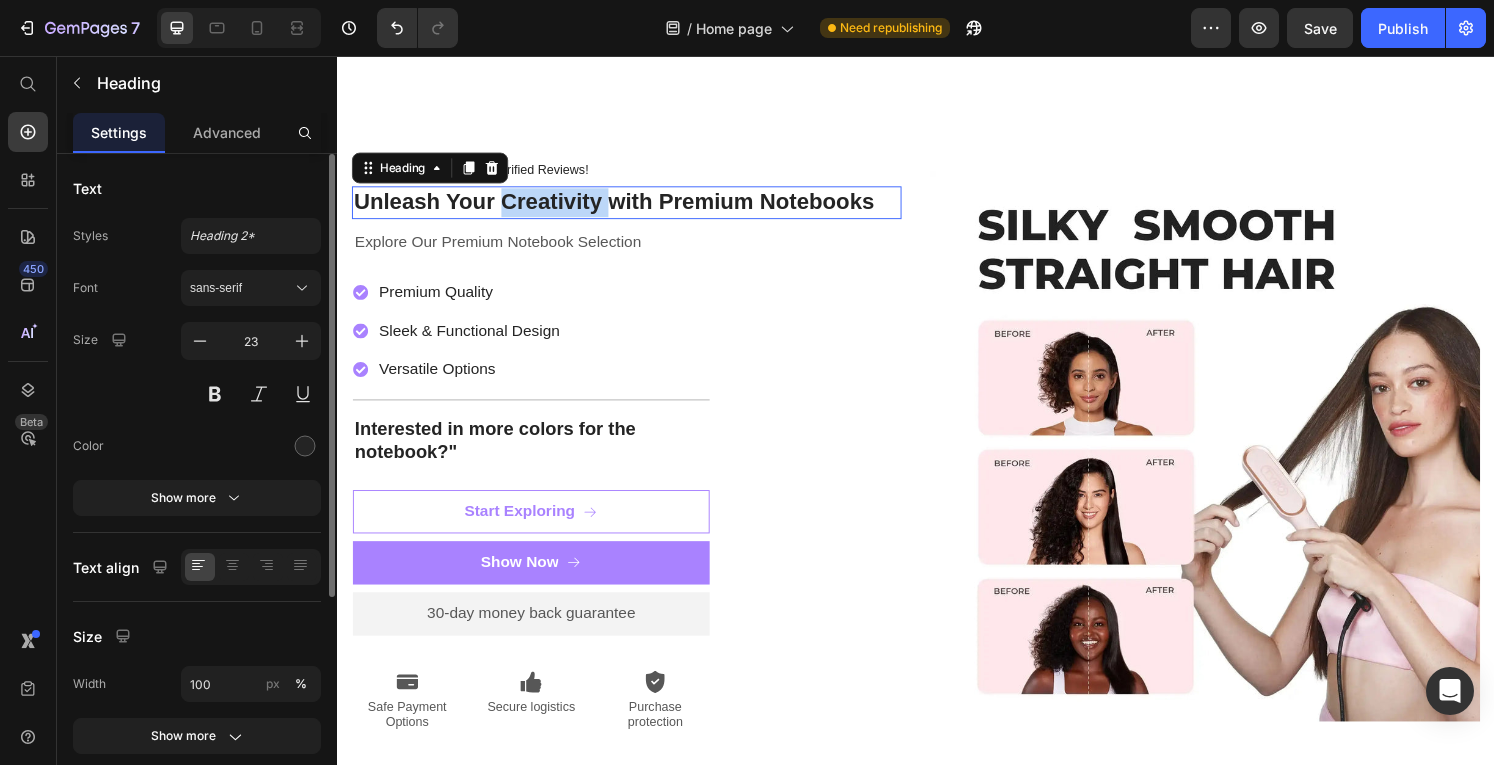 click on "Unleash Your Creativity with Premium Notebooks" at bounding box center [637, 208] 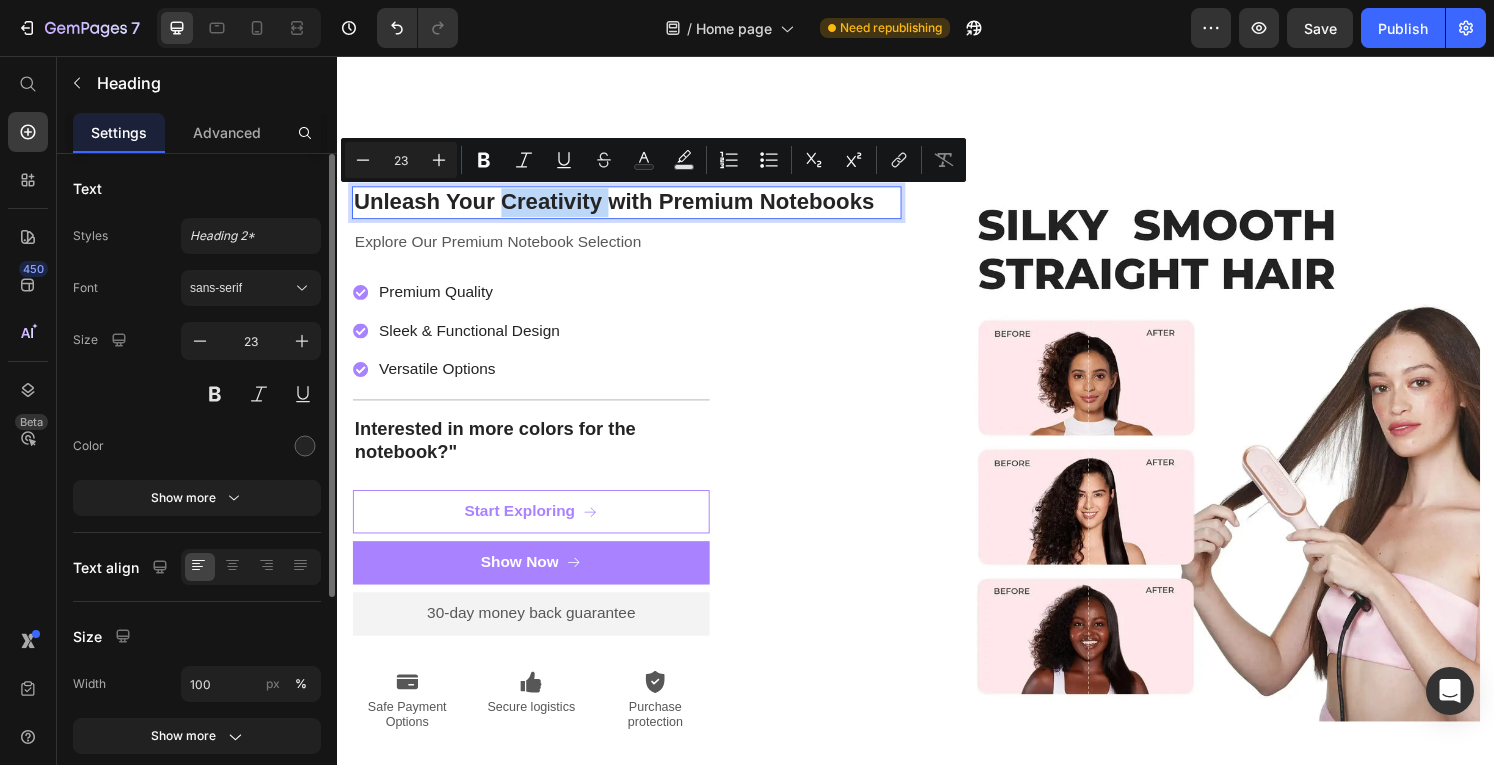 click on "Unleash Your Creativity with Premium Notebooks" at bounding box center [637, 208] 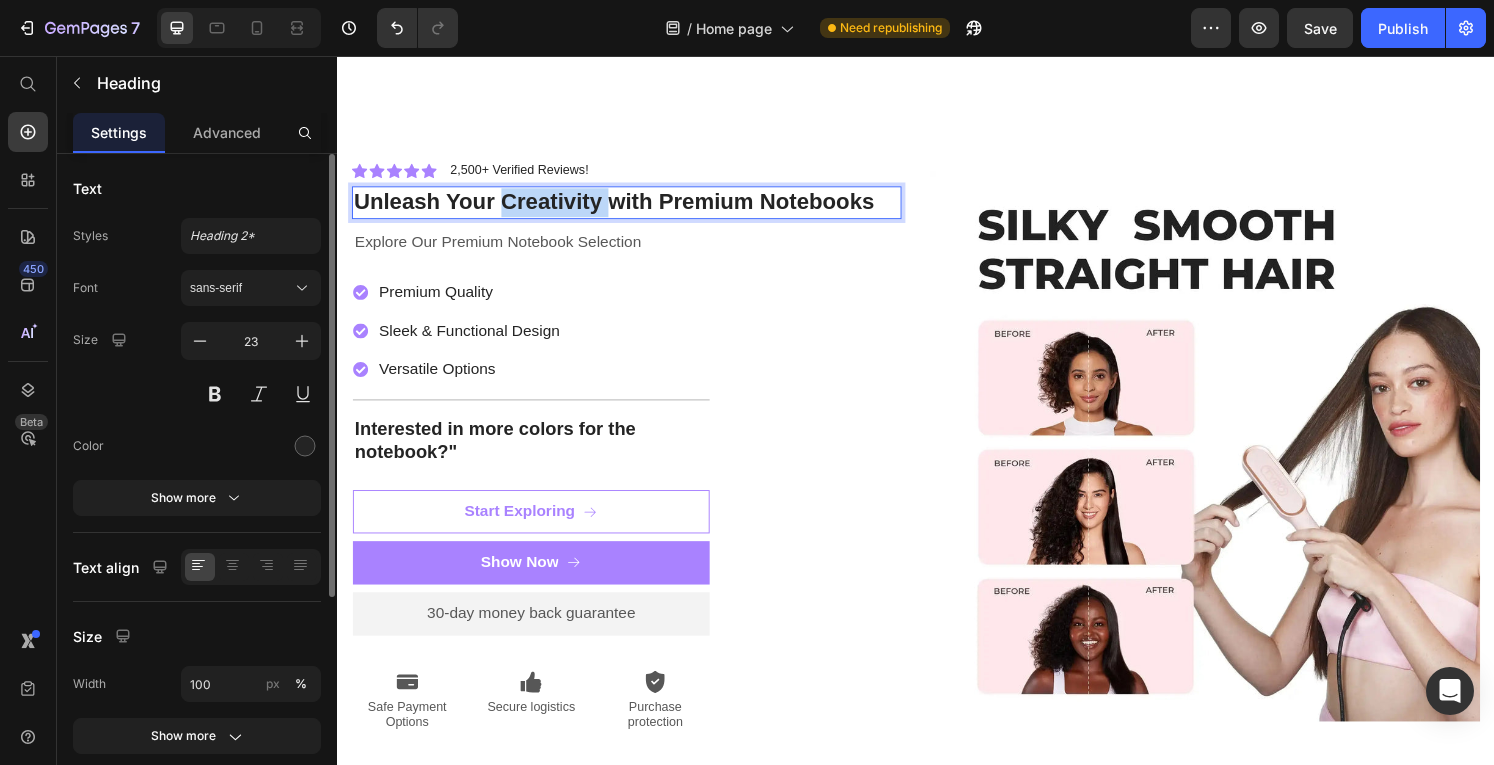 click on "Unleash Your Creativity with Premium Notebooks" at bounding box center [637, 208] 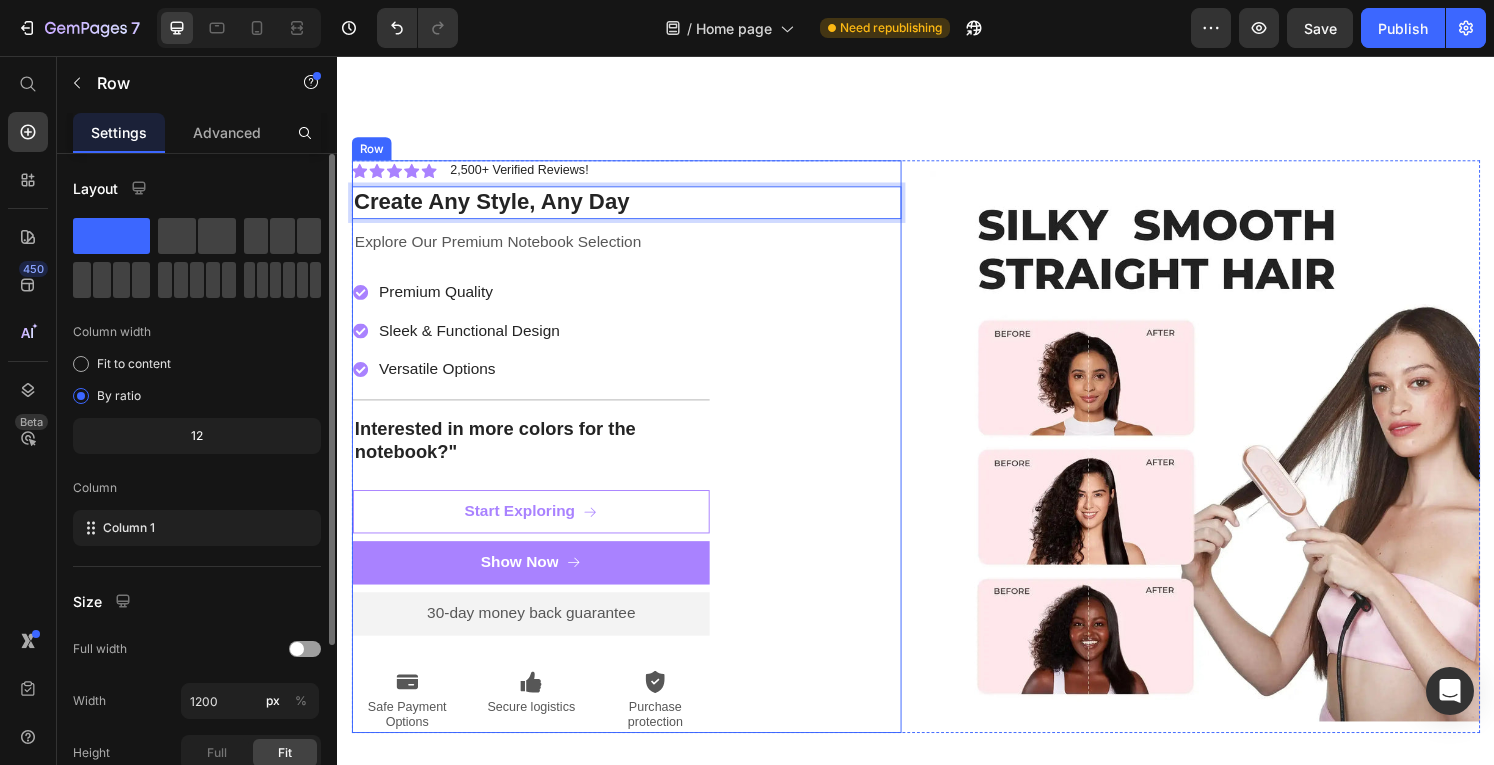 click on "Icon Icon Icon Icon Icon Icon List 2,500+ Verified Reviews! Text Block Row Create Any Style, Any Day Heading   12 Explore Our Premium Notebook Selection Text Block Premium Quality Sleek & Functional Design Versatile Options Item List                Title Line Interested in more colors for the notebook?" Text Block
Start Exploring Button
Show Now Button 30-day money back guarantee Text Block Premium Quality Sleek & Functional Design Versatile Options Item List
Icon Safe Payment Options Text Block
Icon Secure logistics Text Block
Icon Purchase protection Text Block Row Row" at bounding box center [637, 461] 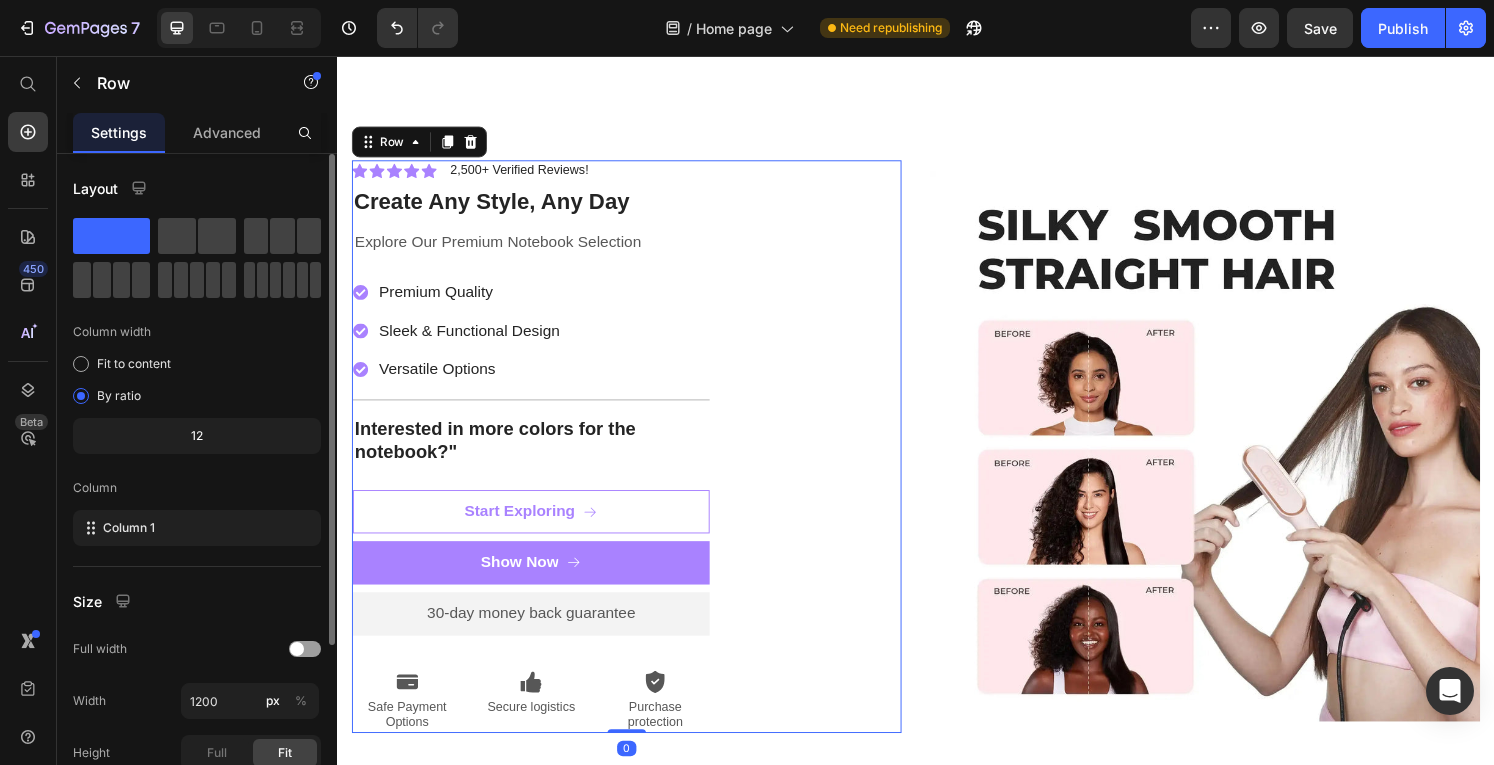 click on "Icon Icon Icon Icon Icon Icon List 2,500+ Verified Reviews! Text Block Row ⁠⁠⁠⁠⁠⁠⁠ Create Any Style, Any Day Heading Explore Our Premium Notebook Selection Text Block Premium Quality Sleek & Functional Design Versatile Options Item List                Title Line Interested in more colors for the notebook?" Text Block
Start Exploring Button
Show Now Button 30-day money back guarantee Text Block Premium Quality Sleek & Functional Design Versatile Options Item List
Icon Safe Payment Options Text Block
Icon Secure logistics Text Block
Icon Purchase protection Text Block Row Row" at bounding box center [637, 461] 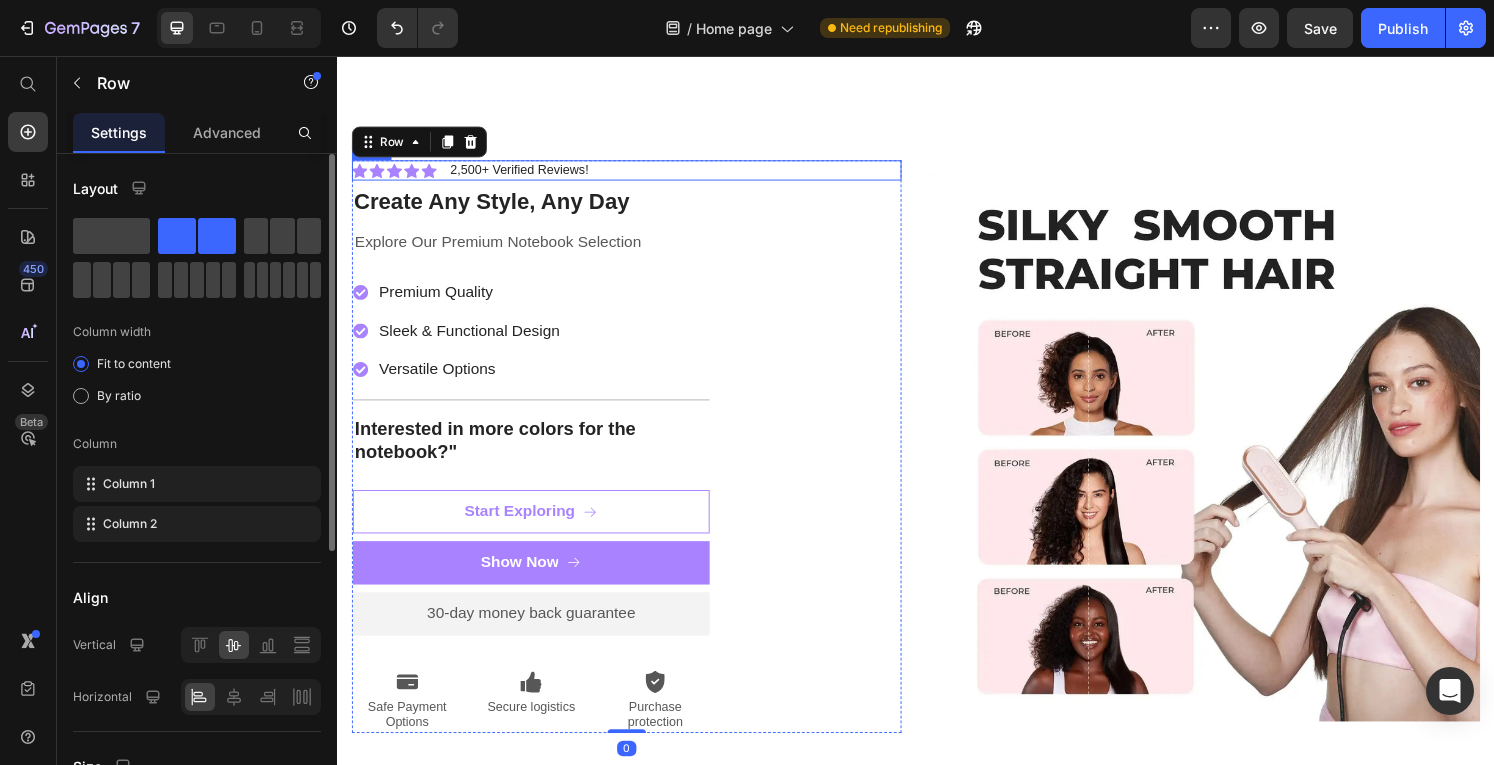 click on "Icon Icon Icon Icon Icon Icon List 2,500+ Verified Reviews! Text Block Row" at bounding box center [637, 174] 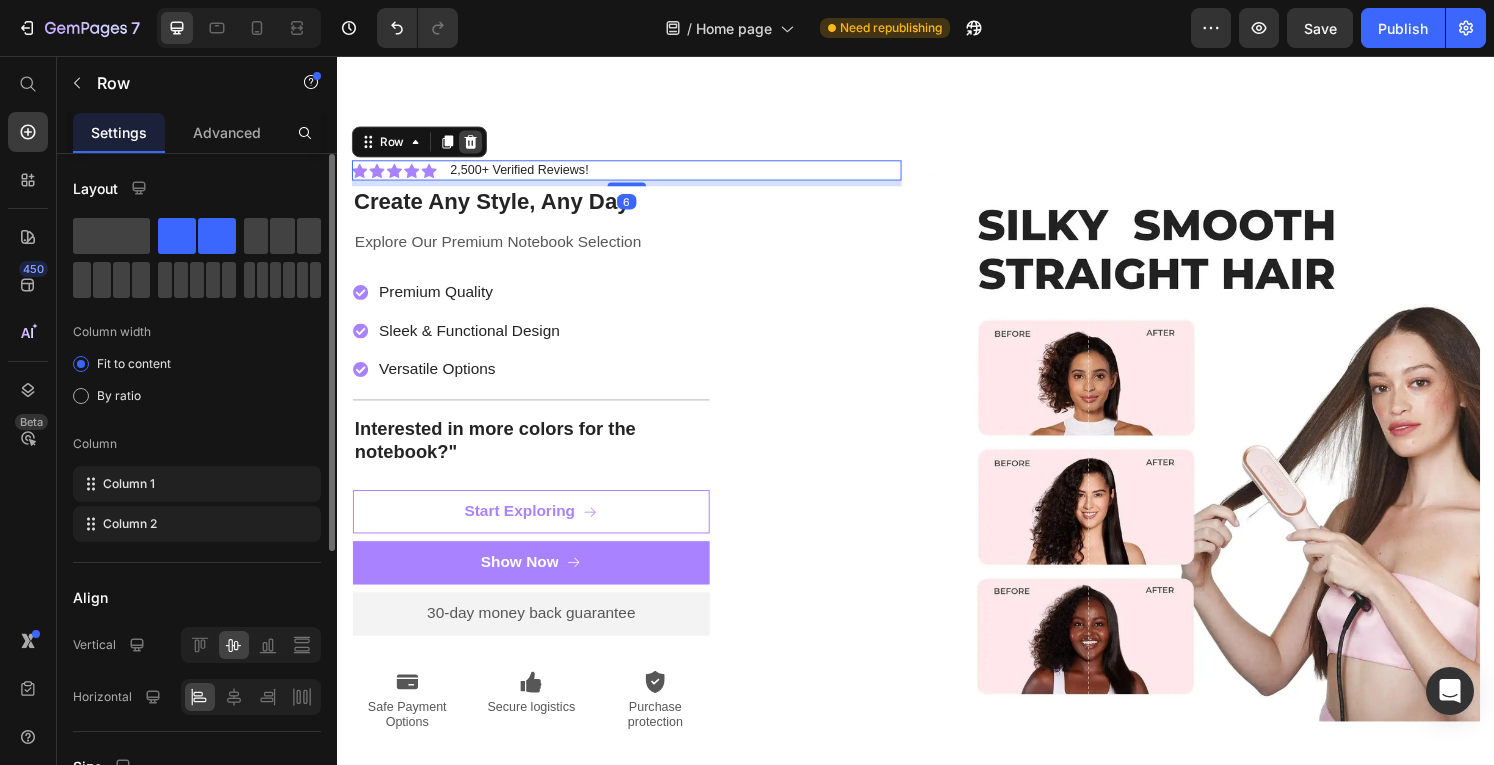 click 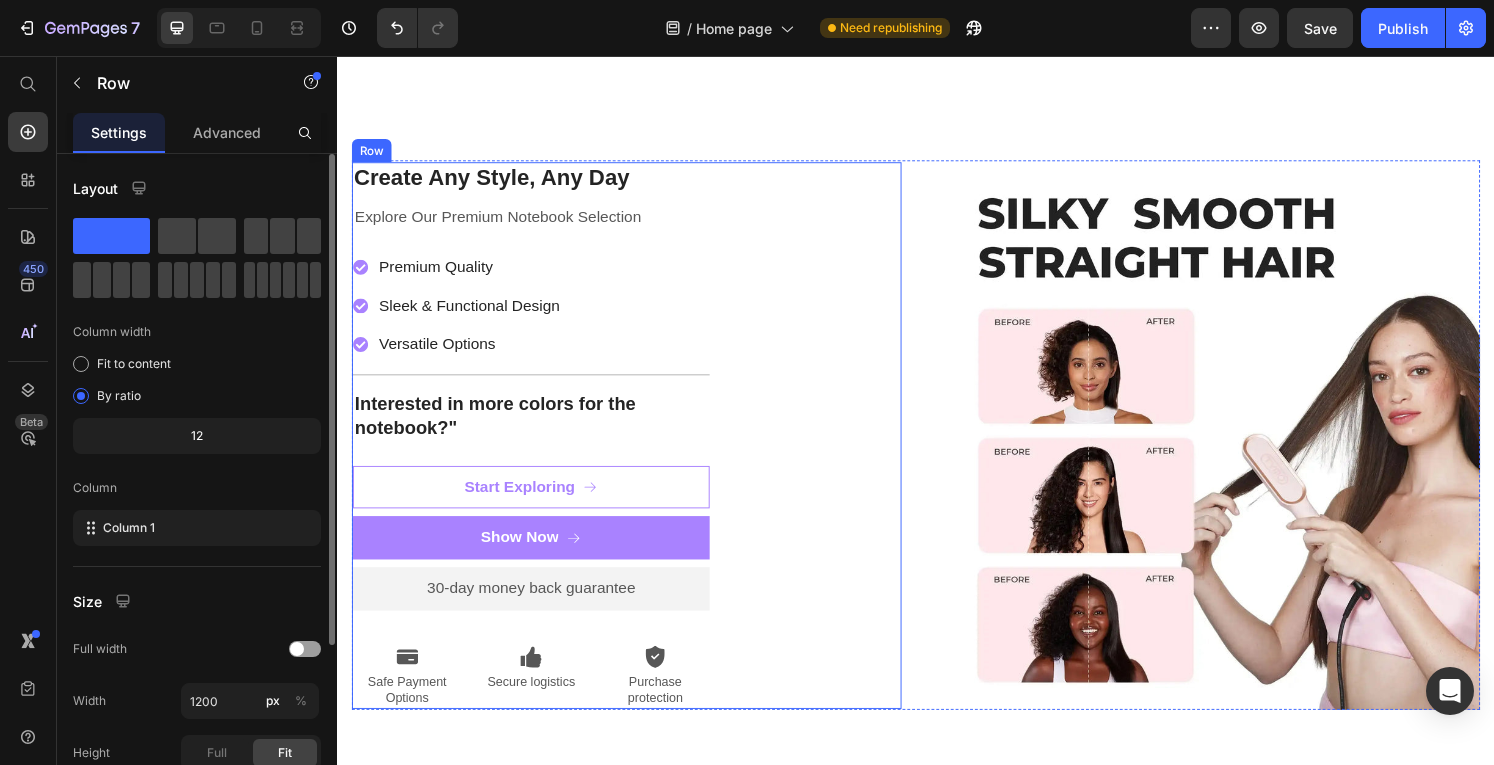 click on "⁠⁠⁠⁠⁠⁠⁠ Create Any Style, Any Day Heading Explore Our Premium Notebook Selection Text Block Premium Quality Sleek & Functional Design Versatile Options Item List                Title Line Interested in more colors for the notebook?" Text Block
Start Exploring Button
Show Now Button 30-day money back guarantee Text Block Premium Quality Sleek & Functional Design Versatile Options Item List
Icon Safe Payment Options Text Block
Icon Secure logistics Text Block
Icon Purchase protection Text Block Row Row" at bounding box center [637, 449] 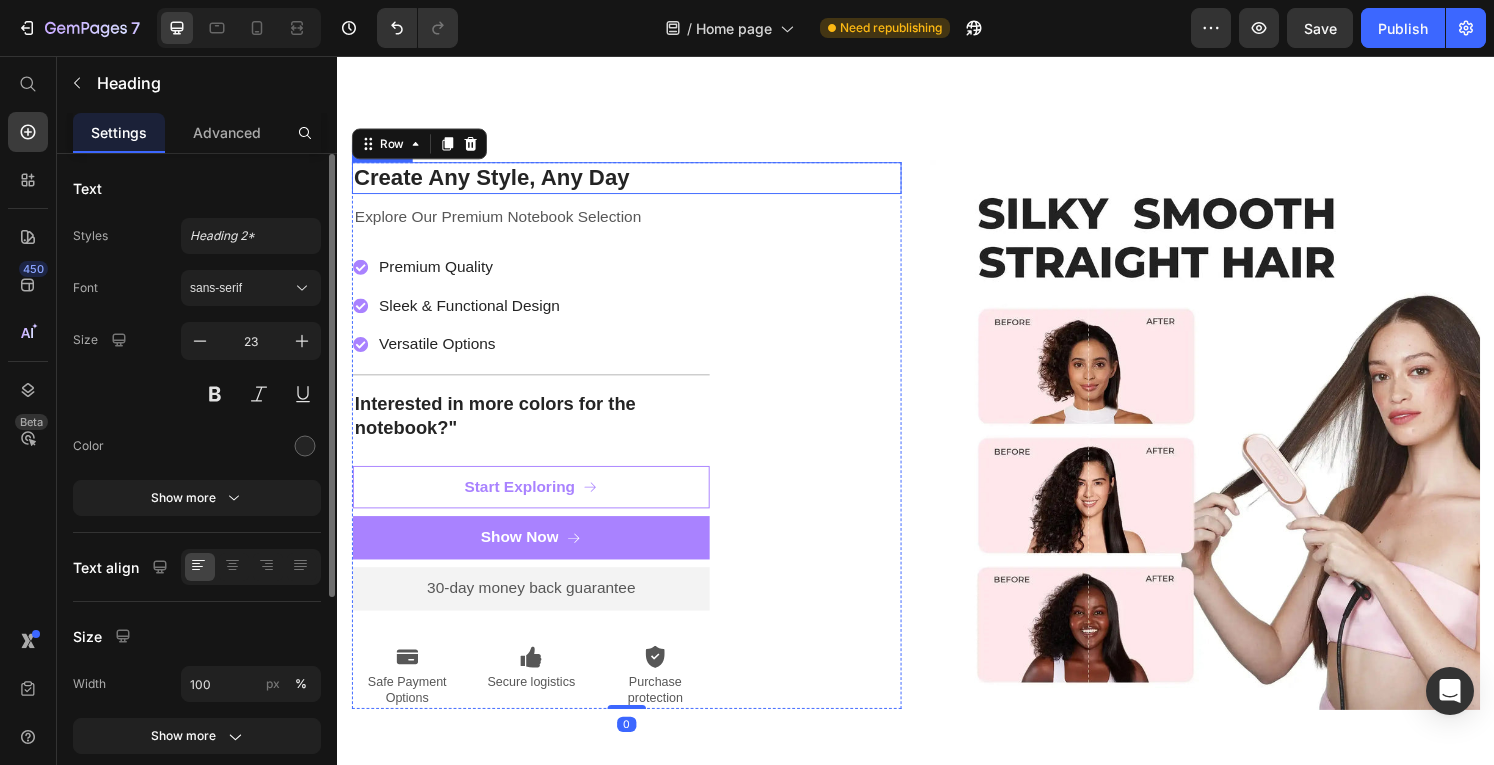 click on "Create Any Style, Any Day" at bounding box center [497, 182] 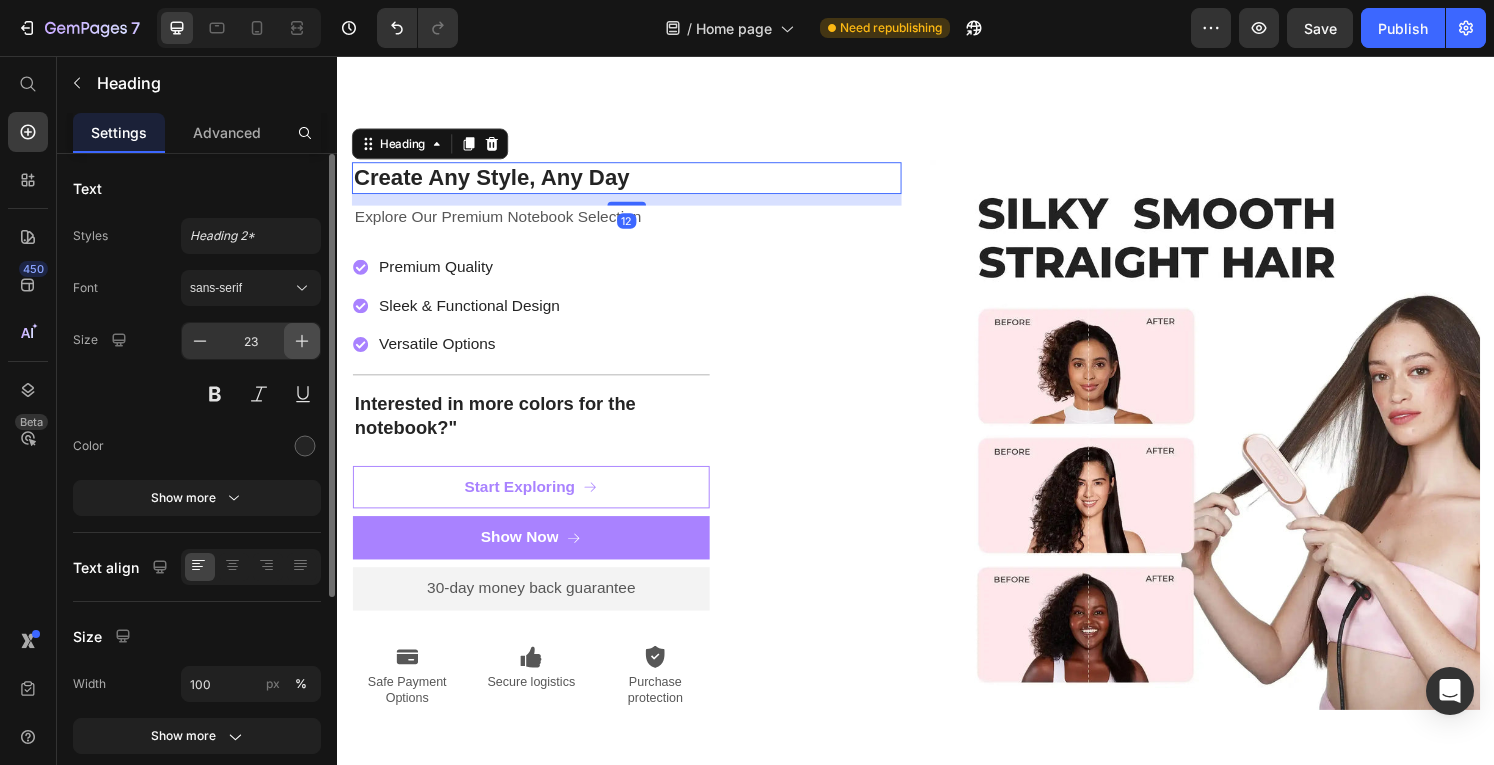 click 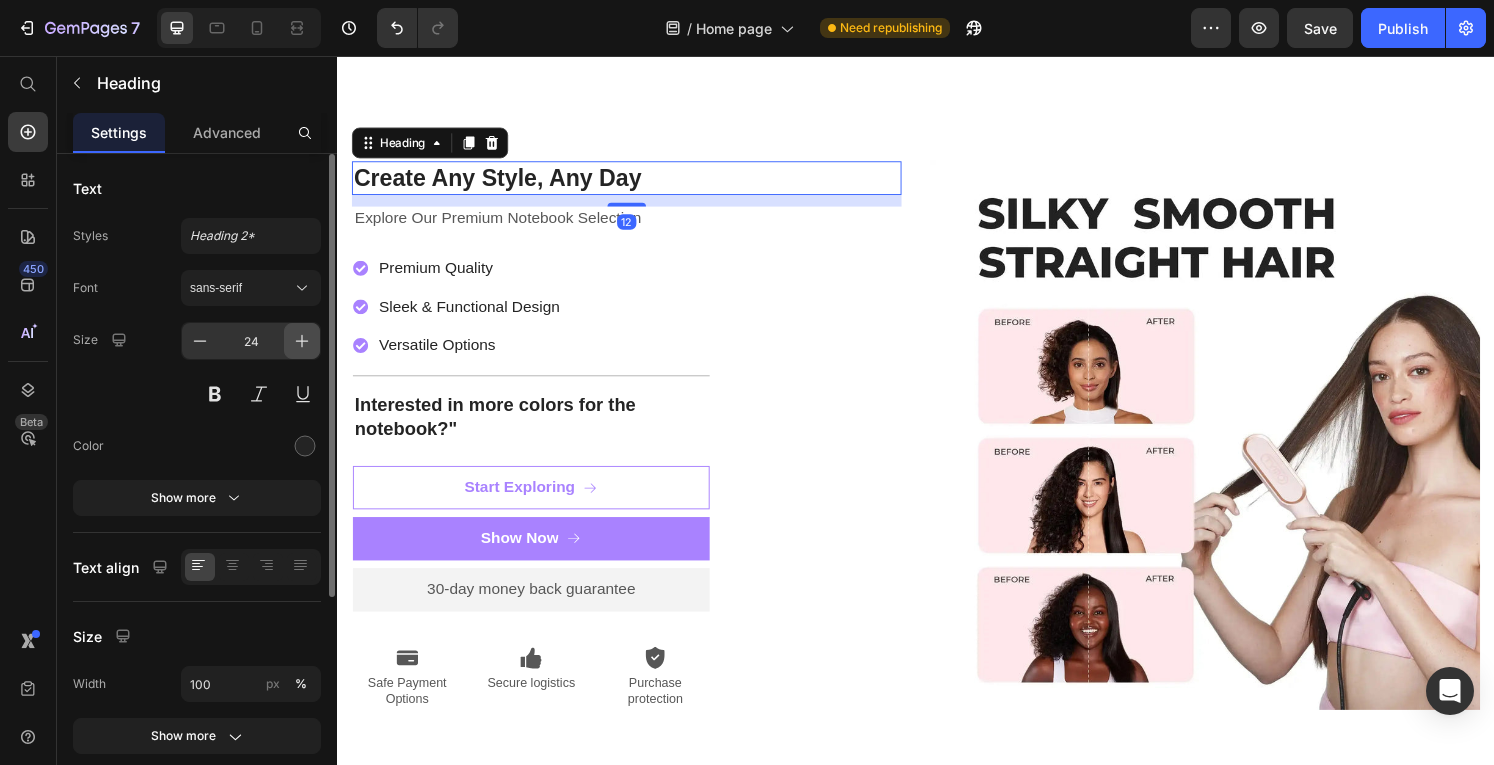 click 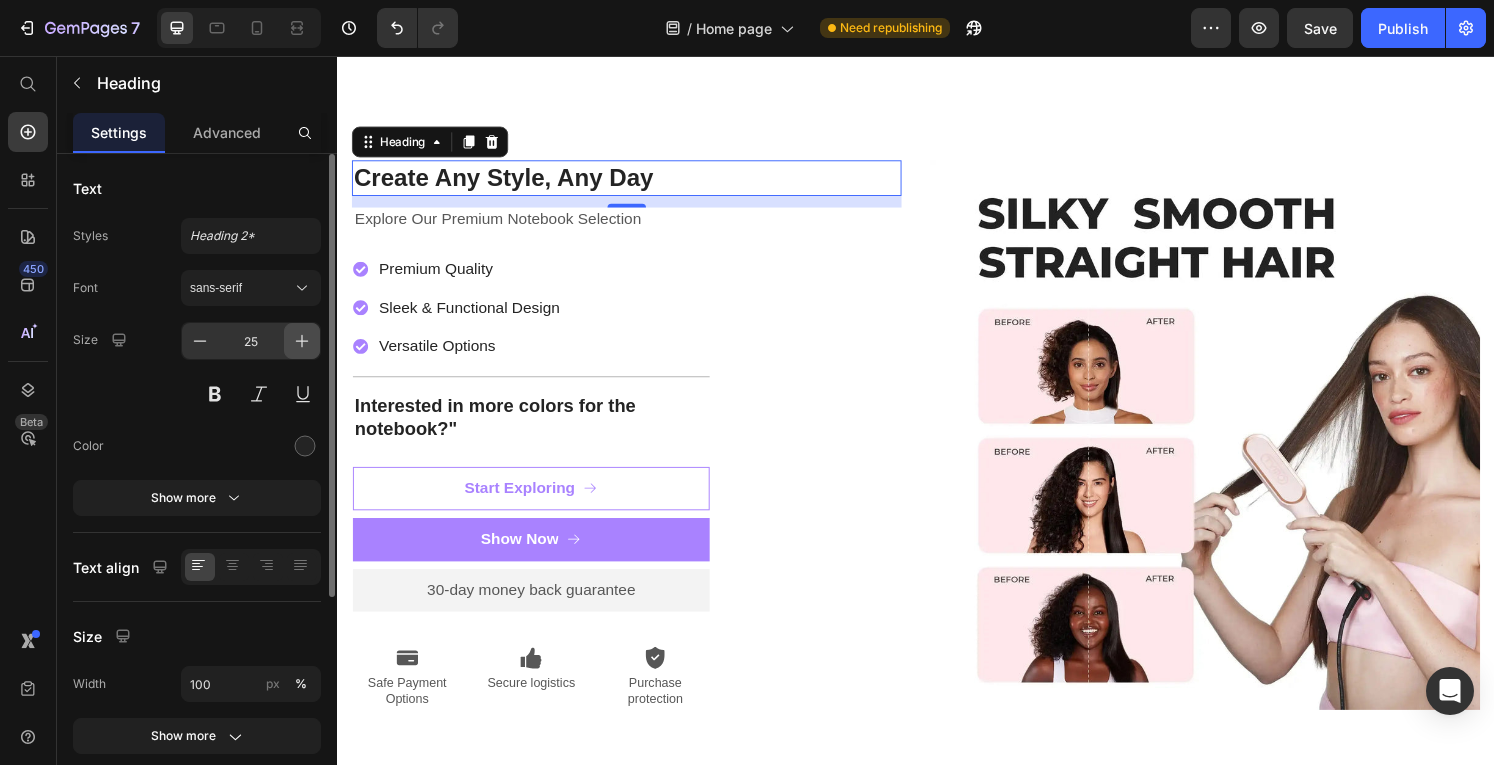 click 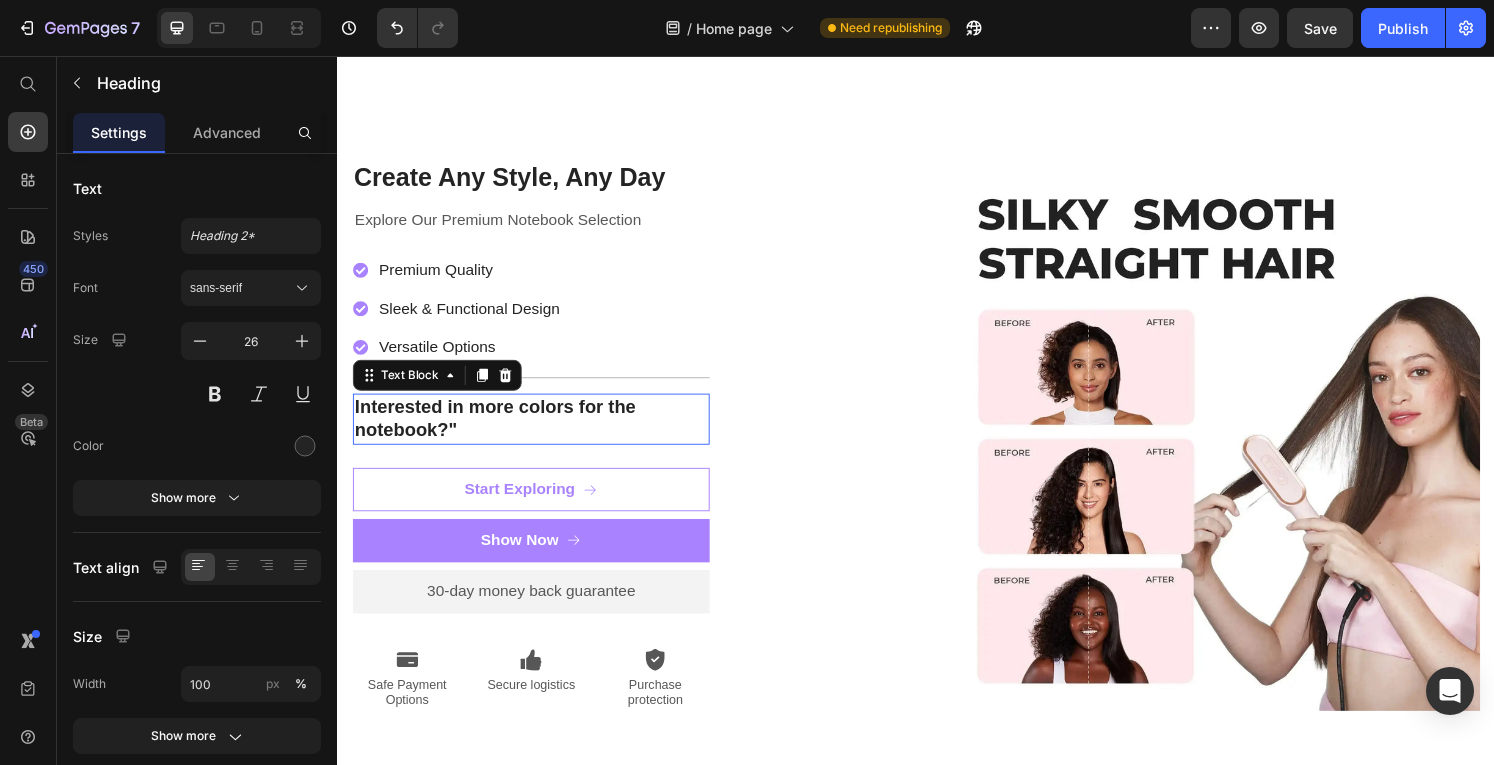 click on "Interested in more colors for the notebook?"" at bounding box center [538, 432] 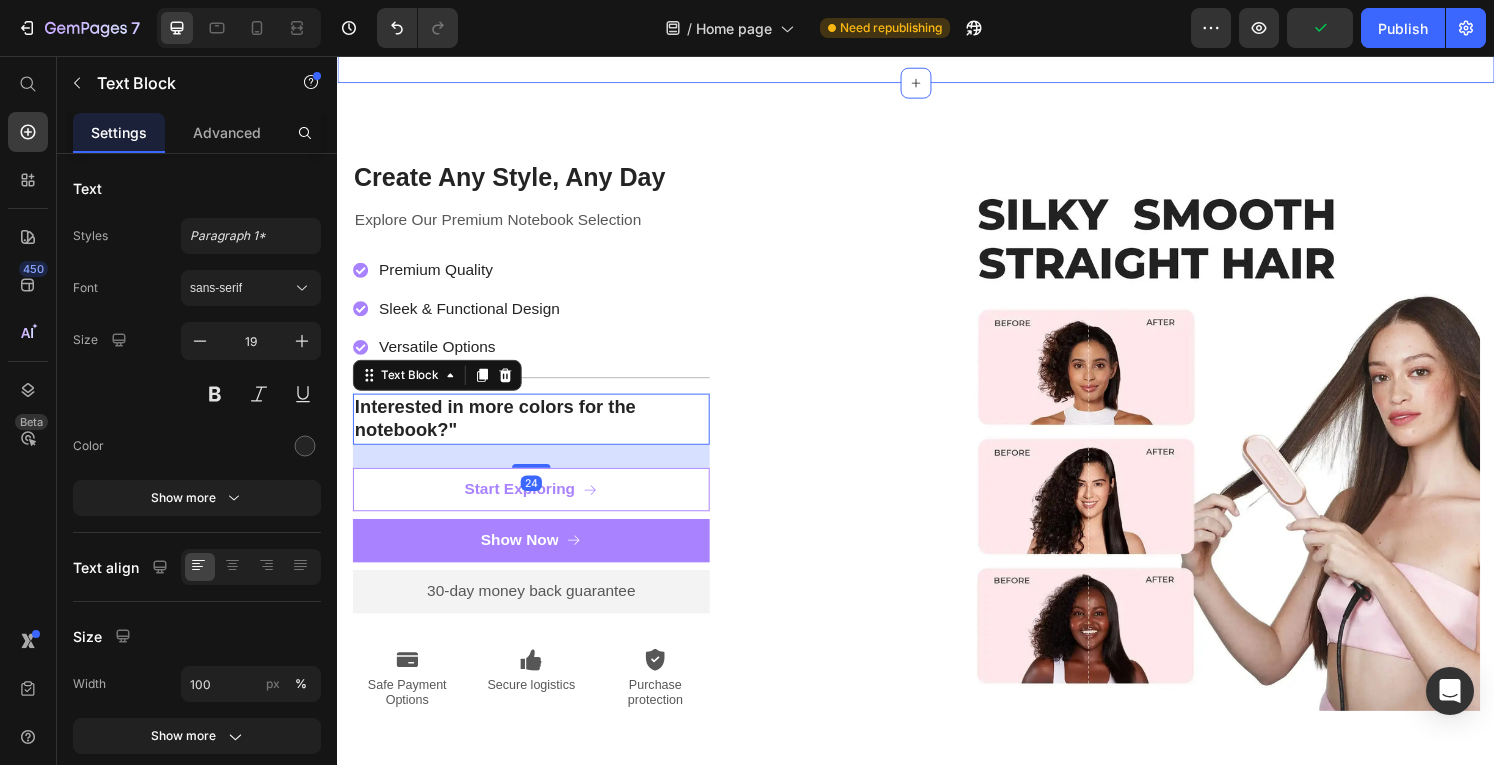 click on "Skin-Defined Treatments – Without The Salon Price Heading HOW IT WORKS Text block 01. Prep Heading Plug in and let the ionic plates heat to optimal temperature in under 60 seconds. Text block Row 02. Assess Heading Brush through your natural texture to detangle and distribute heat evenly. Text block Row 03. Treat Heading Smooth, glide, and glow — all in one pass. Lock in shine without frying your strands. Text block Row Image Row Section 5" at bounding box center (937, -237) 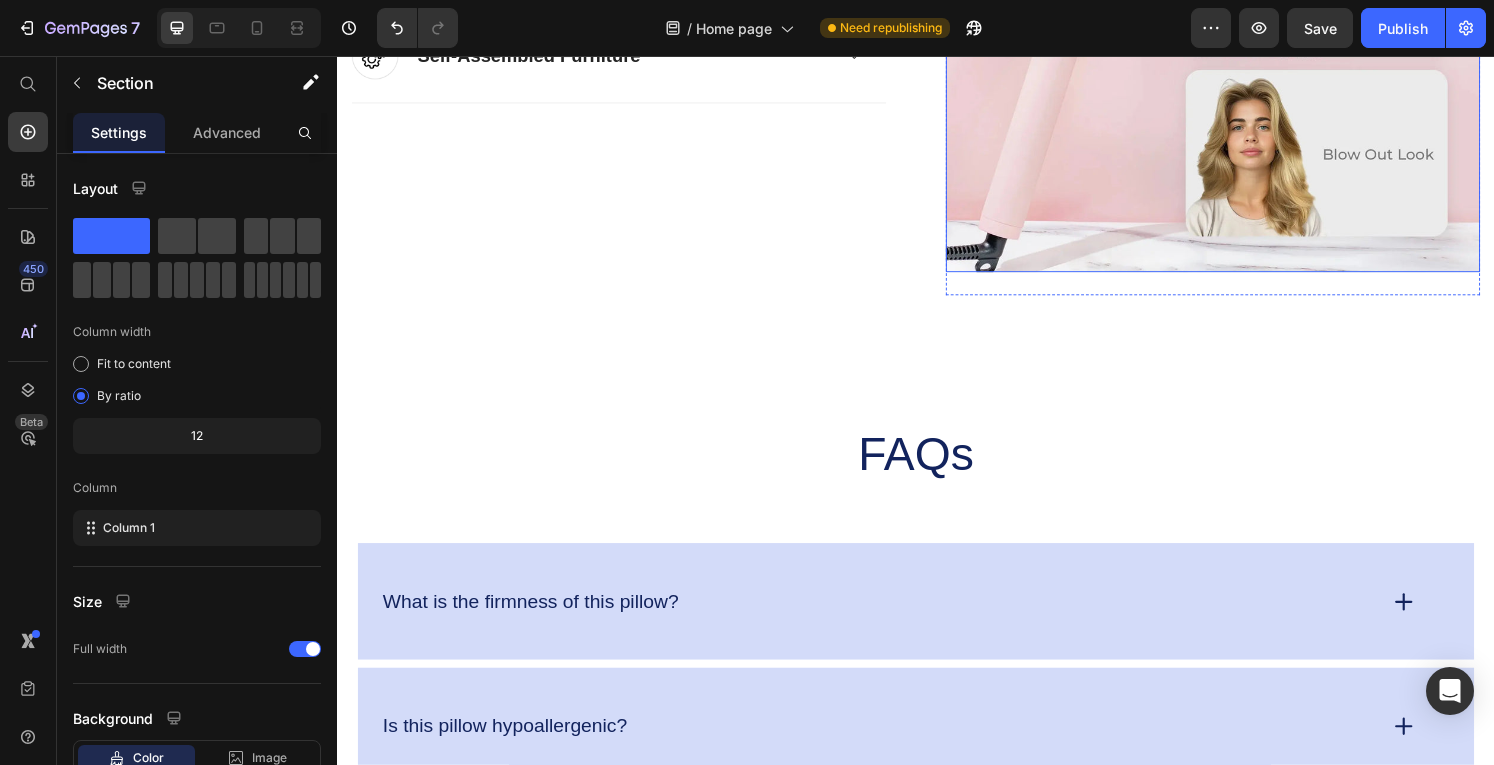 scroll, scrollTop: 3956, scrollLeft: 0, axis: vertical 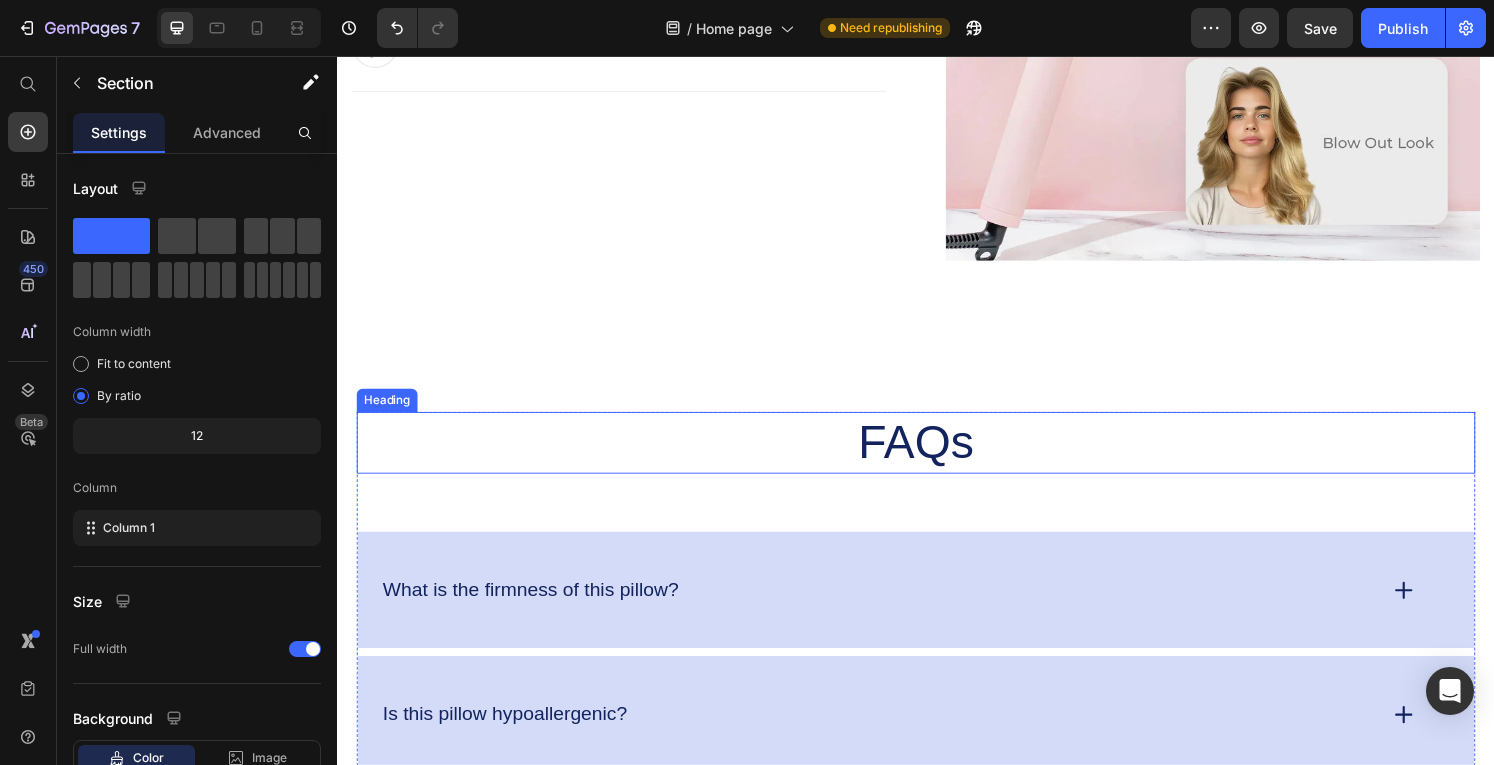 click on "FAQs" at bounding box center [937, 457] 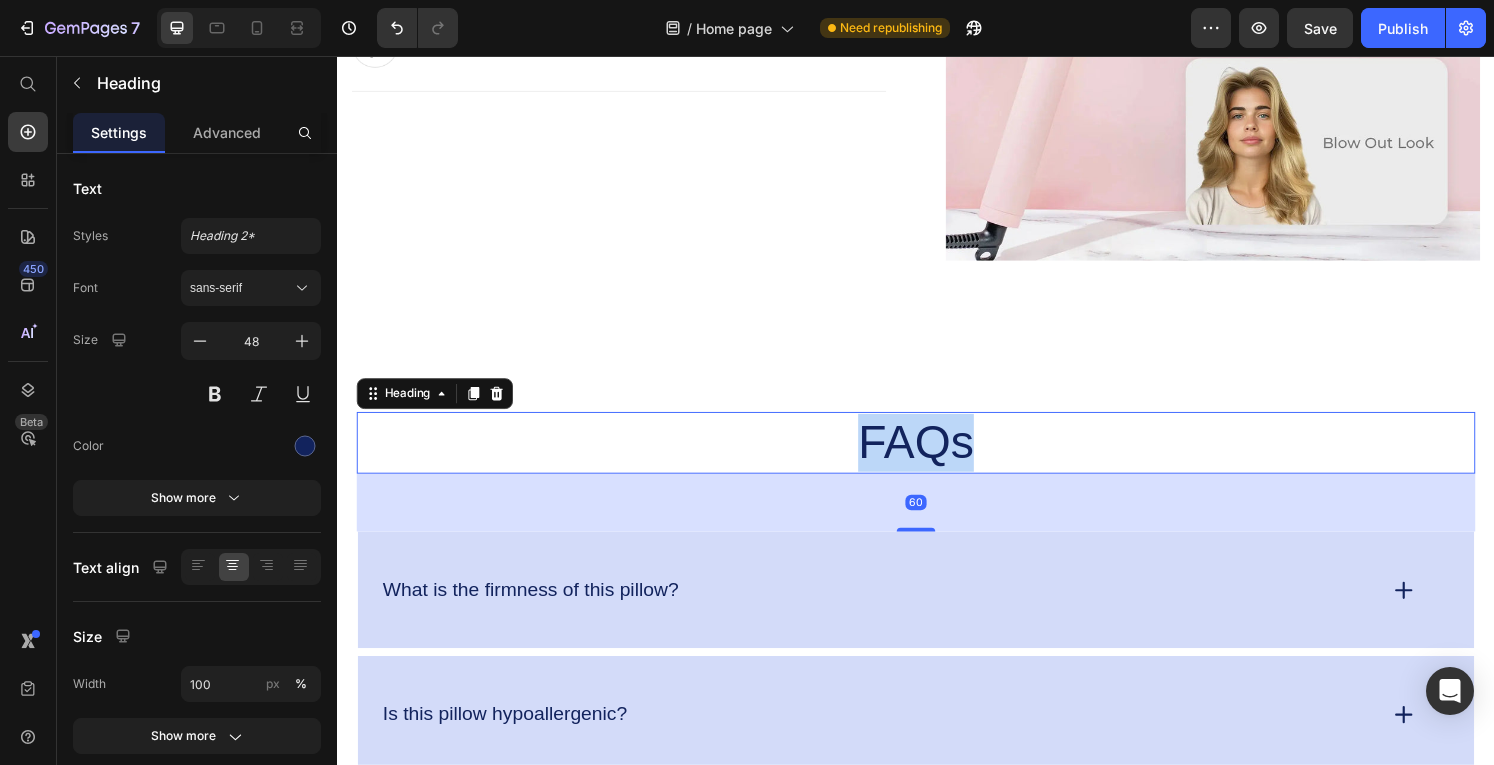 click on "FAQs" at bounding box center [937, 457] 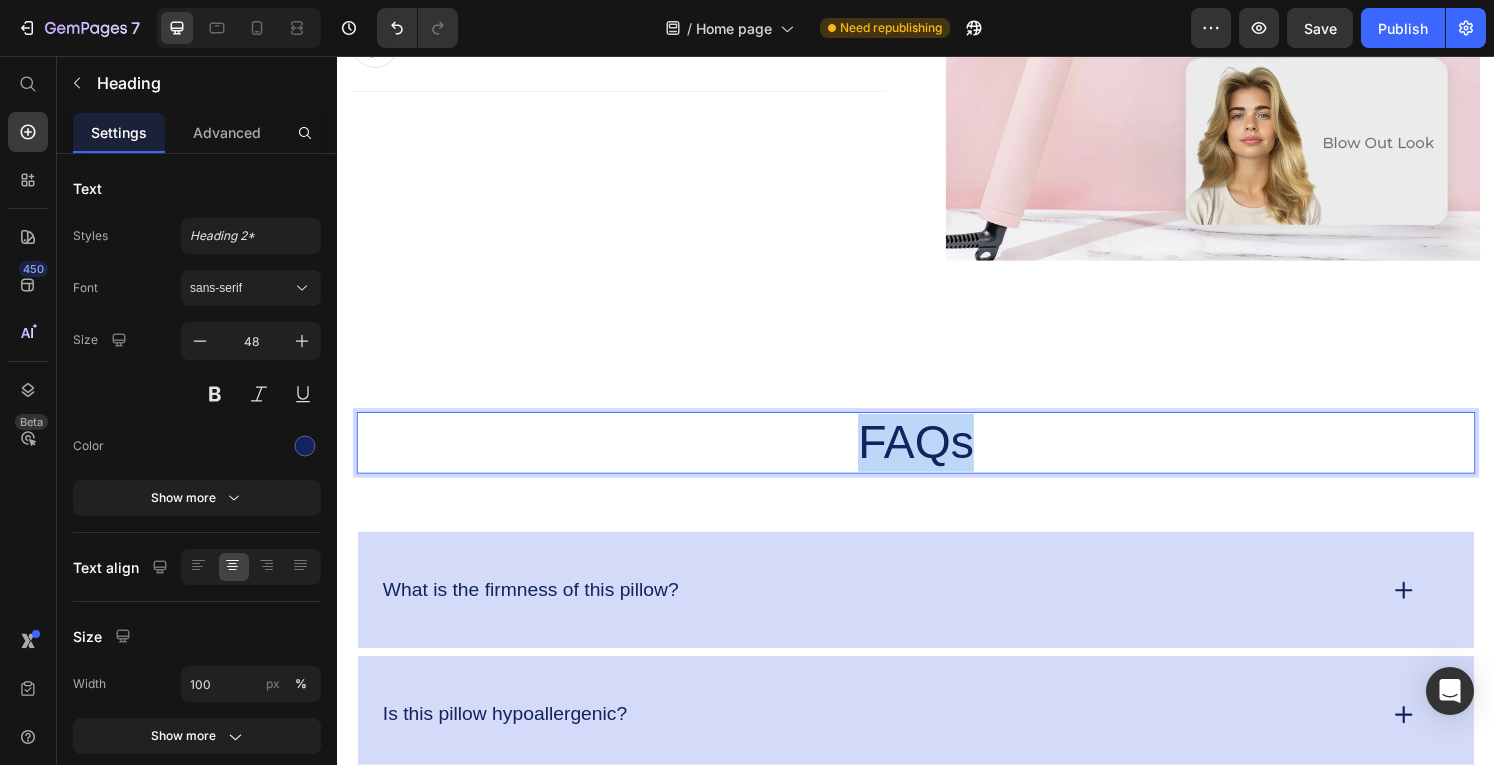 click on "FAQs" at bounding box center [937, 457] 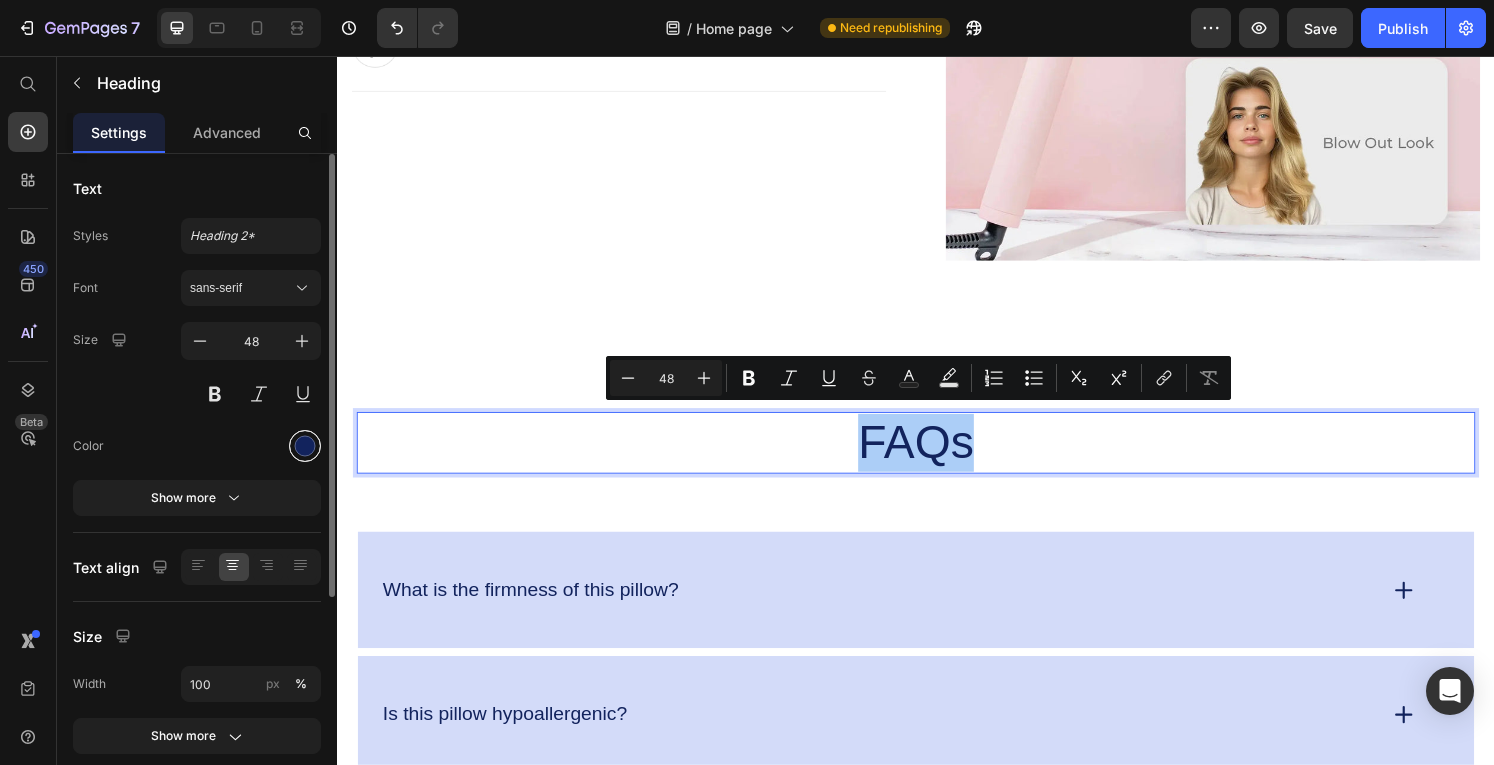 click at bounding box center [305, 446] 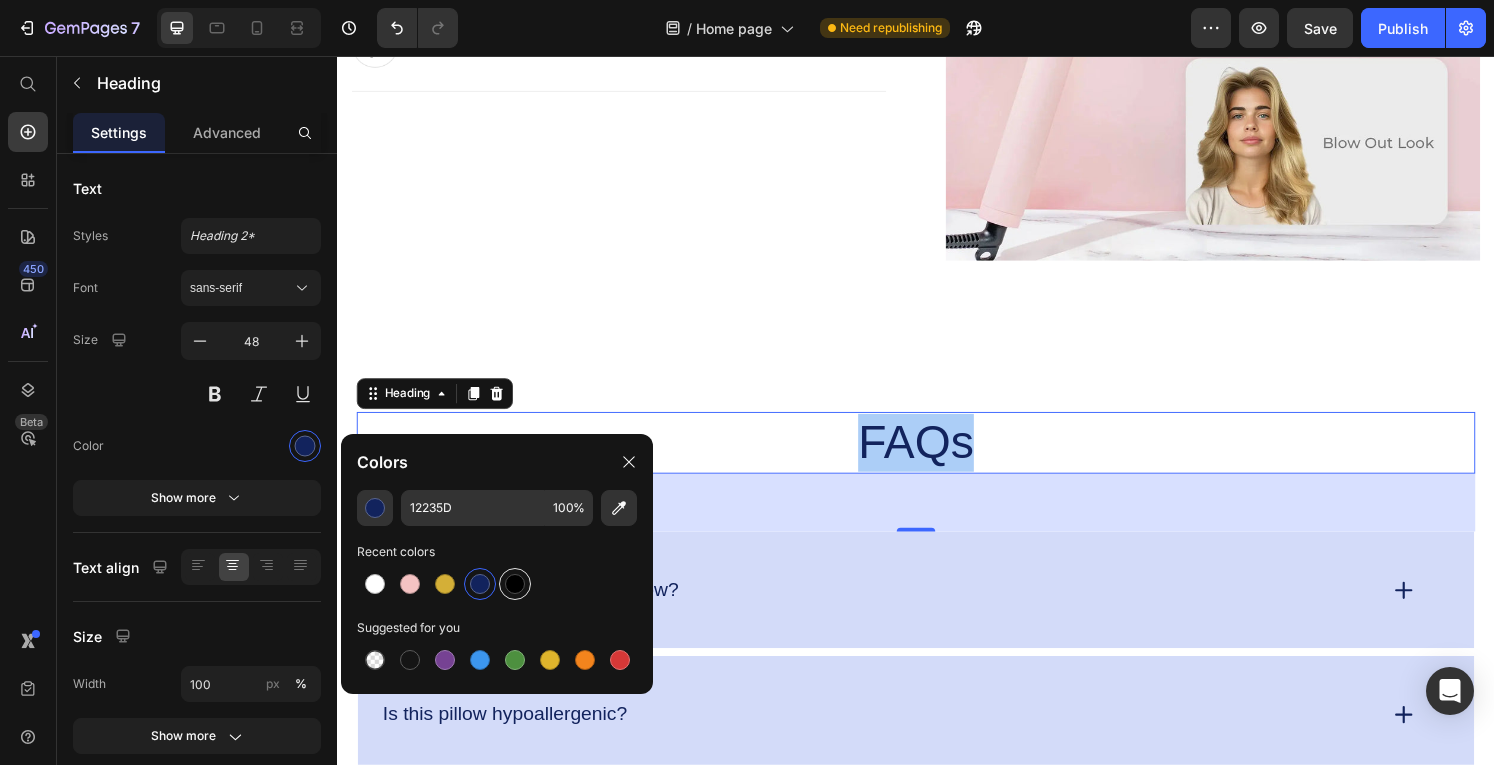 click at bounding box center (515, 584) 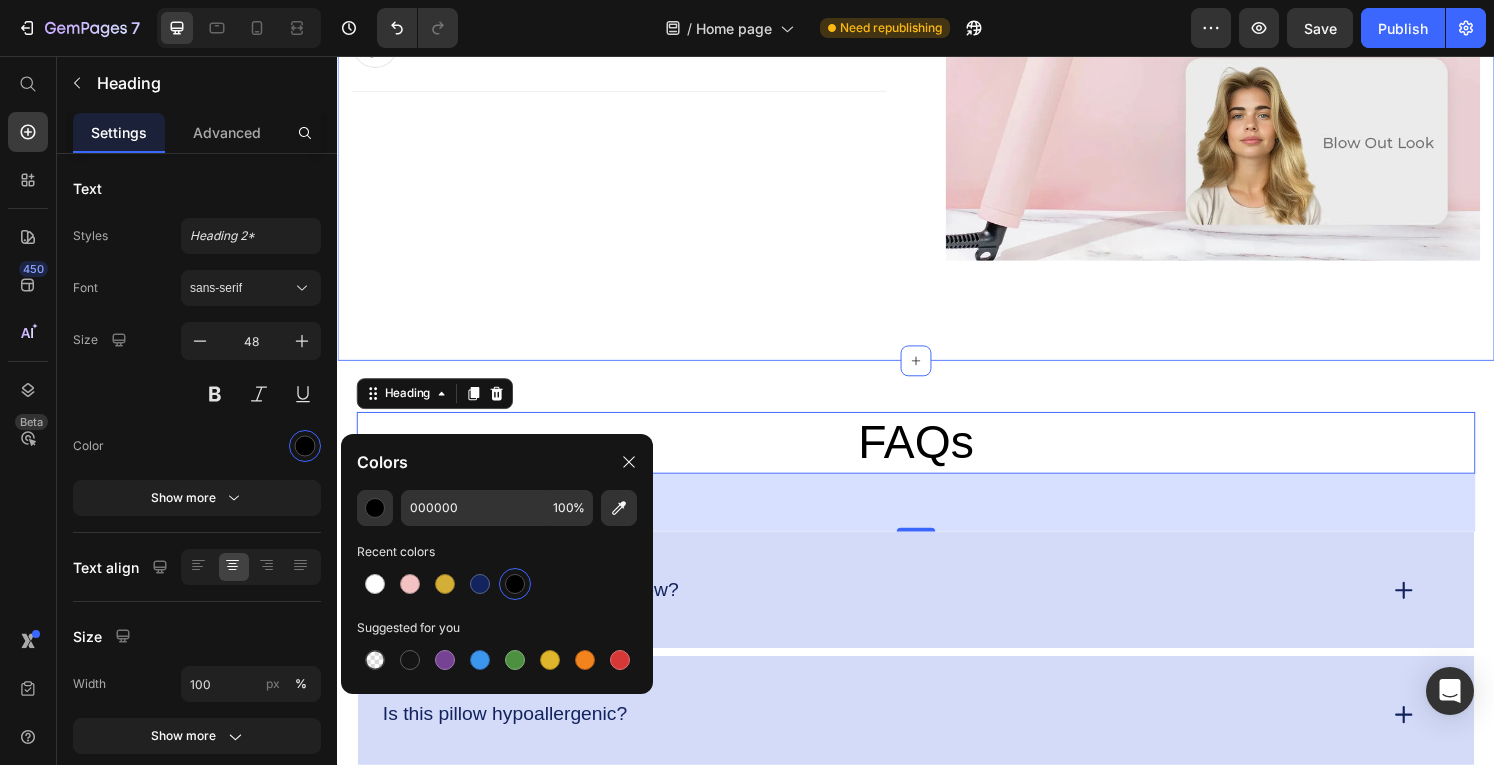 click on "Create Any Style, Any Day Heading Image
Simple and Sophisticated Accordion Row Image
Eco-Friendly Materials Accordion Row Image
Self-Assembled Furniture Accordion Row Image Row Row Section 7" at bounding box center [937, 3] 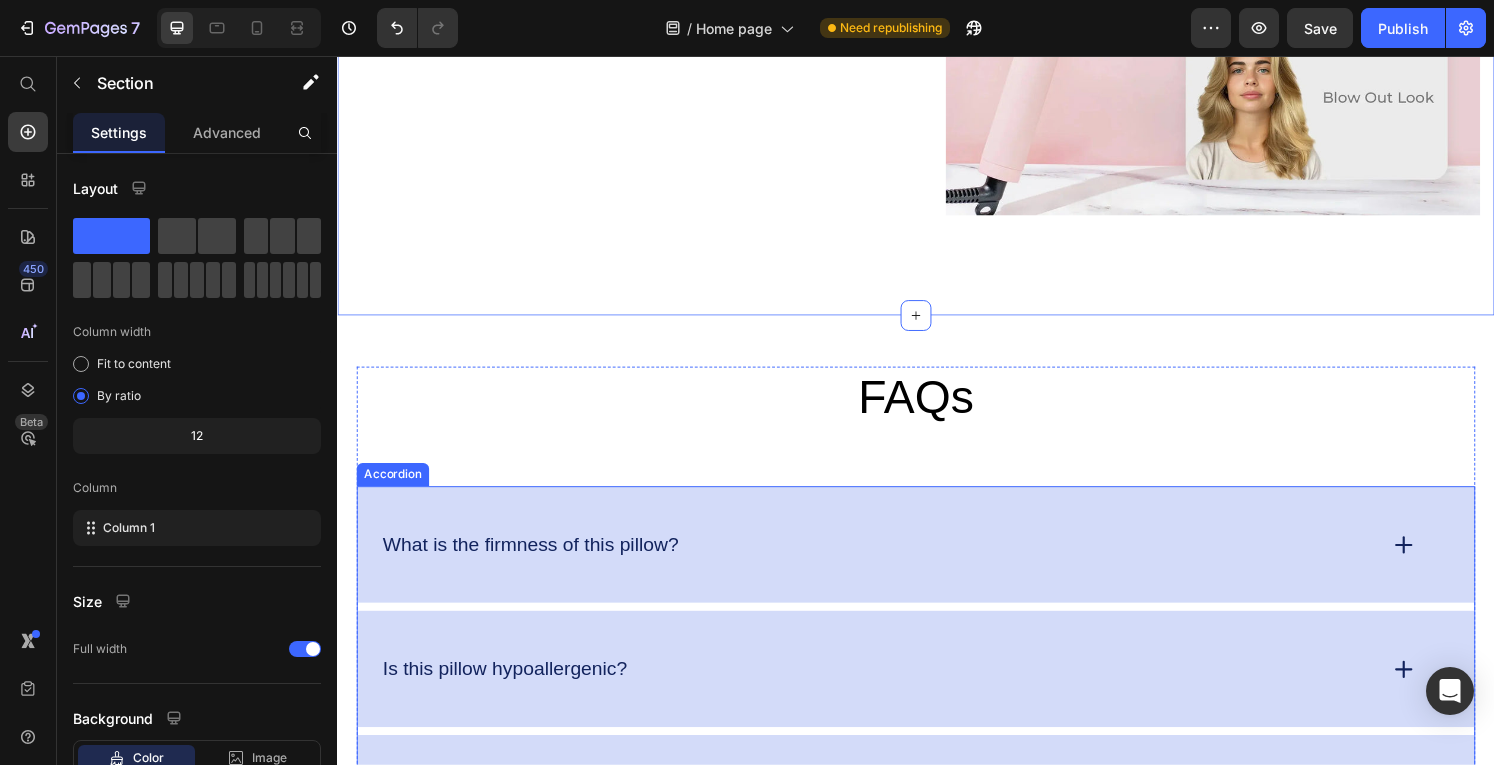 scroll, scrollTop: 4004, scrollLeft: 0, axis: vertical 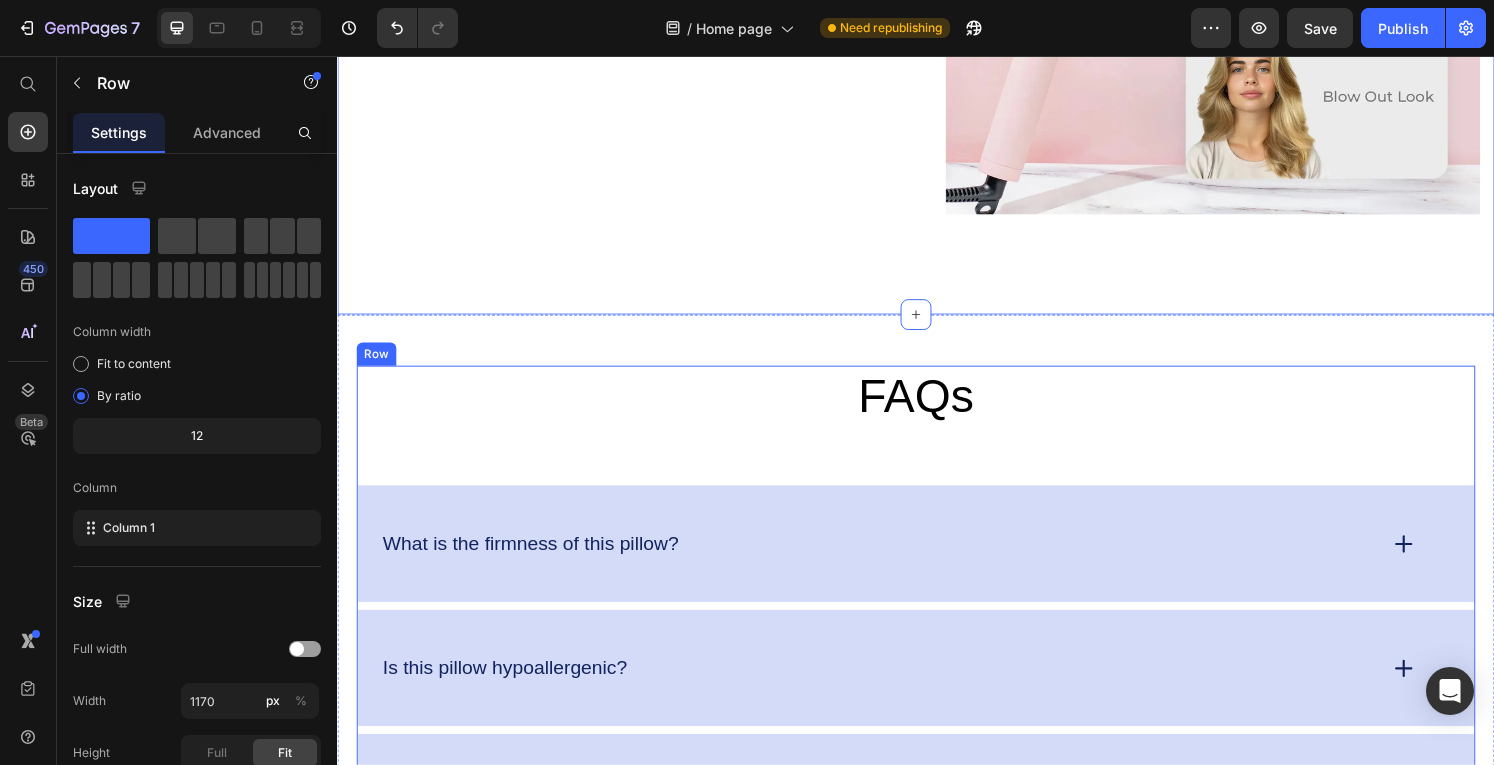click on "FAQs Heading
What is the firmness of this pillow?
Is this pillow hypoallergenic?
Does this pillow have breathable materials?
What are the benefits of using this pillow?
How does this pillow differ from a regular pillow? Accordion" at bounding box center [937, 757] 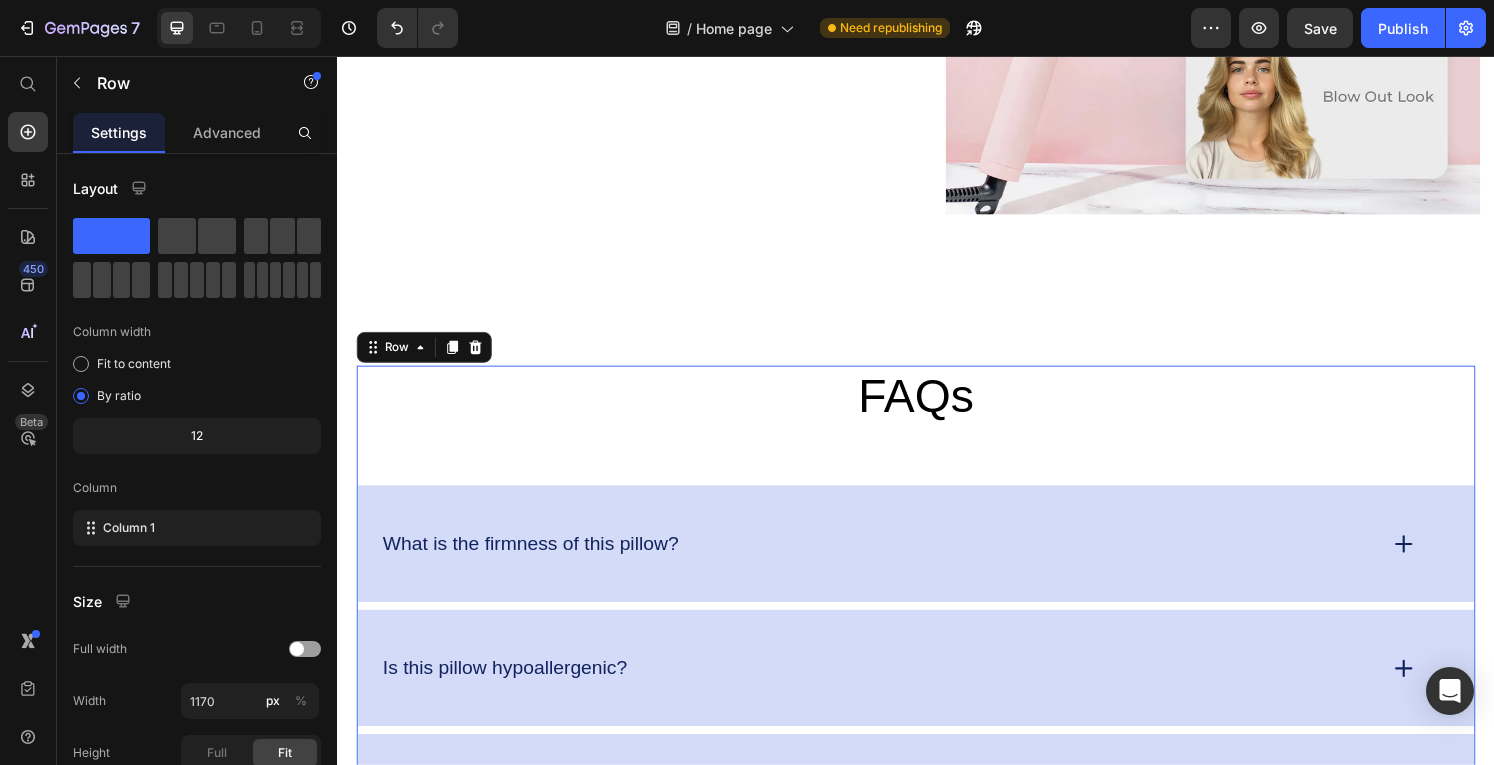 click on "What is the firmness of this pillow?" at bounding box center [897, 561] 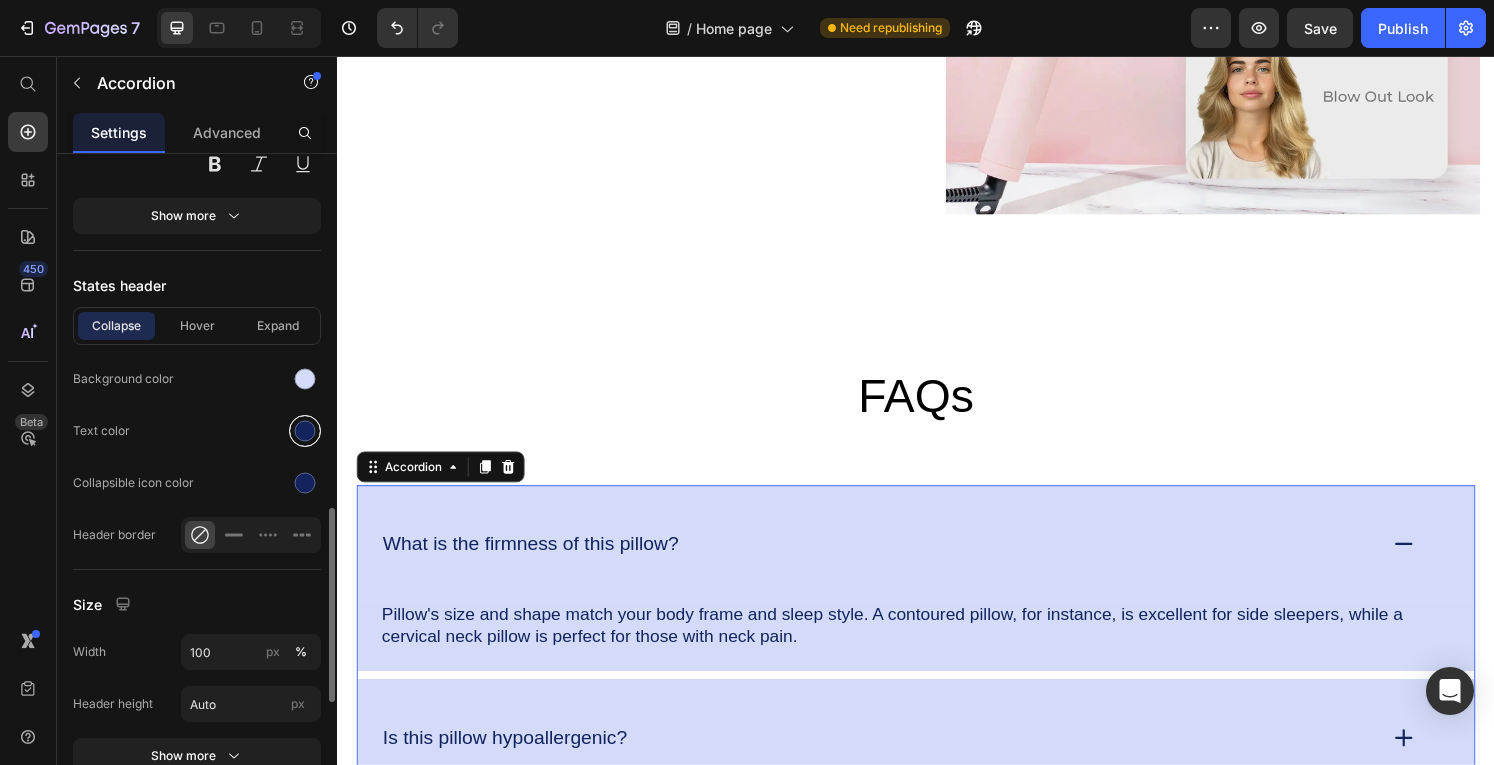 scroll, scrollTop: 1214, scrollLeft: 0, axis: vertical 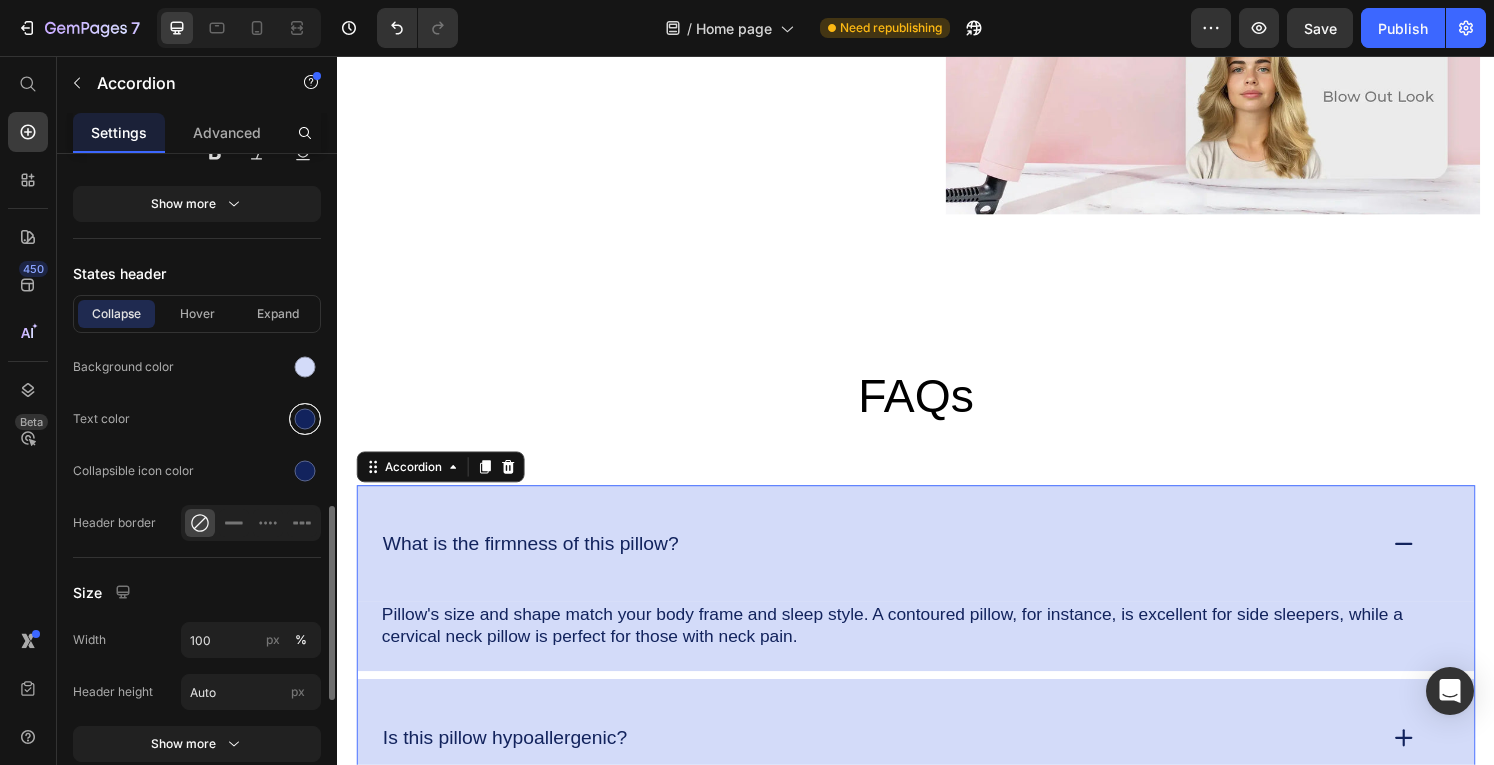 click at bounding box center [305, 419] 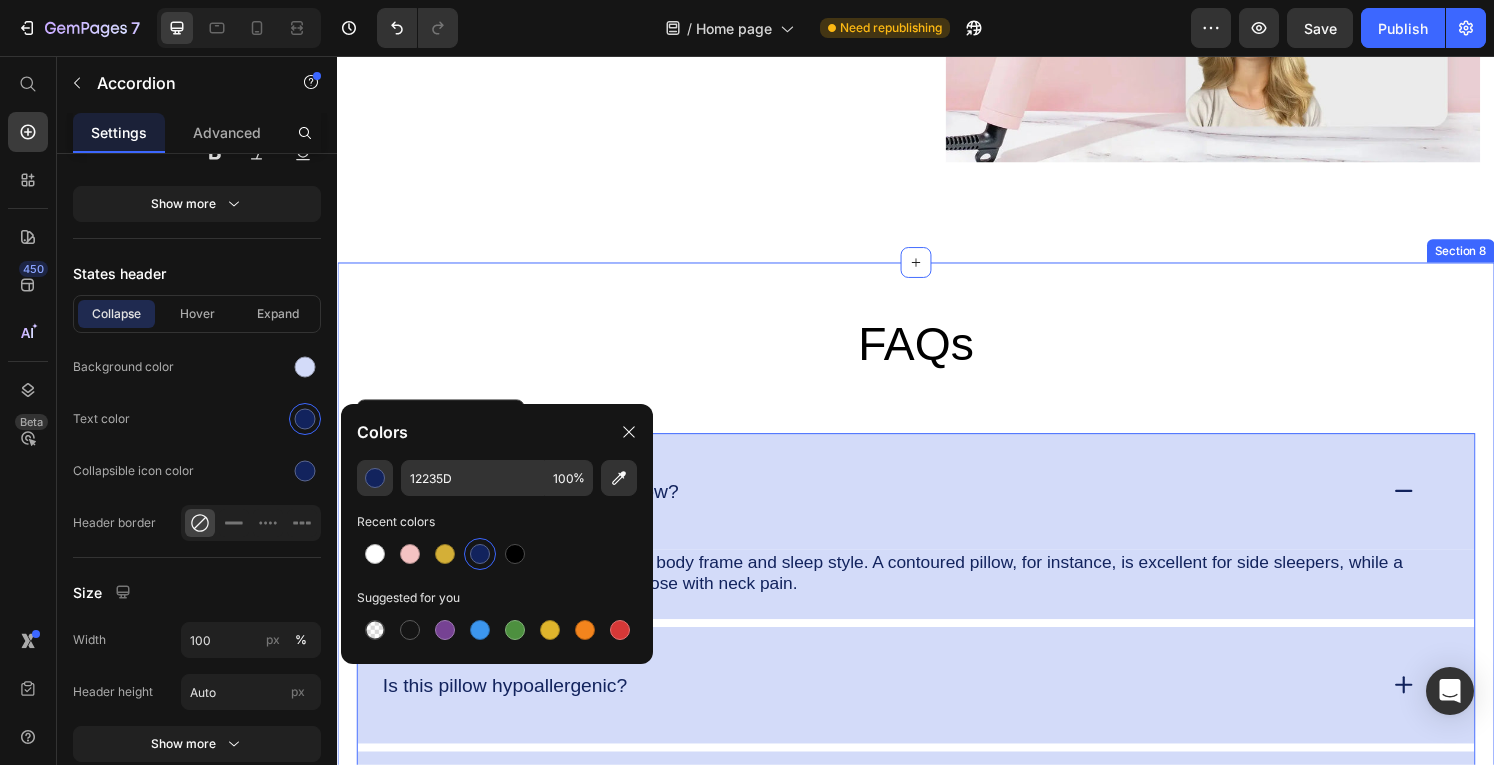 scroll, scrollTop: 4058, scrollLeft: 0, axis: vertical 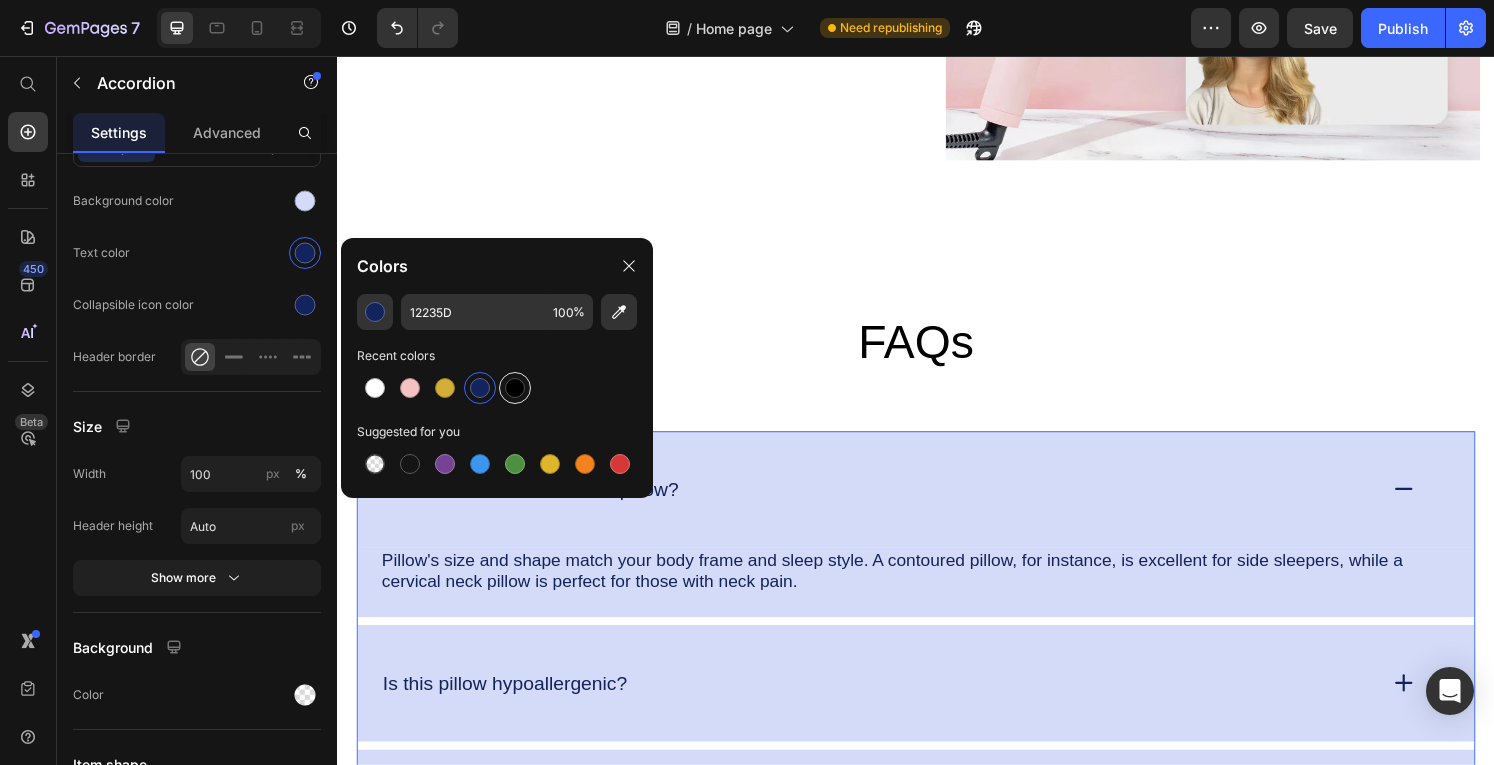click at bounding box center [515, 388] 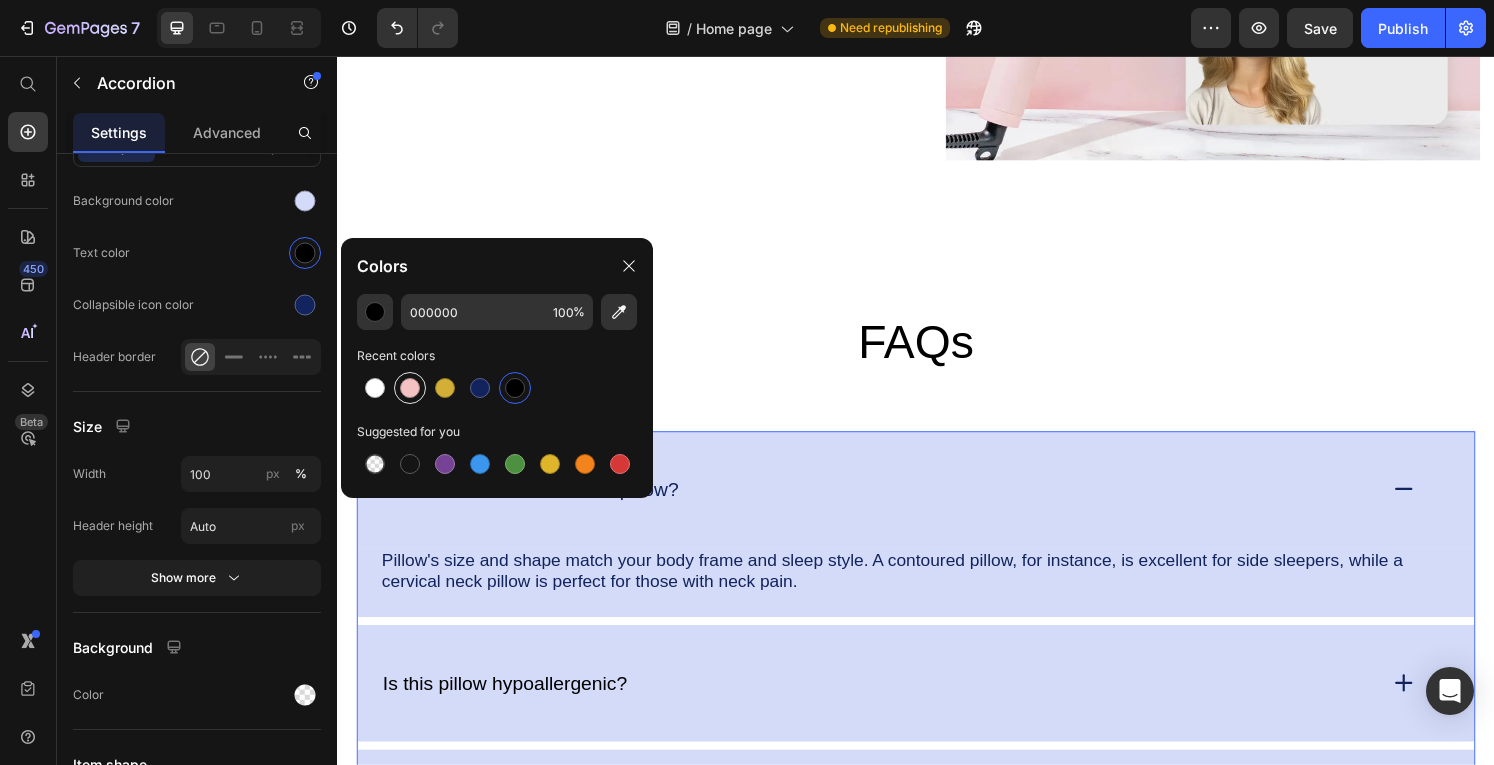 click at bounding box center [410, 388] 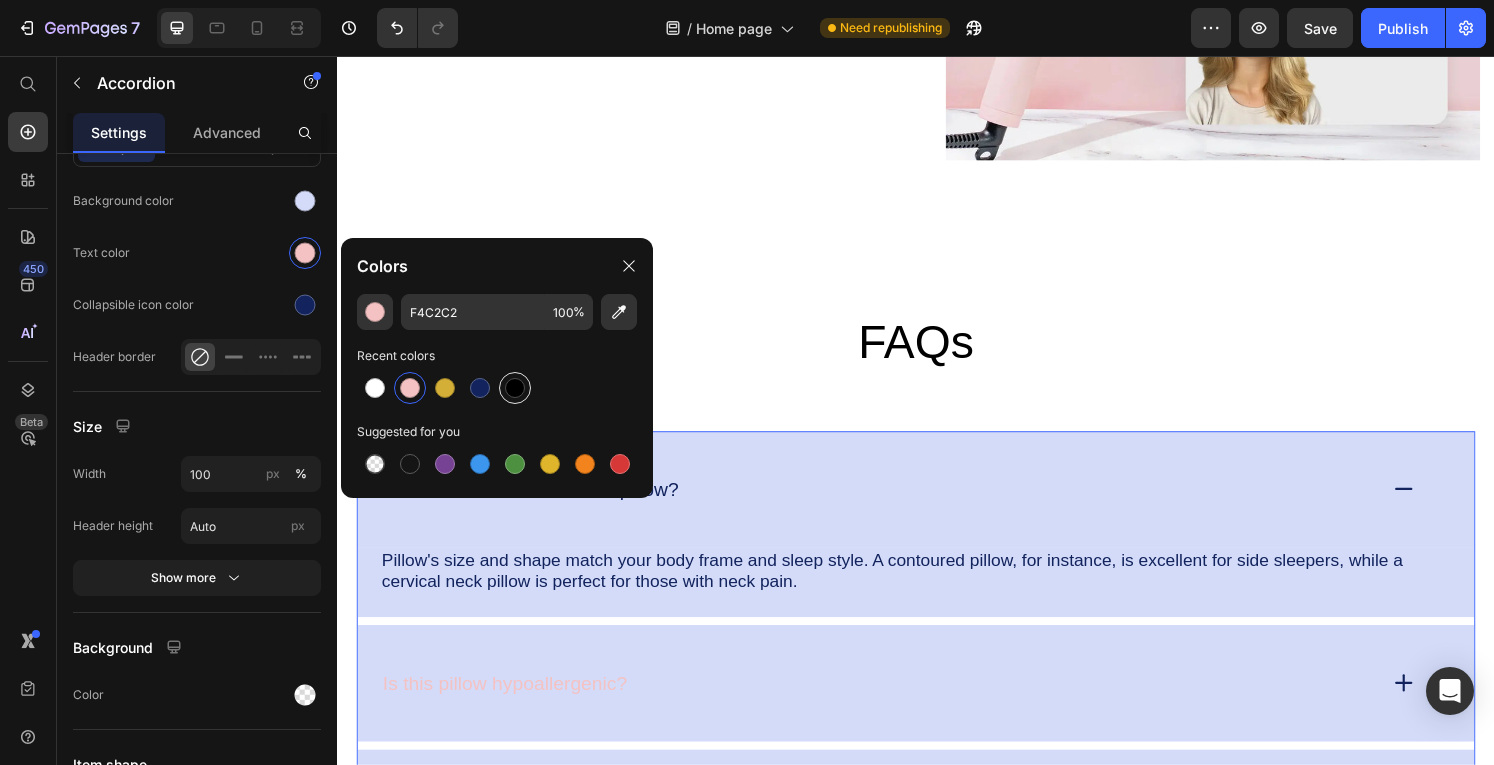 click at bounding box center [515, 388] 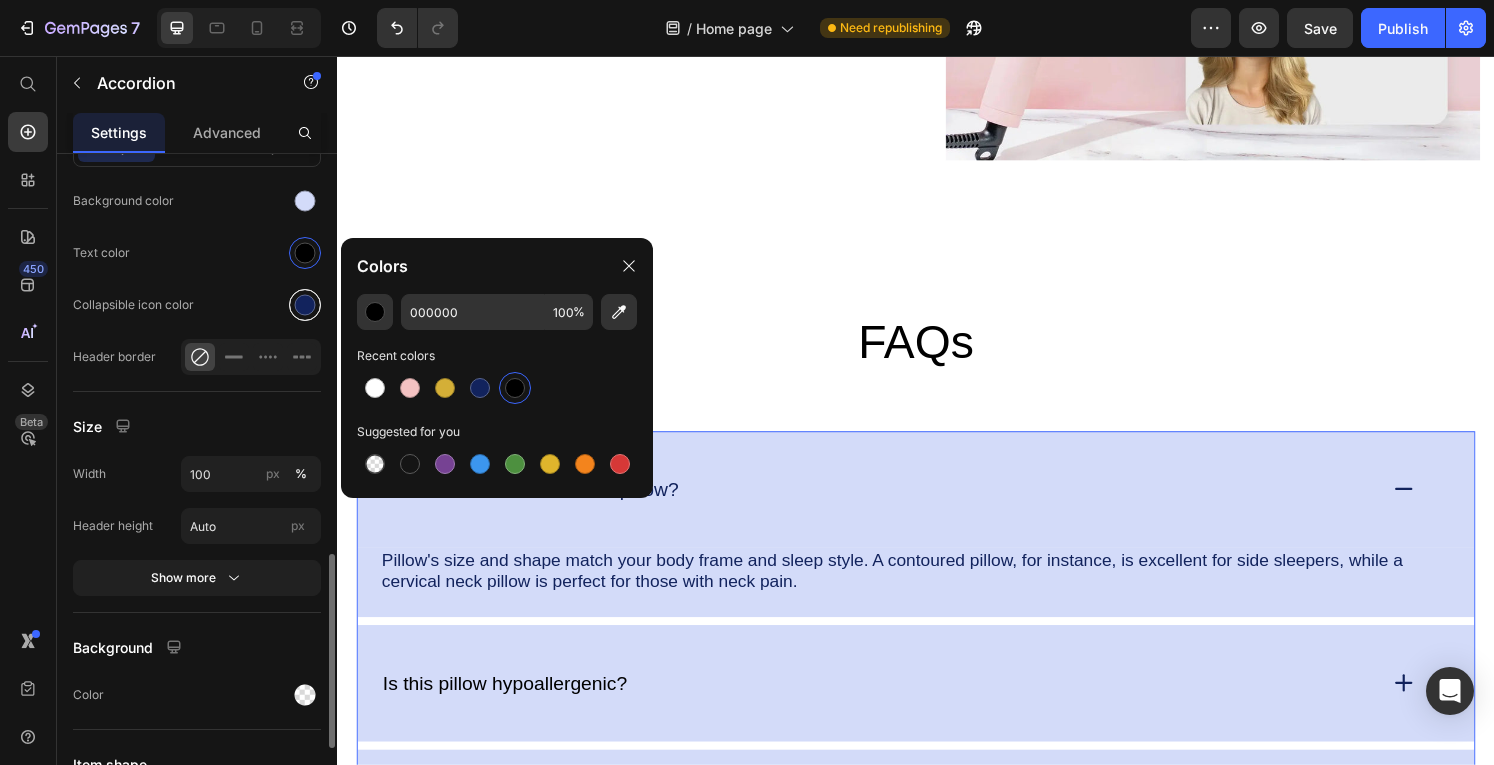click at bounding box center (305, 305) 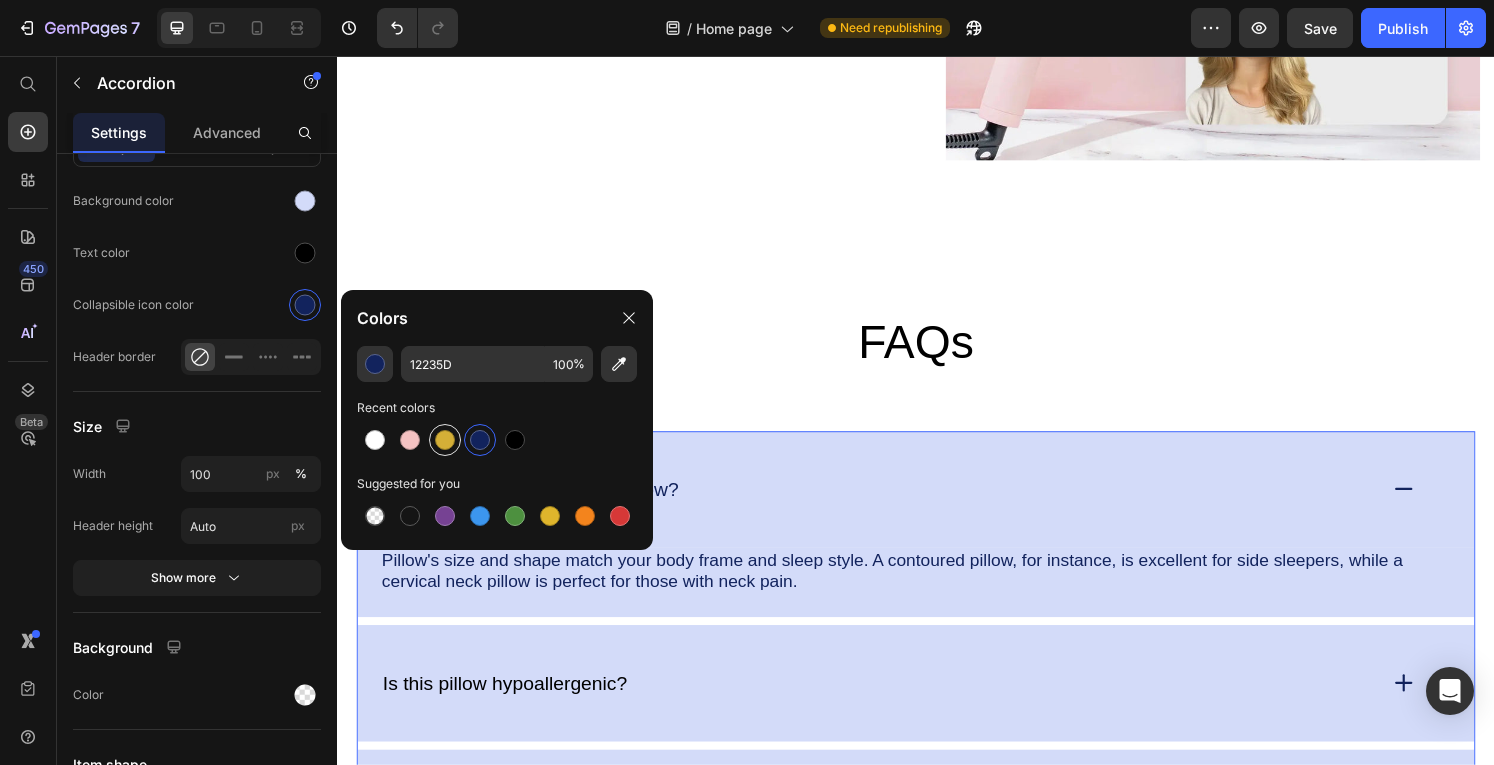 click at bounding box center (445, 440) 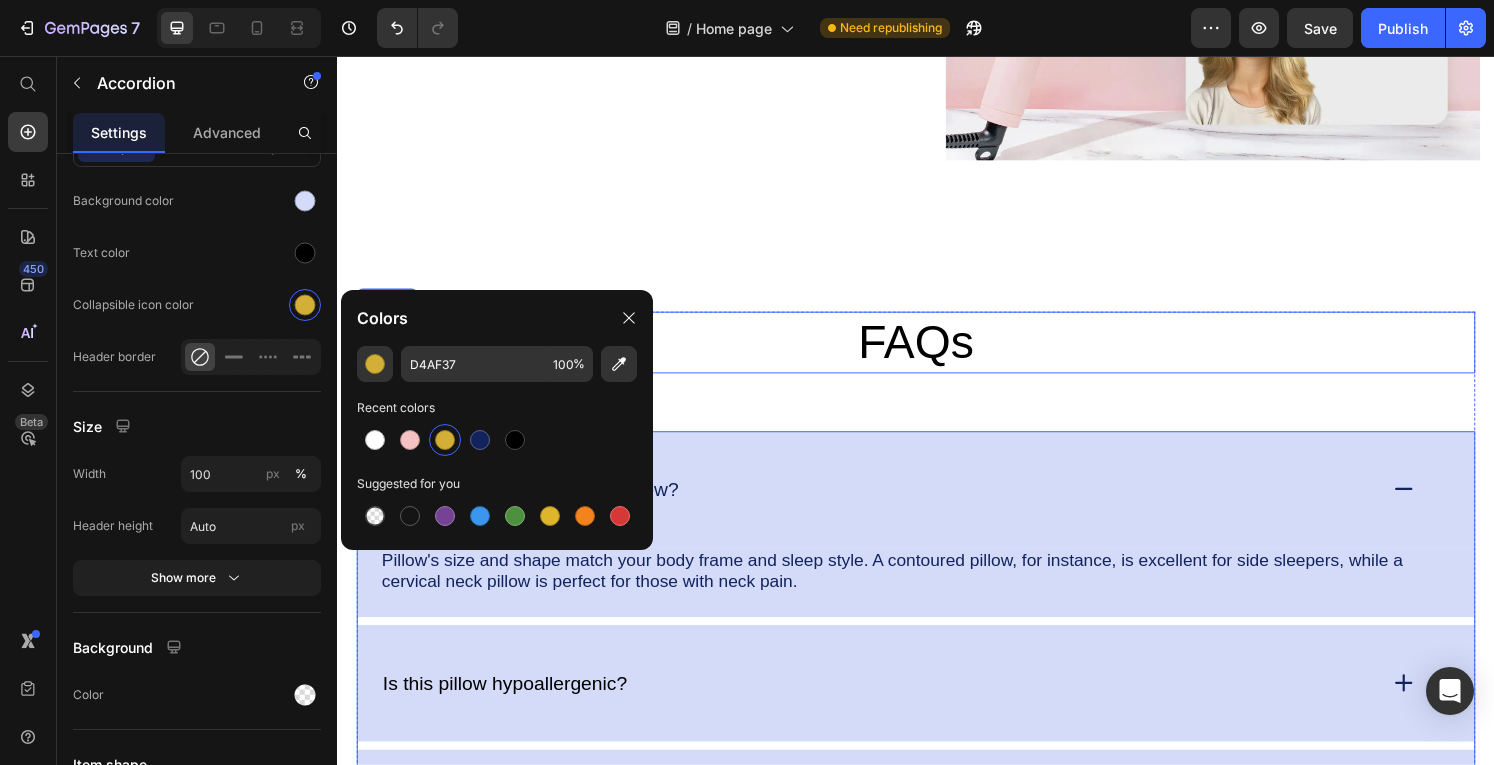 click on "FAQs" at bounding box center (937, 353) 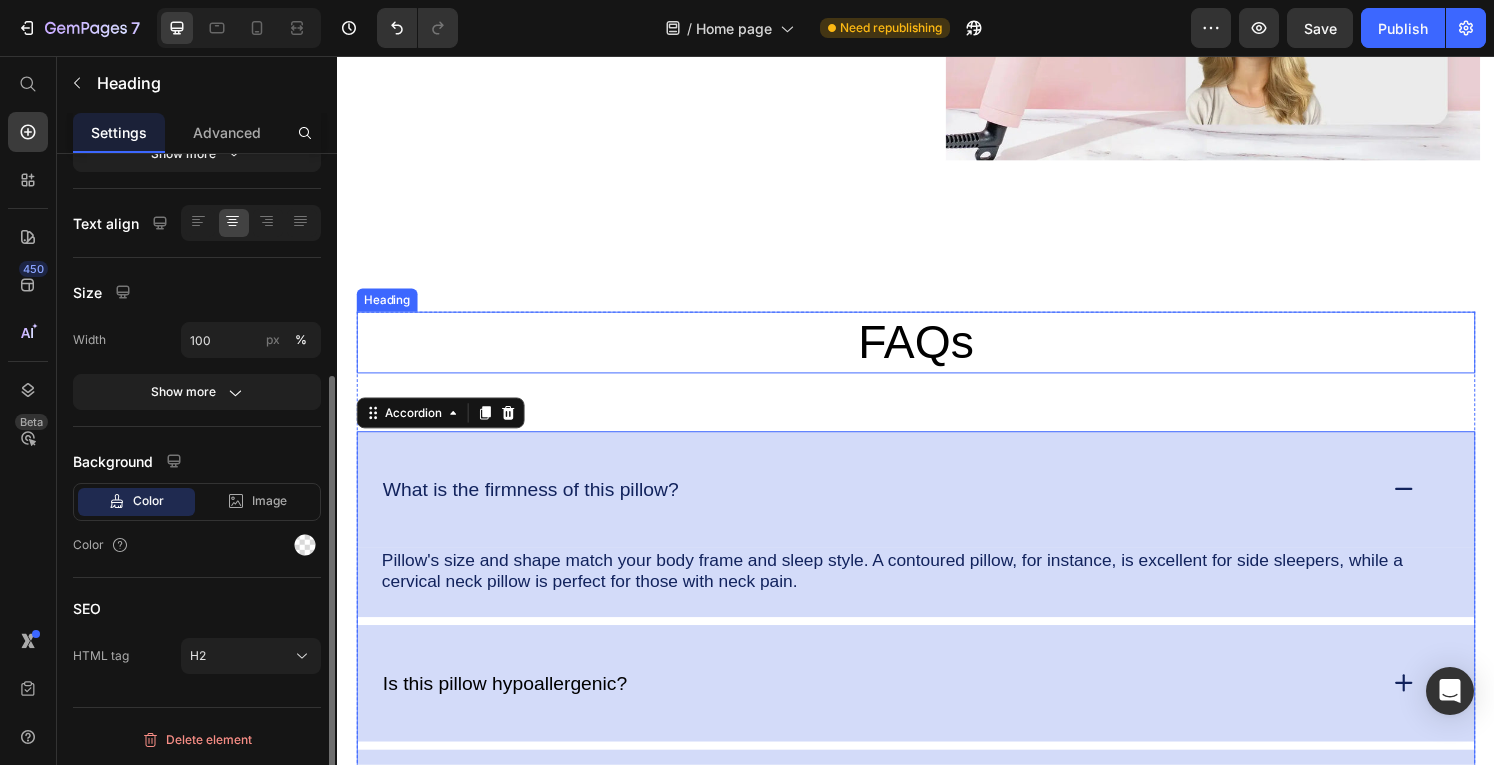 scroll, scrollTop: 0, scrollLeft: 0, axis: both 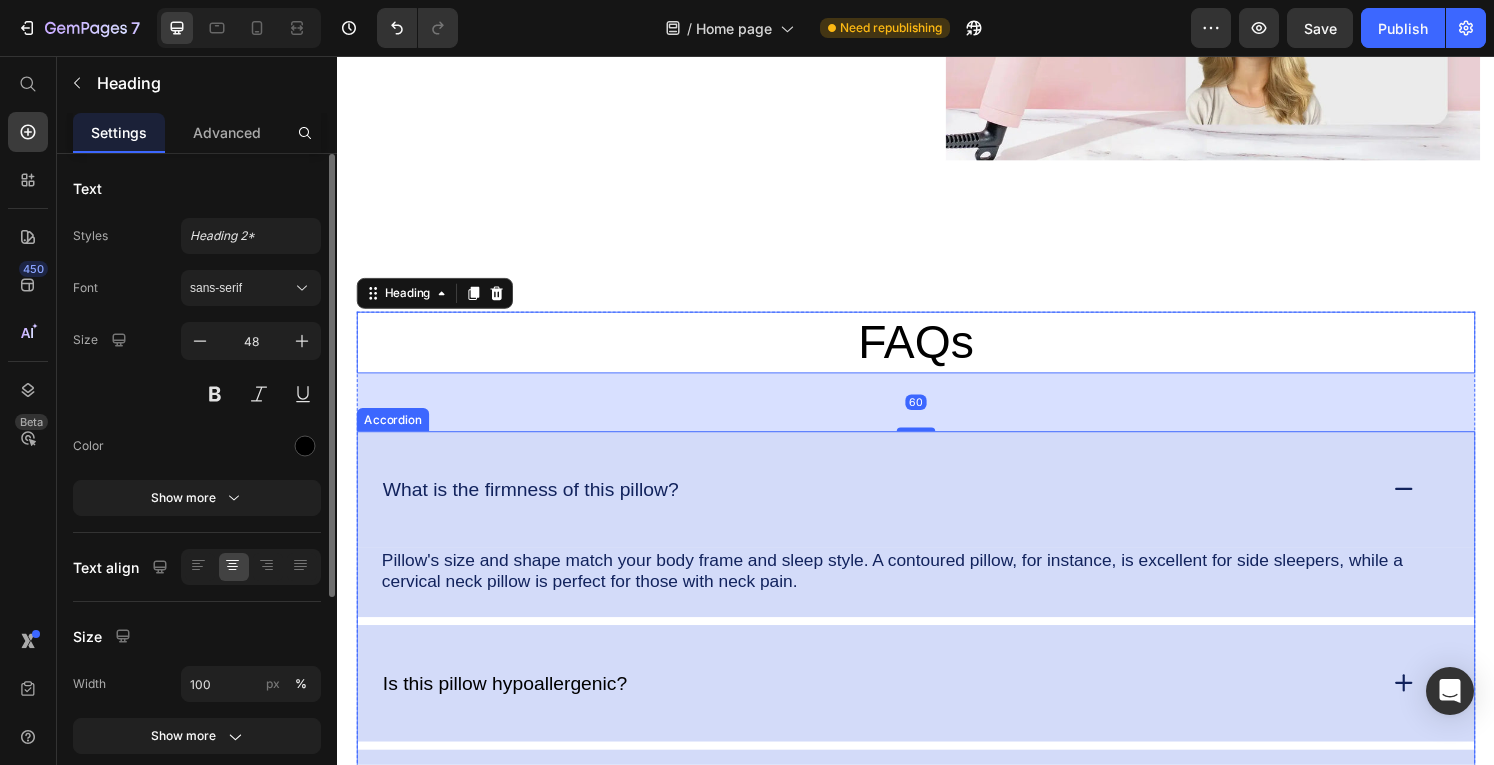 click on "What is the firmness of this pillow?" at bounding box center (937, 505) 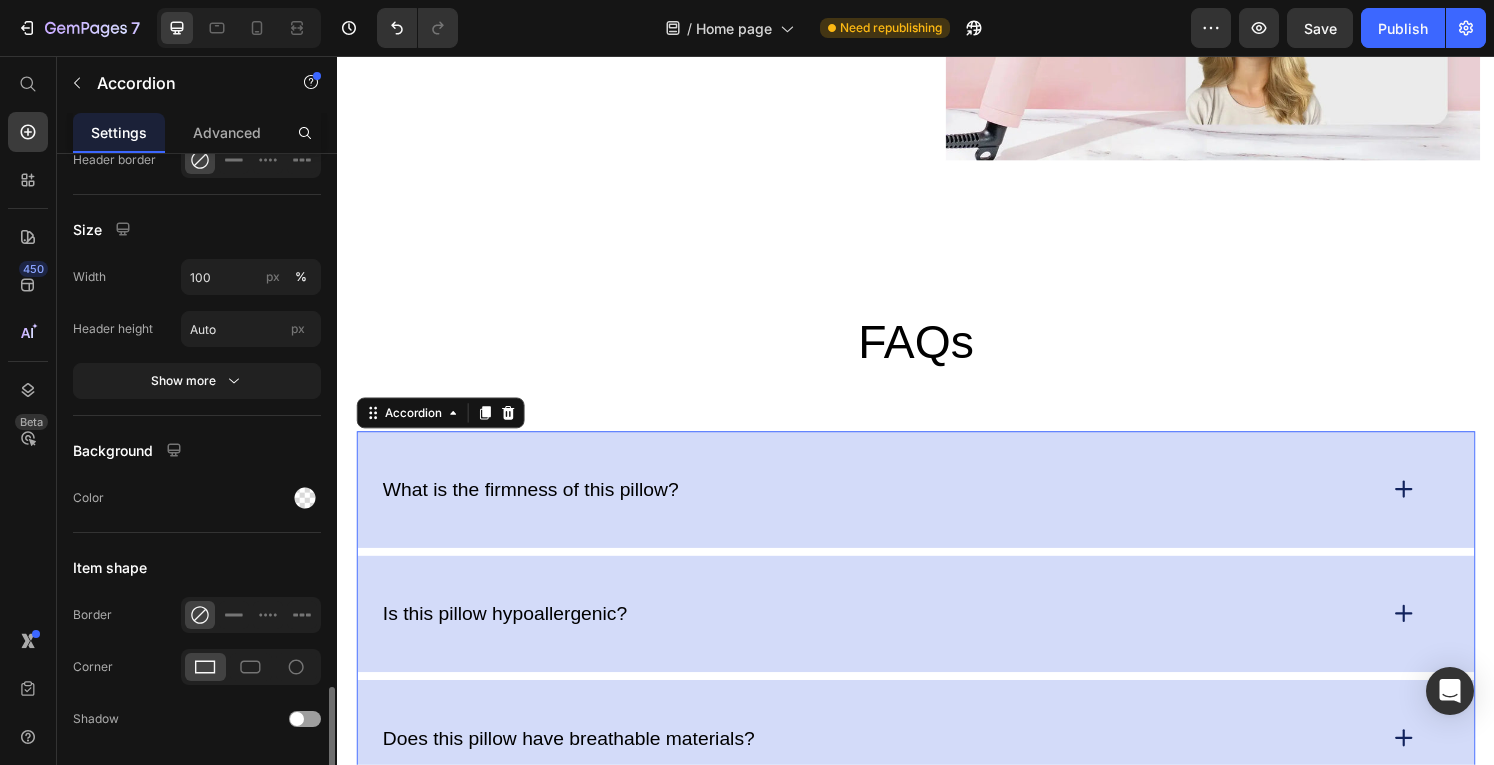 scroll, scrollTop: 1635, scrollLeft: 0, axis: vertical 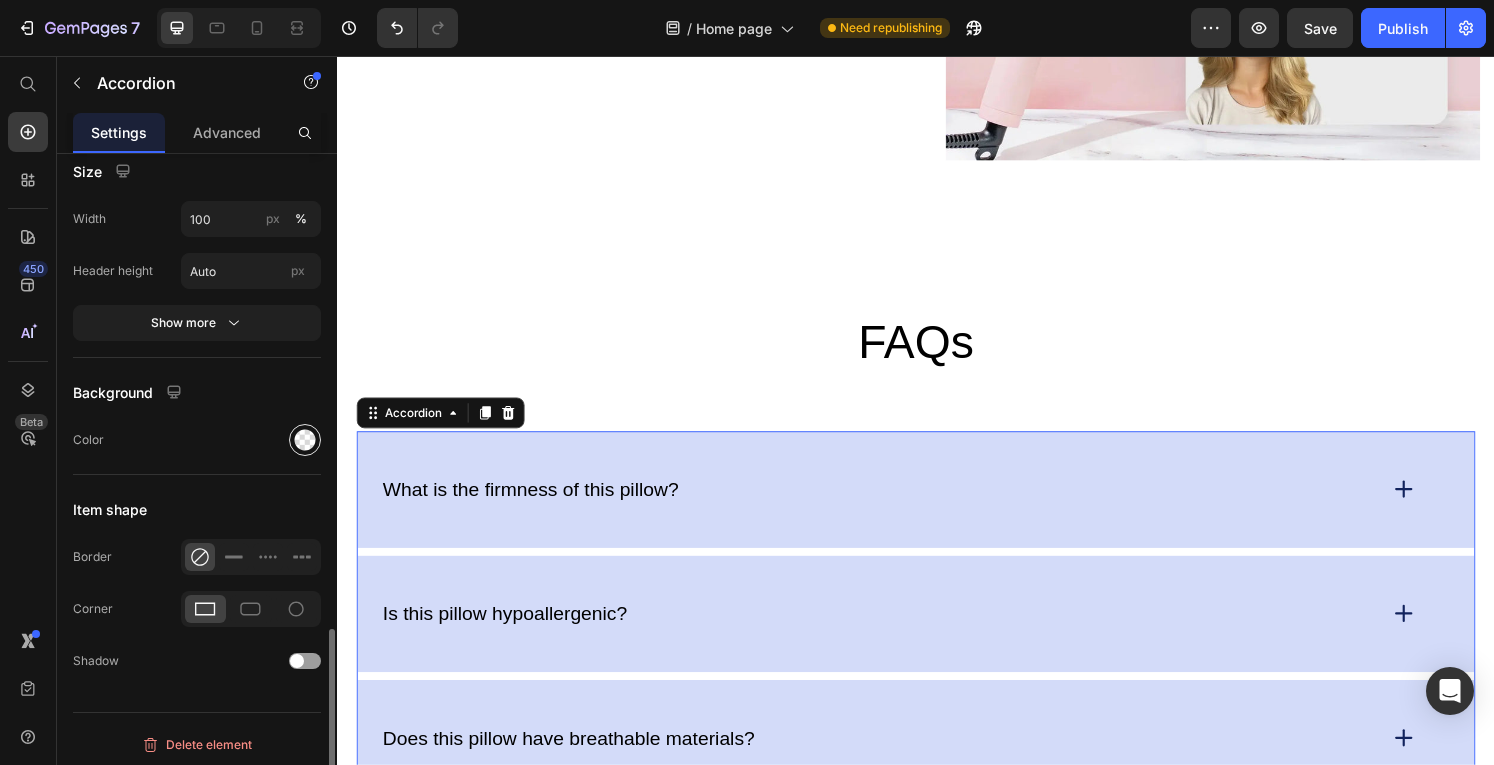click at bounding box center [305, 440] 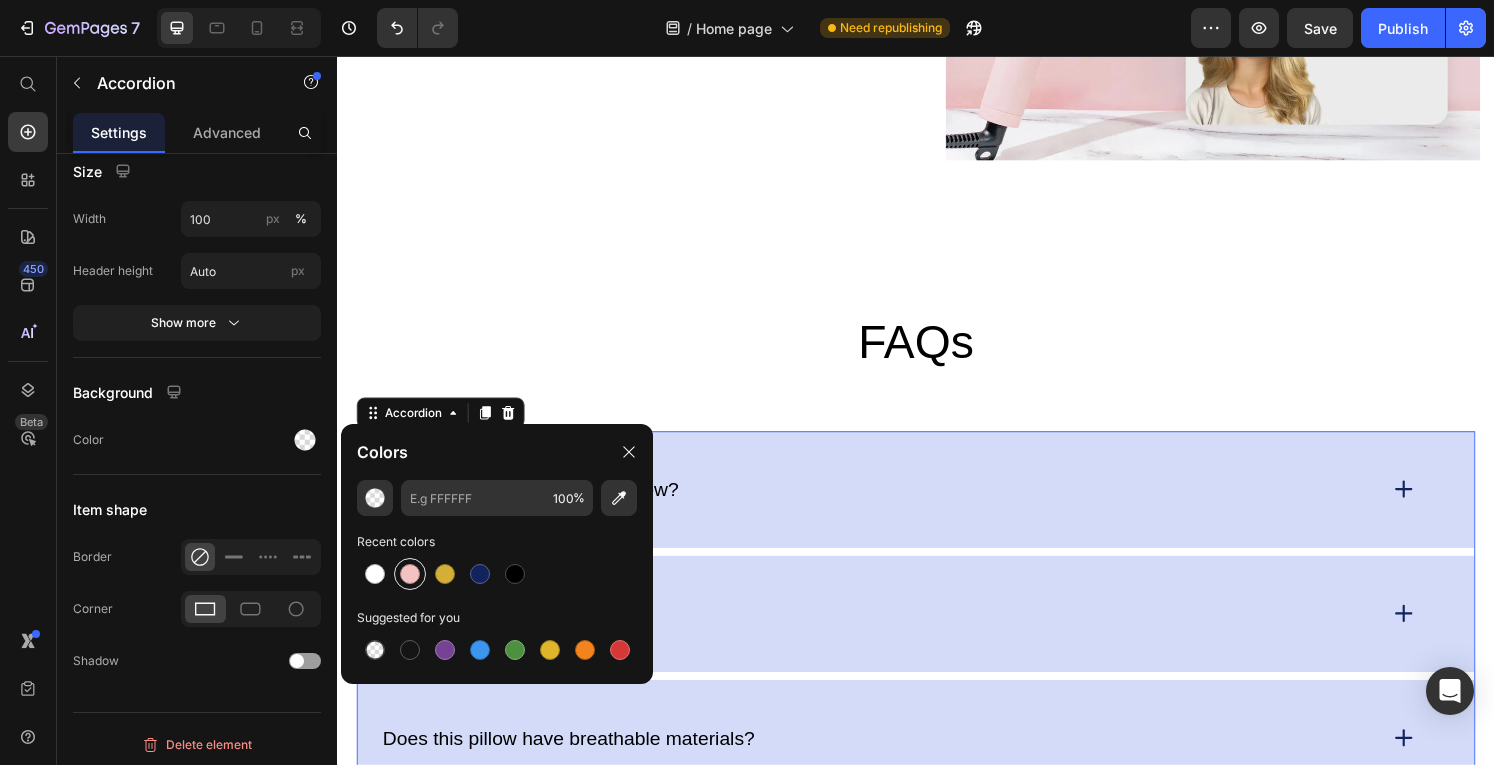 click at bounding box center (410, 574) 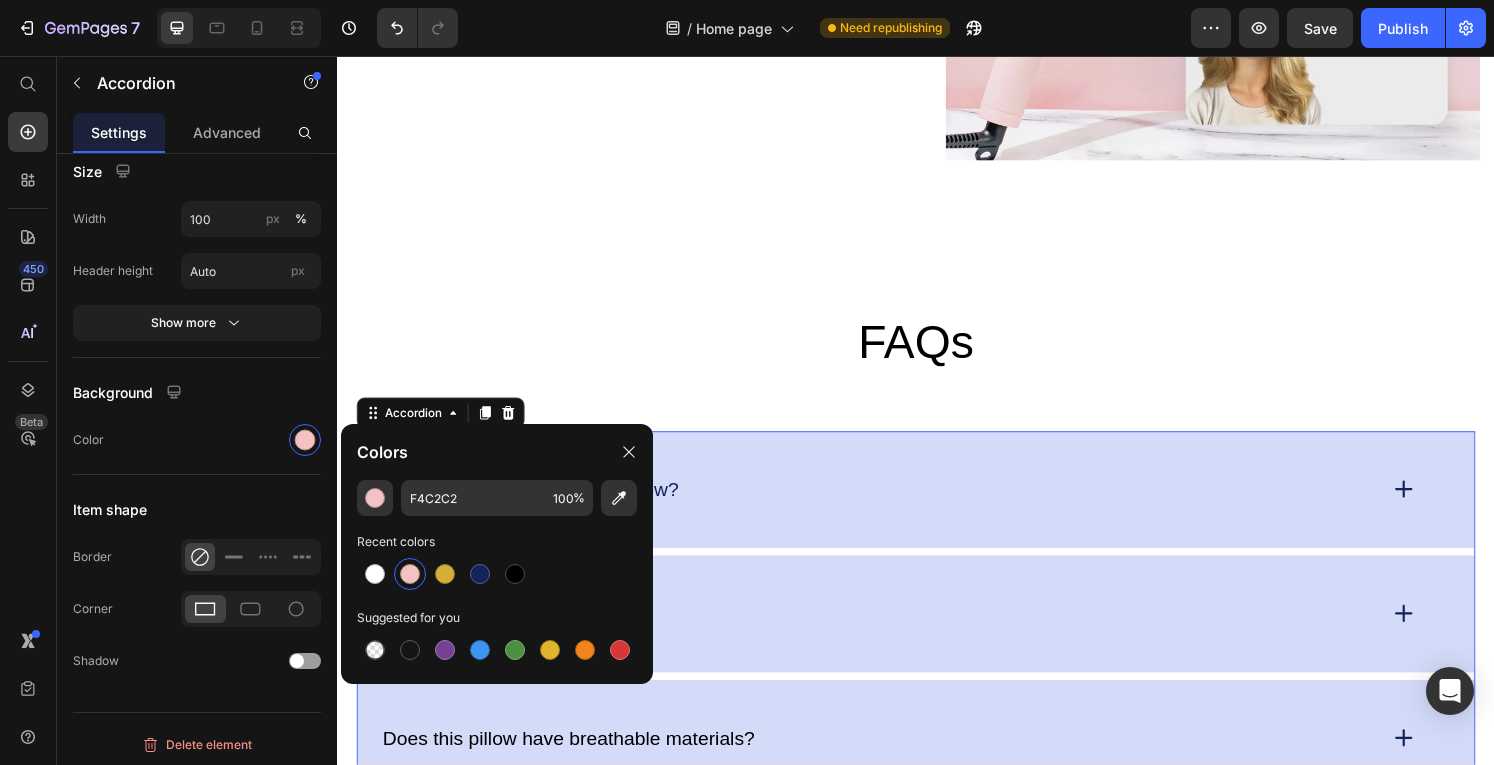 click on "What is the firmness of this pillow?" at bounding box center (897, 505) 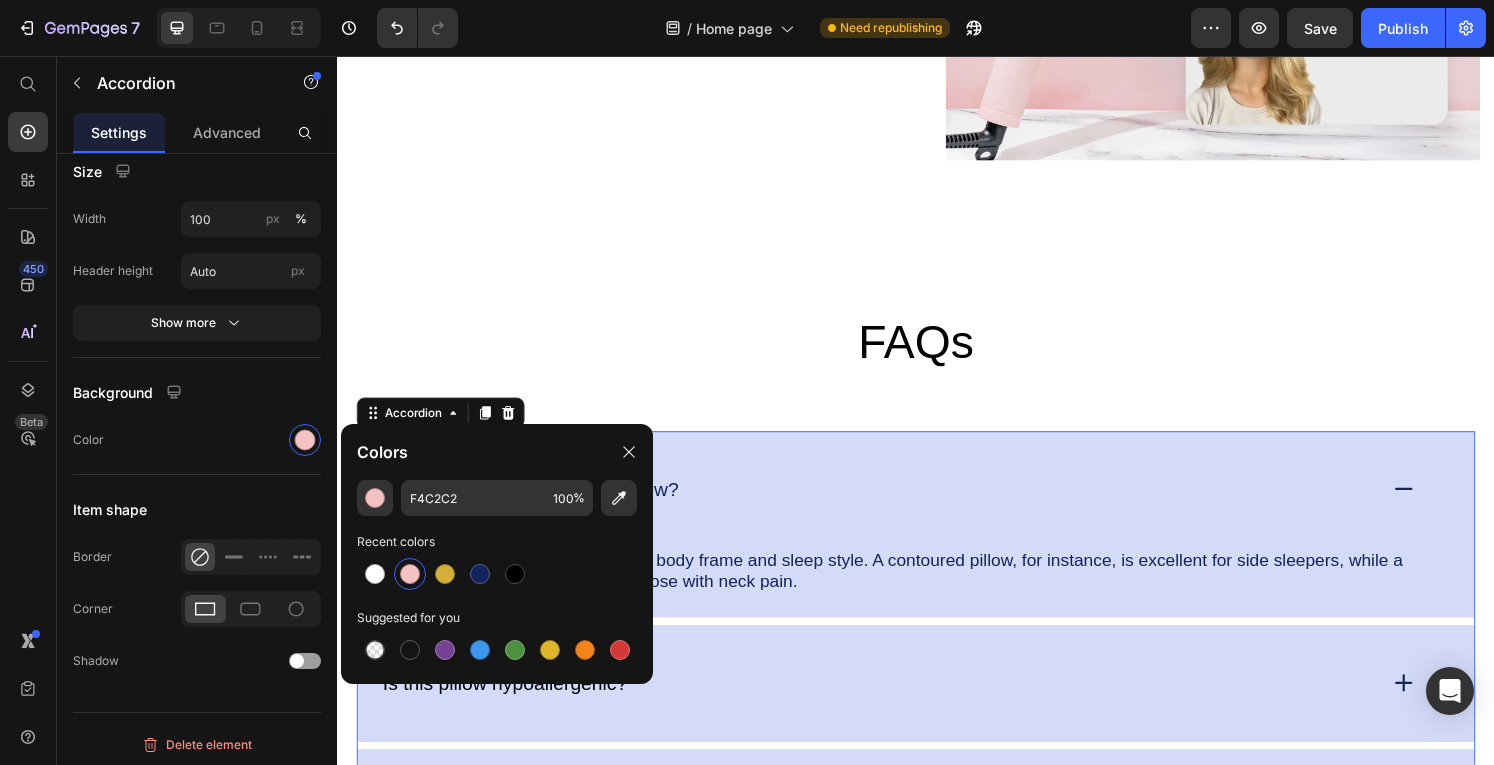 click on "What is the firmness of this pillow?" at bounding box center (897, 505) 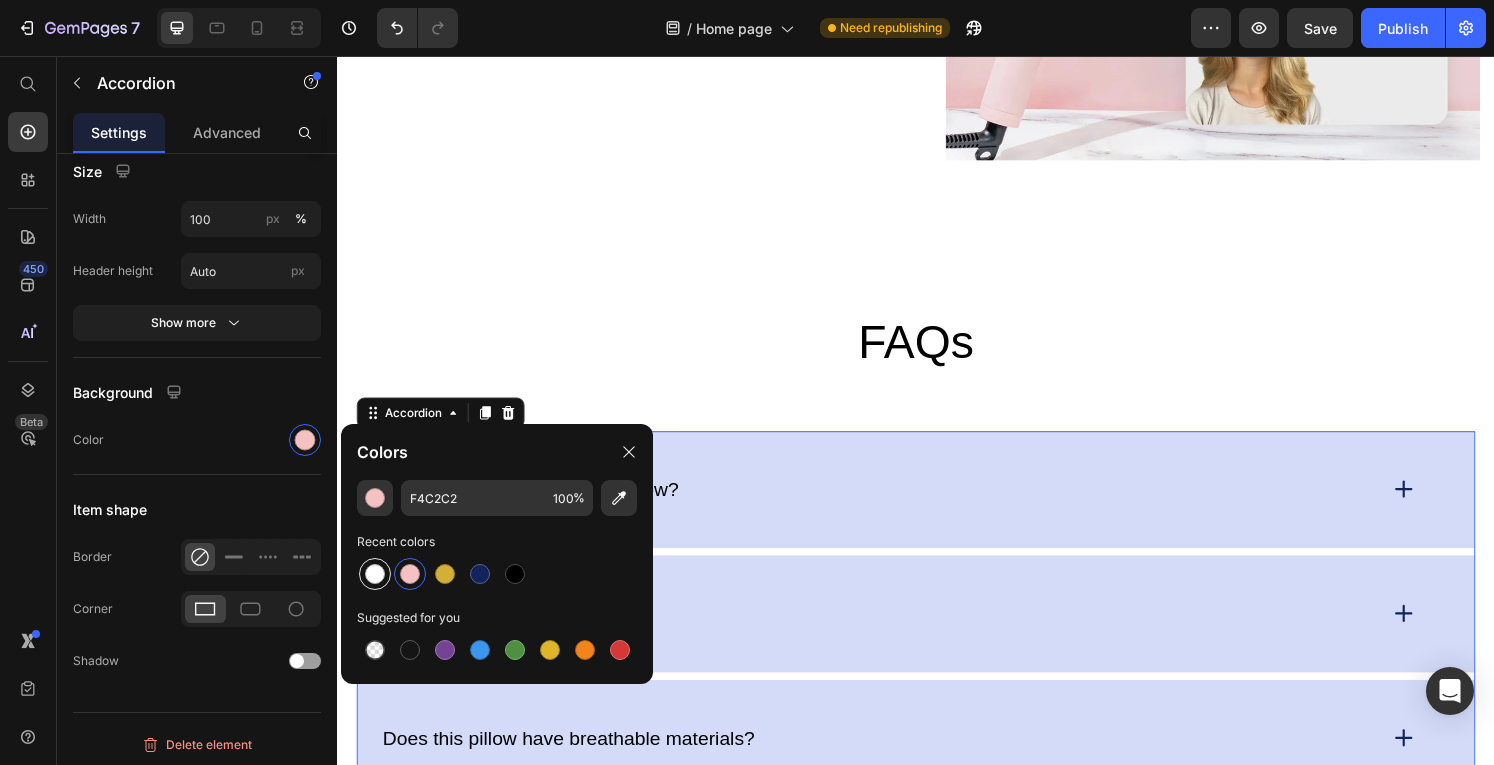 click at bounding box center (375, 574) 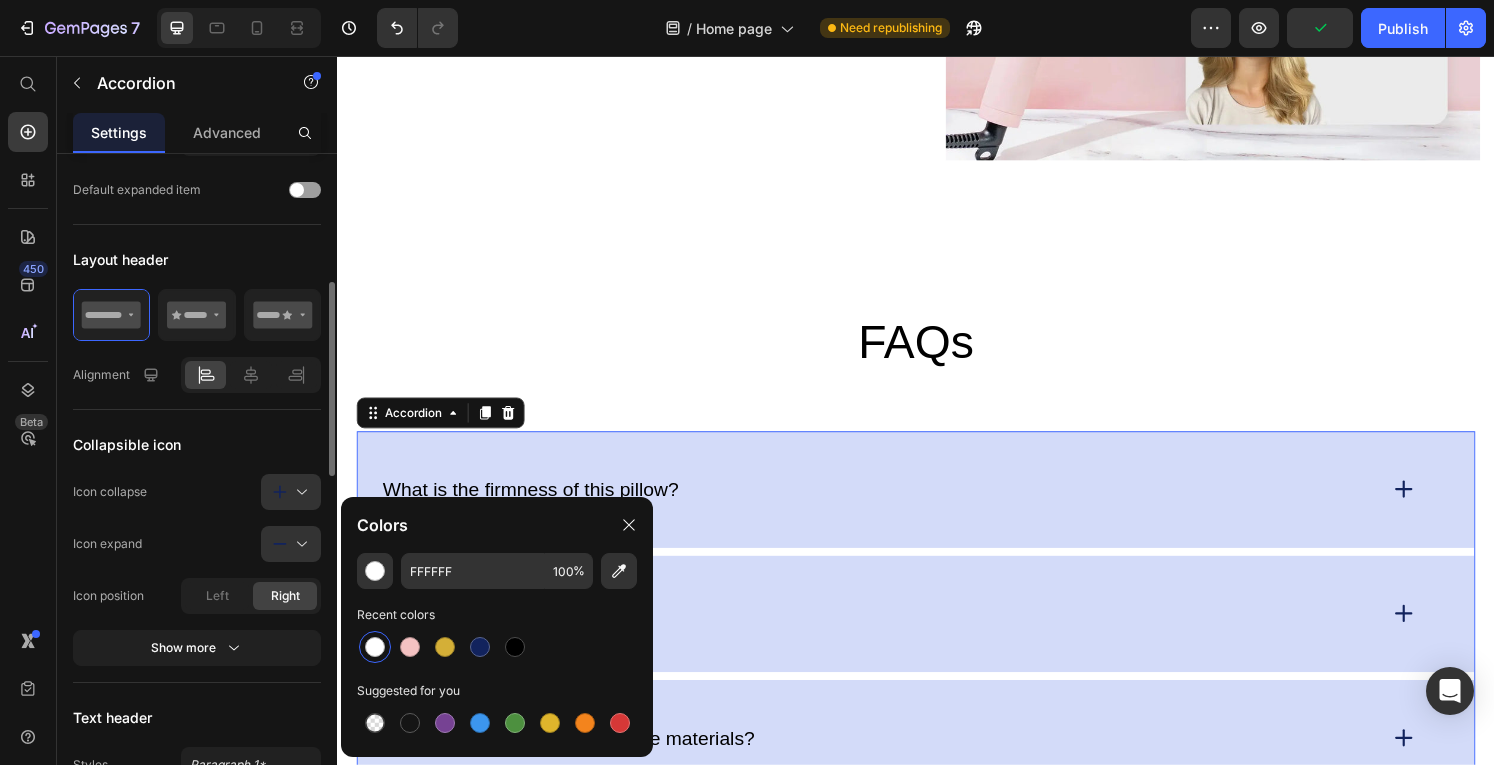 scroll, scrollTop: 440, scrollLeft: 0, axis: vertical 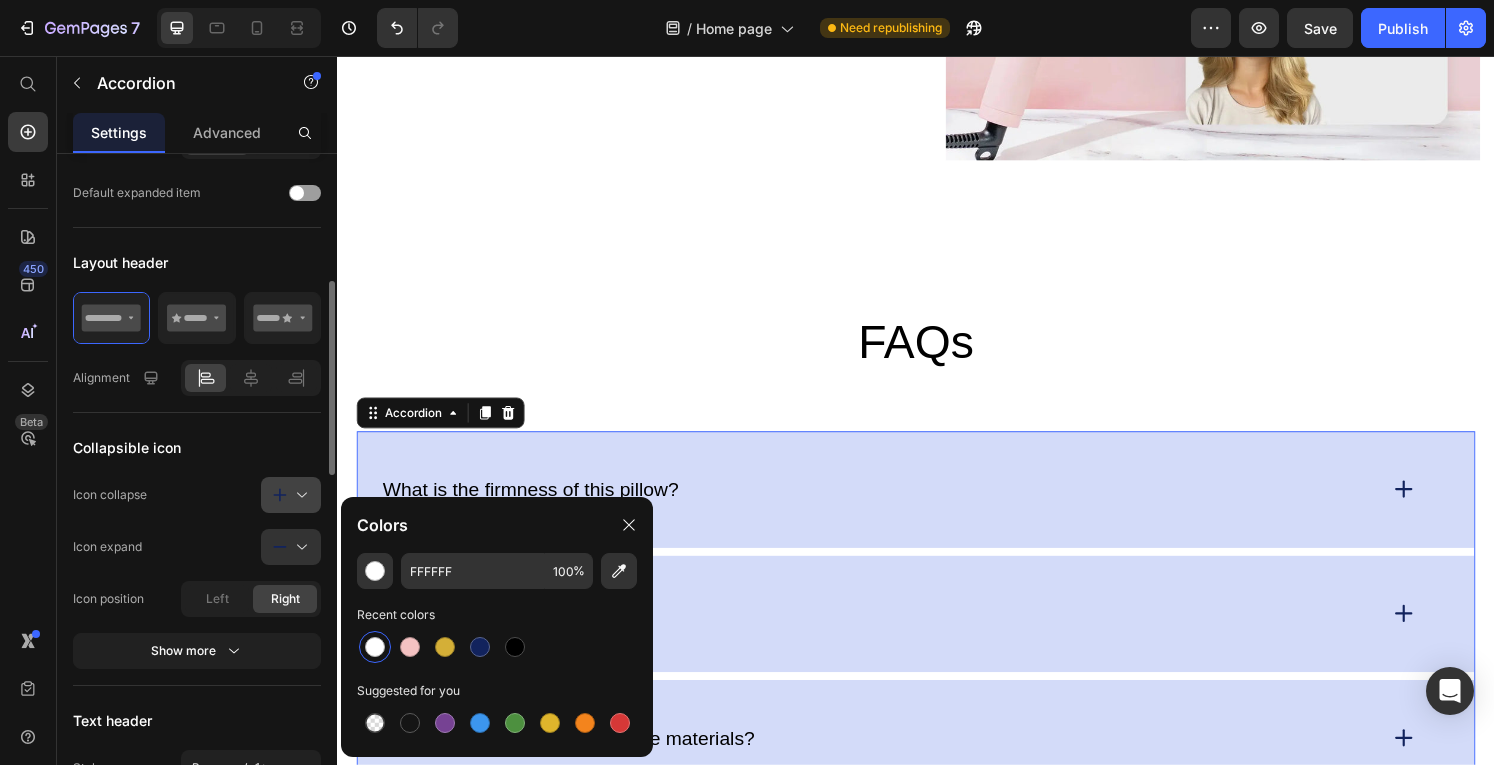 click at bounding box center (299, 495) 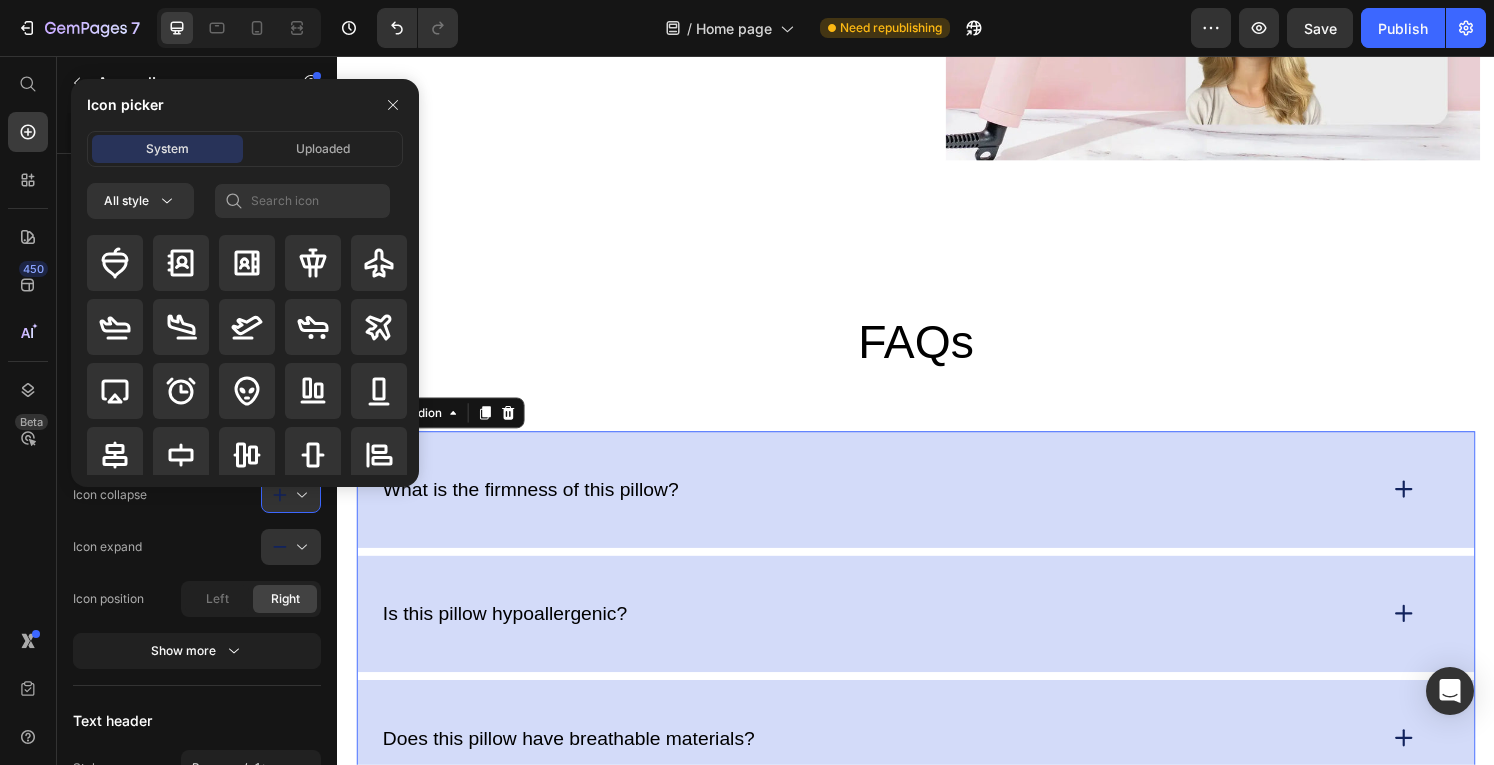 click 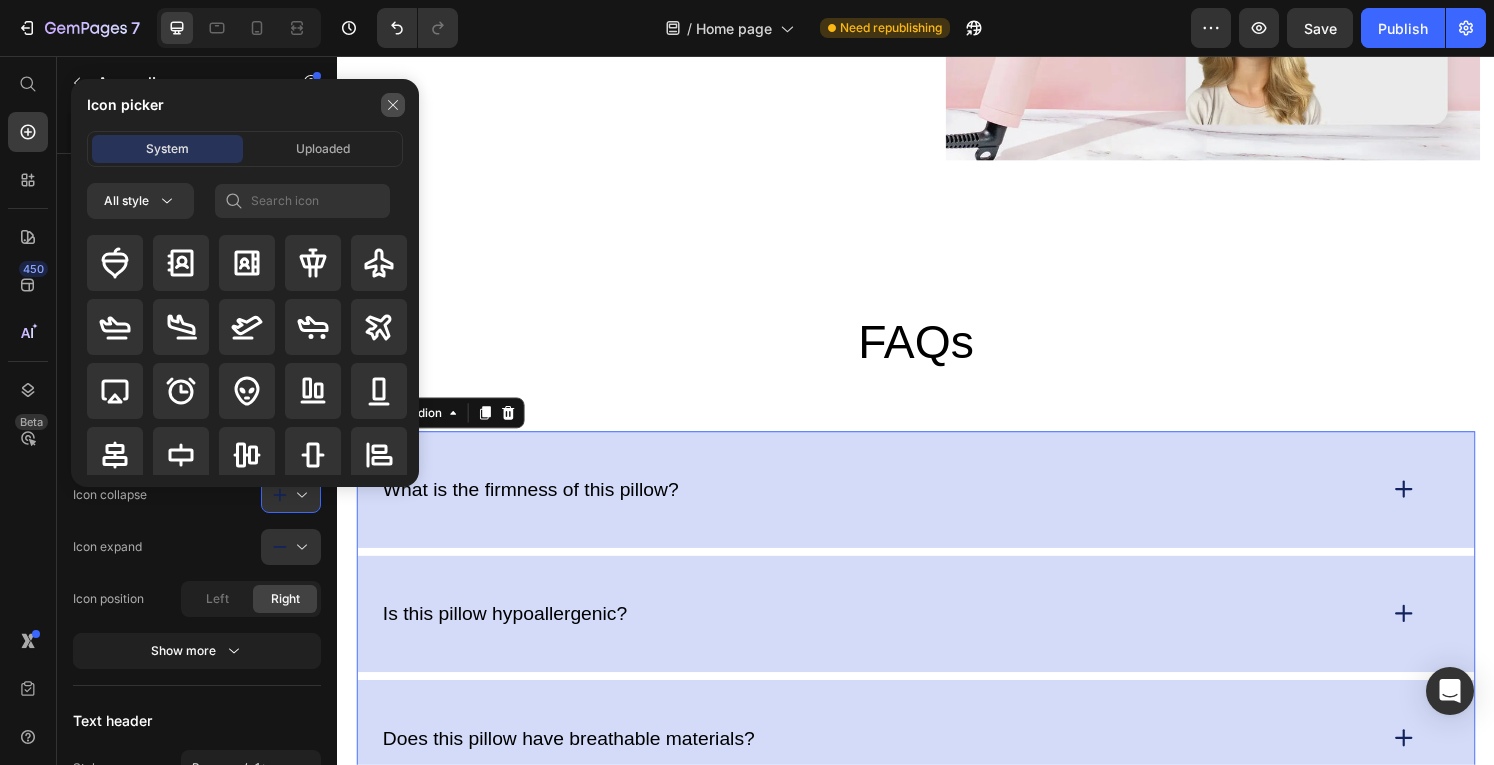 click 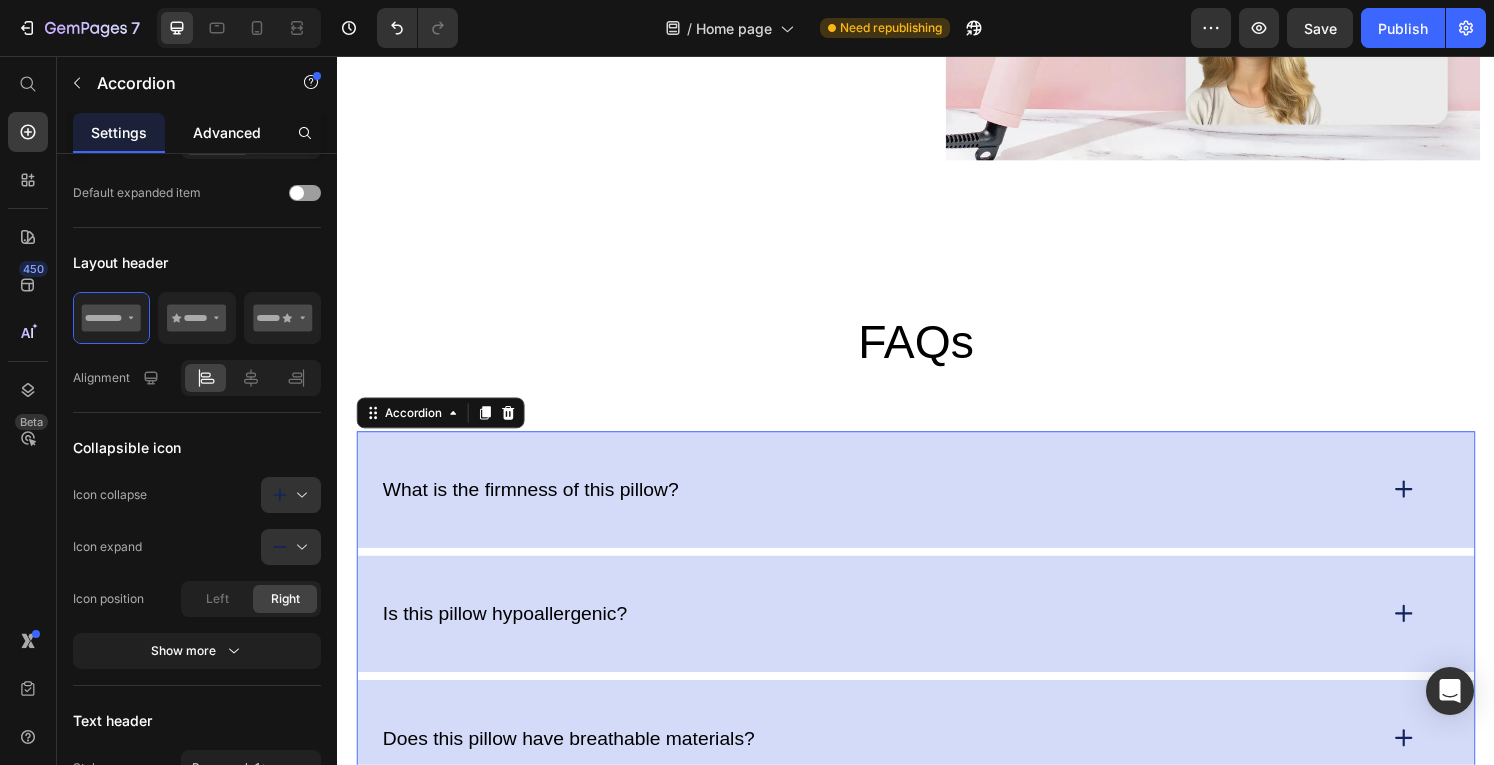 click on "Advanced" at bounding box center [227, 132] 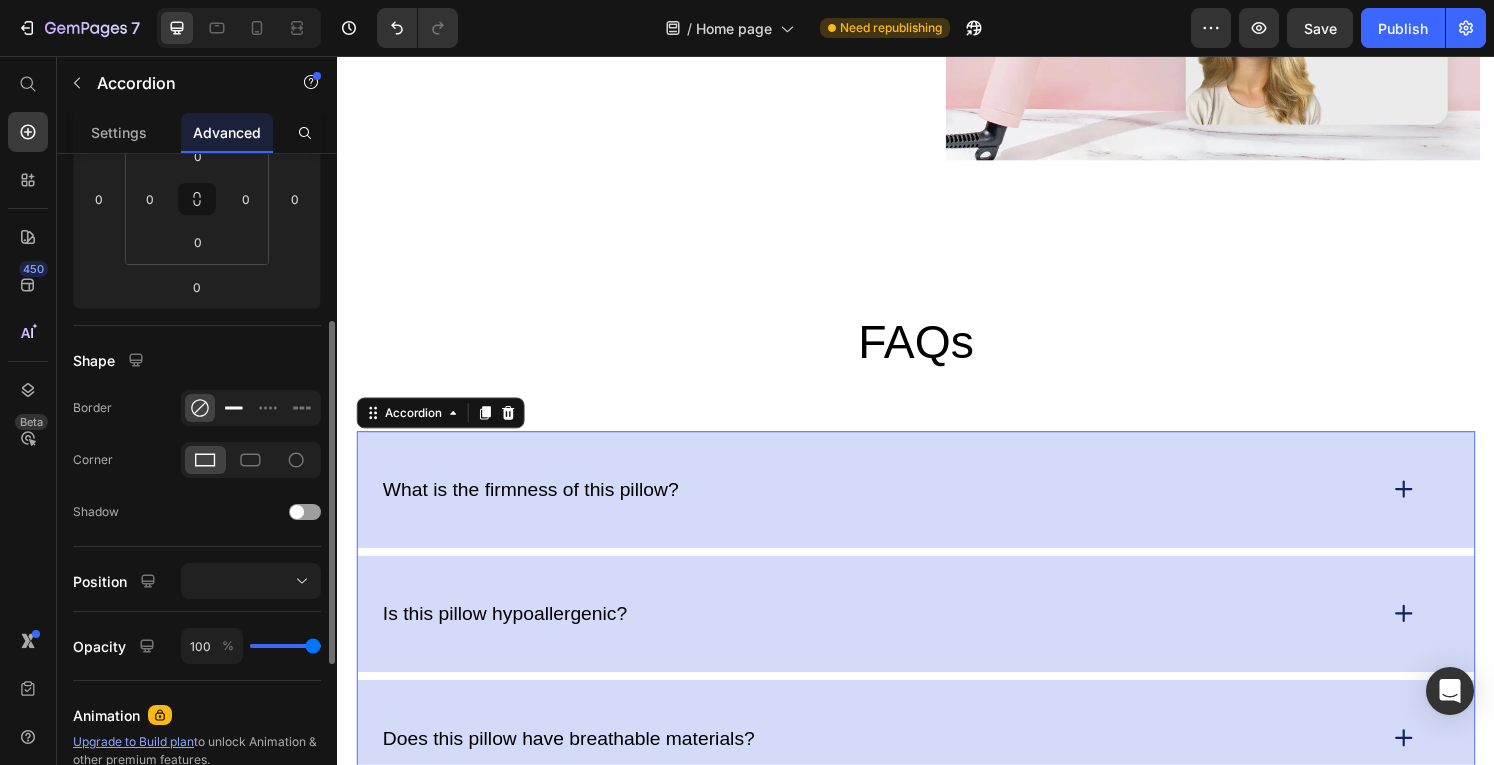 scroll, scrollTop: 326, scrollLeft: 0, axis: vertical 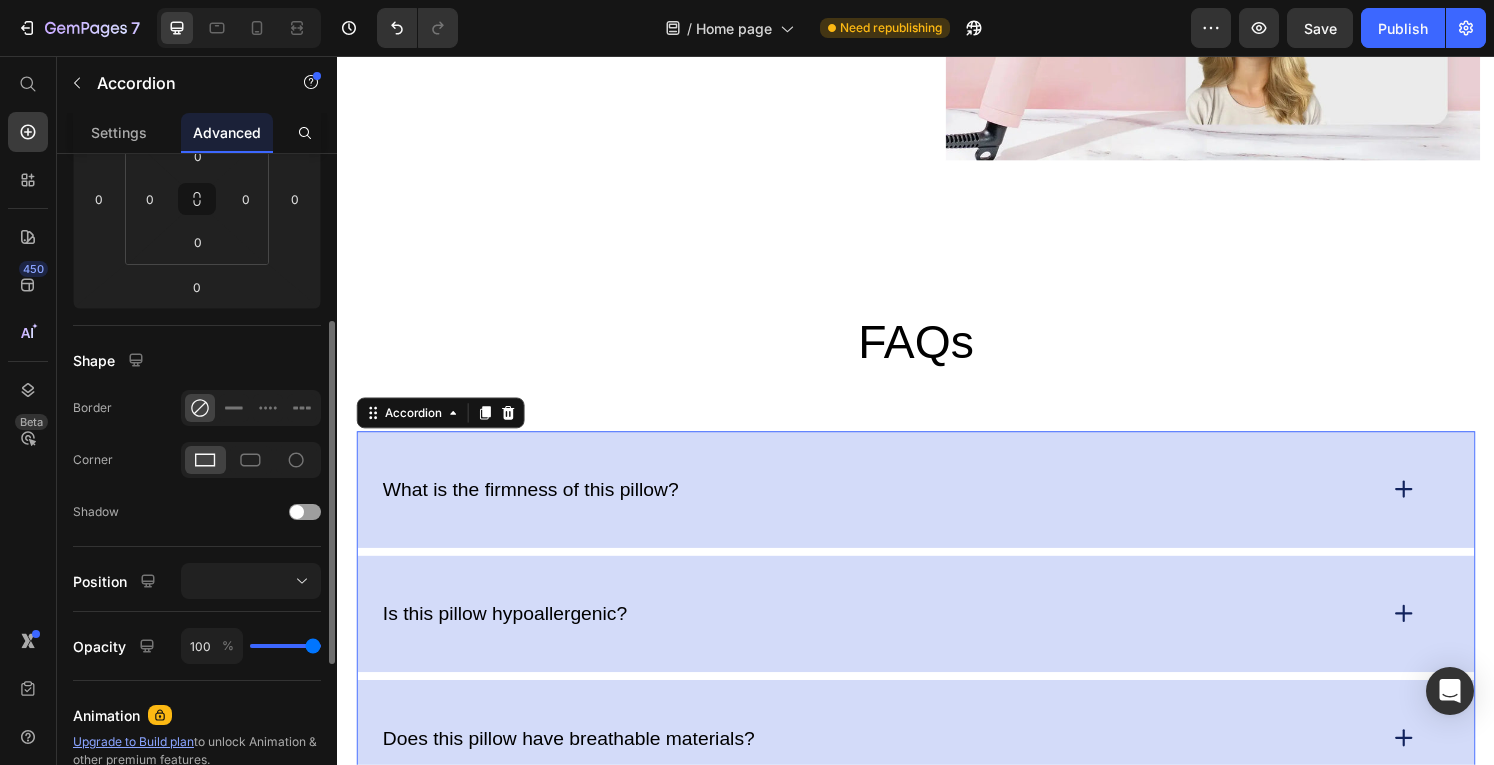 click 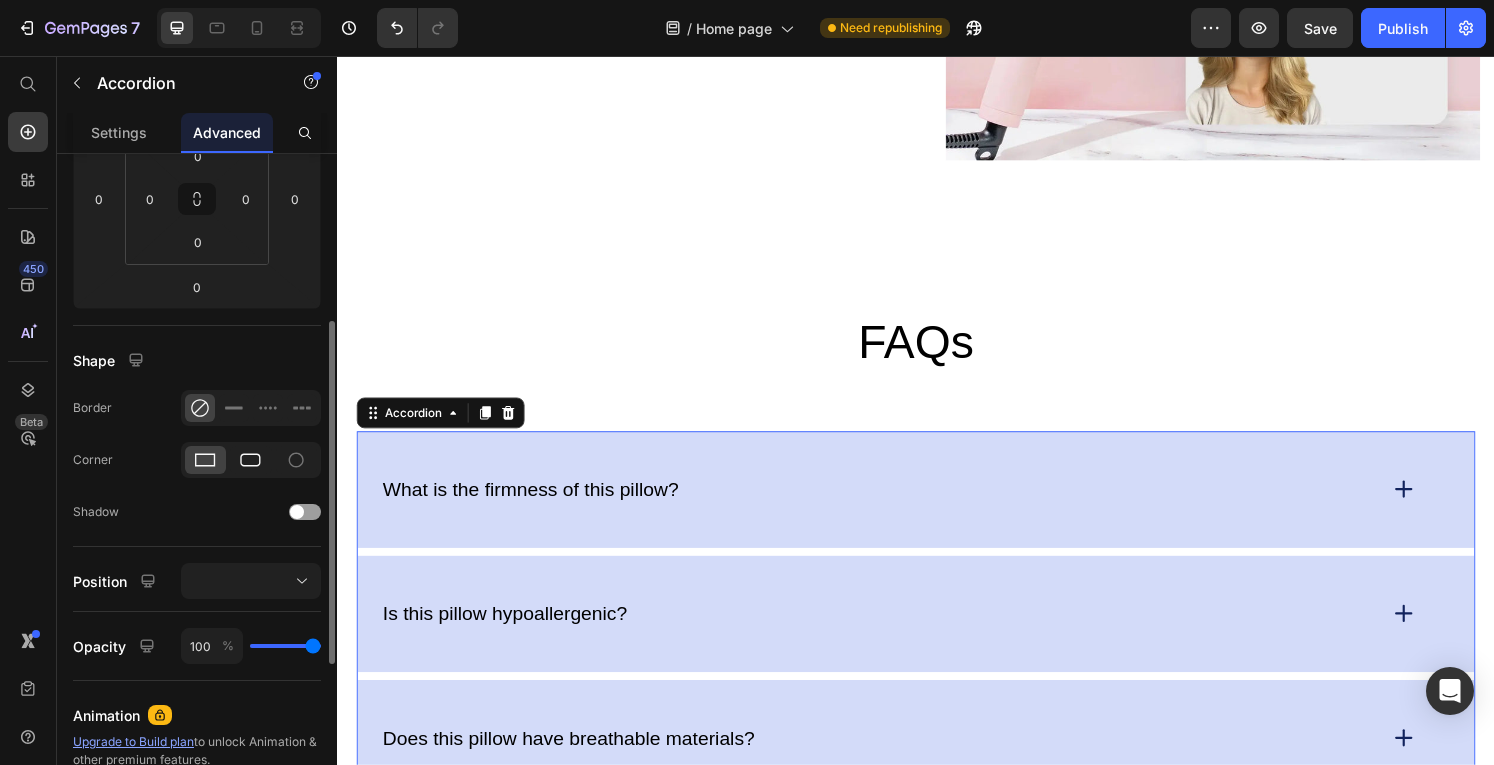 click 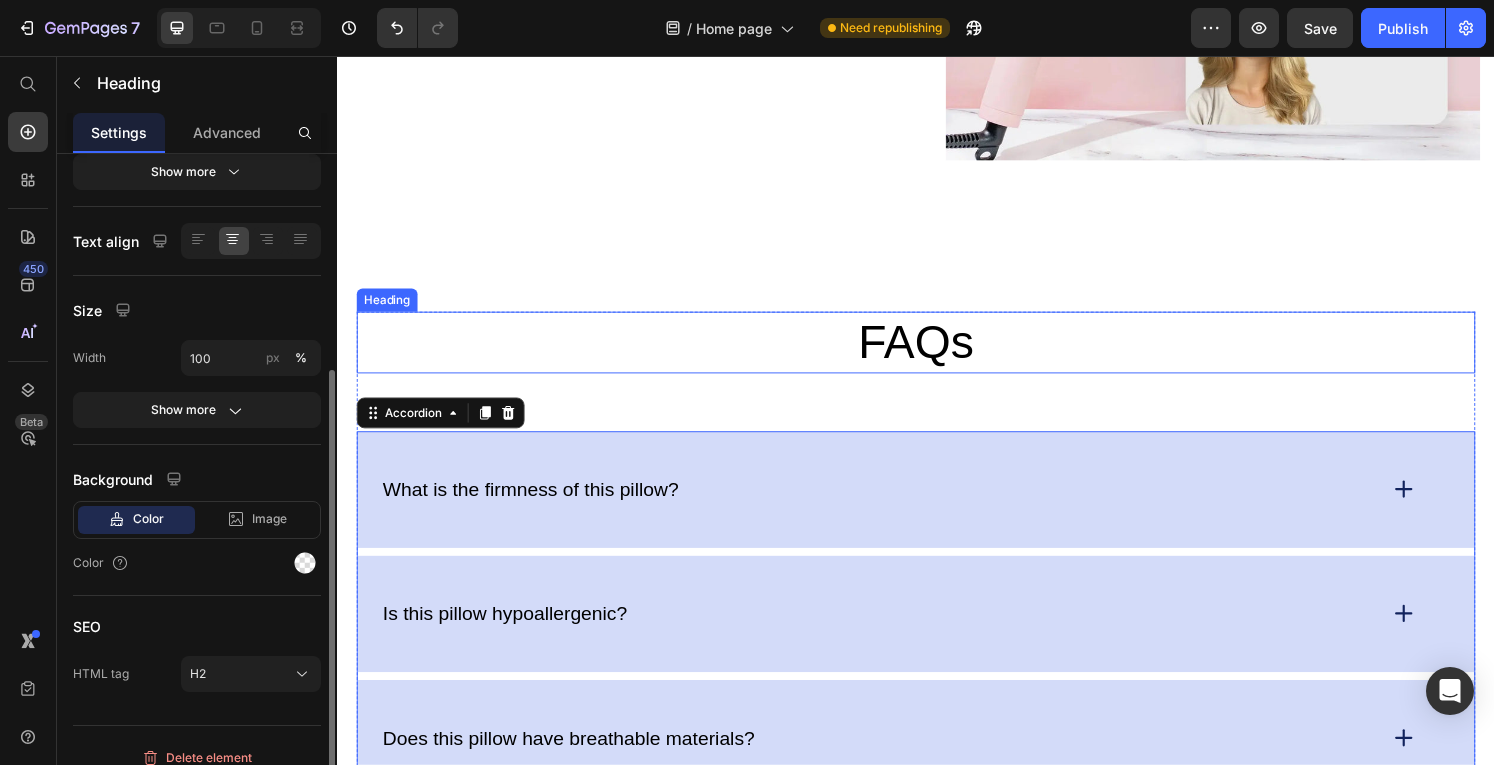 click on "FAQs" at bounding box center [937, 353] 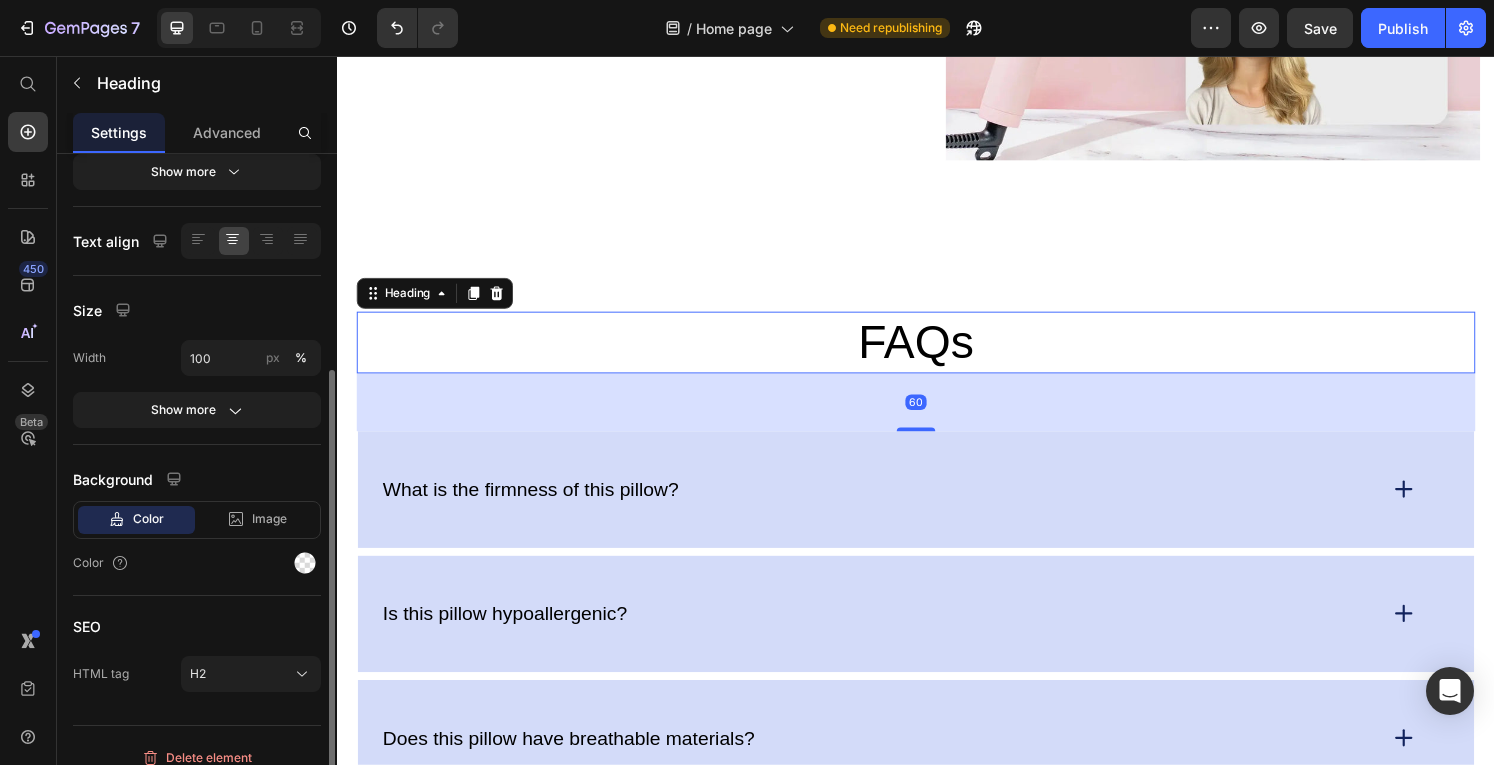 scroll, scrollTop: 0, scrollLeft: 0, axis: both 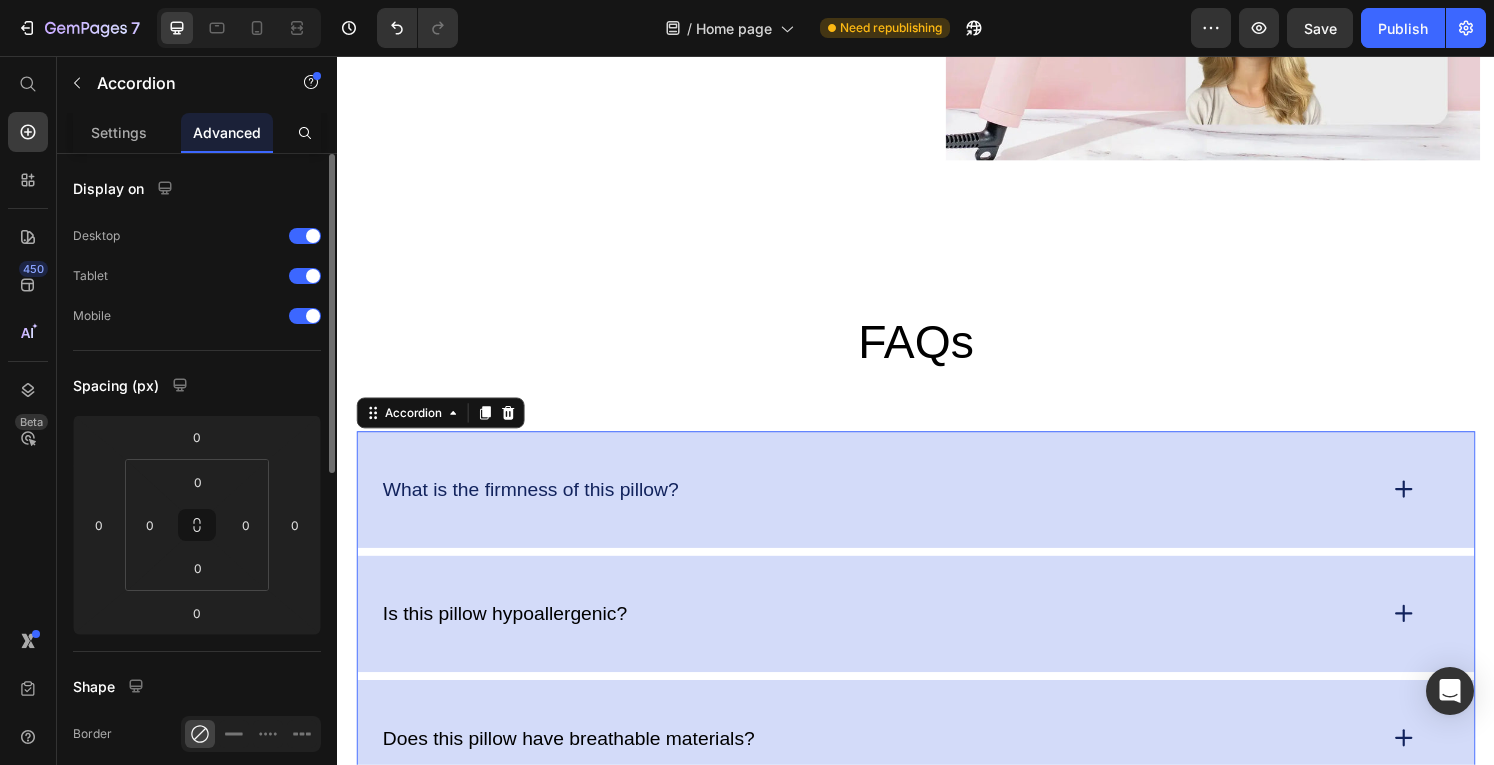click on "What is the firmness of this pillow?" at bounding box center (937, 505) 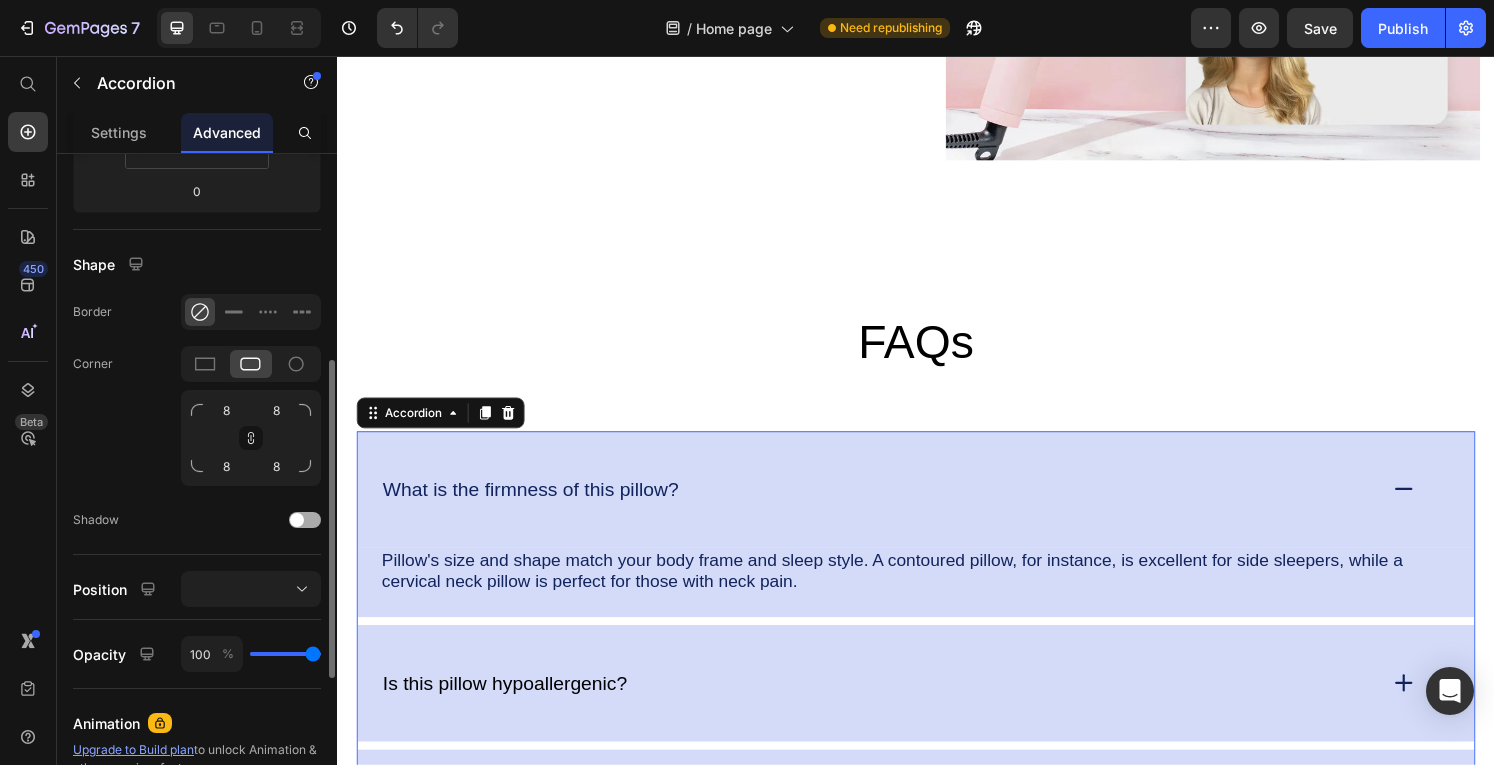 scroll, scrollTop: 426, scrollLeft: 0, axis: vertical 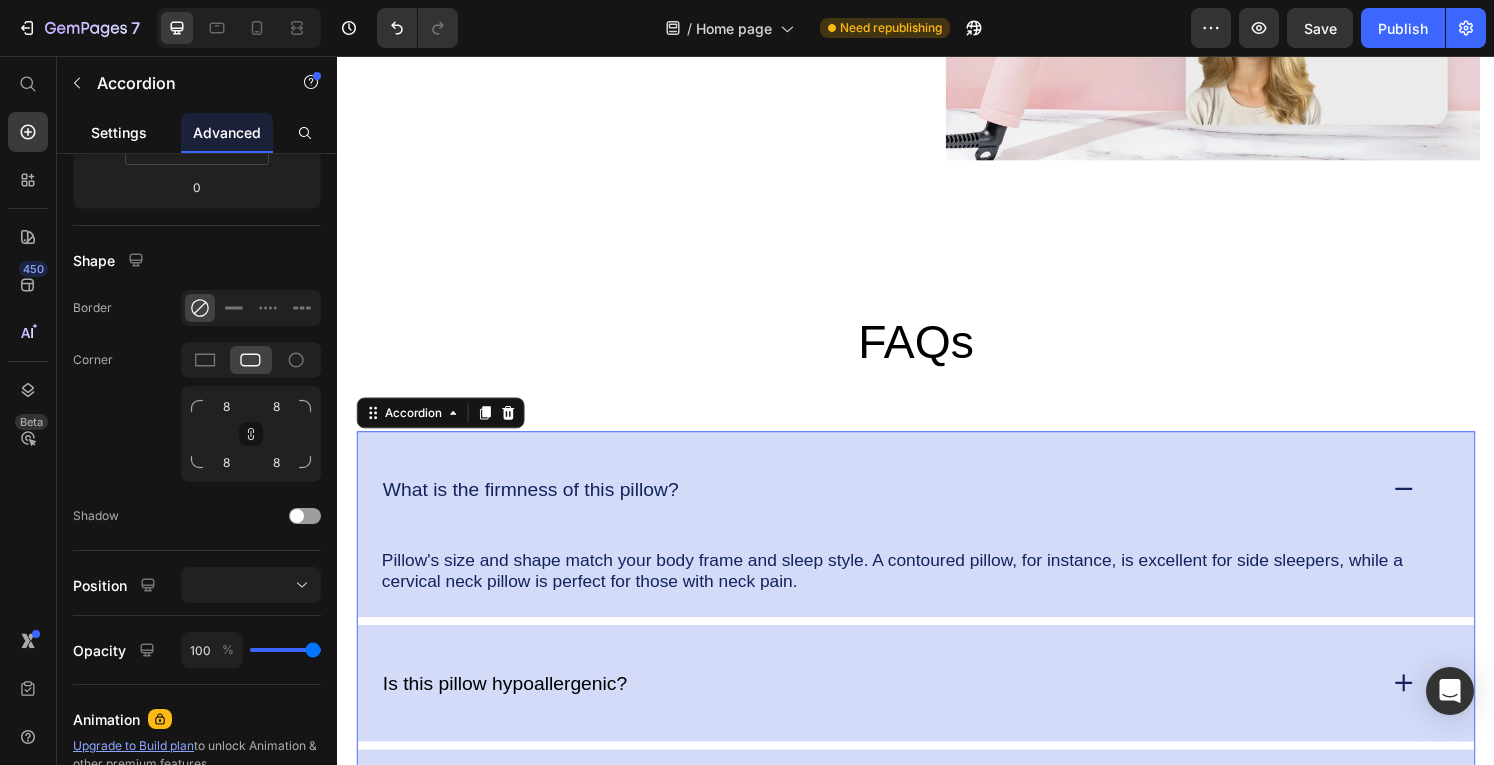 click on "Settings" at bounding box center [119, 132] 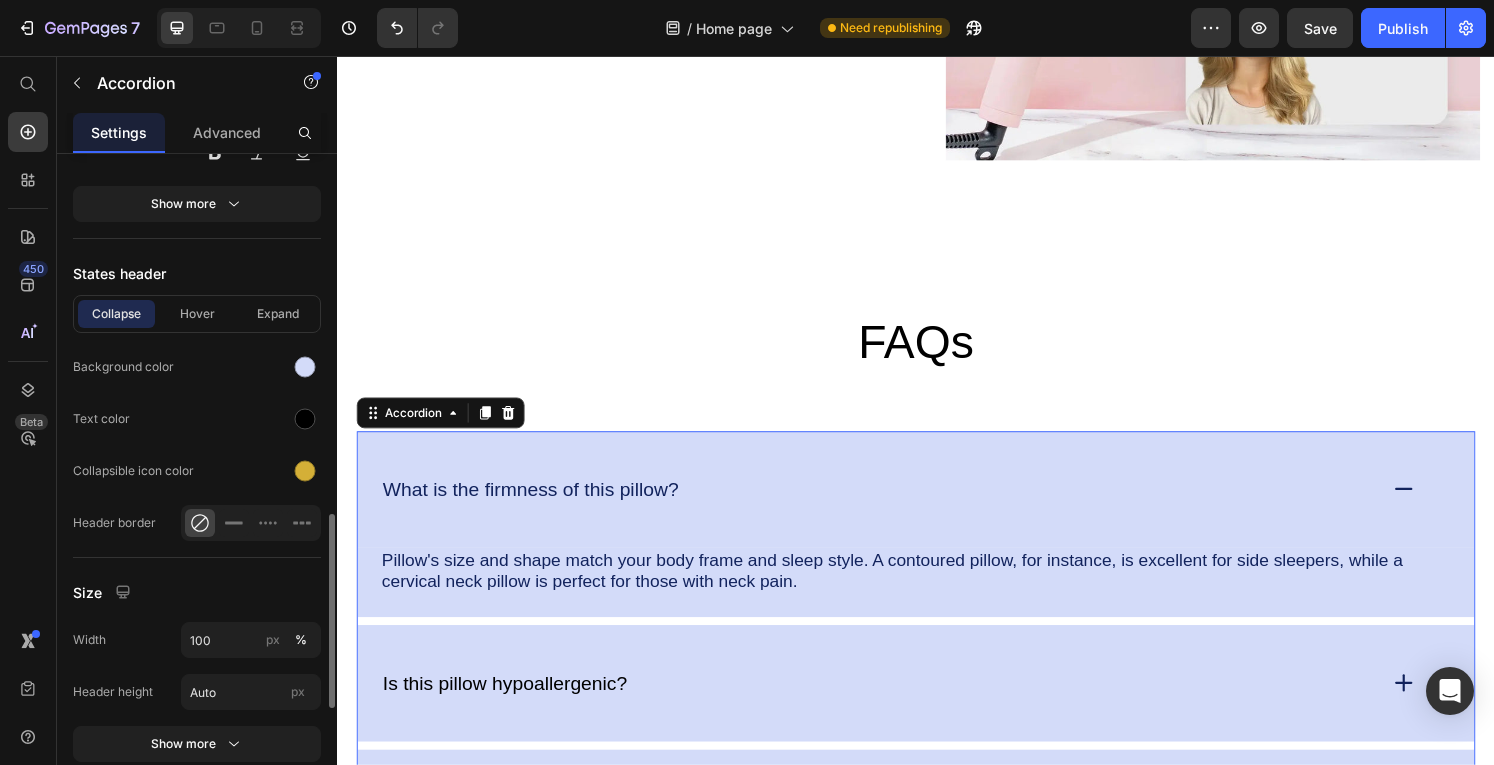 scroll, scrollTop: 1220, scrollLeft: 0, axis: vertical 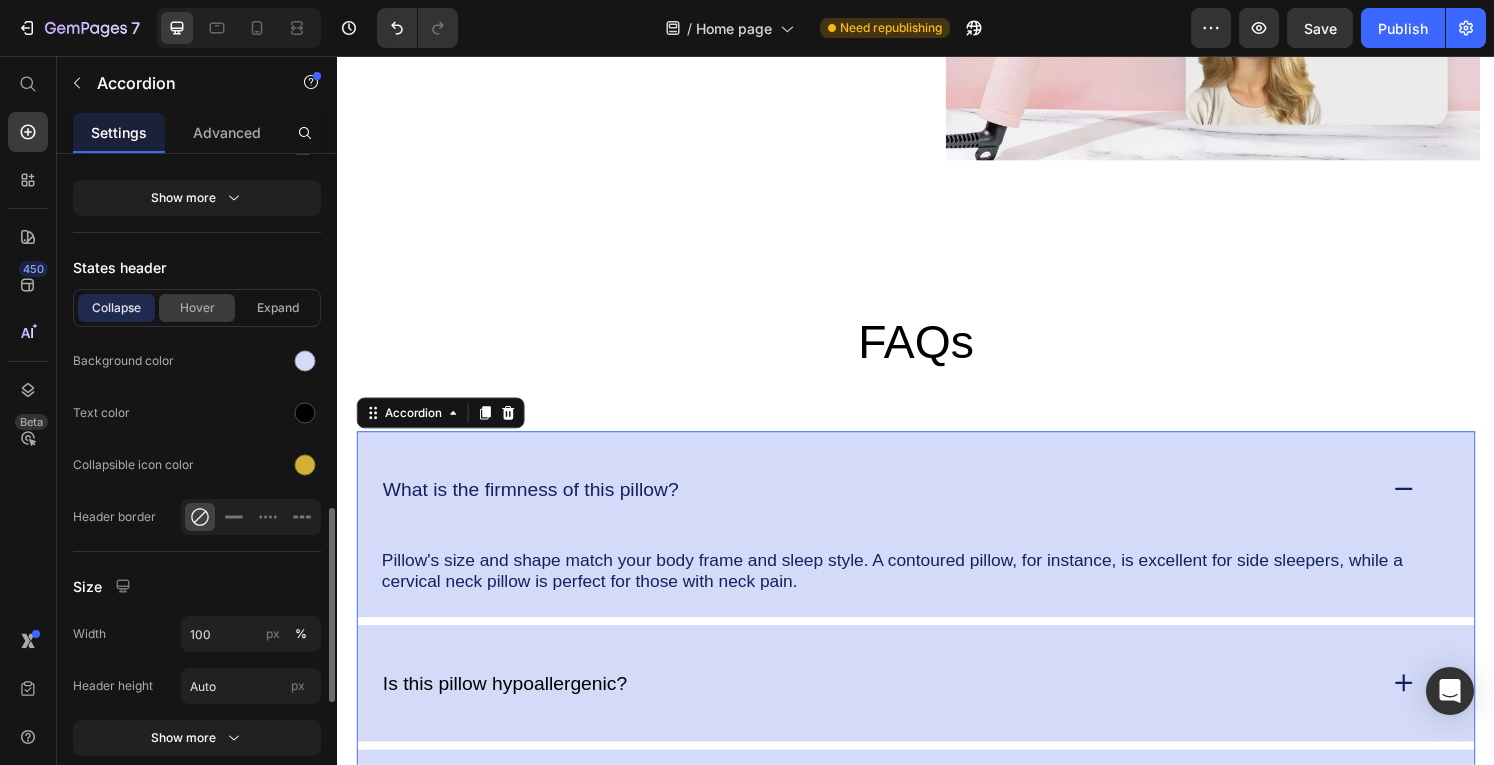click on "Hover" at bounding box center (197, 308) 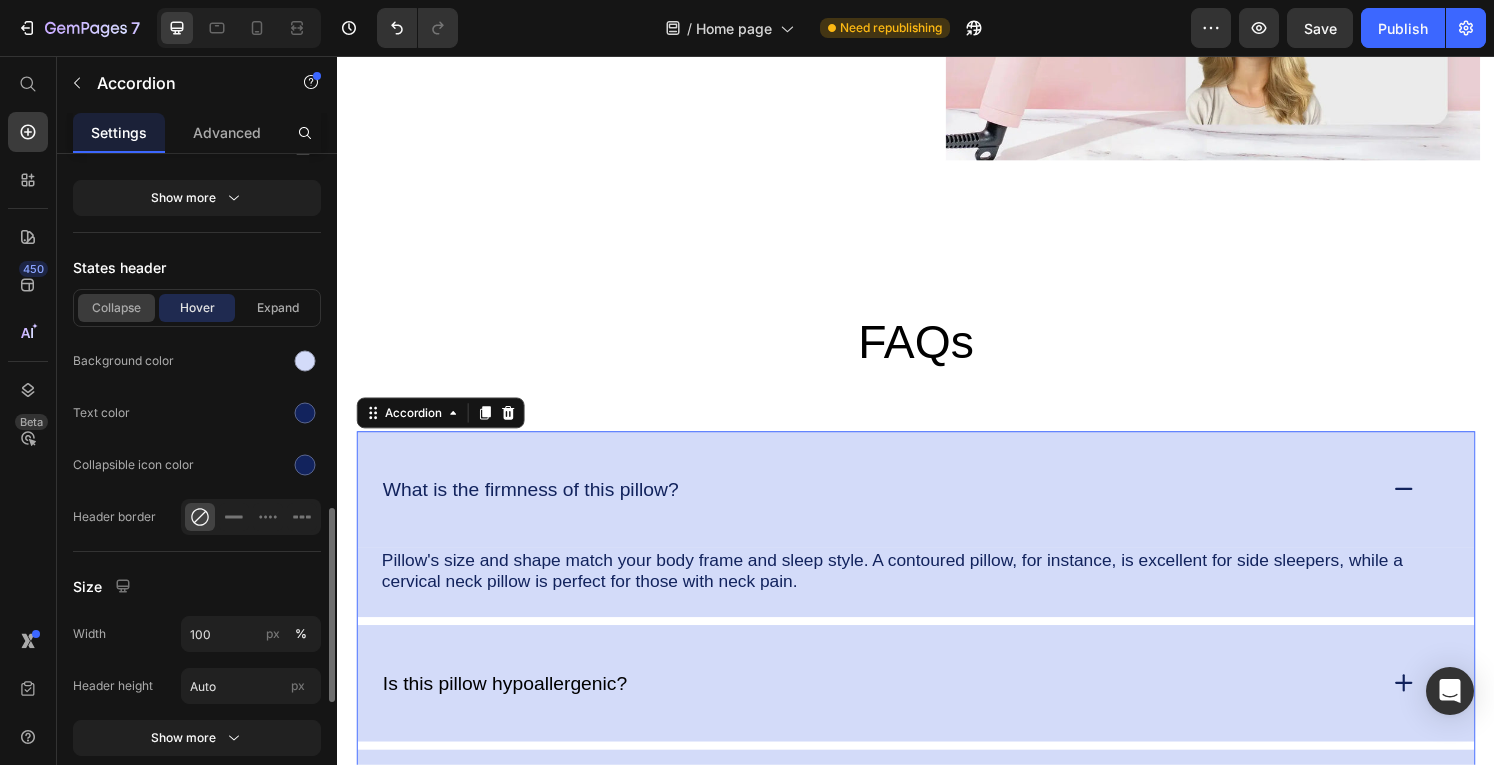 click on "Collapse" at bounding box center (116, 308) 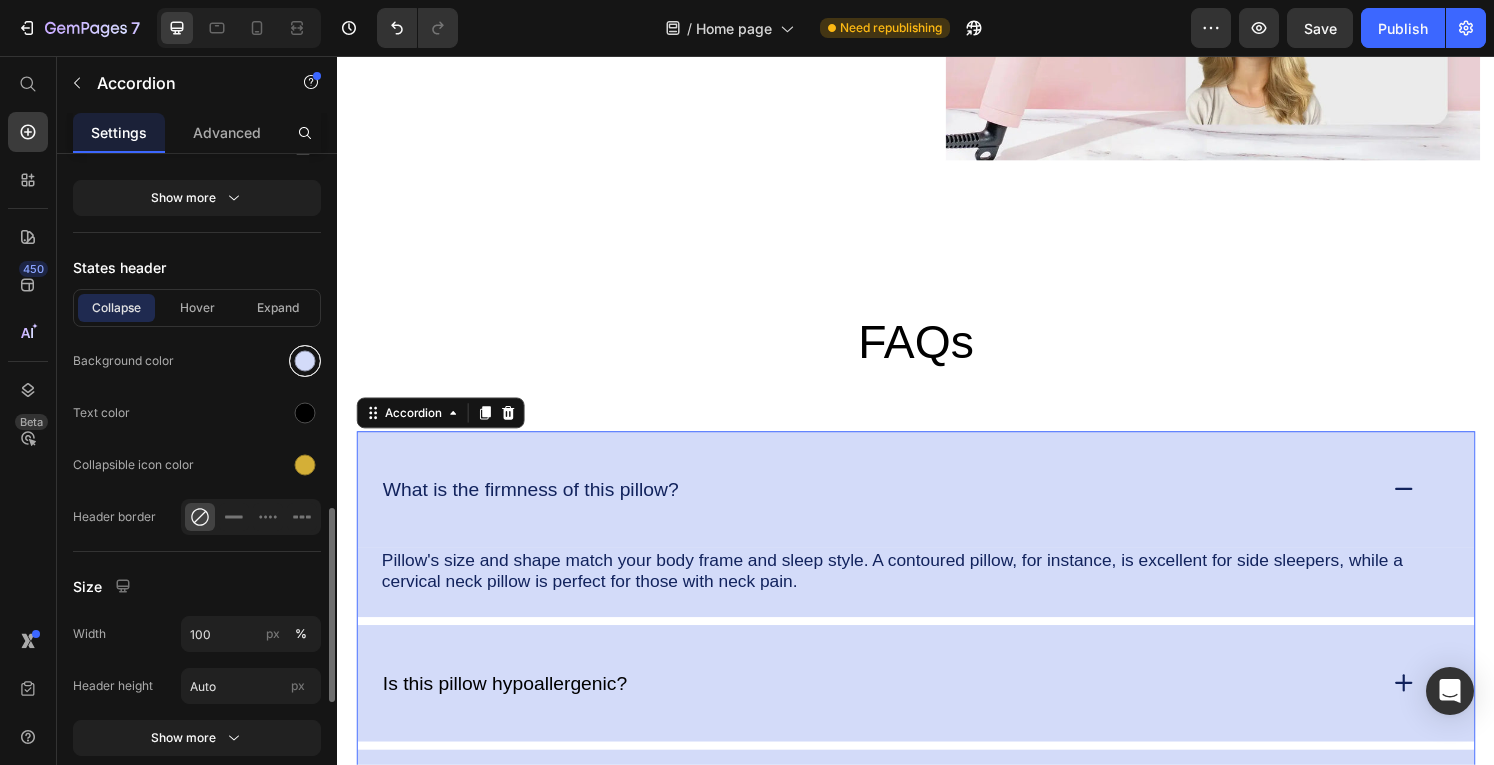 click at bounding box center (305, 361) 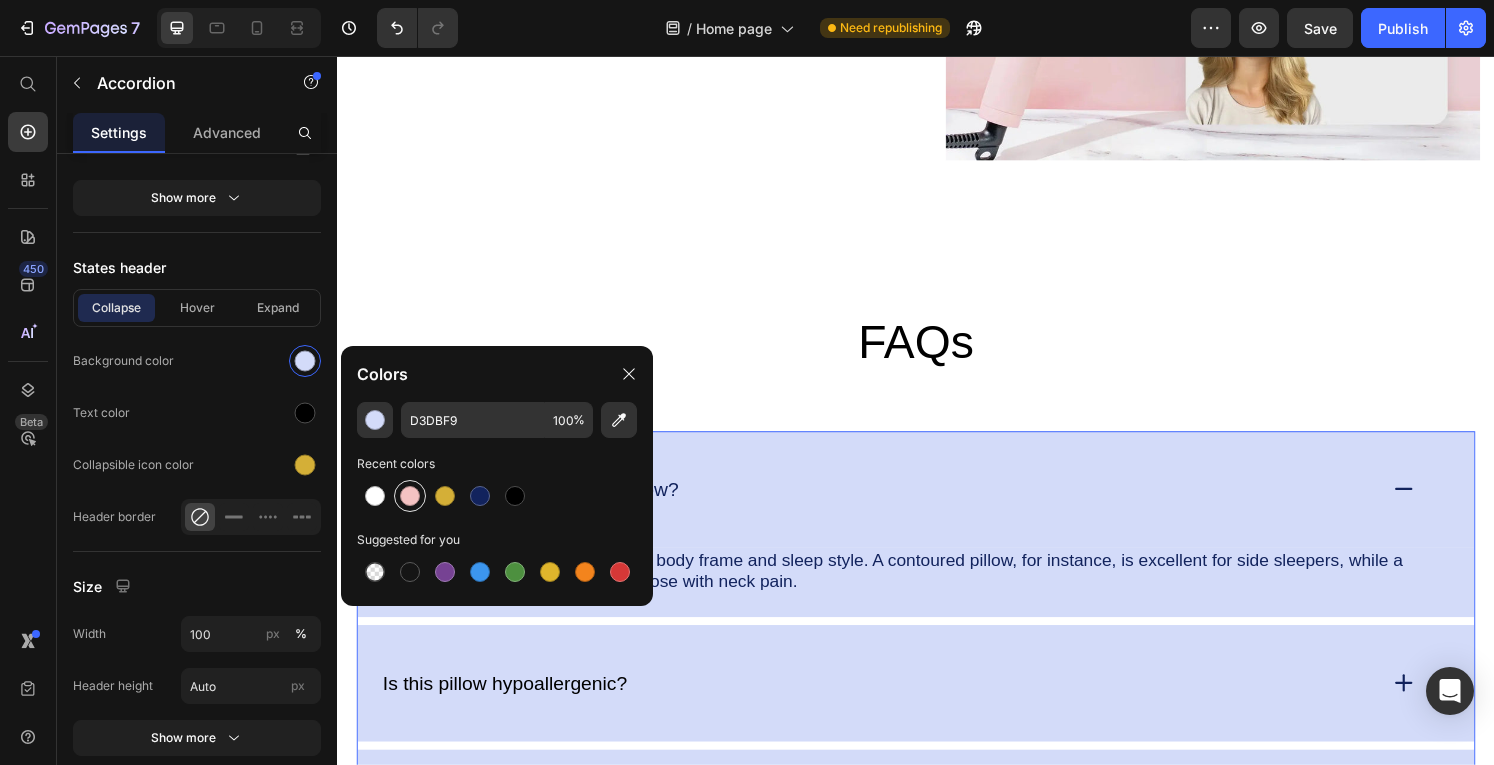 drag, startPoint x: 406, startPoint y: 502, endPoint x: 394, endPoint y: 509, distance: 13.892444 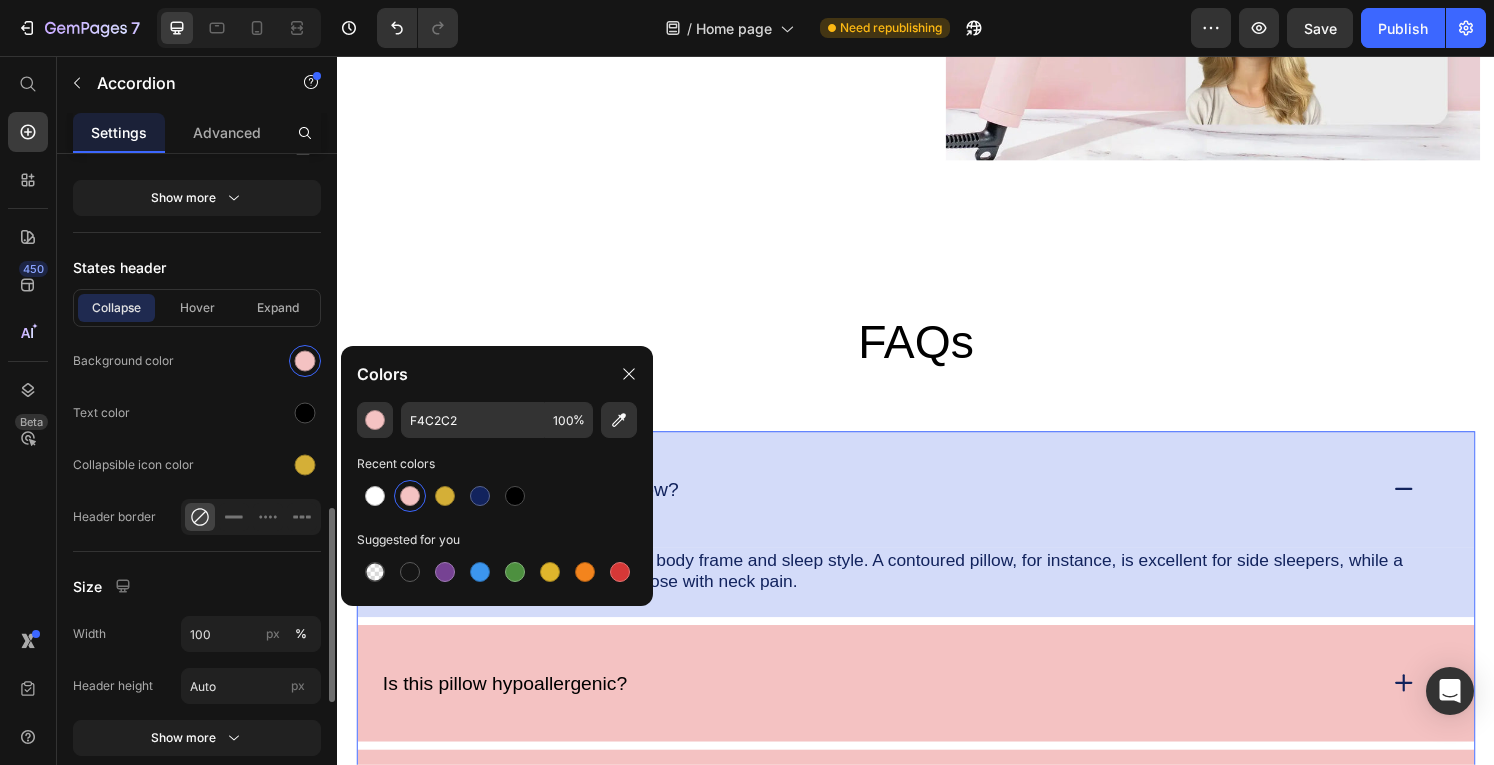 click on "Collapse Hover Expand" at bounding box center (197, 308) 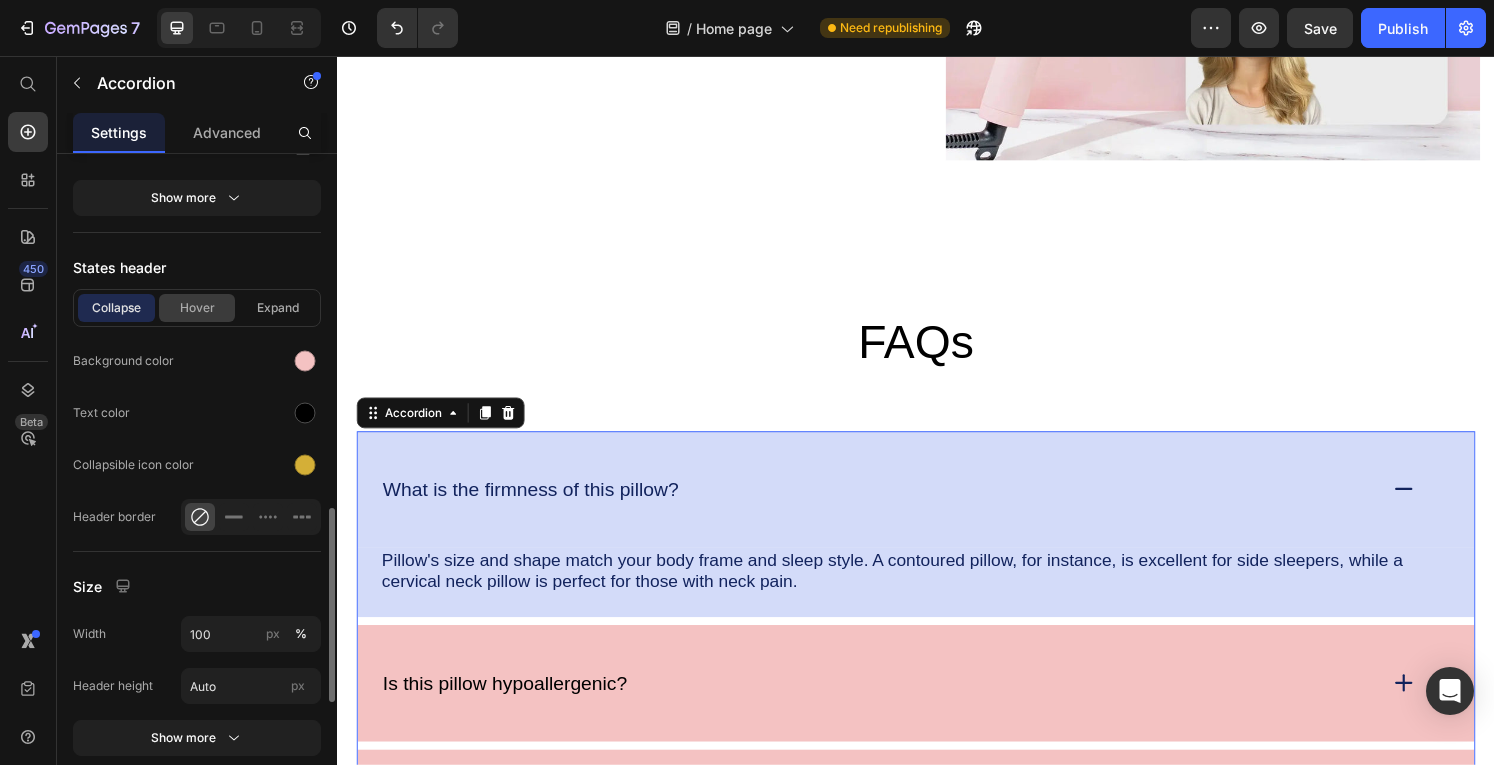 click on "Hover" at bounding box center [197, 308] 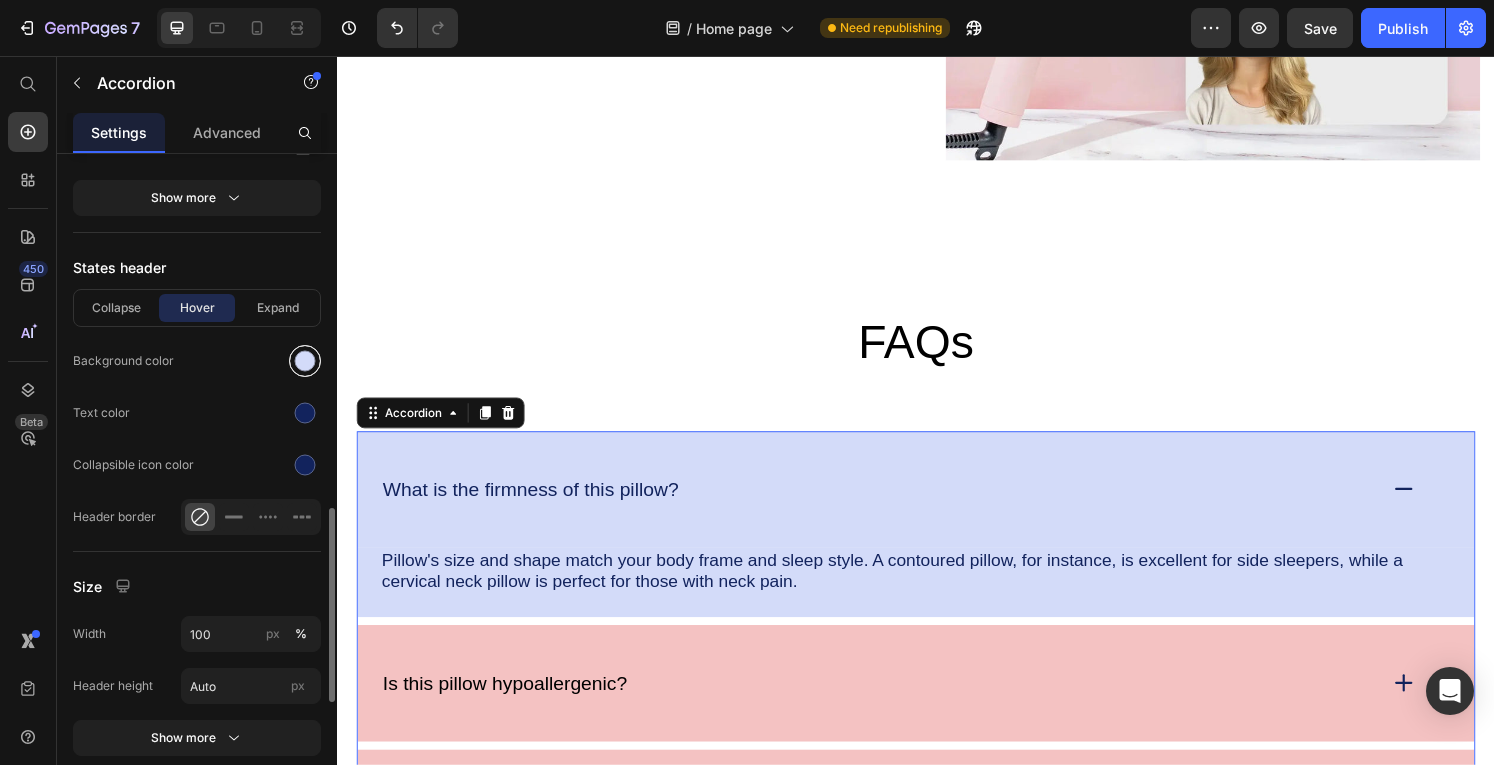click at bounding box center [305, 361] 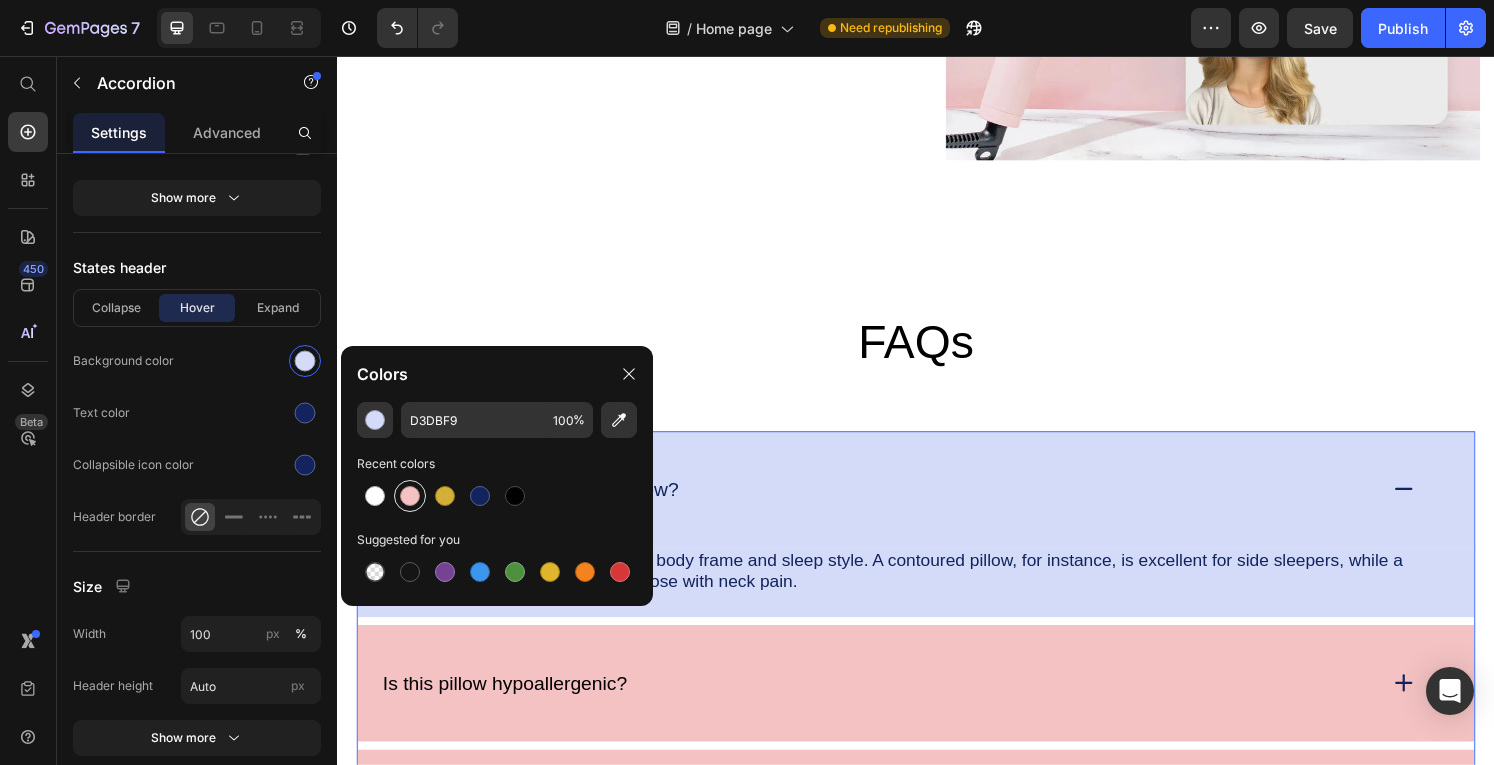 click at bounding box center [410, 496] 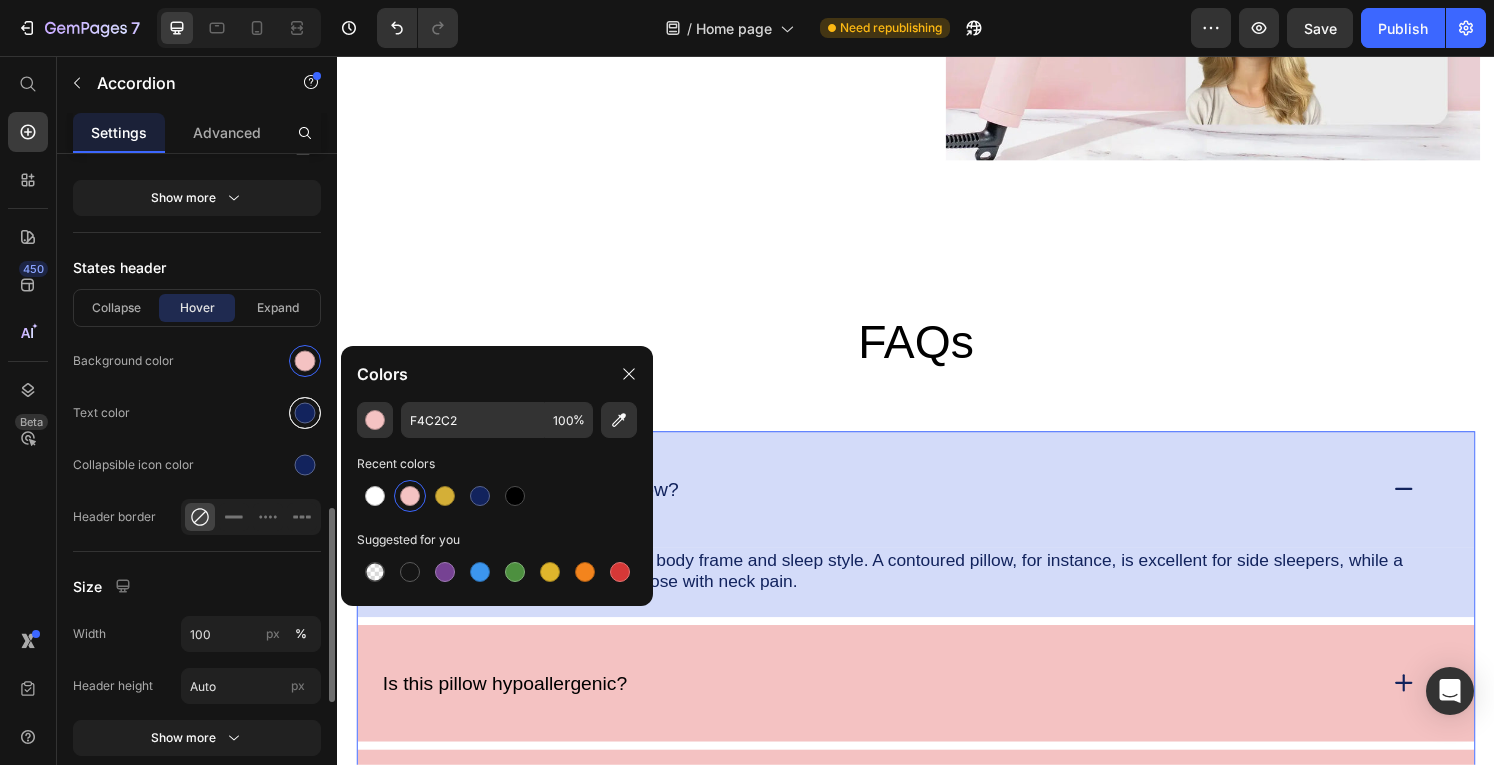 click at bounding box center (305, 413) 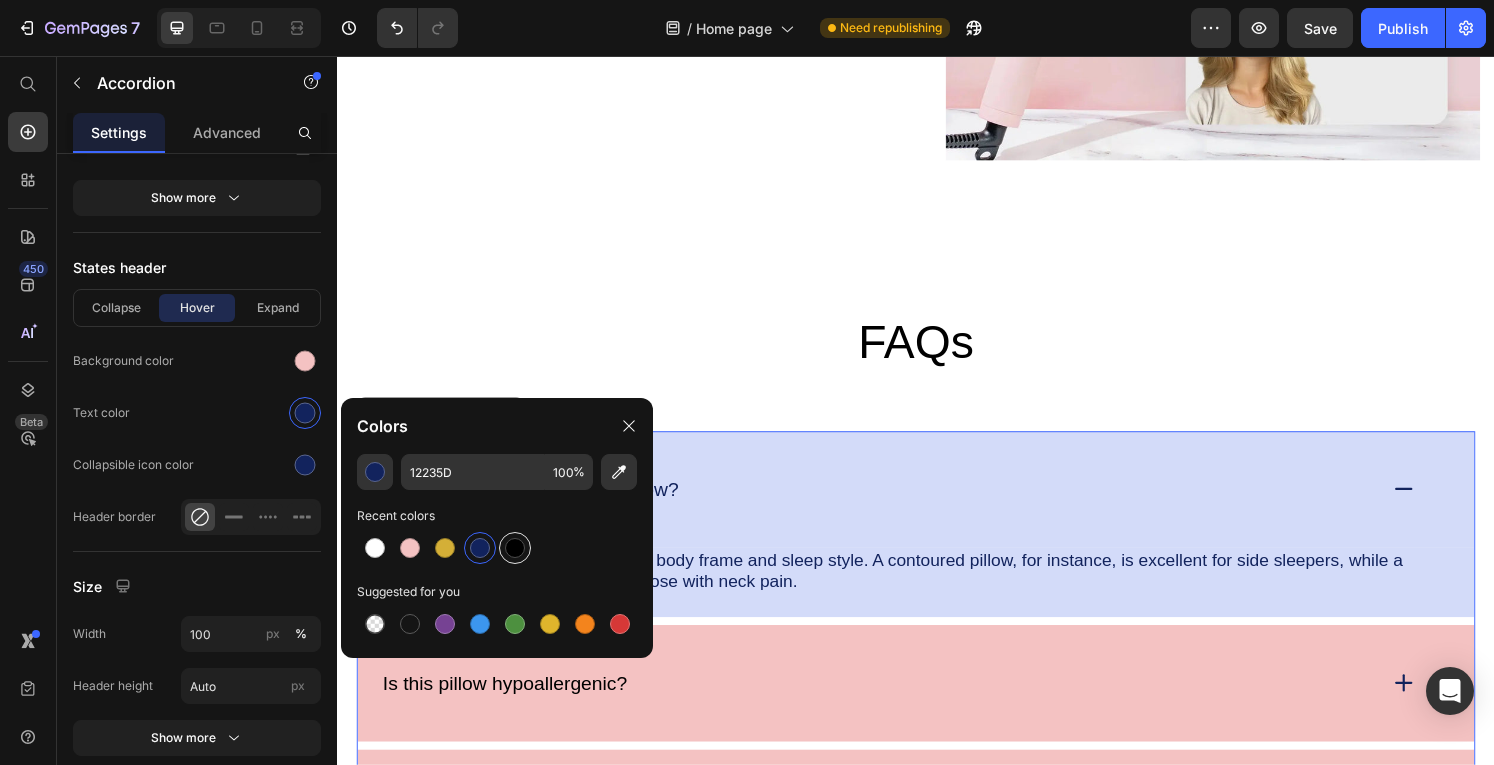 click at bounding box center (515, 548) 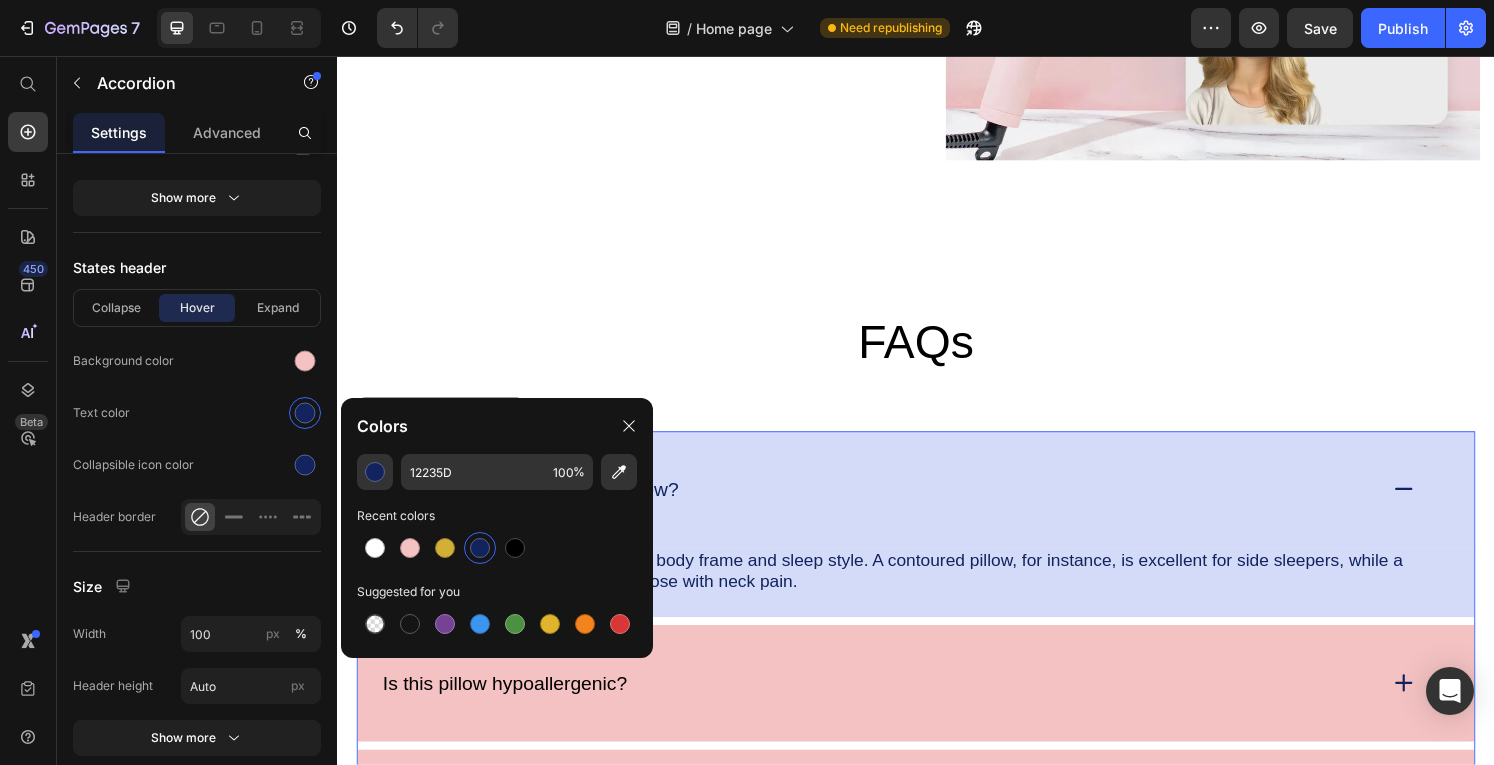 type on "000000" 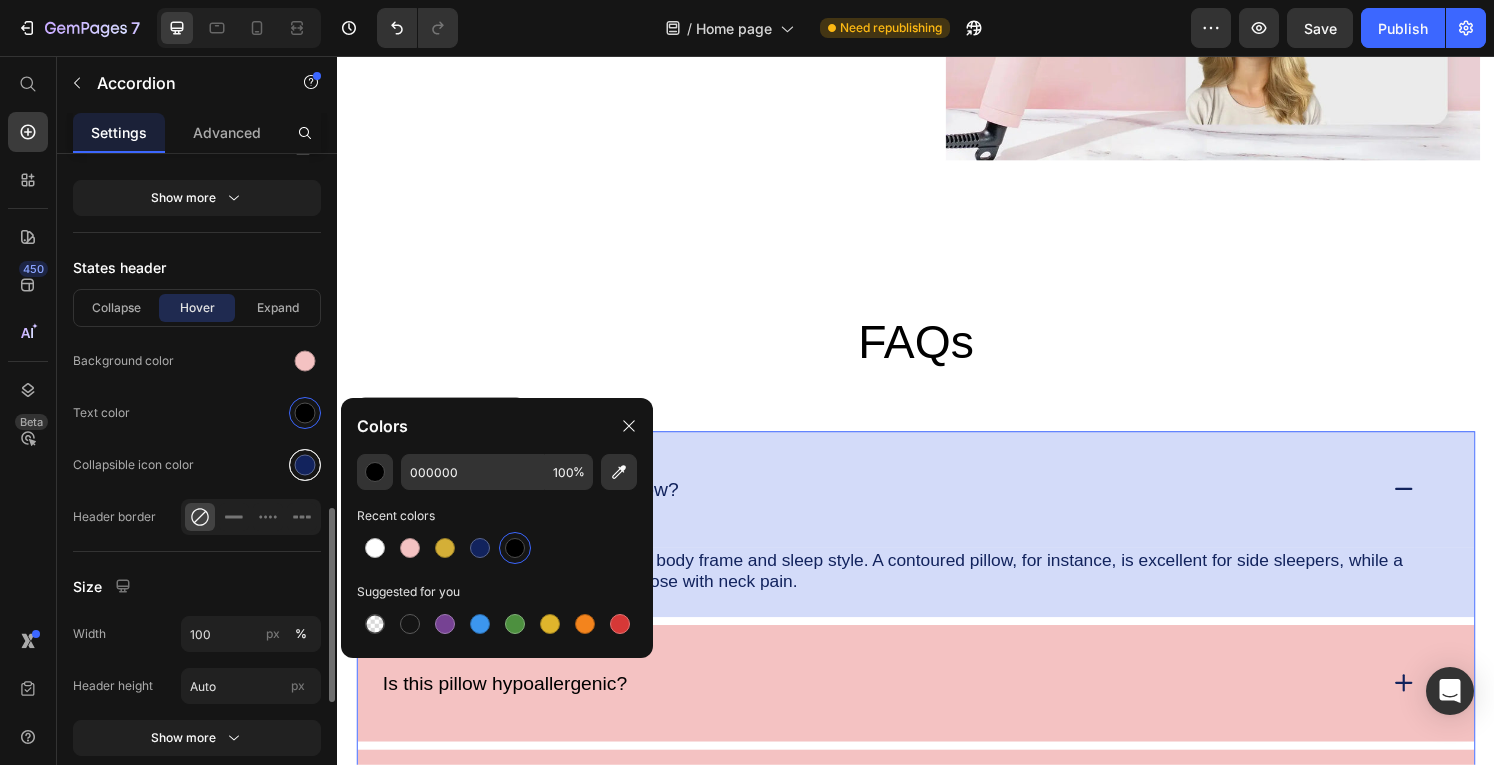 click at bounding box center (305, 465) 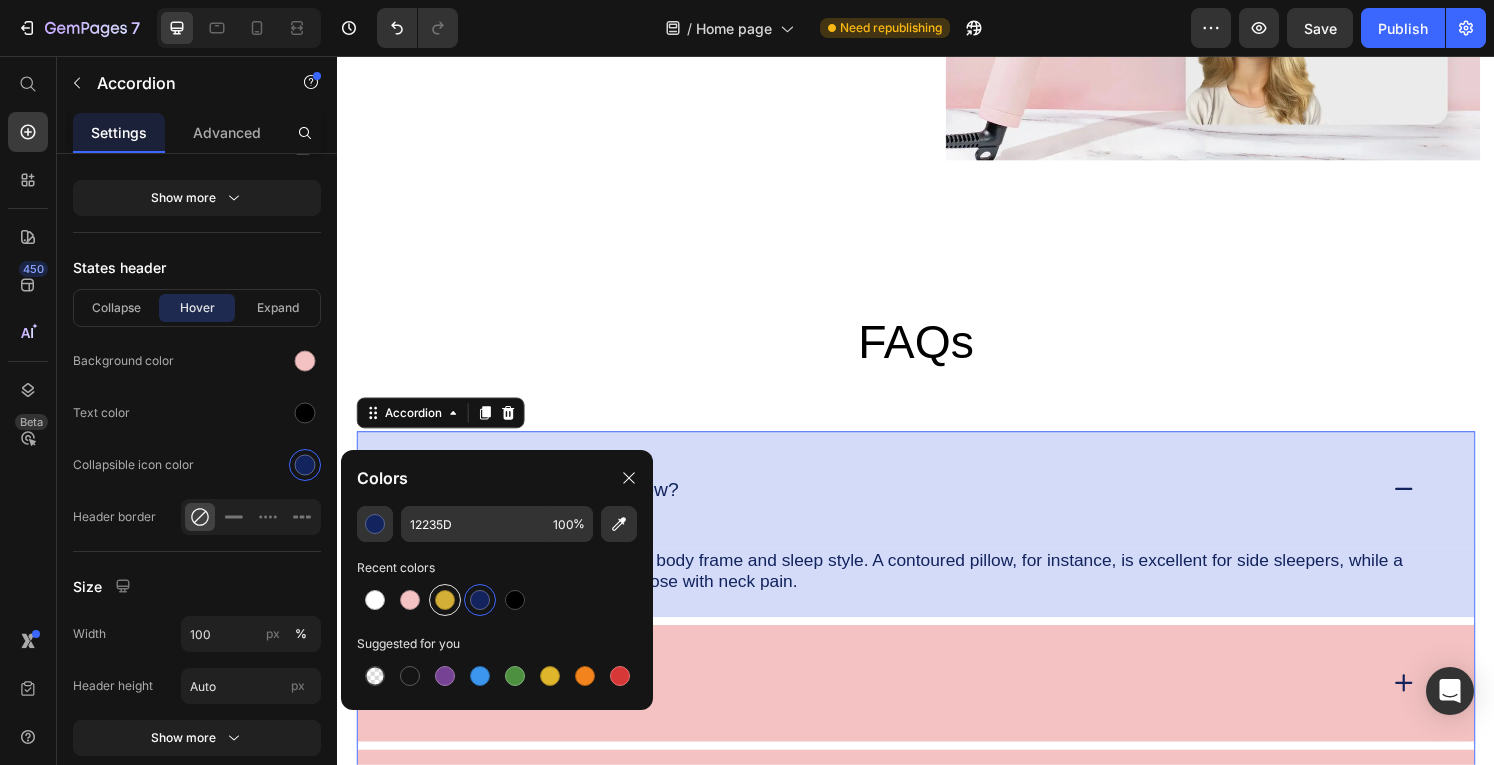 click at bounding box center (445, 600) 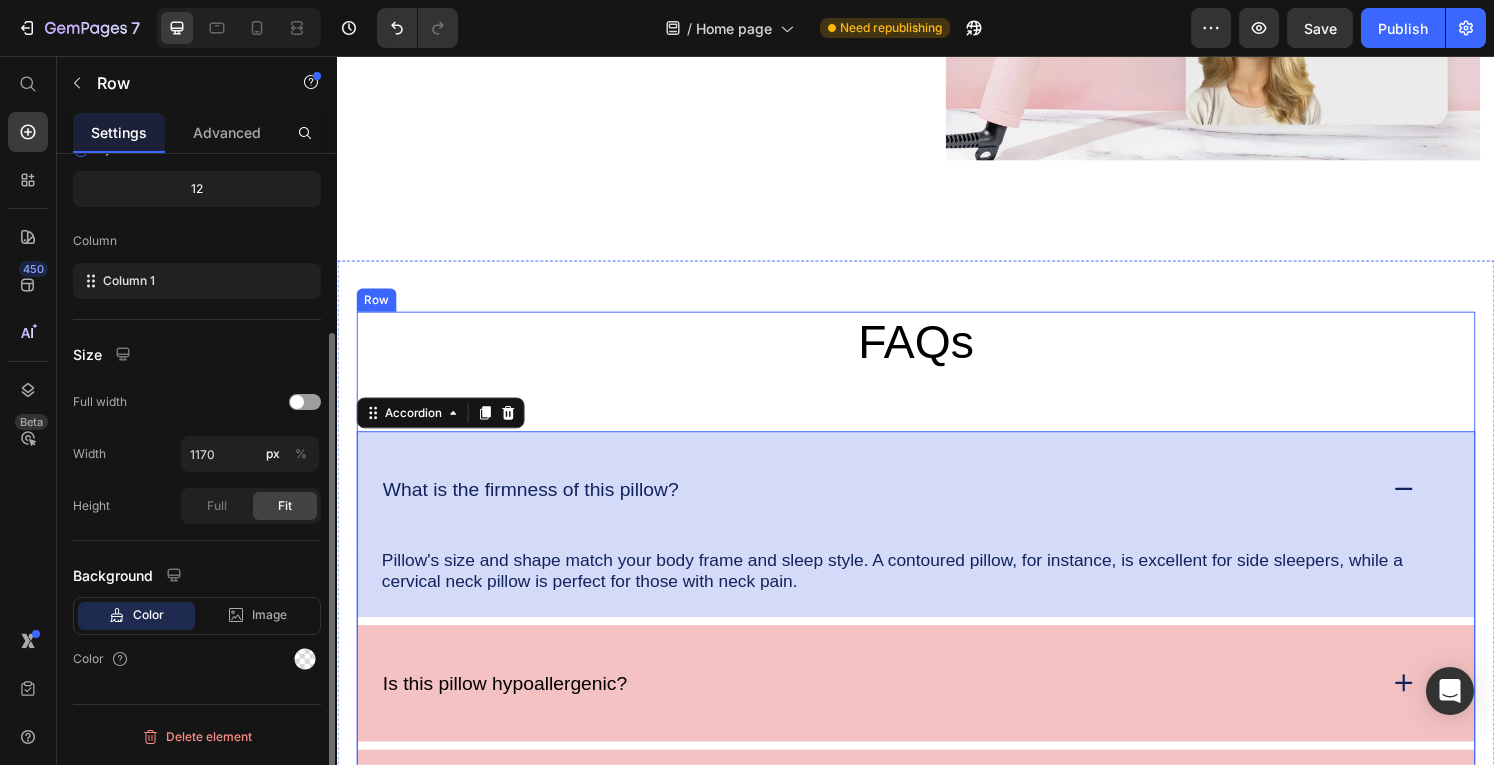 scroll, scrollTop: 0, scrollLeft: 0, axis: both 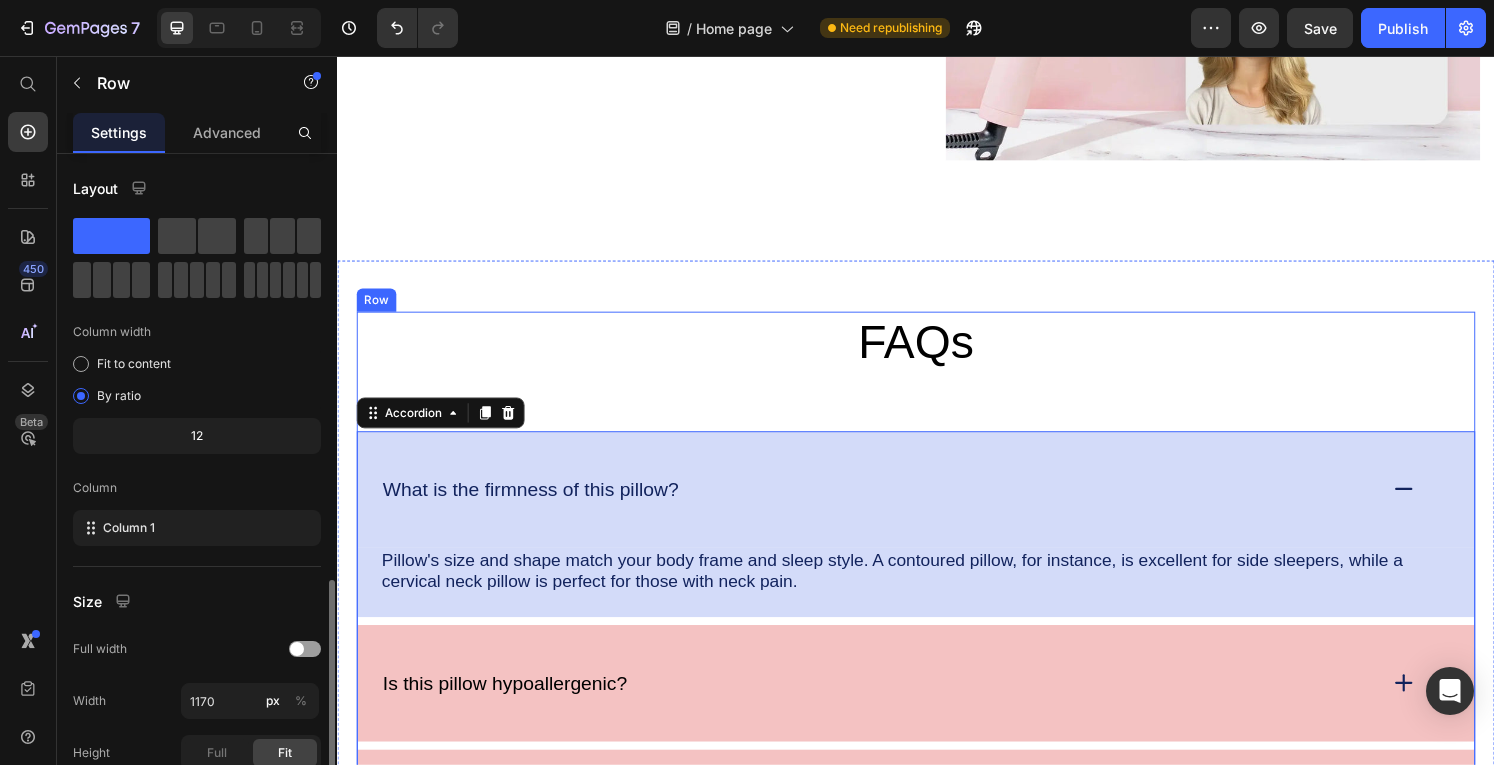 click on "FAQs Heading
What is the firmness of this pillow? Pillow's size and shape match your body frame and sleep style. A contoured pillow, for instance, is excellent for side sleepers, while a cervical neck pillow is perfect for those with [MEDICAL_DATA]. Text Block Row
Is this pillow hypoallergenic?
Does this pillow have breathable materials?
What are the benefits of using this pillow?
How does this pillow differ from a regular pillow? Accordion   0" at bounding box center [937, 737] 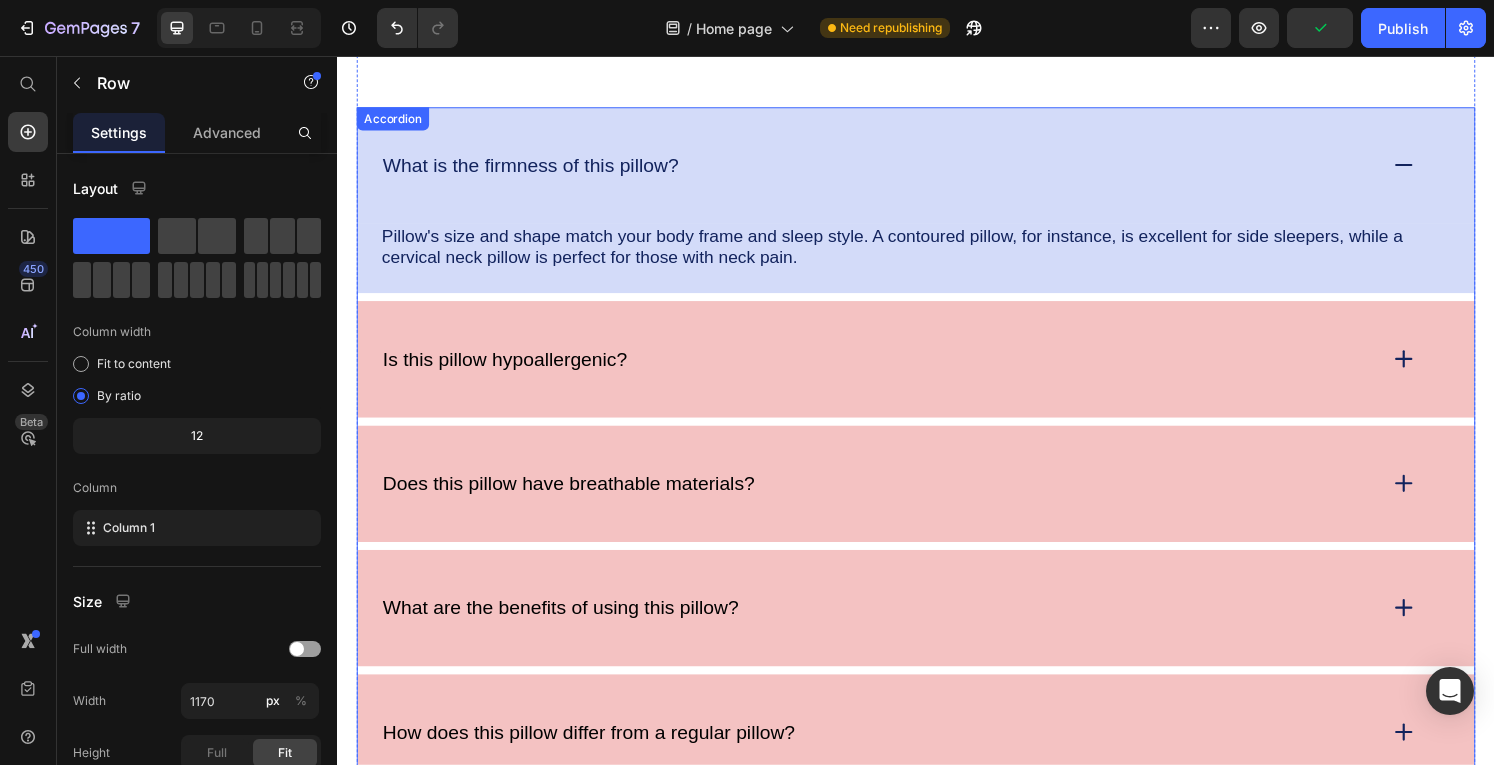 scroll, scrollTop: 4004, scrollLeft: 0, axis: vertical 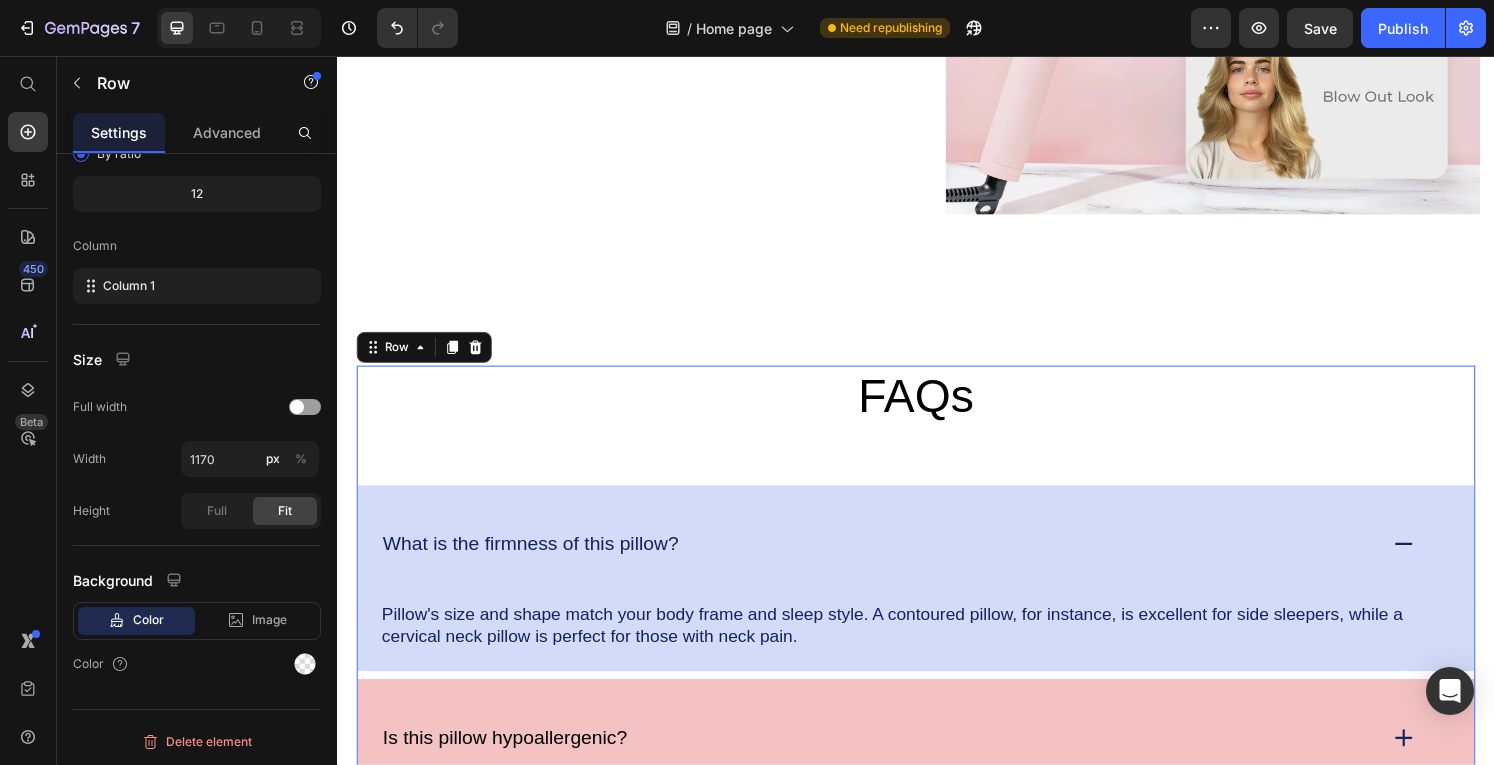 click on "FAQs Heading
What is the firmness of this pillow? Pillow's size and shape match your body frame and sleep style. A contoured pillow, for instance, is excellent for side sleepers, while a cervical neck pillow is perfect for those with [MEDICAL_DATA]. Text Block Row
Is this pillow hypoallergenic?
Does this pillow have breathable materials?
What are the benefits of using this pillow?
How does this pillow differ from a regular pillow? Accordion" at bounding box center [937, 793] 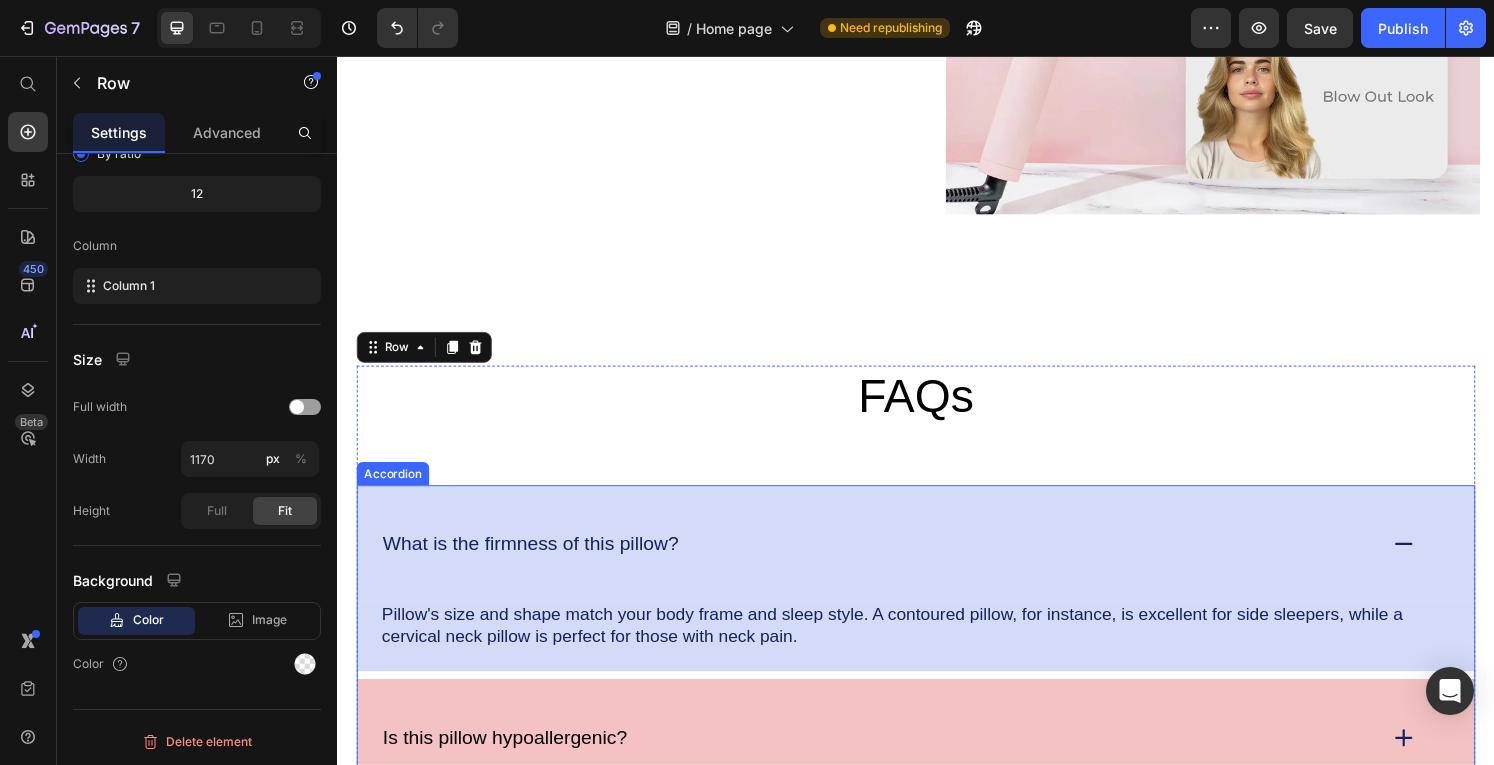 click on "What is the firmness of this pillow?" at bounding box center [537, 561] 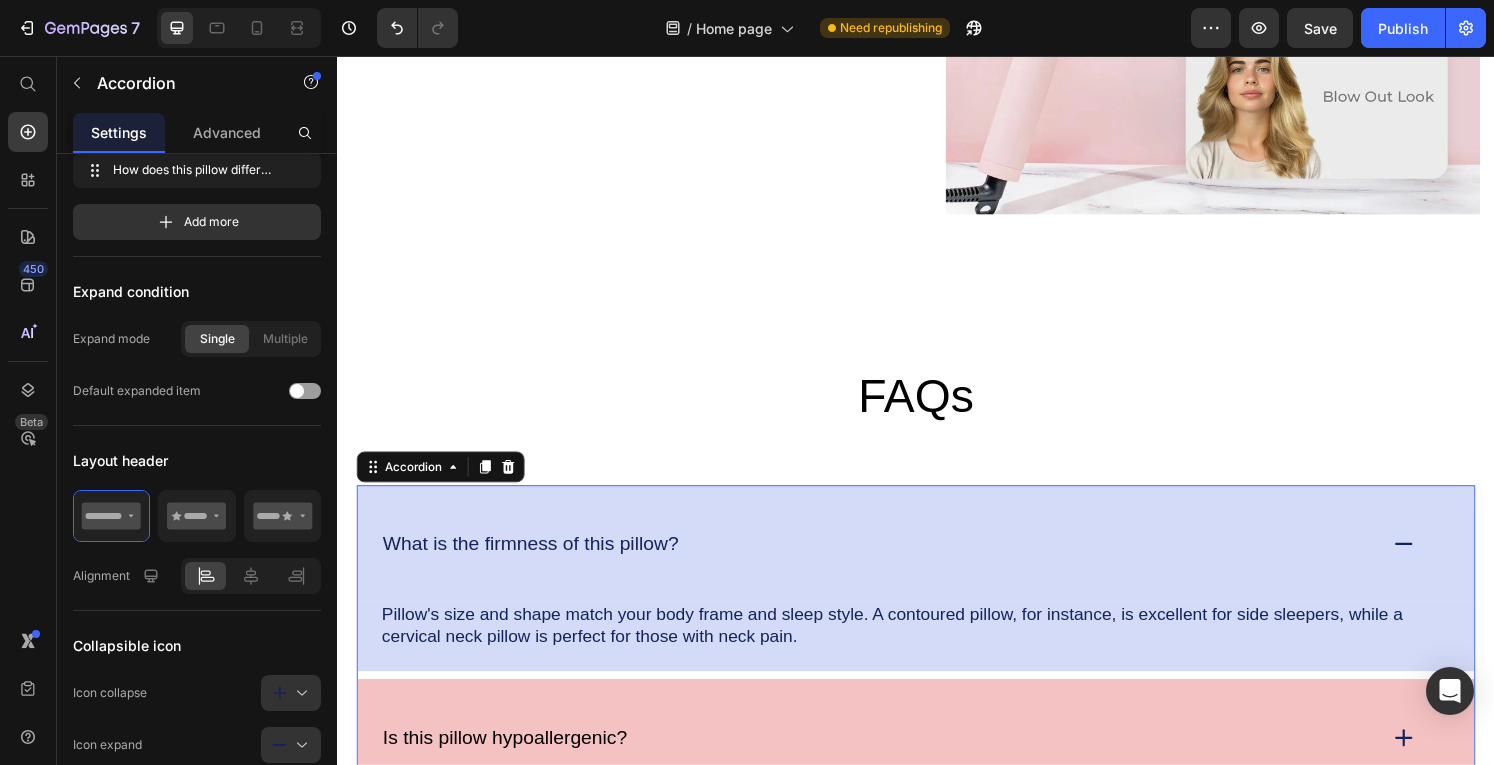 scroll, scrollTop: 0, scrollLeft: 0, axis: both 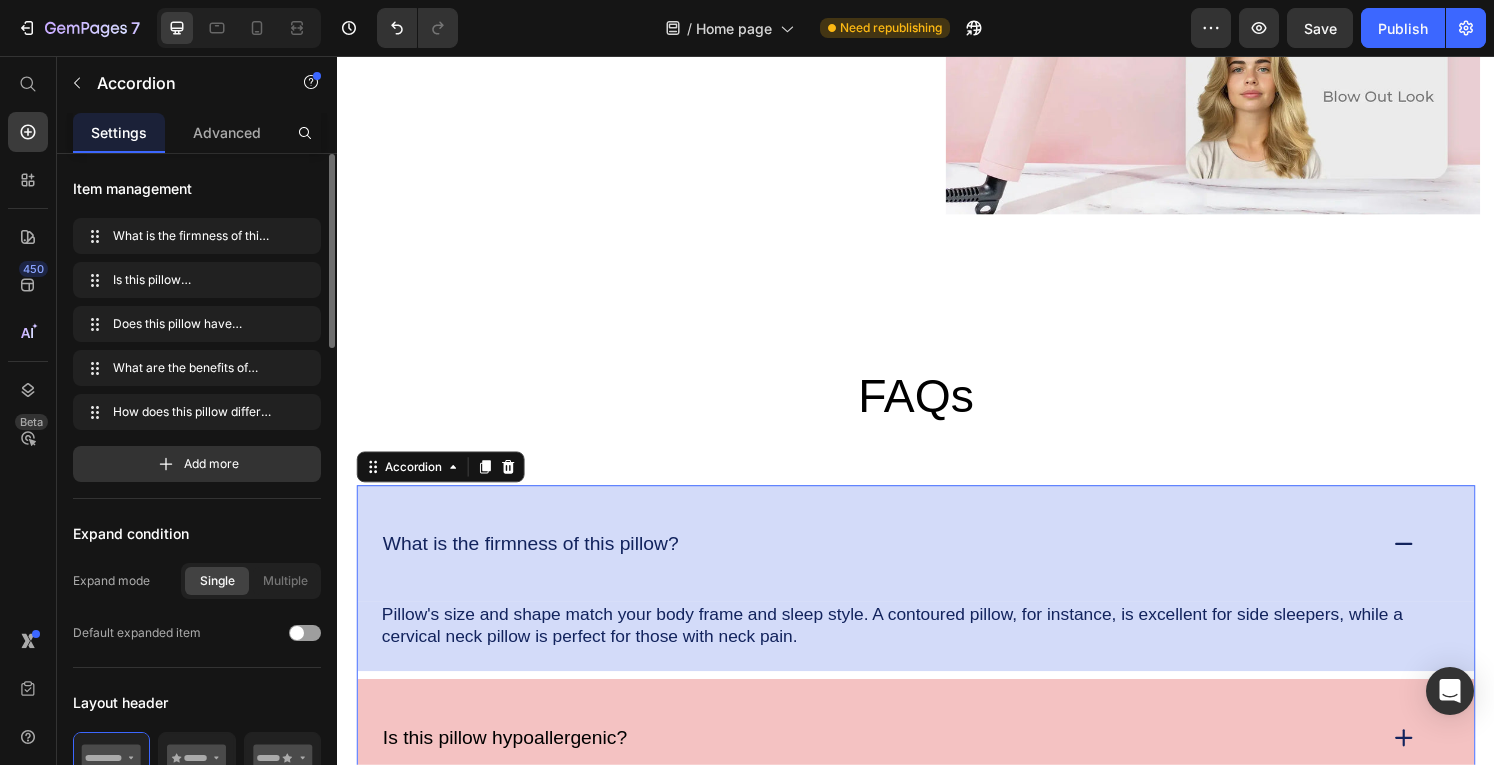 click on "What is the firmness of this pillow?" at bounding box center [937, 561] 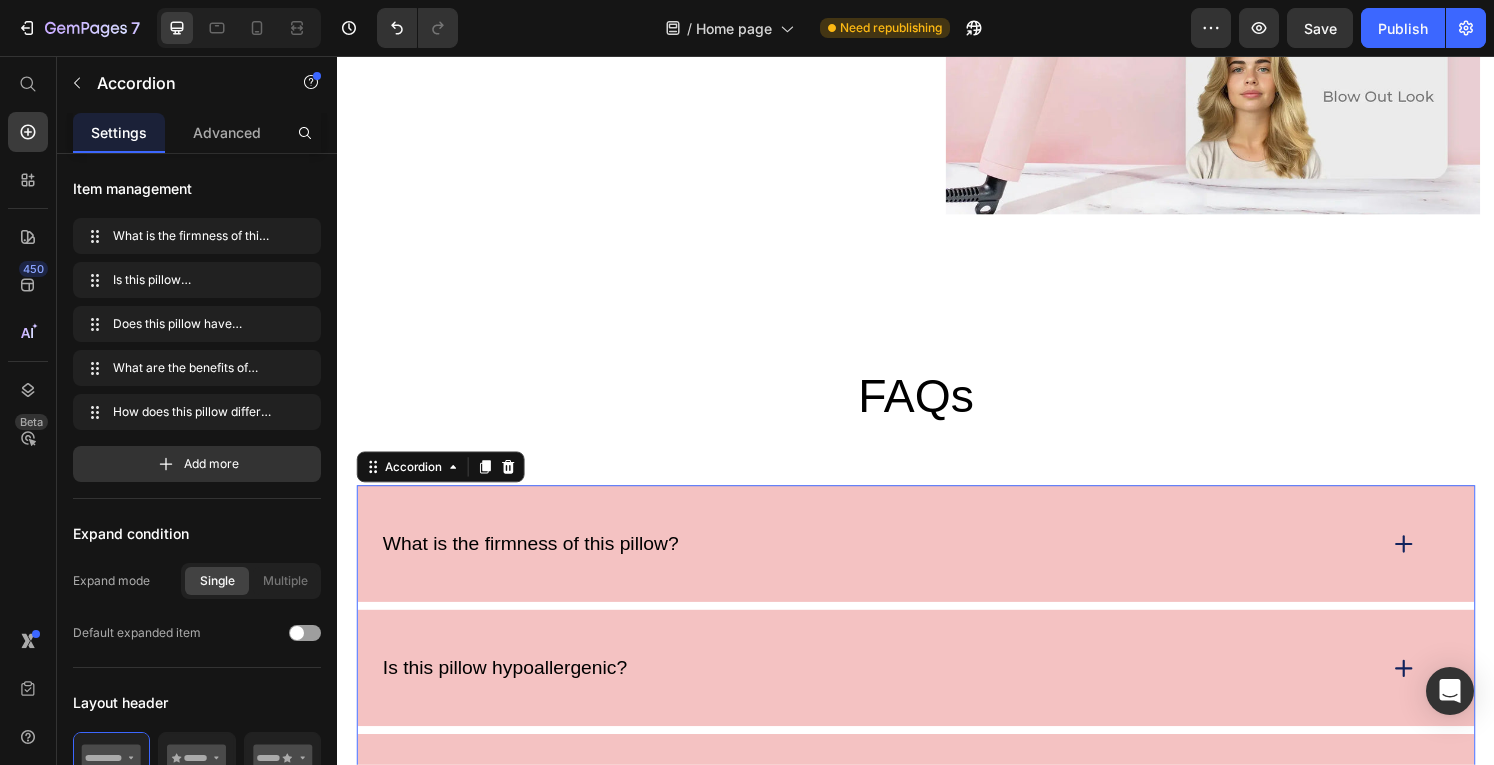 click on "What is the firmness of this pillow?" at bounding box center (937, 561) 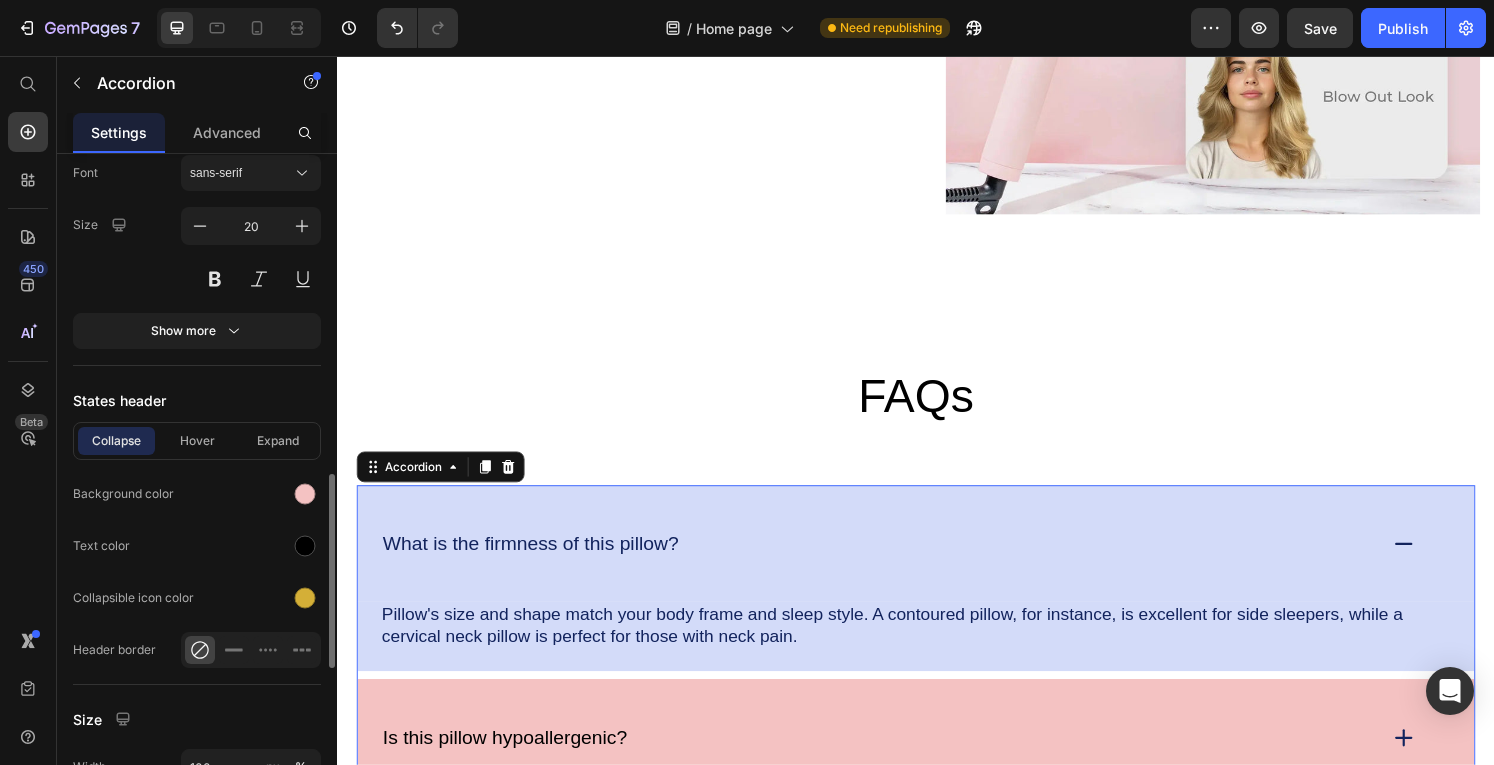 scroll, scrollTop: 1092, scrollLeft: 0, axis: vertical 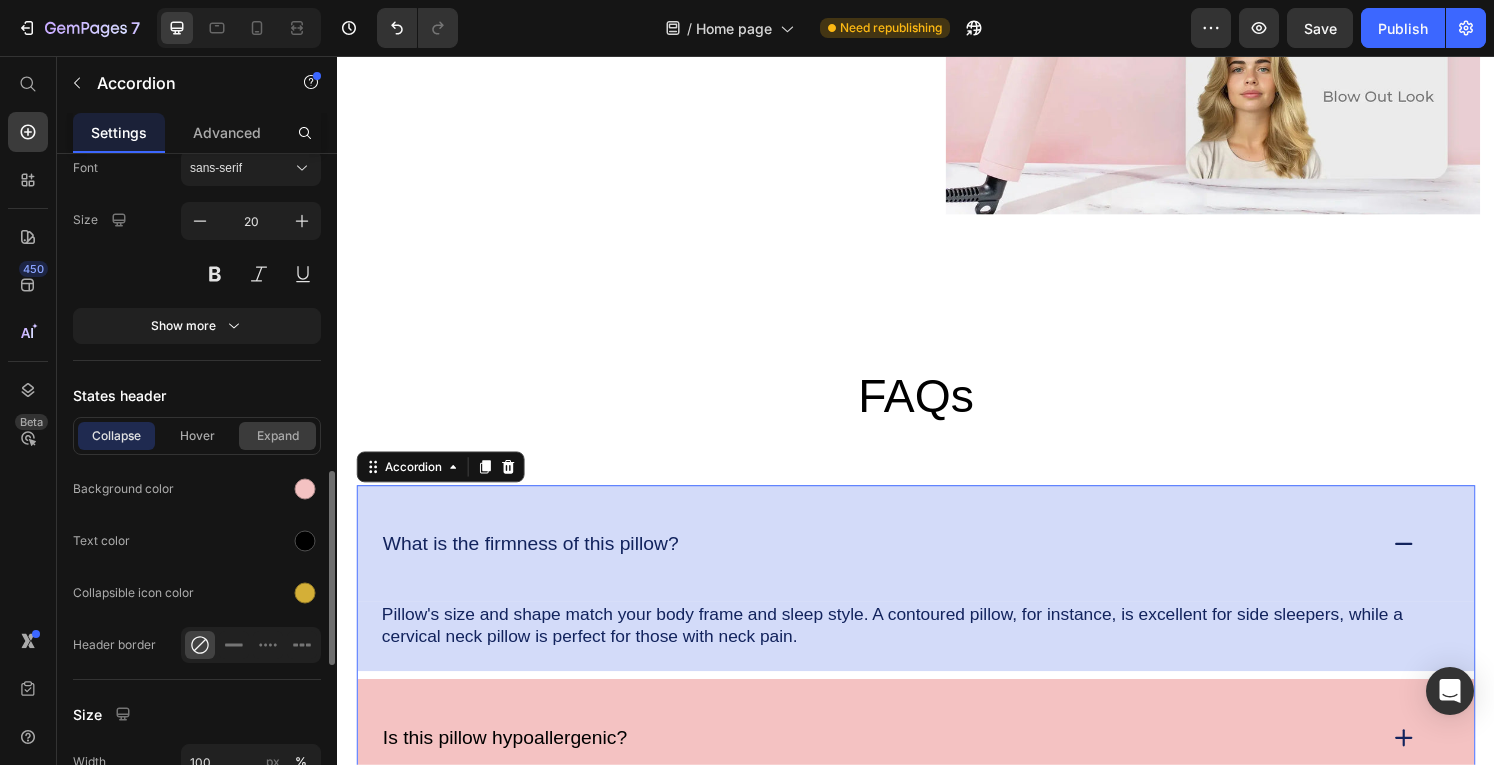 click on "Expand" at bounding box center (277, 436) 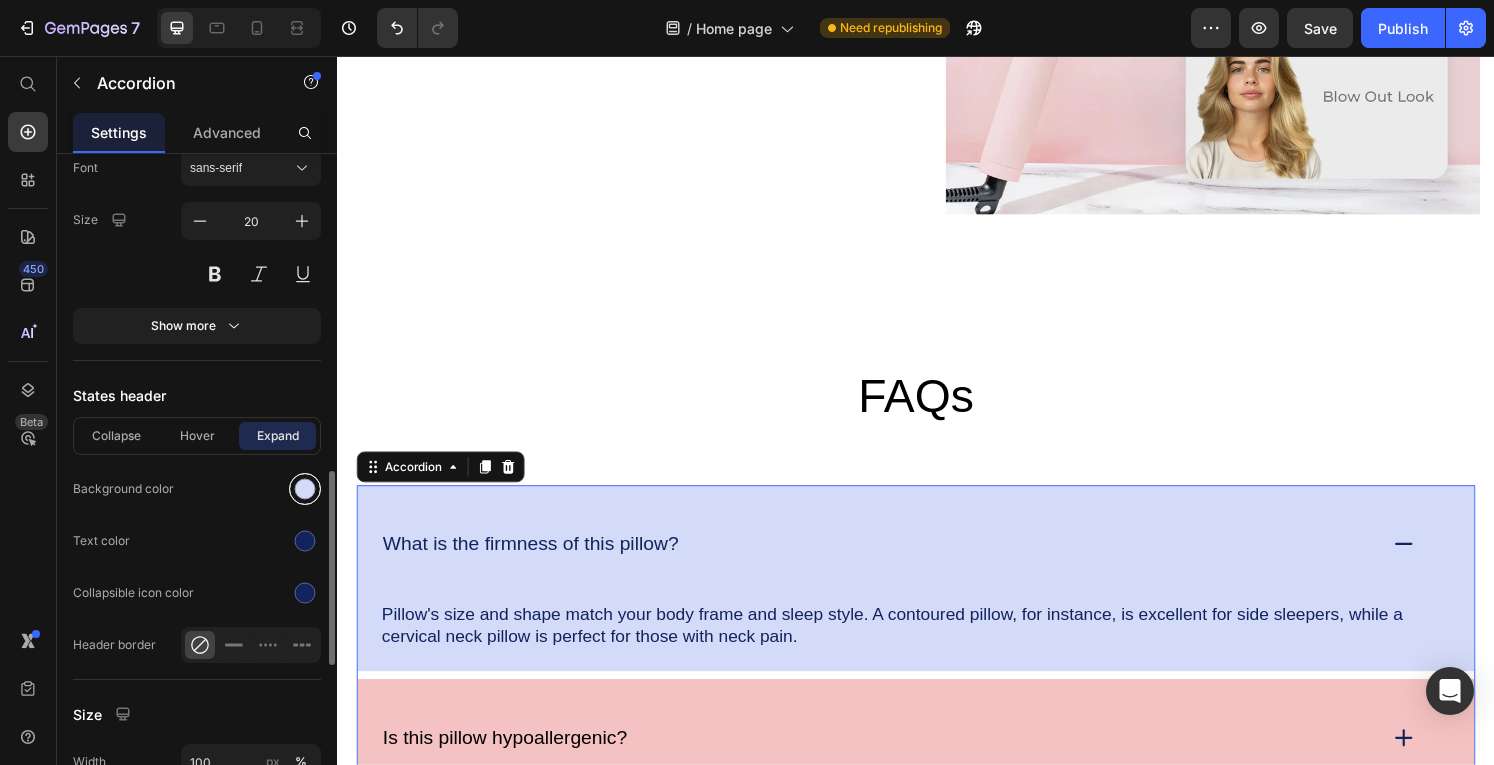 click at bounding box center (305, 489) 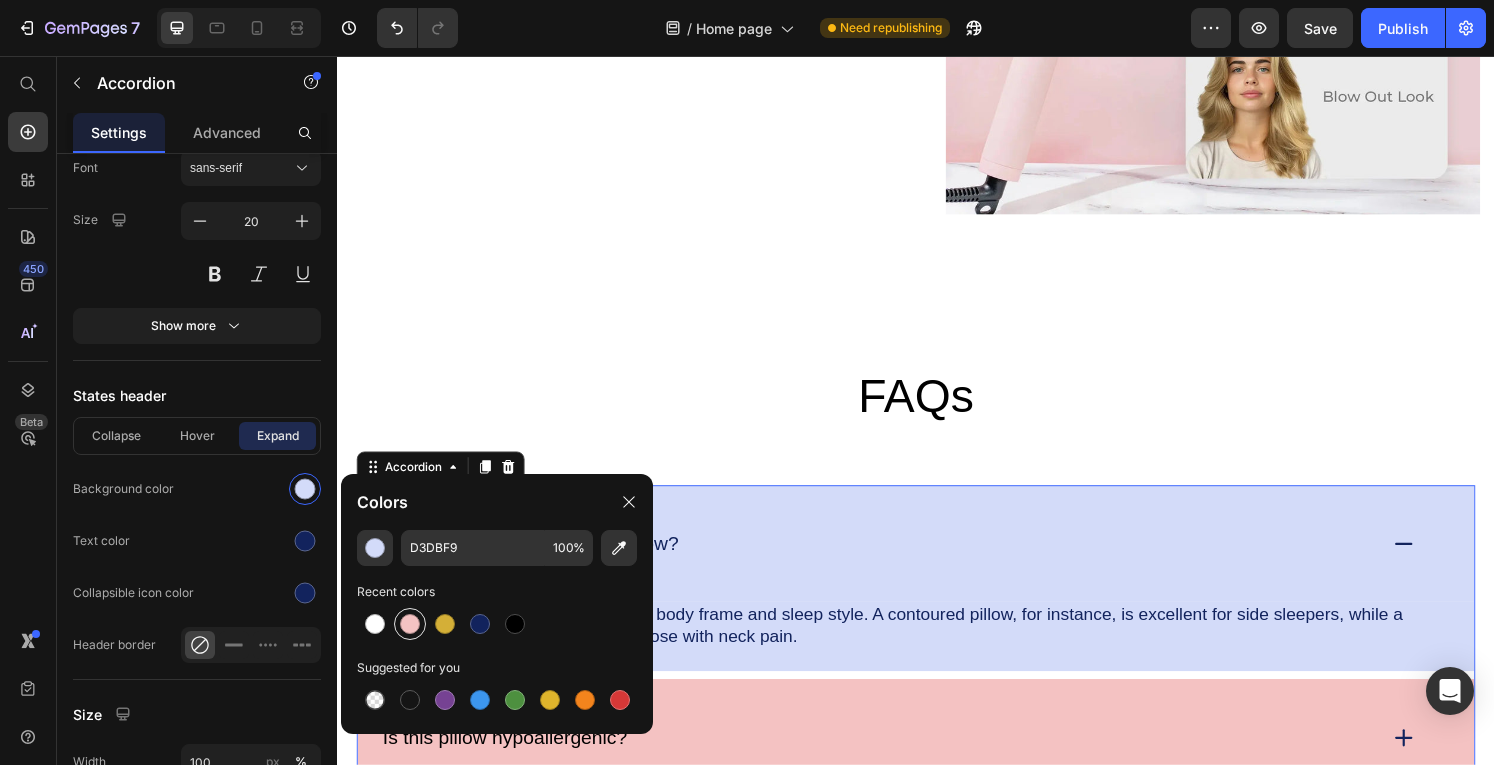 click at bounding box center (410, 624) 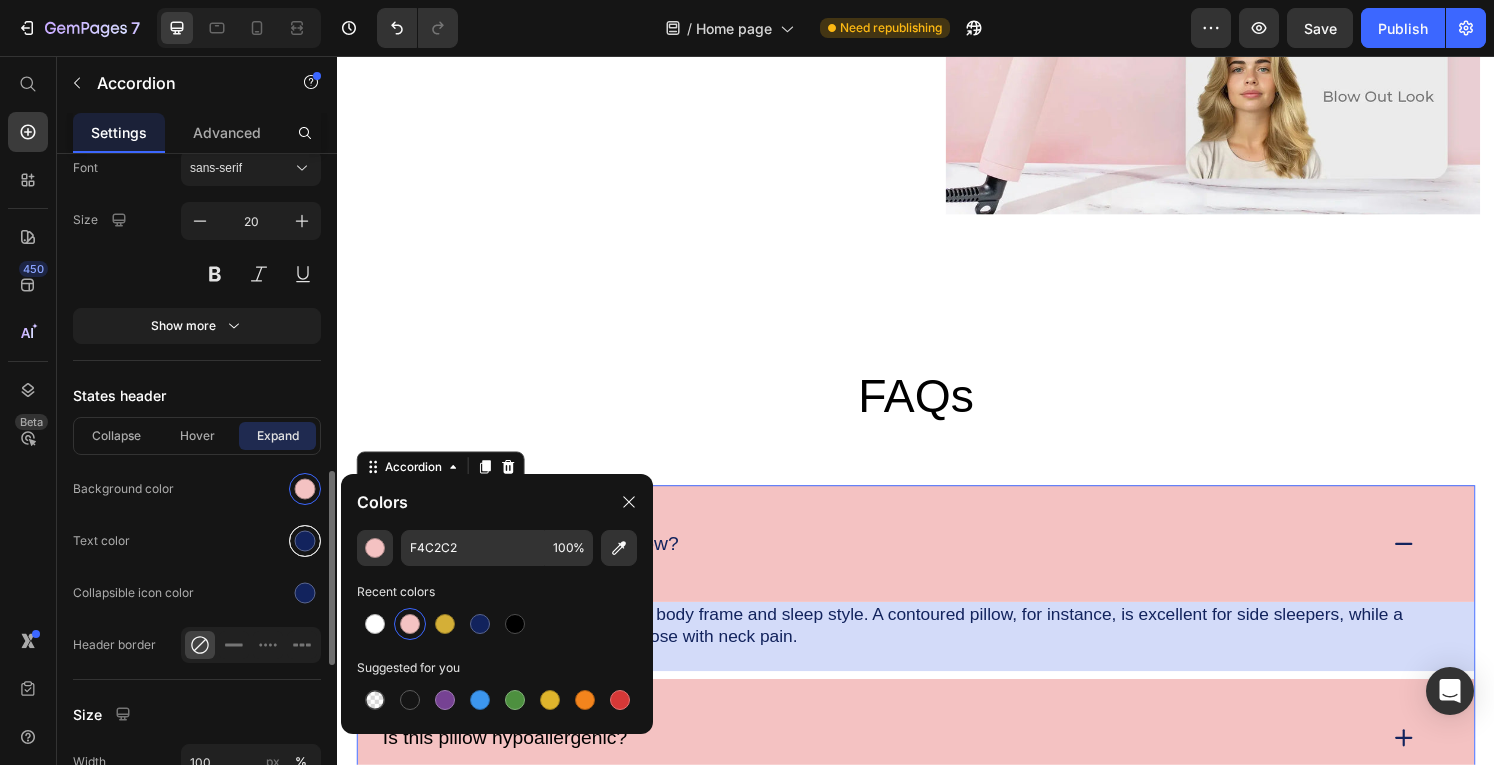 click at bounding box center (305, 541) 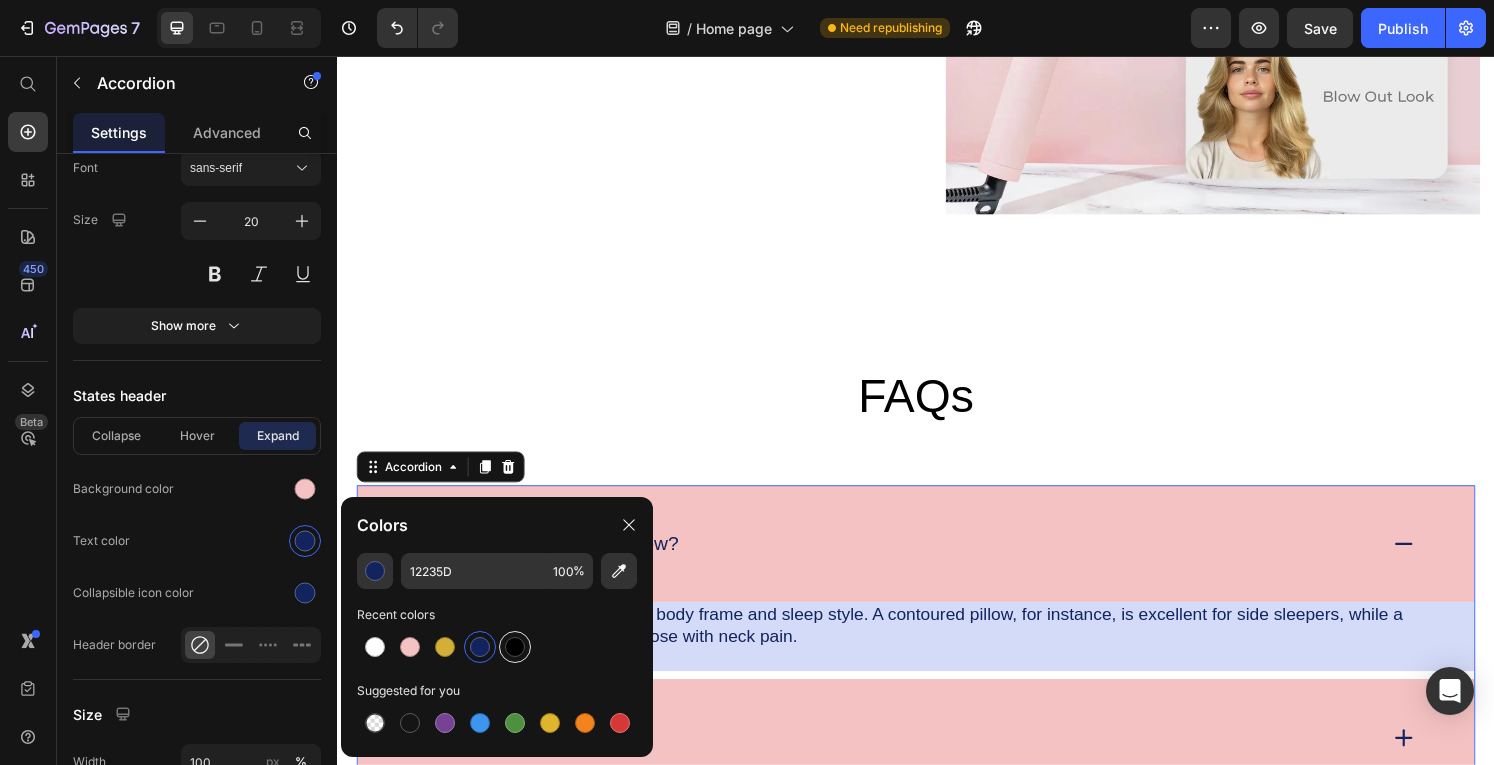 click at bounding box center (515, 647) 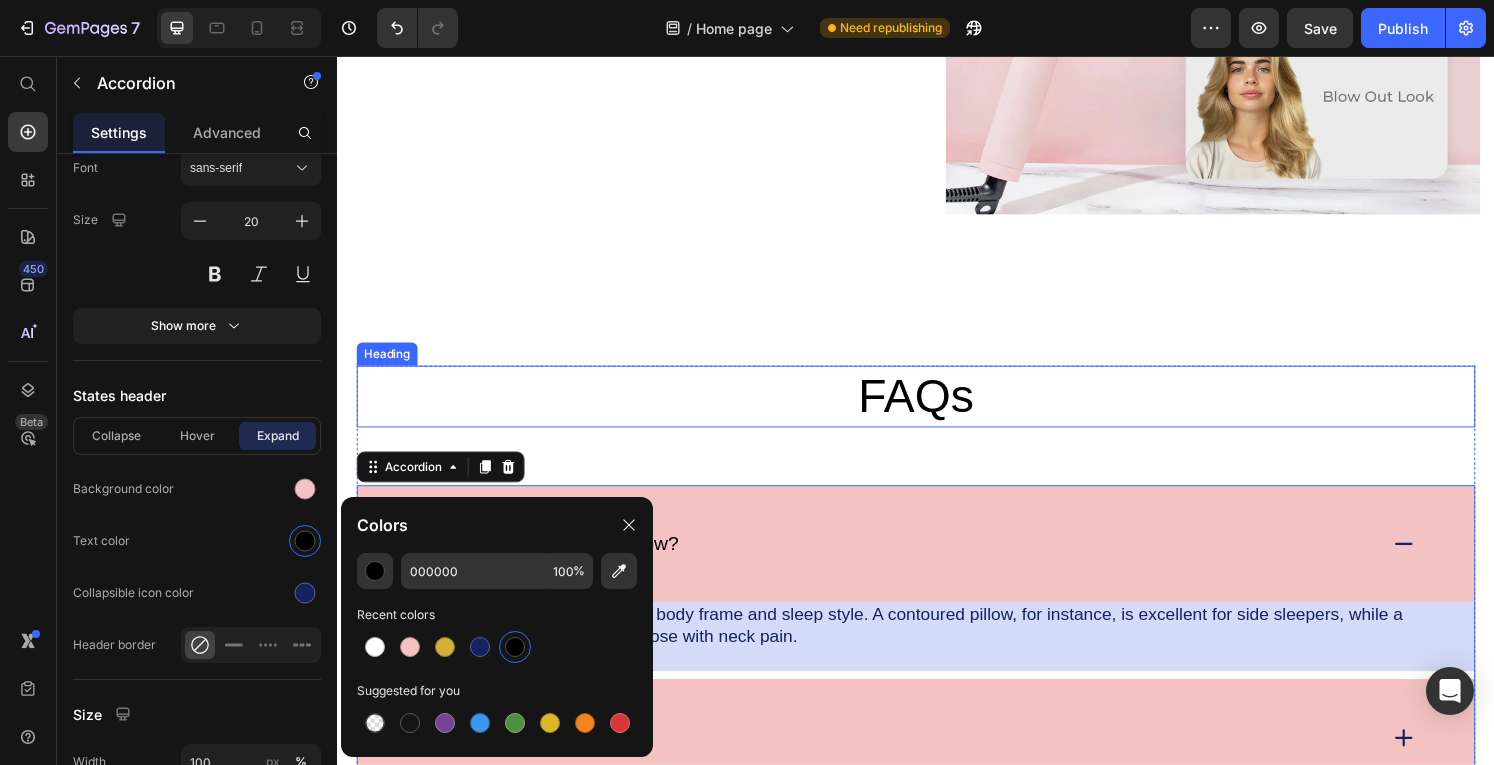 click on "FAQs" at bounding box center [937, 409] 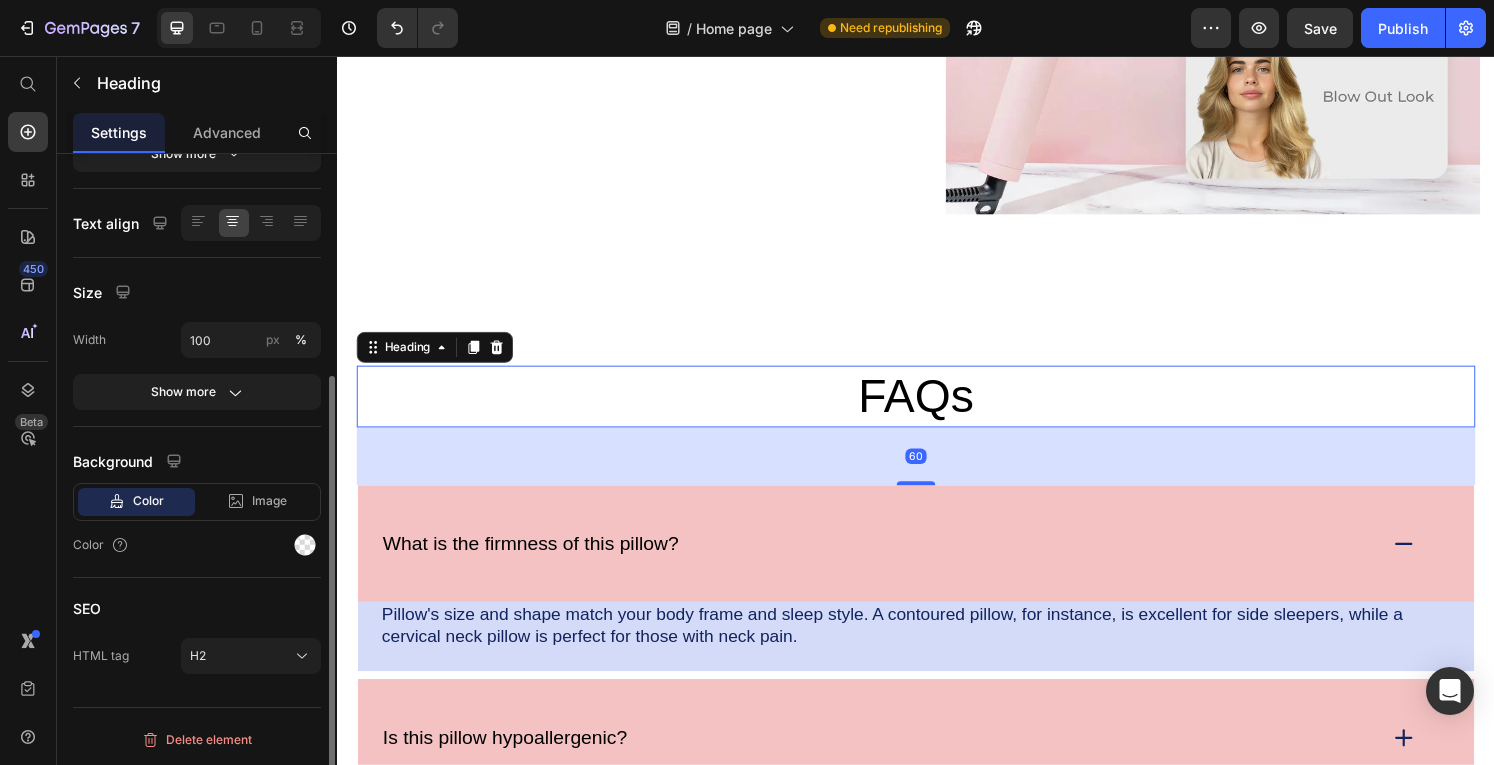 scroll, scrollTop: 0, scrollLeft: 0, axis: both 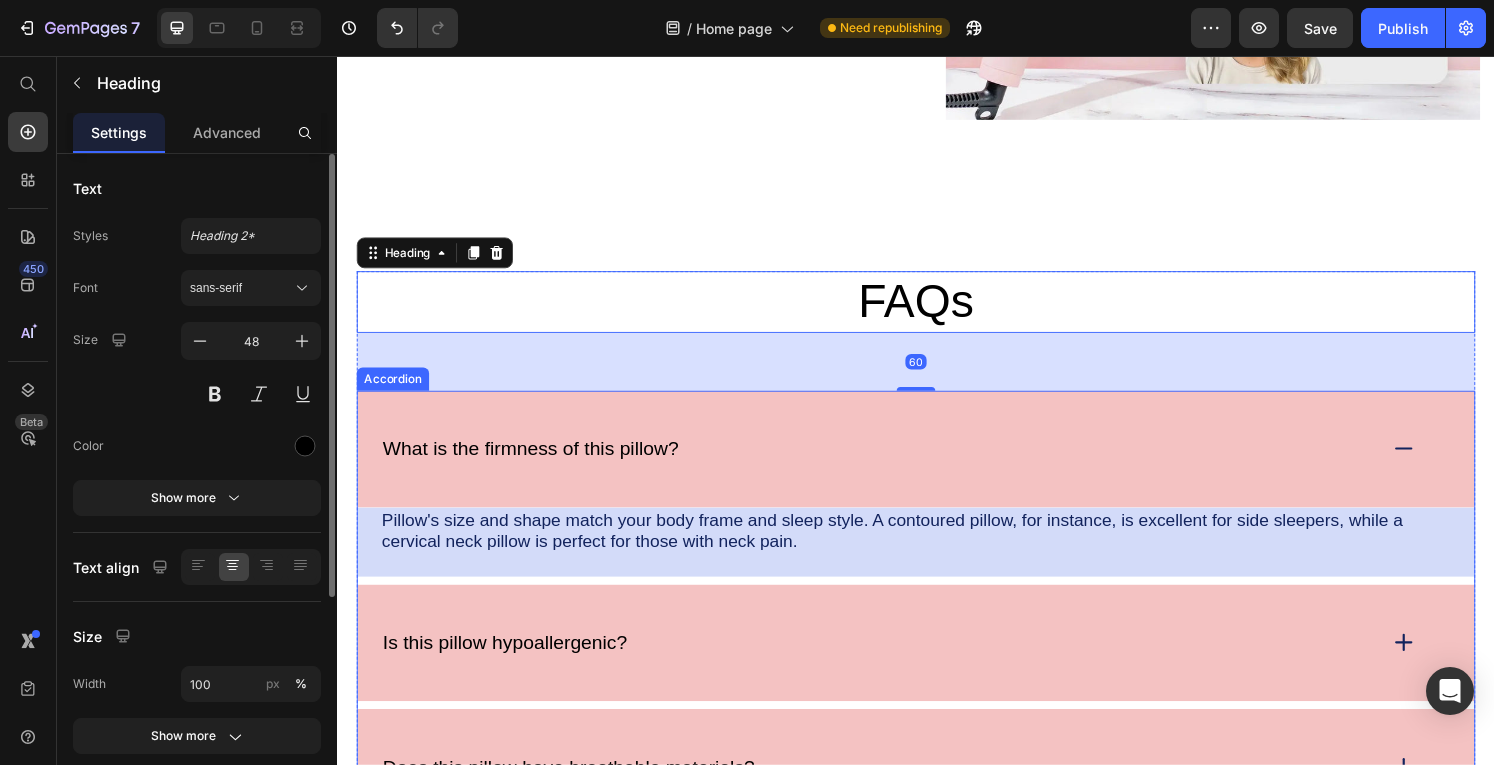 click on "Is this pillow hypoallergenic?" at bounding box center [897, 664] 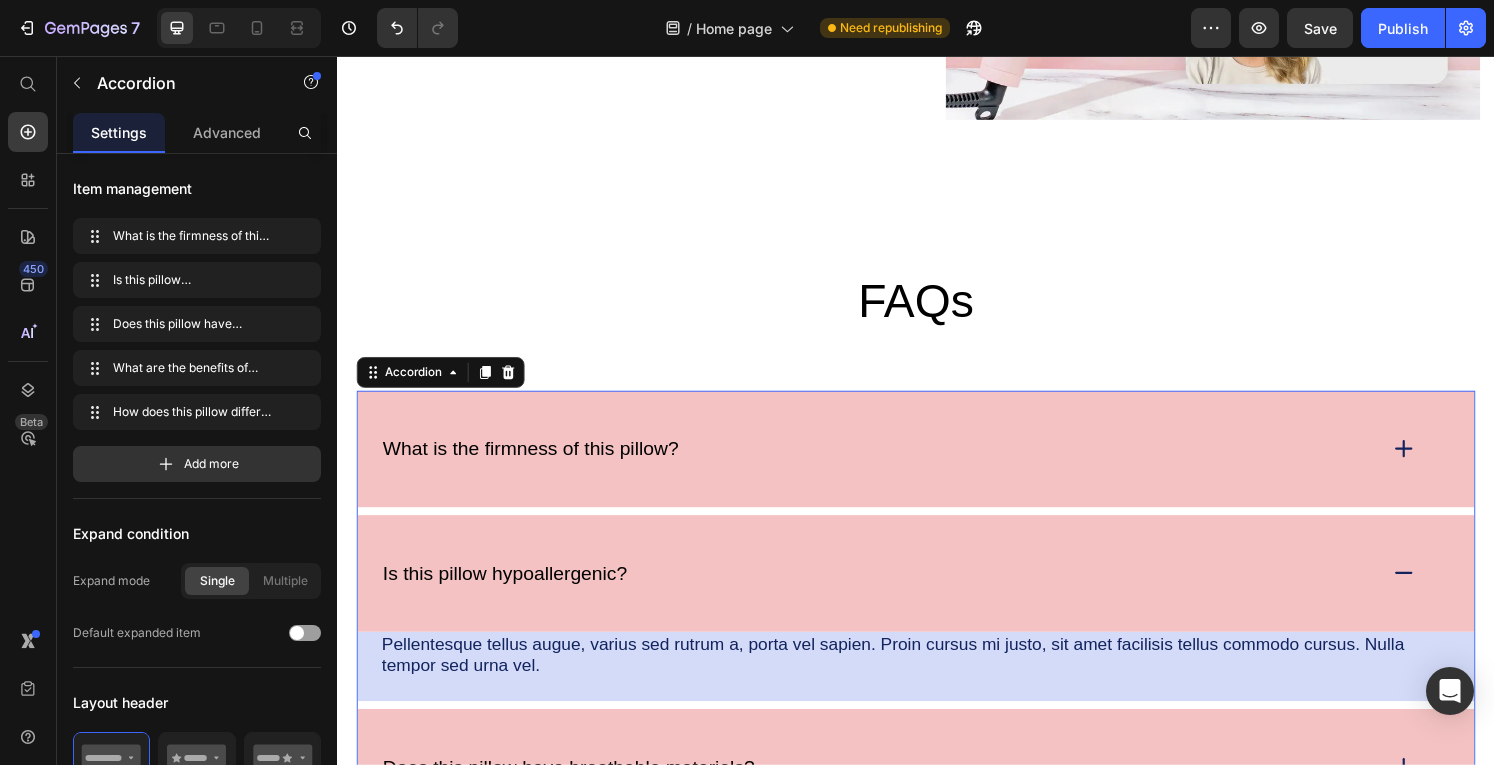 scroll, scrollTop: 4160, scrollLeft: 0, axis: vertical 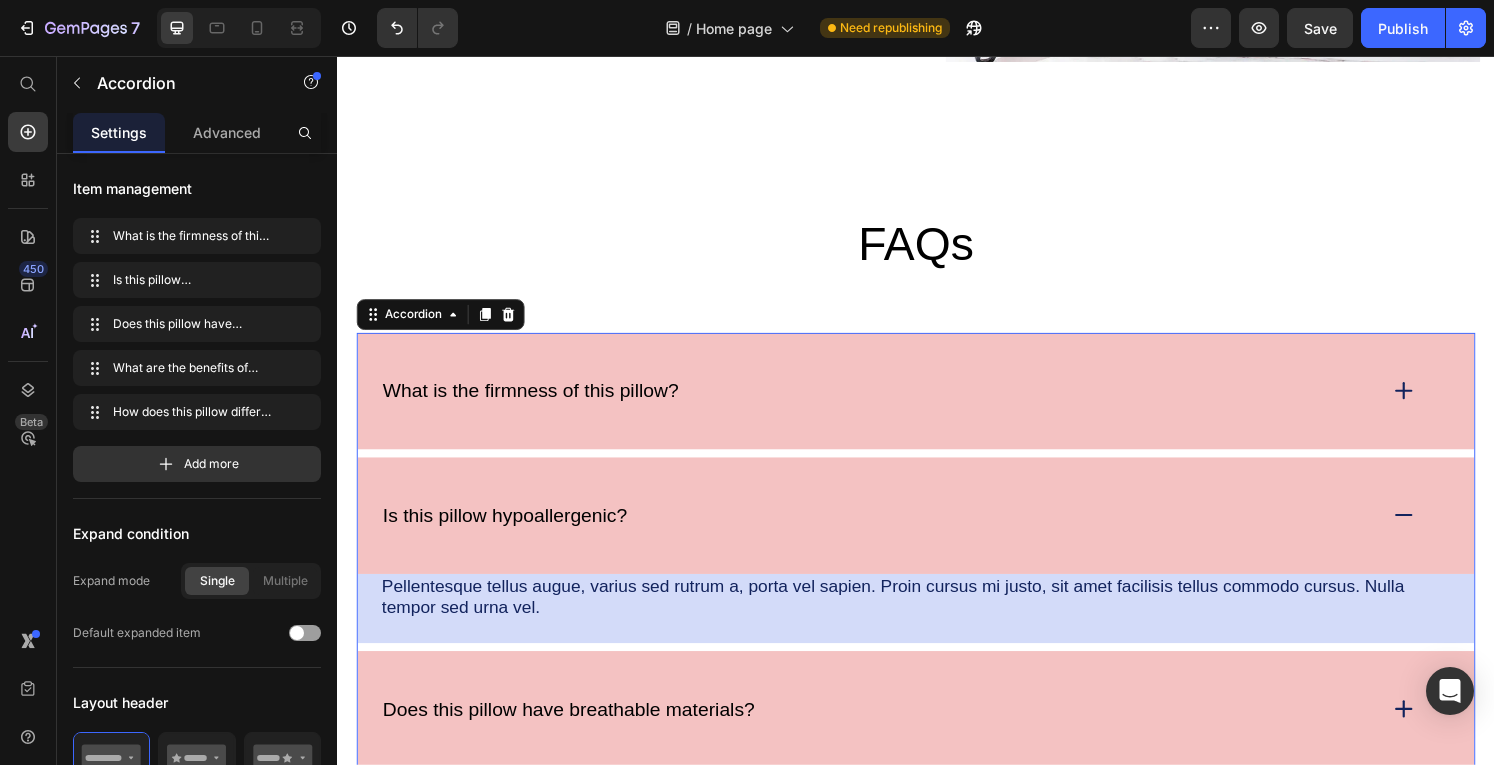click on "What is the firmness of this pillow?" at bounding box center (937, 403) 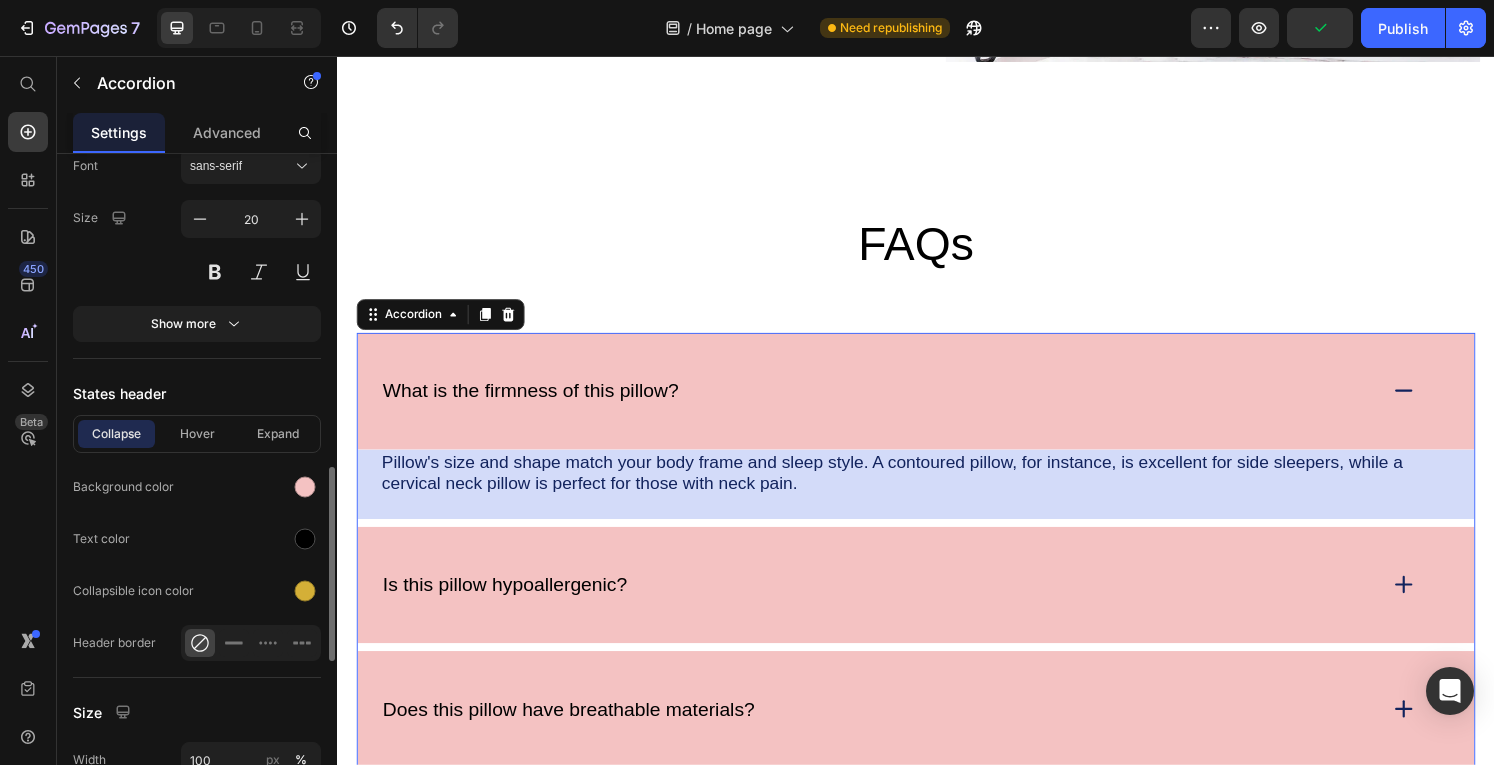 scroll, scrollTop: 1101, scrollLeft: 0, axis: vertical 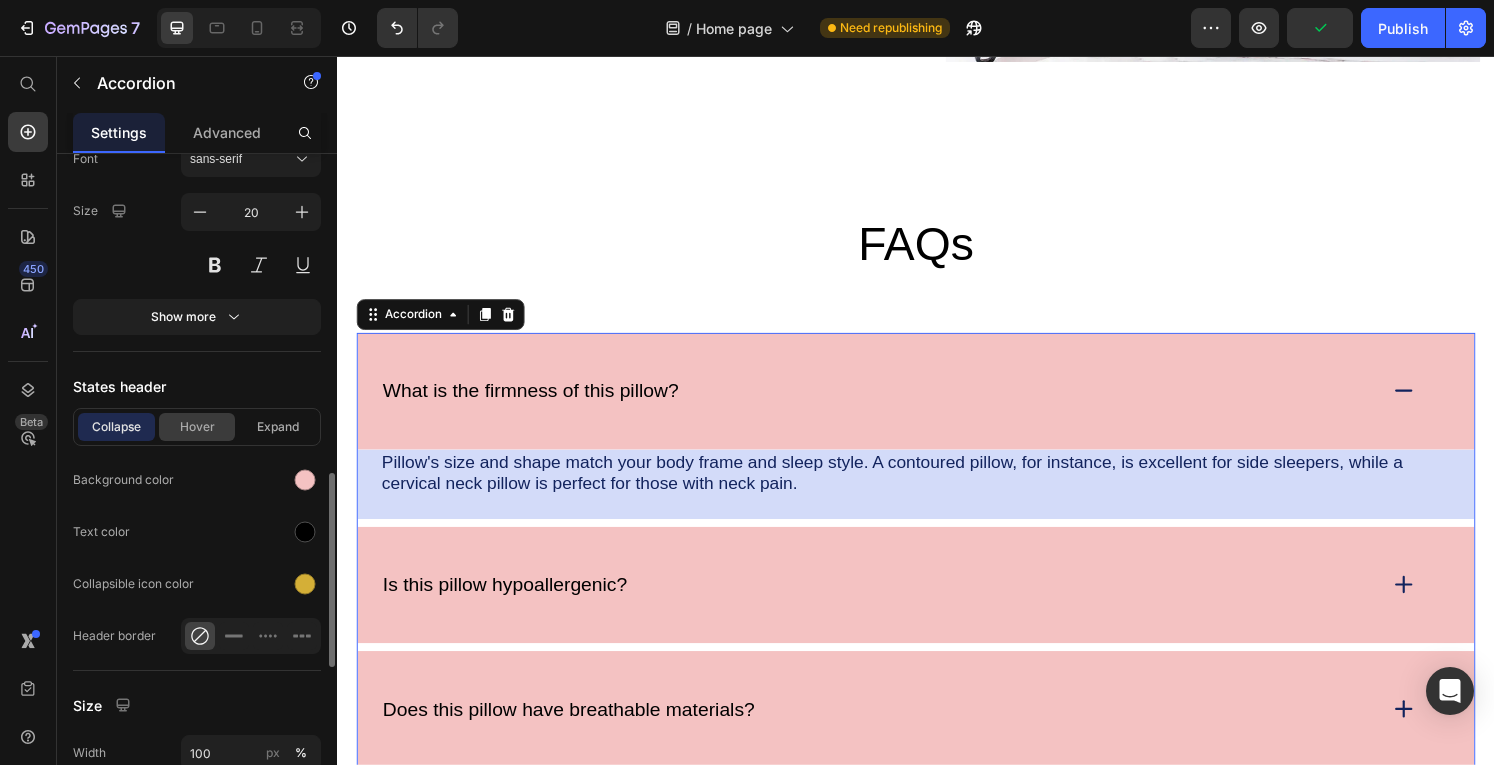 click on "Hover" at bounding box center (197, 427) 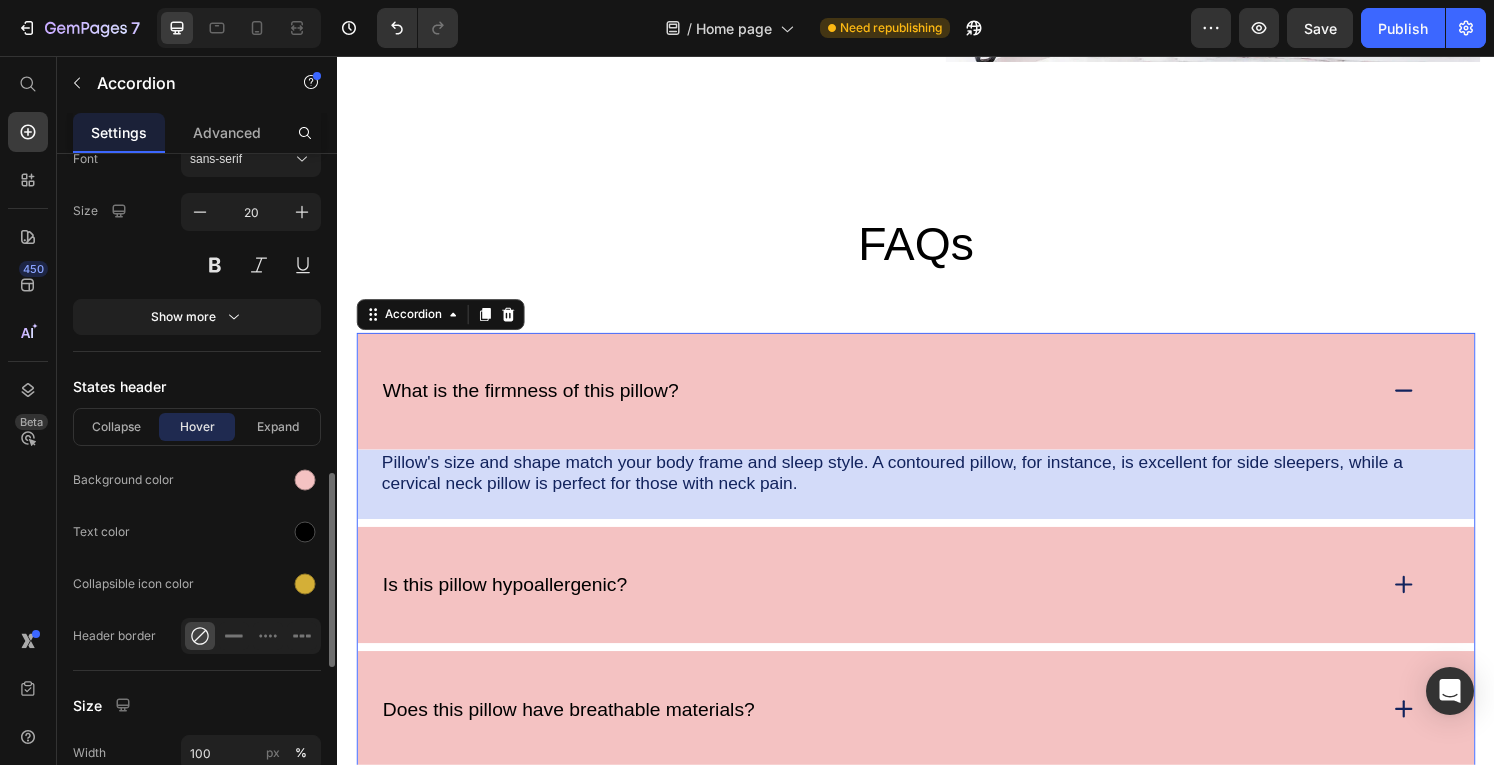 click on "Hover" at bounding box center (197, 427) 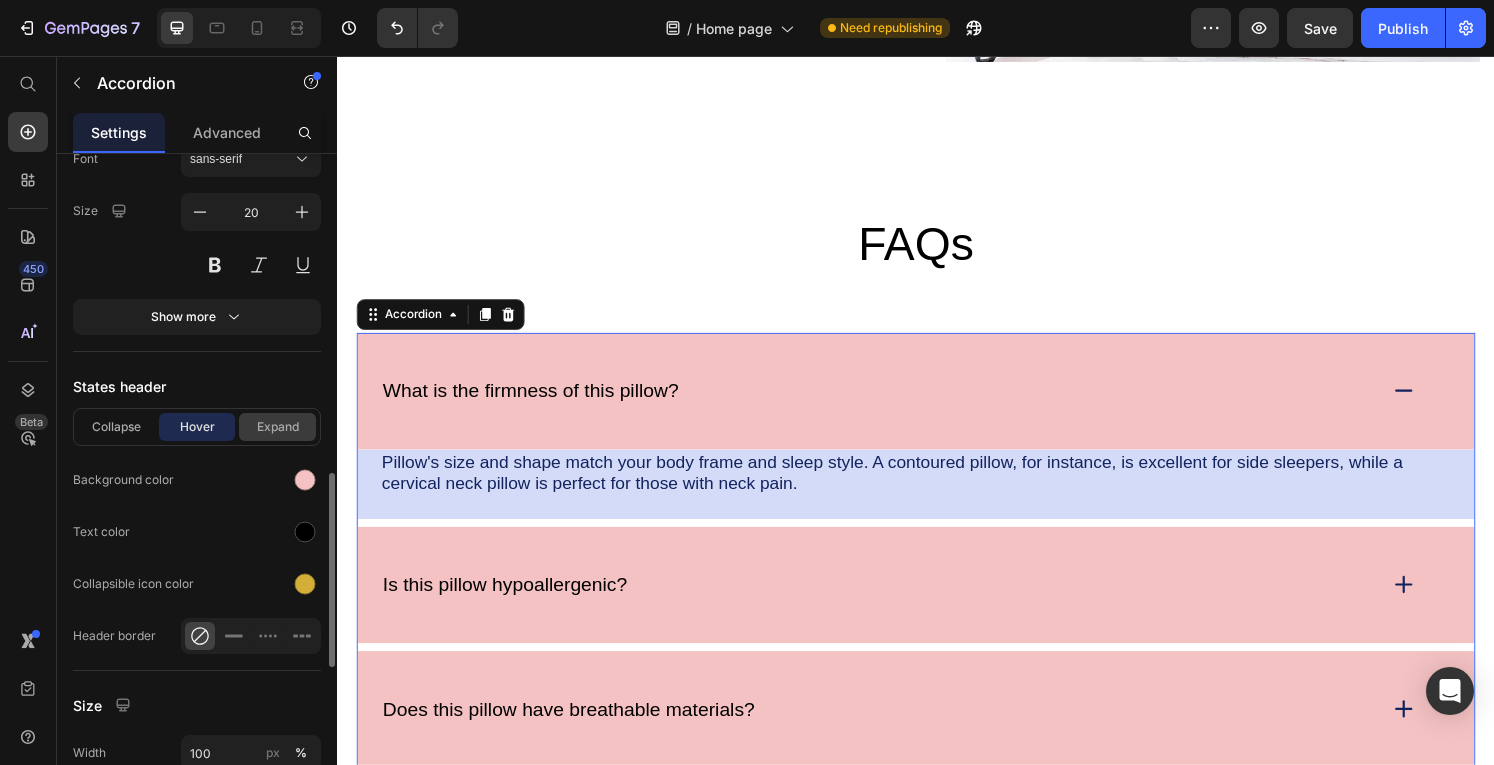 click on "Expand" at bounding box center (277, 427) 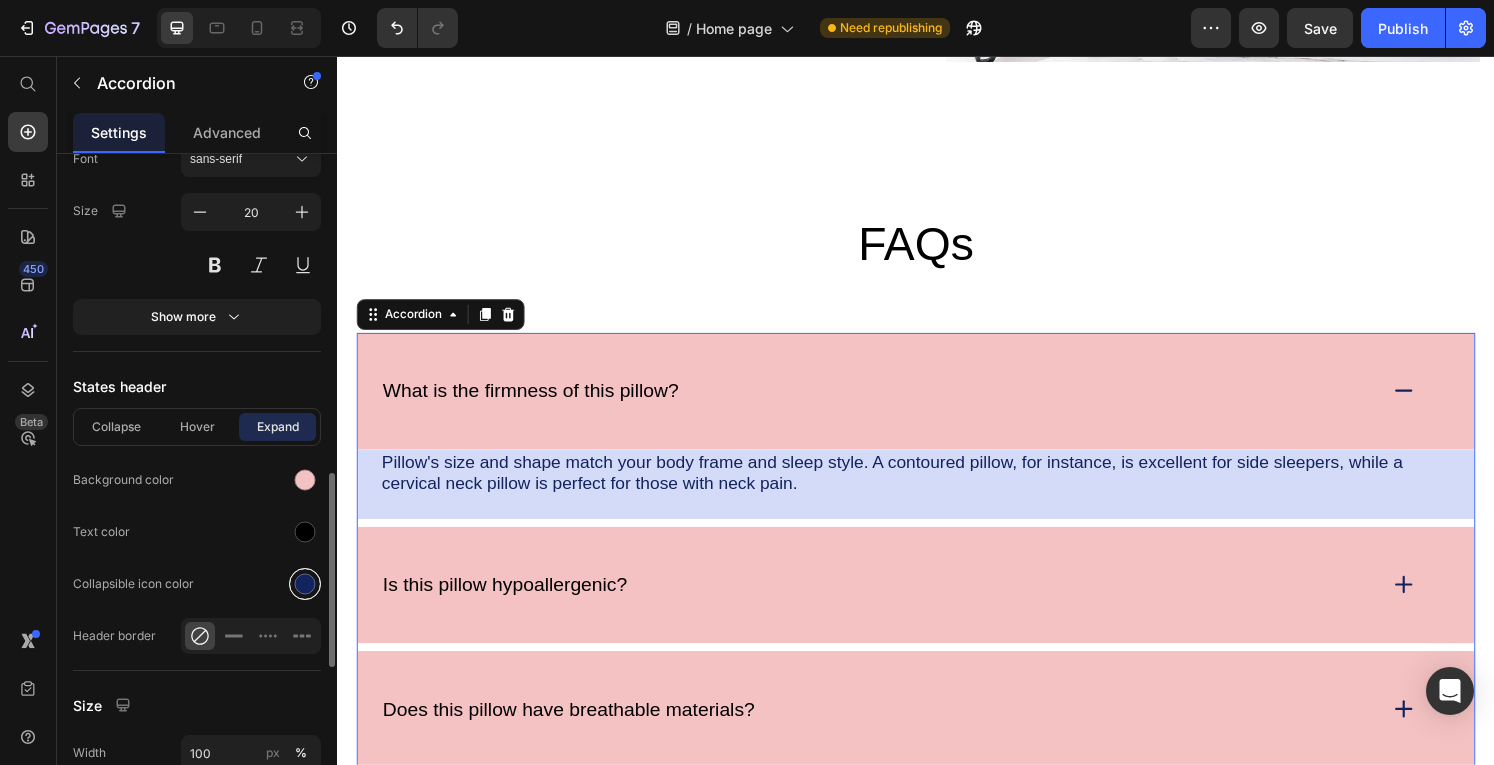 click at bounding box center (305, 584) 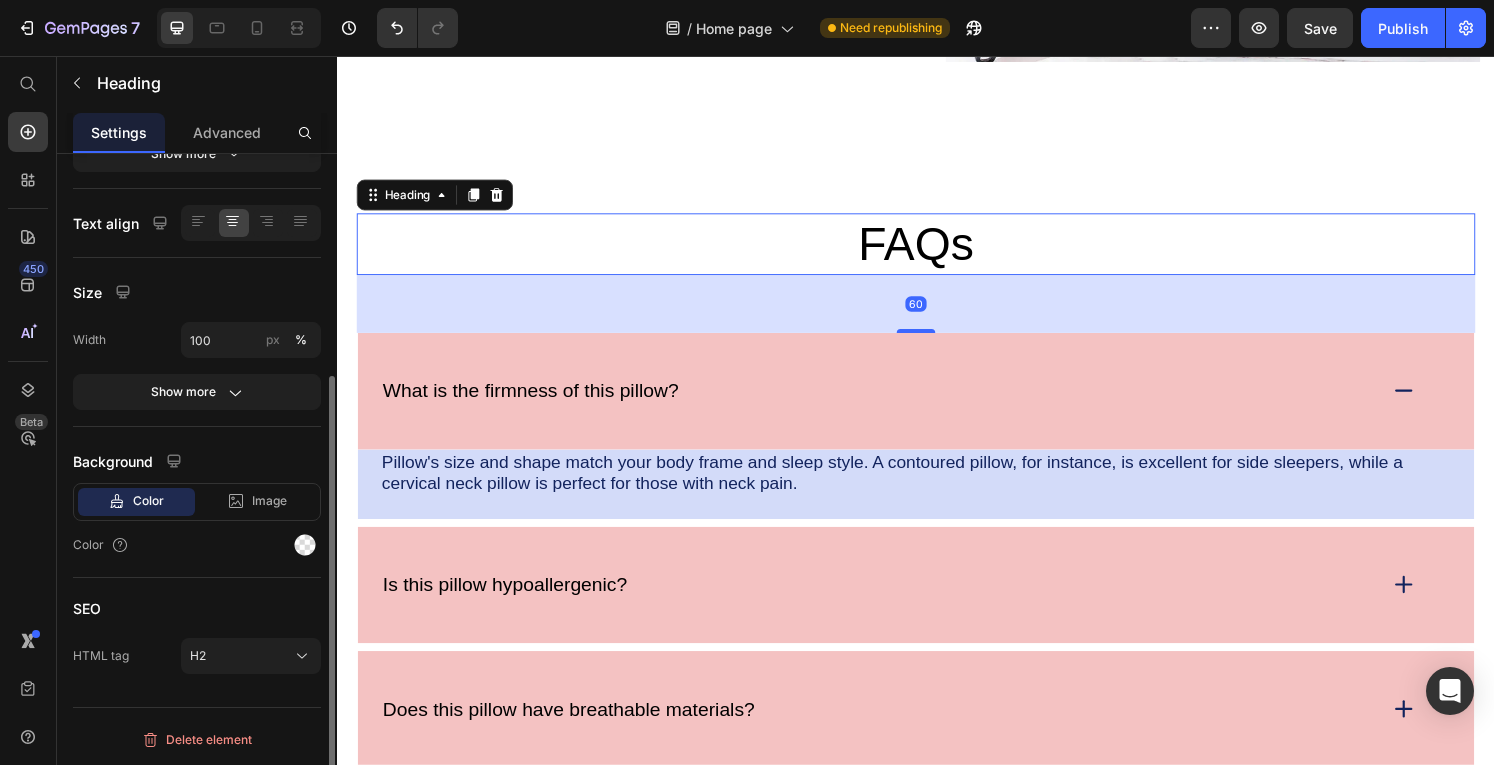 click on "FAQs" at bounding box center (937, 251) 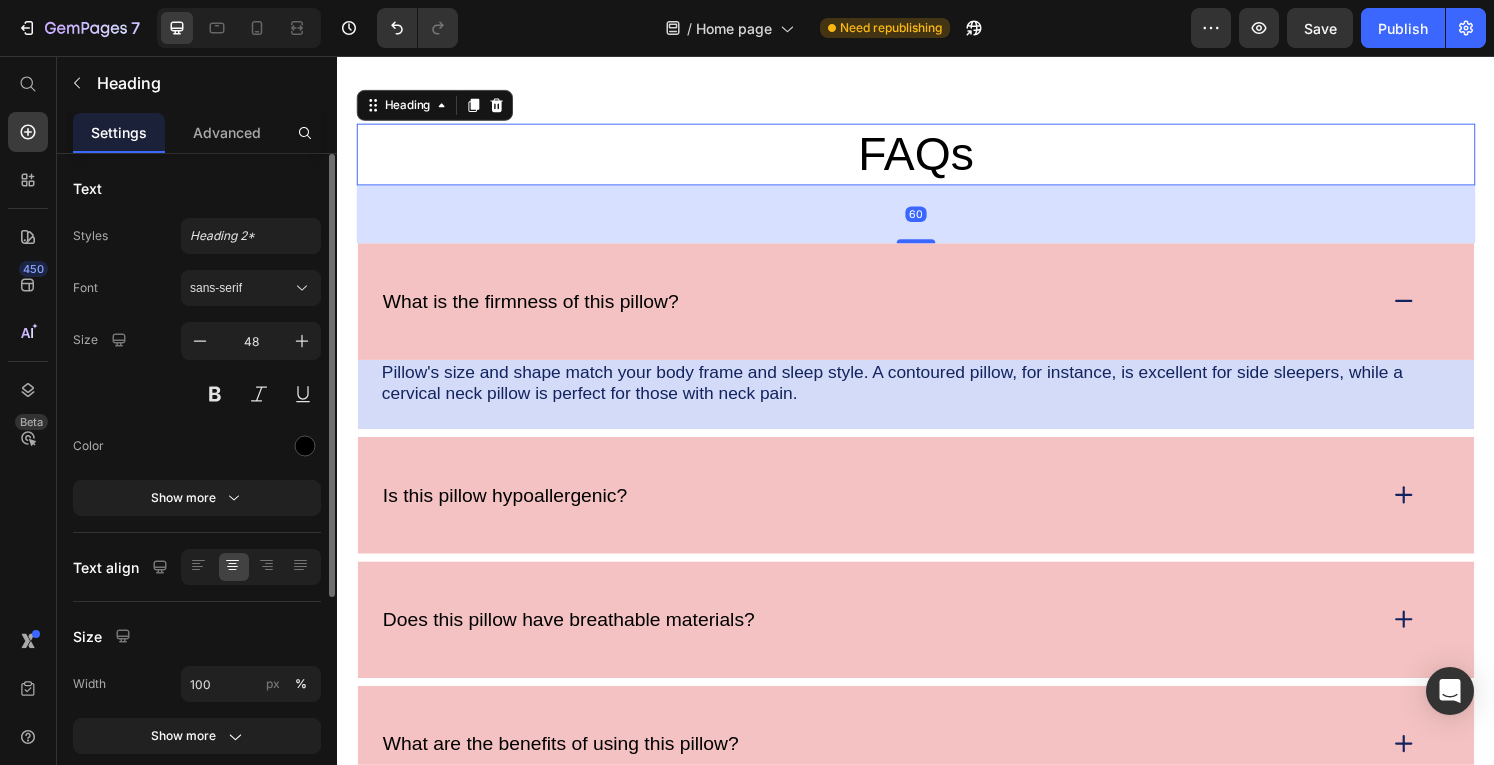 scroll, scrollTop: 4254, scrollLeft: 0, axis: vertical 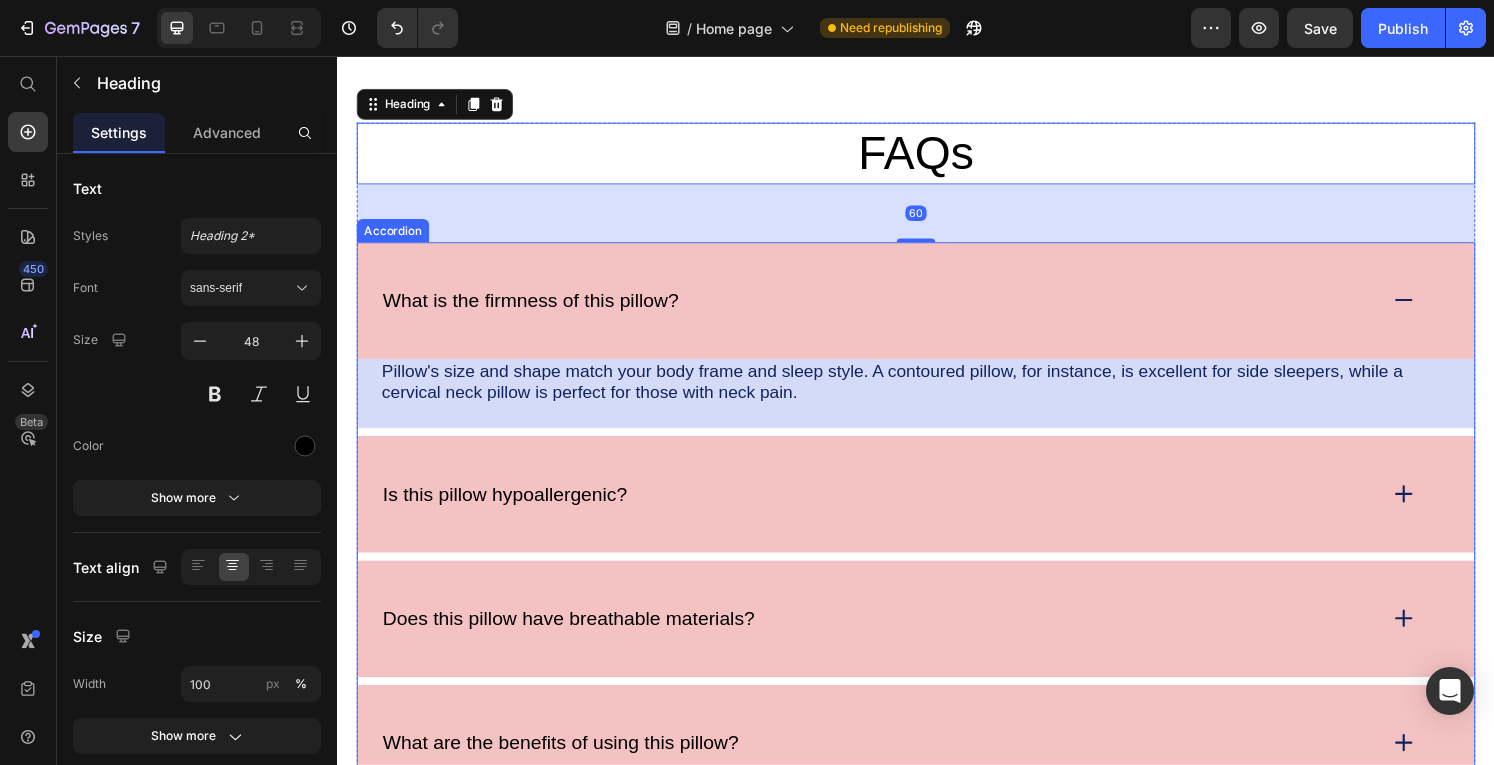 click 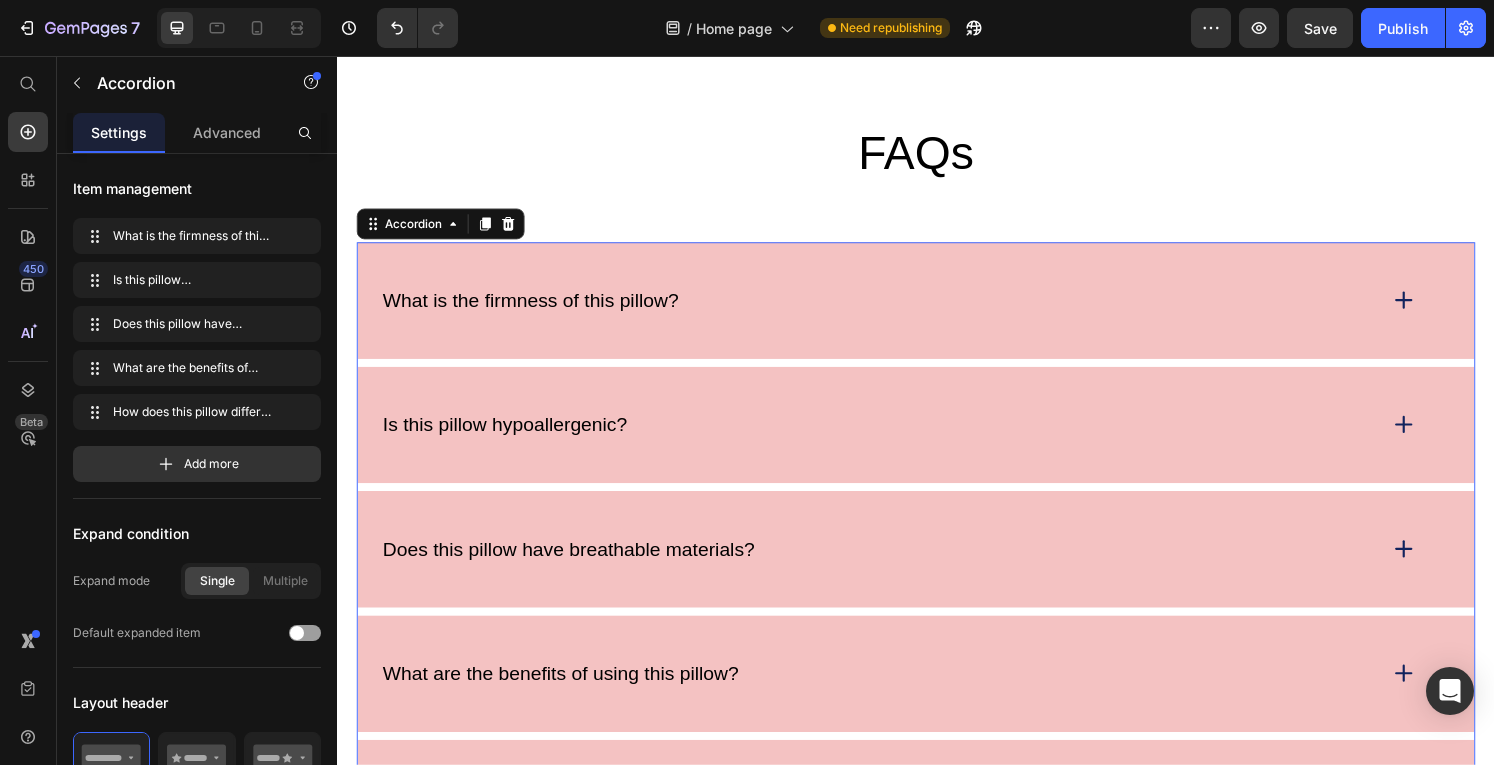 click 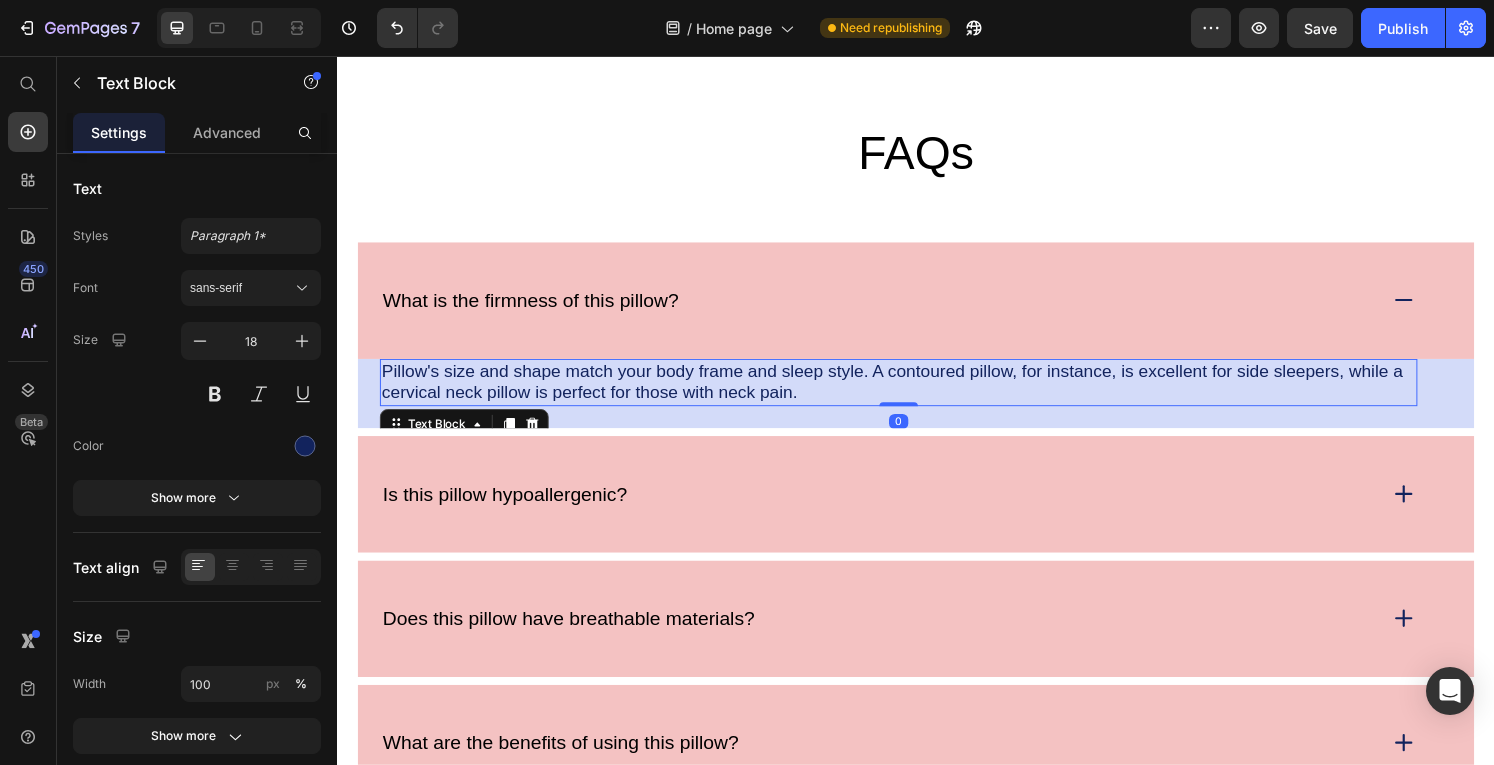 click on "Pillow's size and shape match your body frame and sleep style. A contoured pillow, for instance, is excellent for side sleepers, while a cervical neck pillow is perfect for those with neck pain." at bounding box center [919, 394] 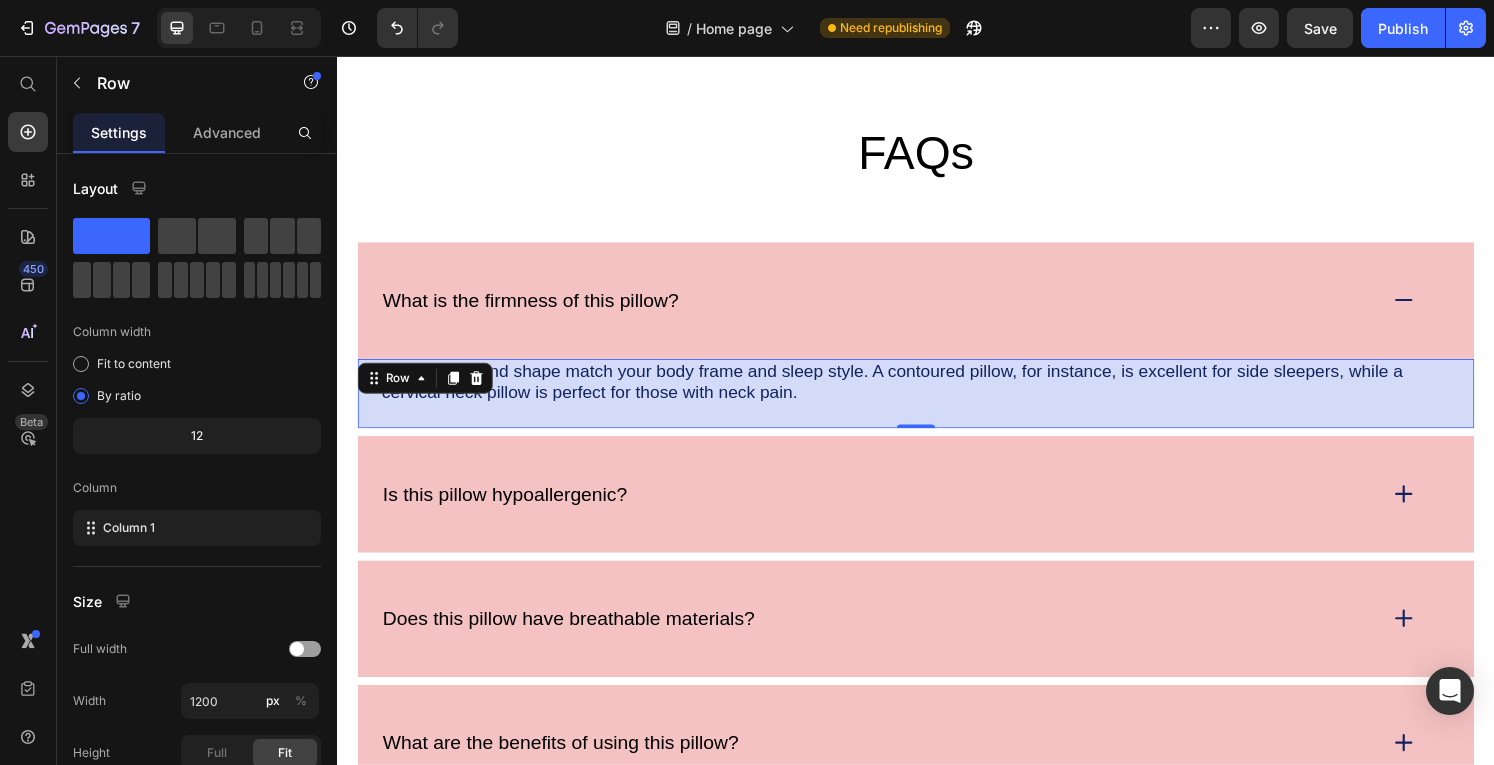 click on "Pillow's size and shape match your body frame and sleep style. A contoured pillow, for instance, is excellent for side sleepers, while a cervical neck pillow is perfect for those with [MEDICAL_DATA]. Text Block Row   0" at bounding box center (937, 406) 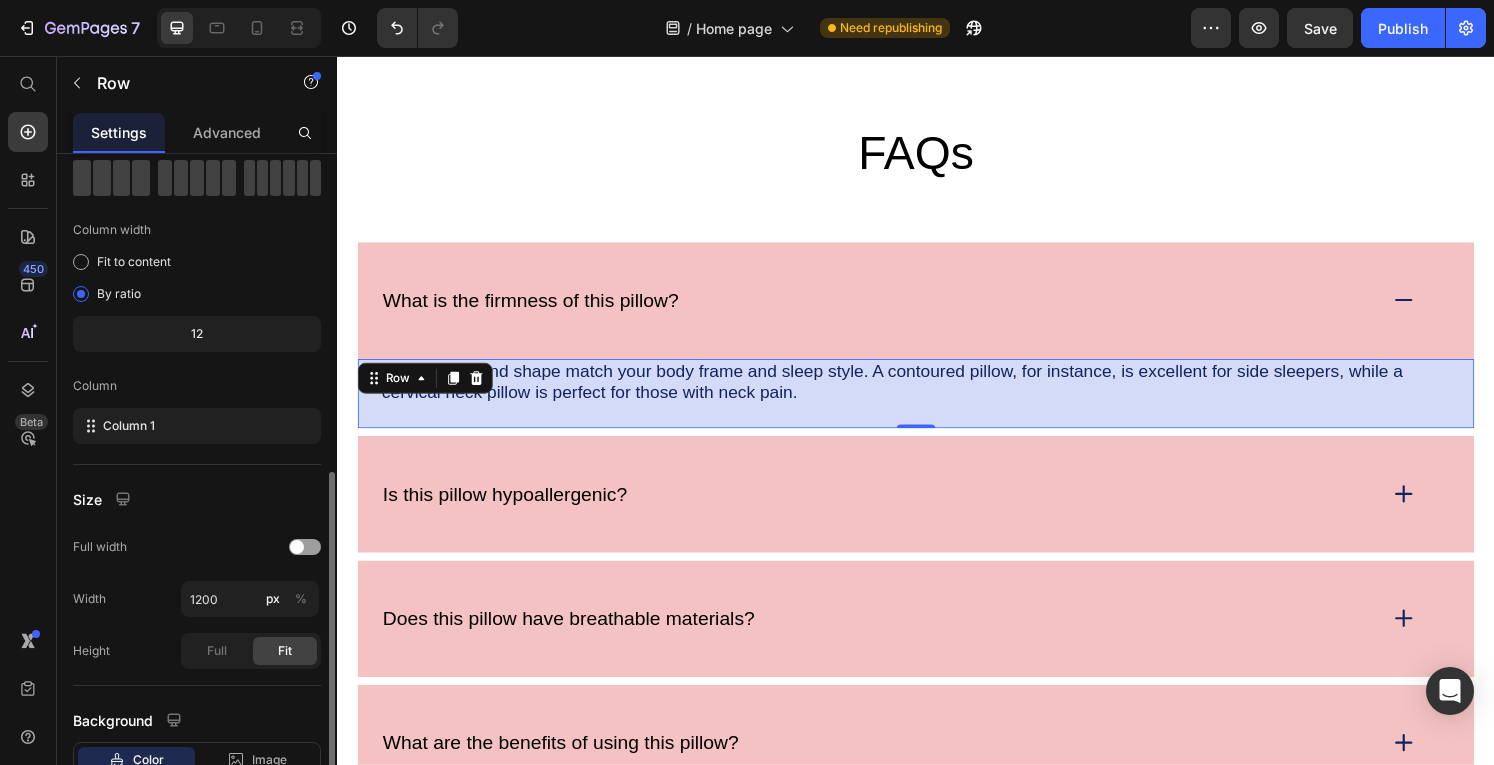 scroll, scrollTop: 242, scrollLeft: 0, axis: vertical 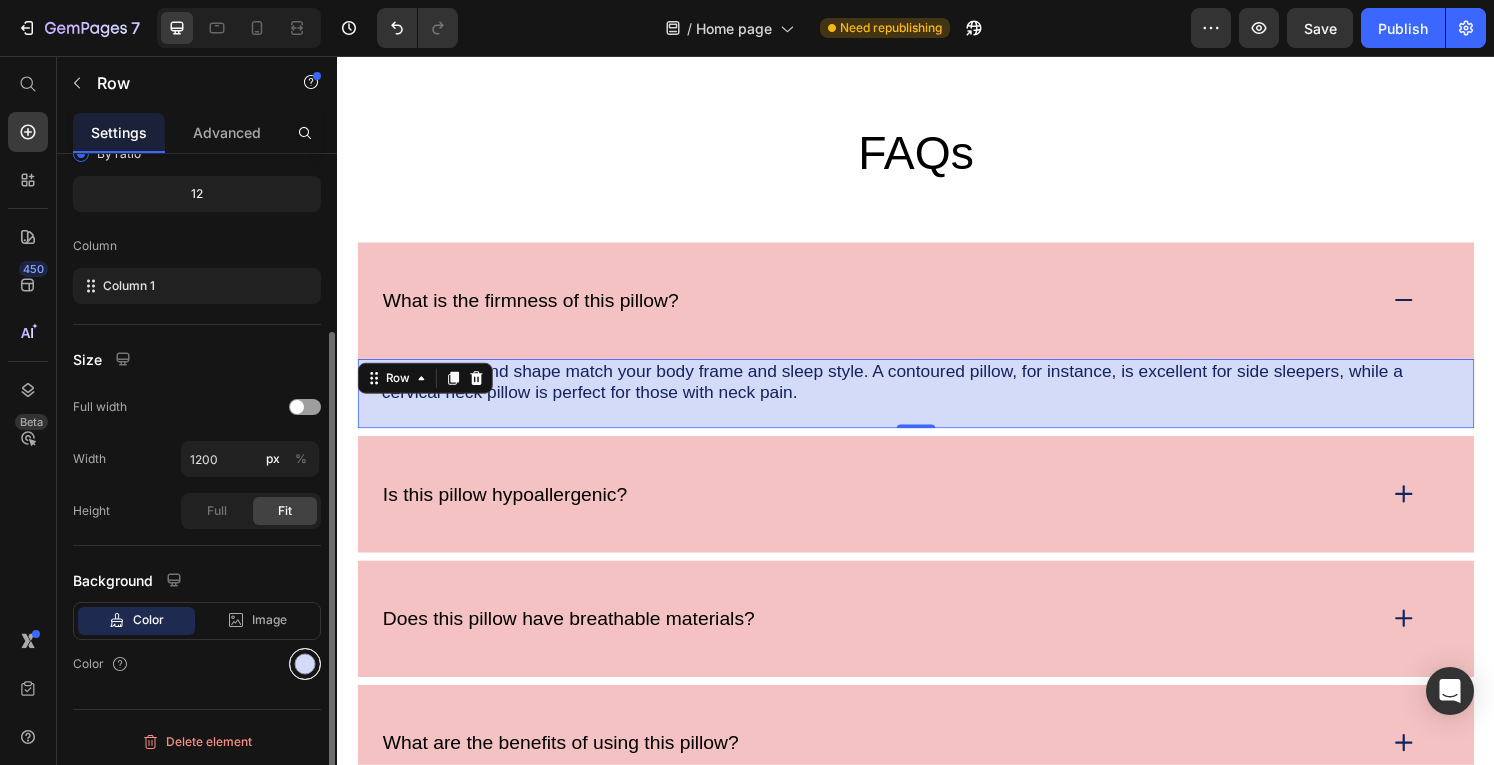 click at bounding box center [305, 664] 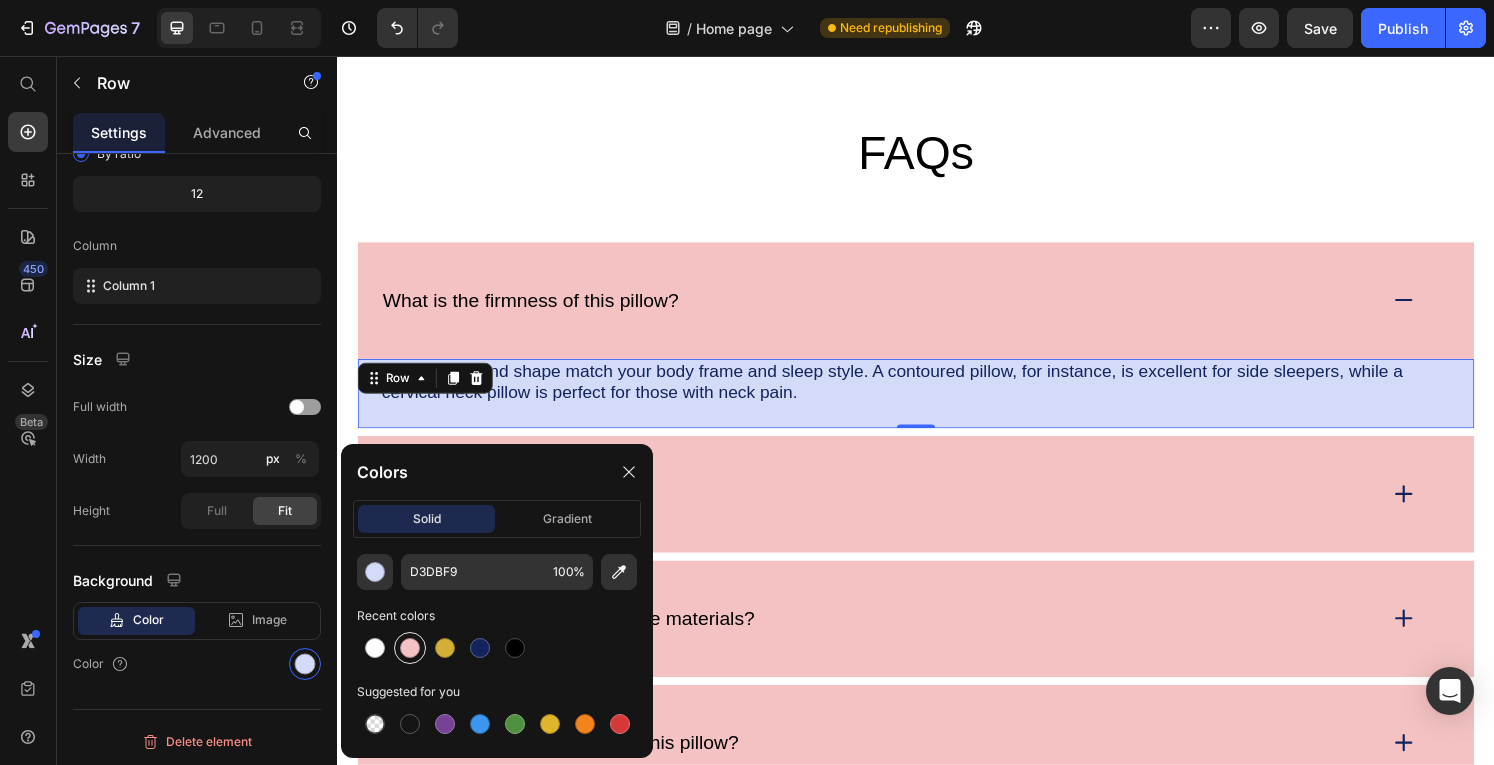 click at bounding box center (410, 648) 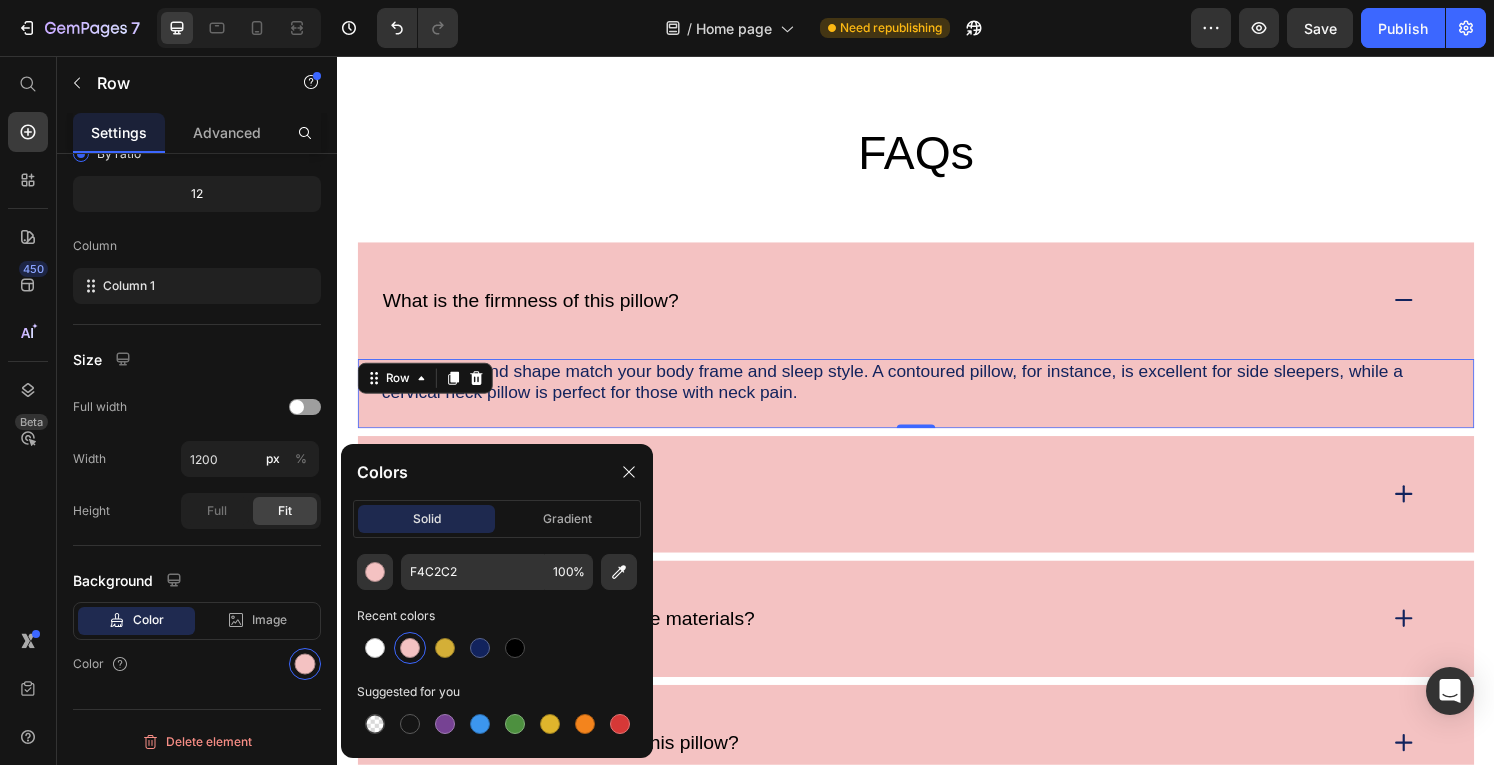 scroll, scrollTop: 242, scrollLeft: 0, axis: vertical 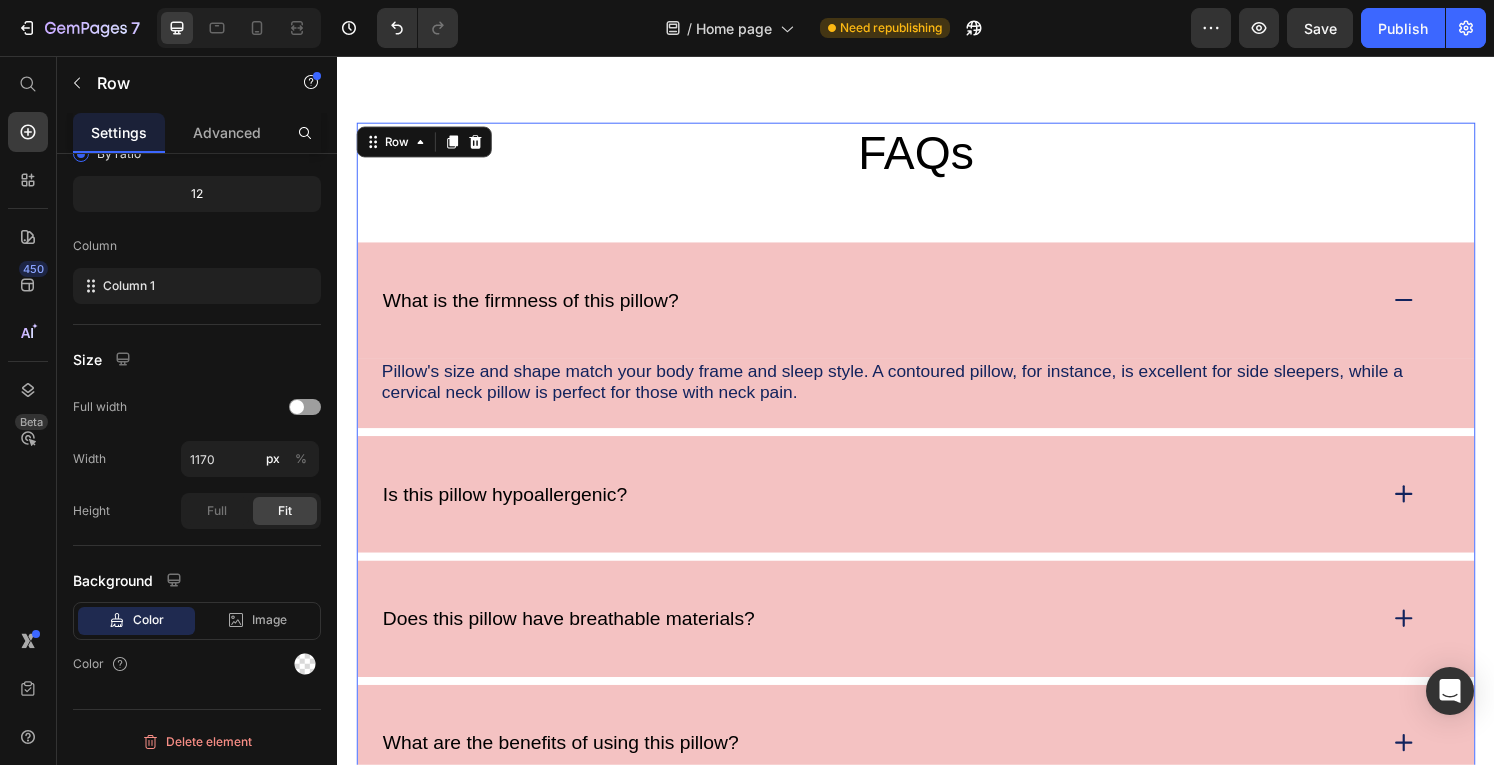 click on "FAQs Heading
What is the firmness of this pillow? Pillow's size and shape match your body frame and sleep style. A contoured pillow, for instance, is excellent for side sleepers, while a cervical neck pillow is perfect for those with [MEDICAL_DATA]. Text Block Row
Is this pillow hypoallergenic?
Does this pillow have breathable materials?
What are the benefits of using this pillow?
How does this pillow differ from a regular pillow? Accordion" at bounding box center [937, 541] 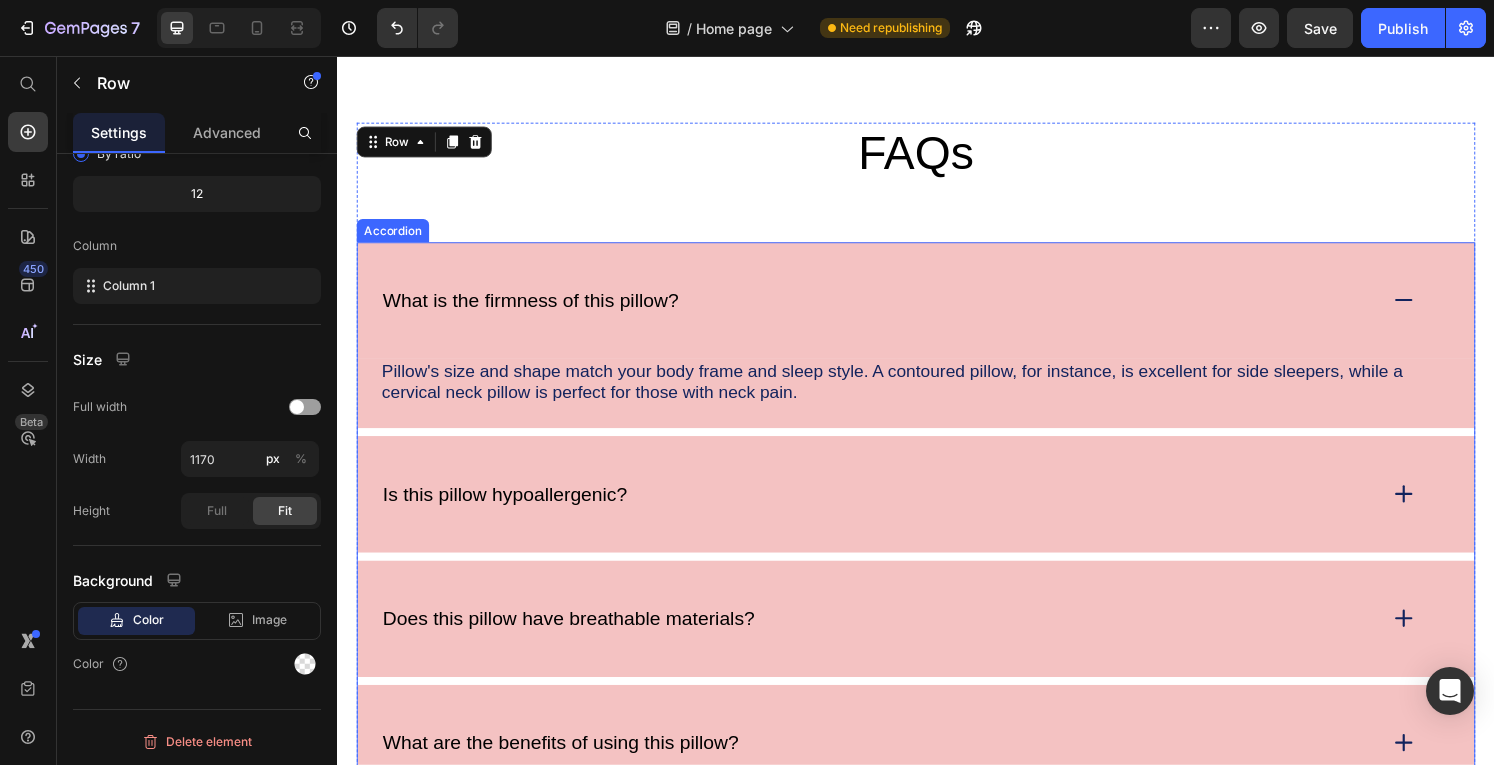 click on "Is this pillow hypoallergenic?" at bounding box center (937, 510) 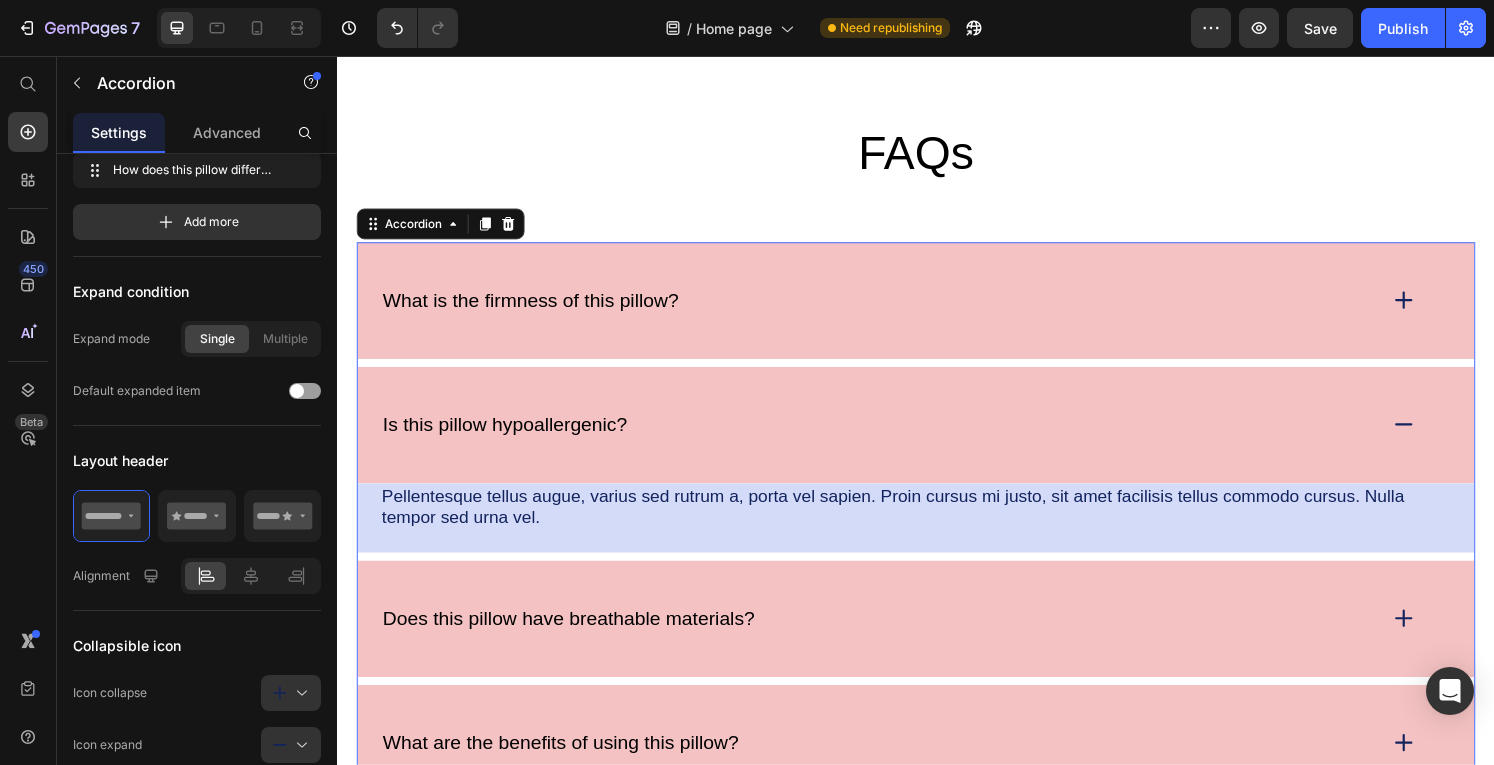 scroll, scrollTop: 0, scrollLeft: 0, axis: both 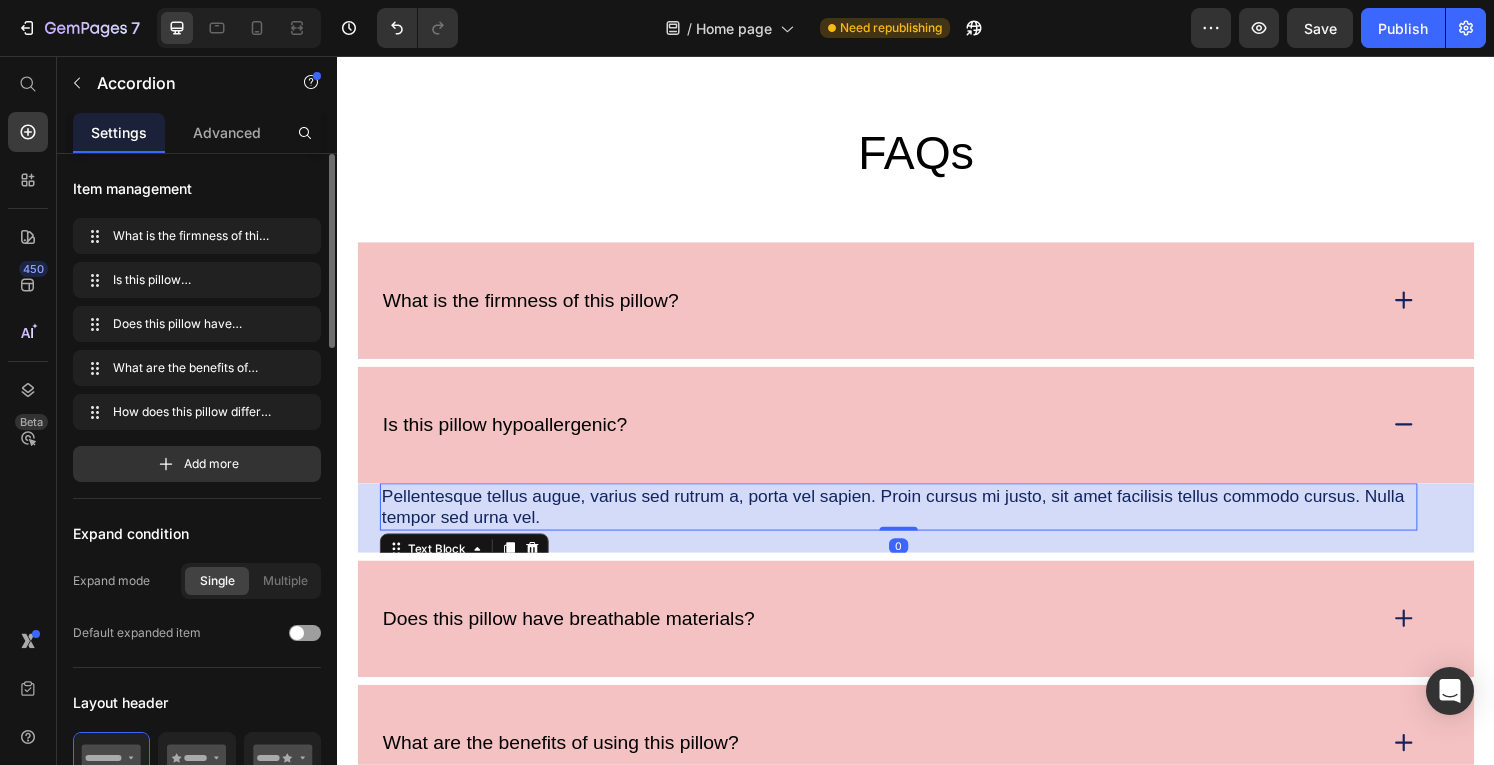 click on "Pellentesque tellus augue, varius sed rutrum a, porta vel sapien. Proin cursus mi justo, sit amet facilisis tellus commodo cursus. Nulla tempor sed urna vel." at bounding box center (919, 523) 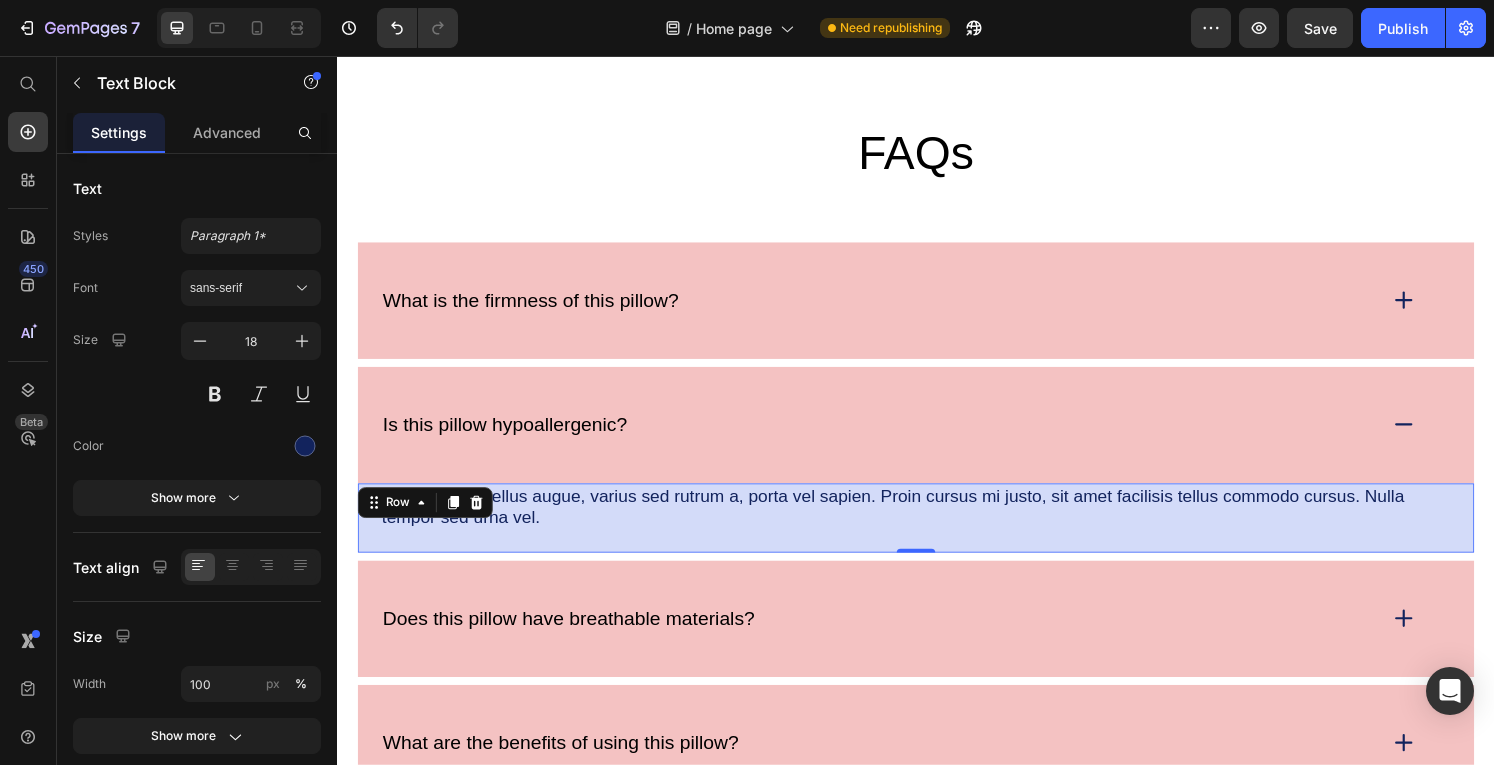 click on "Pellentesque tellus augue, varius sed rutrum a, porta [PERSON_NAME]. Proin cursus mi [PERSON_NAME], sit amet facilisis tellus commodo cursus. Nulla tempor sed urna vel. Text Block Row   0" at bounding box center (937, 535) 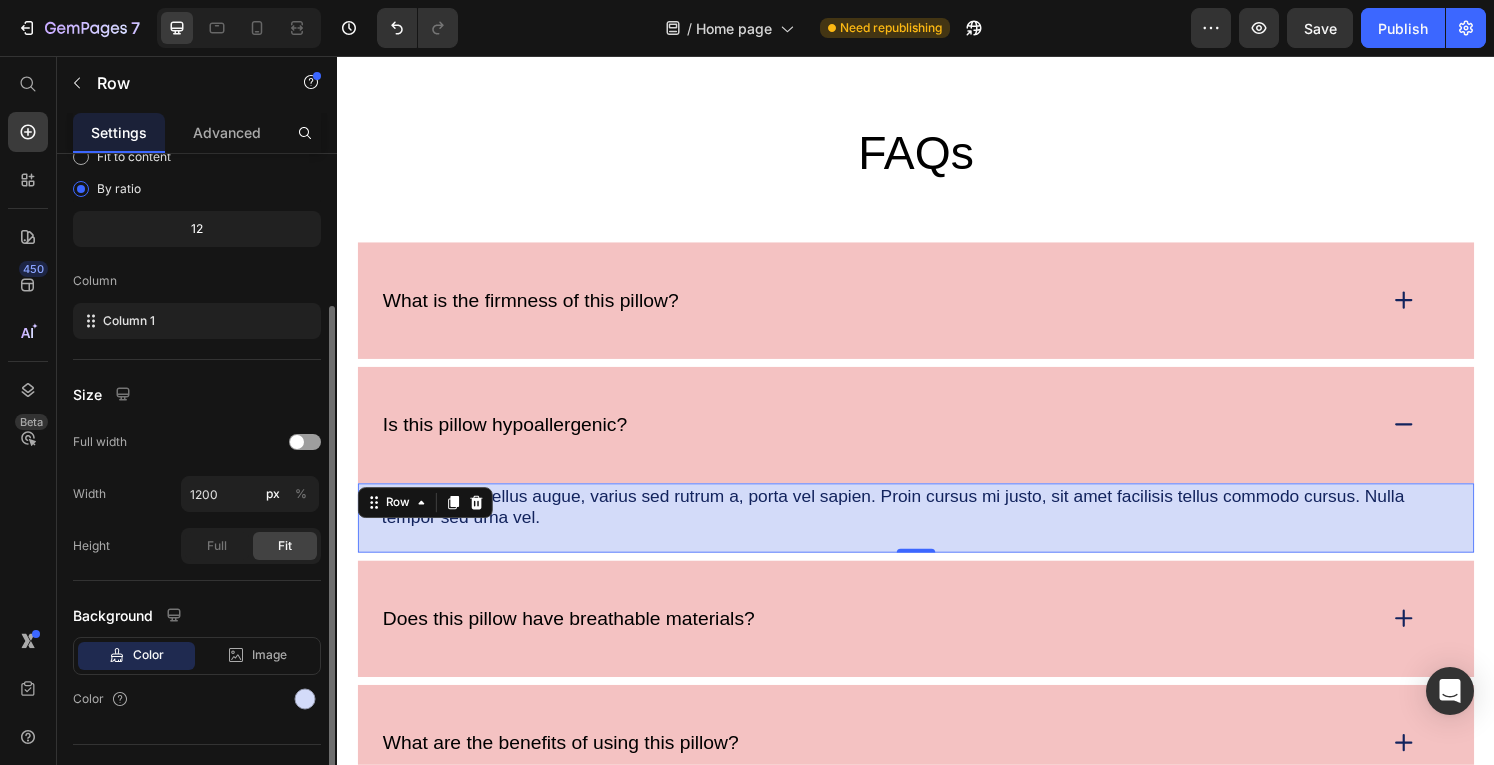 scroll, scrollTop: 242, scrollLeft: 0, axis: vertical 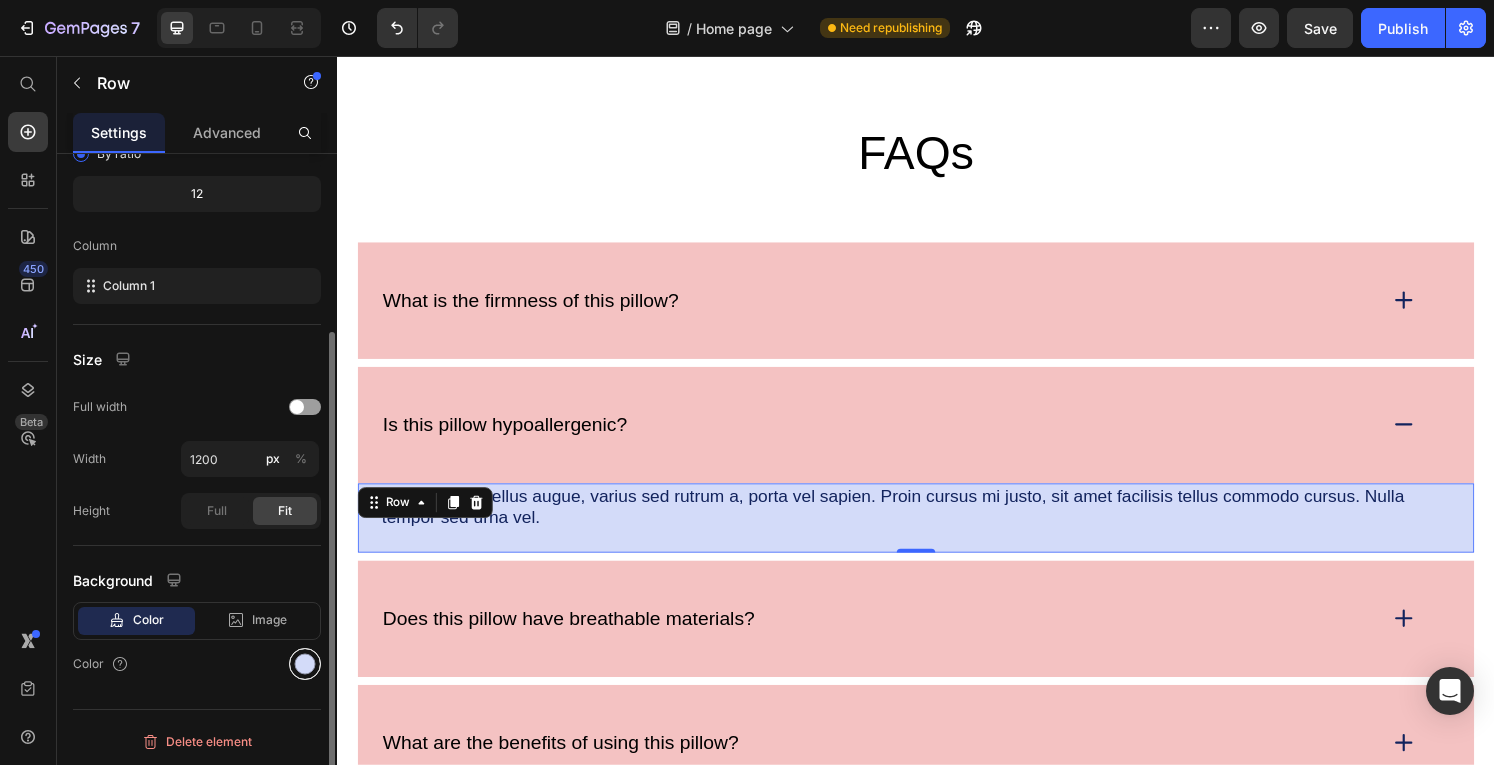 click at bounding box center [305, 664] 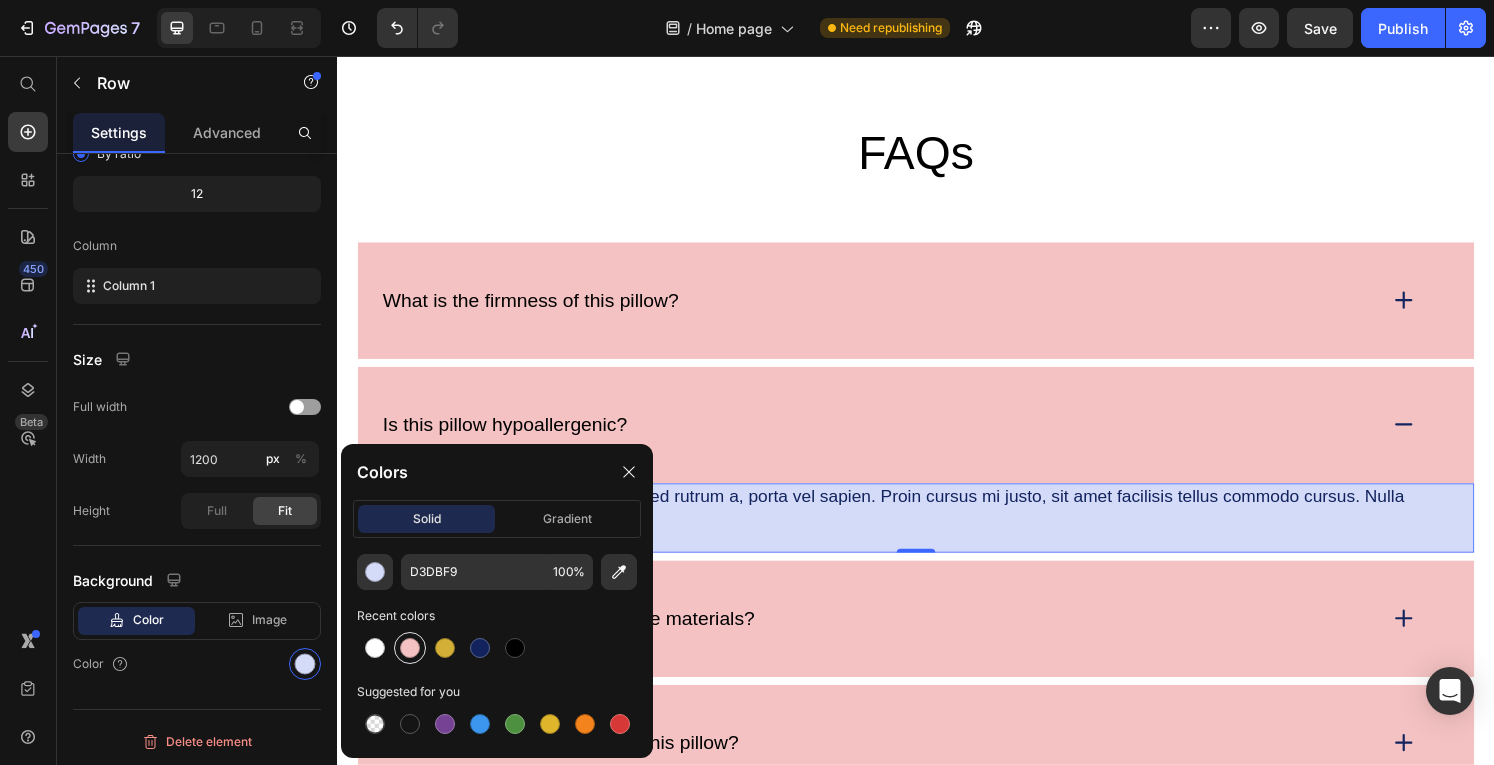 click at bounding box center [410, 648] 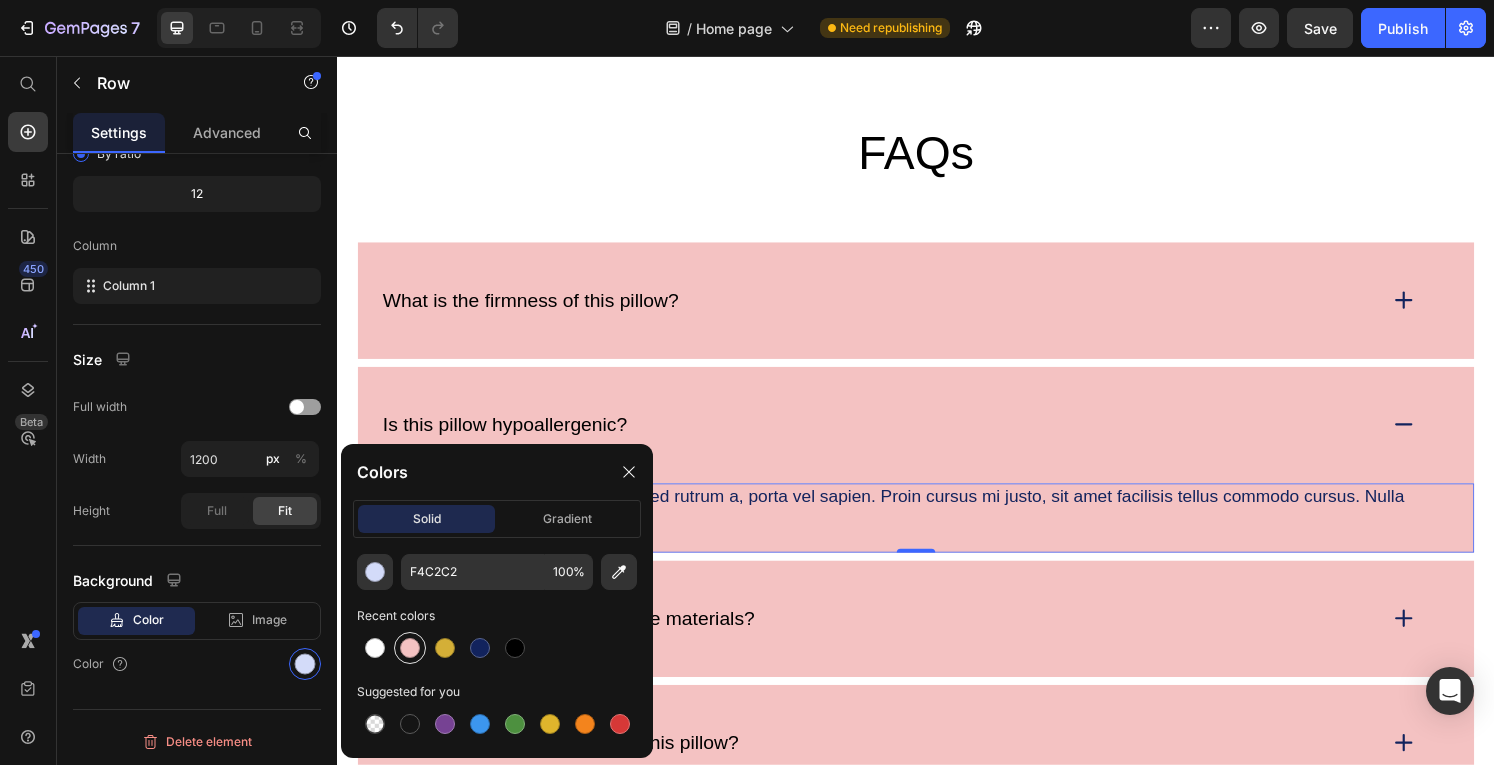 scroll, scrollTop: 242, scrollLeft: 0, axis: vertical 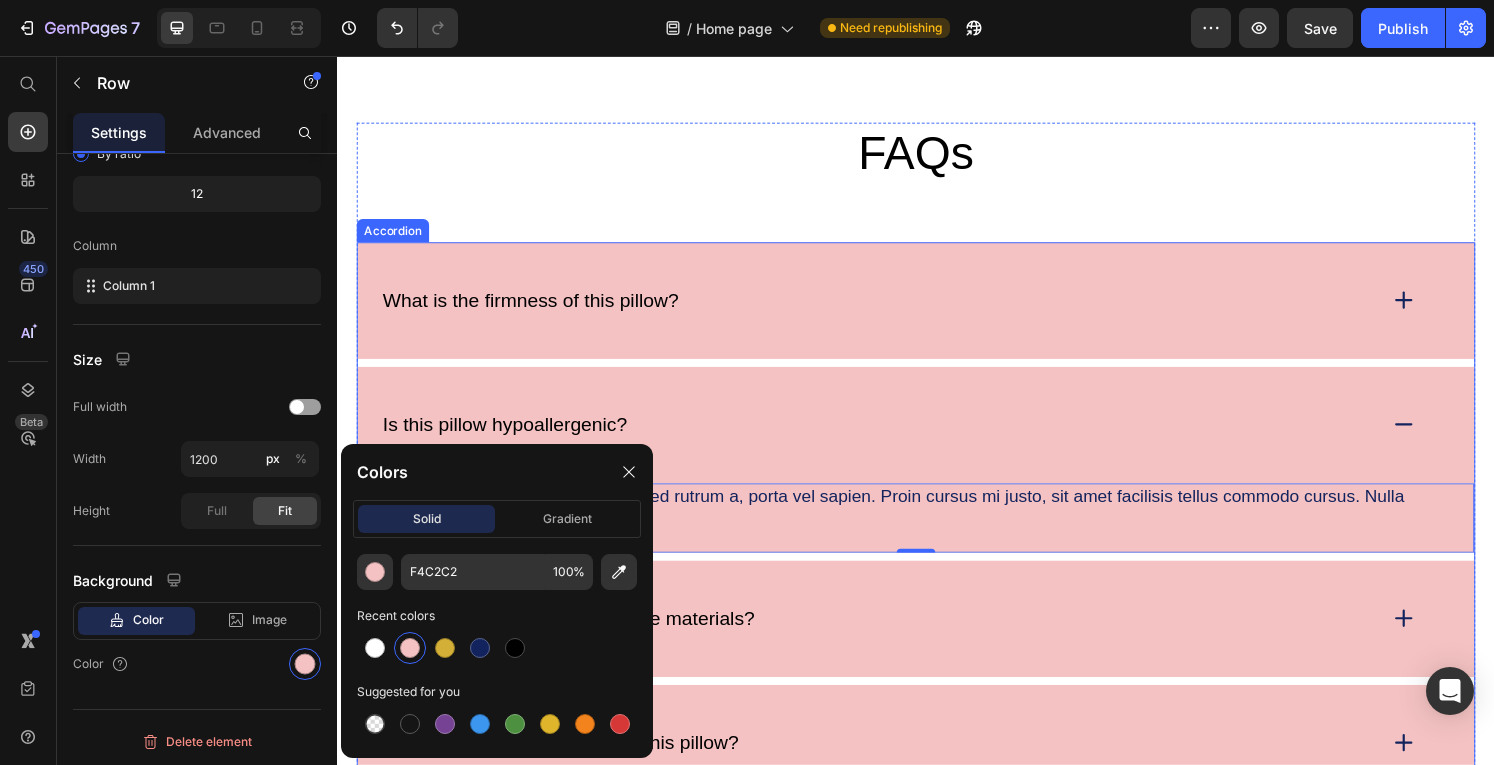 click on "Is this pillow hypoallergenic?" at bounding box center (937, 438) 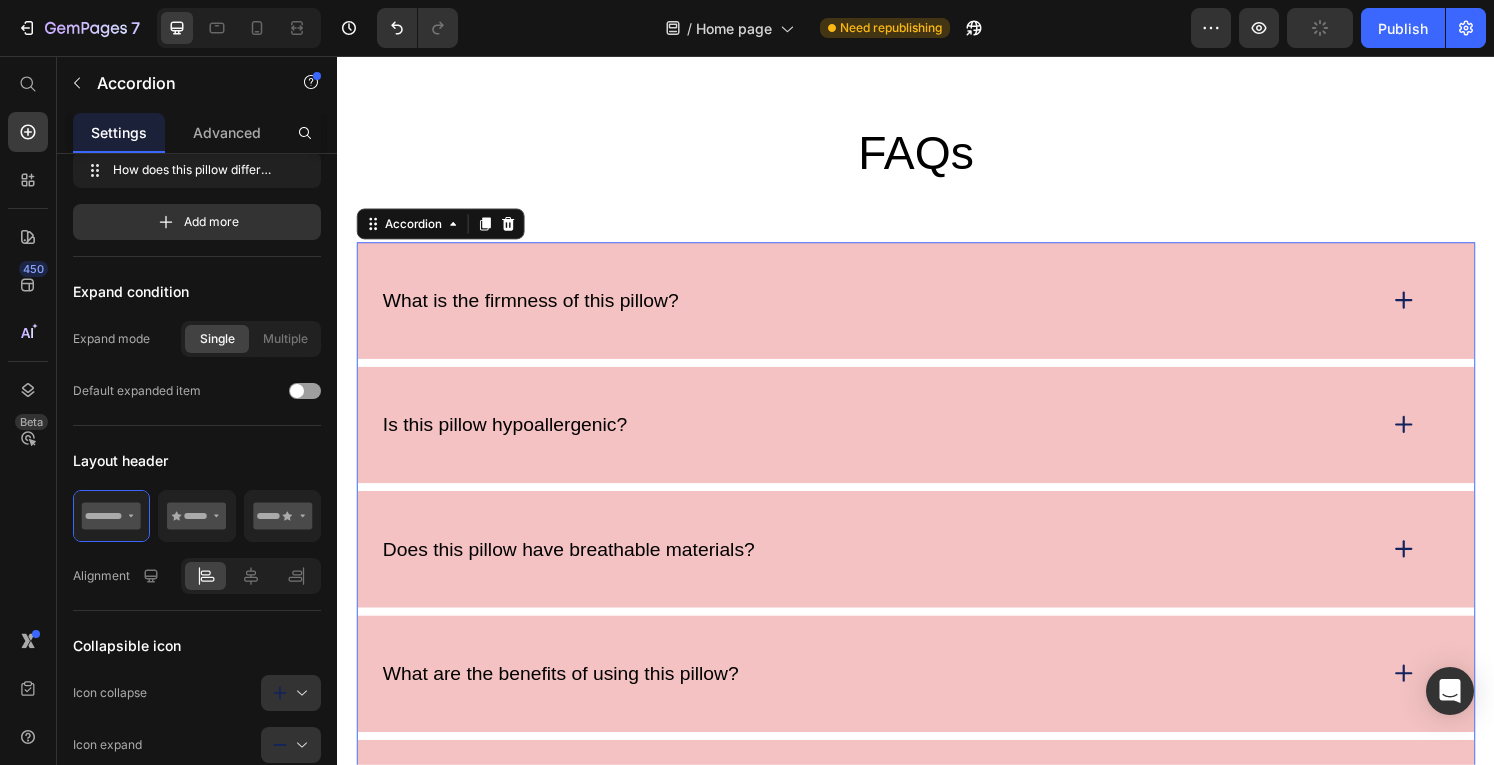 scroll, scrollTop: 0, scrollLeft: 0, axis: both 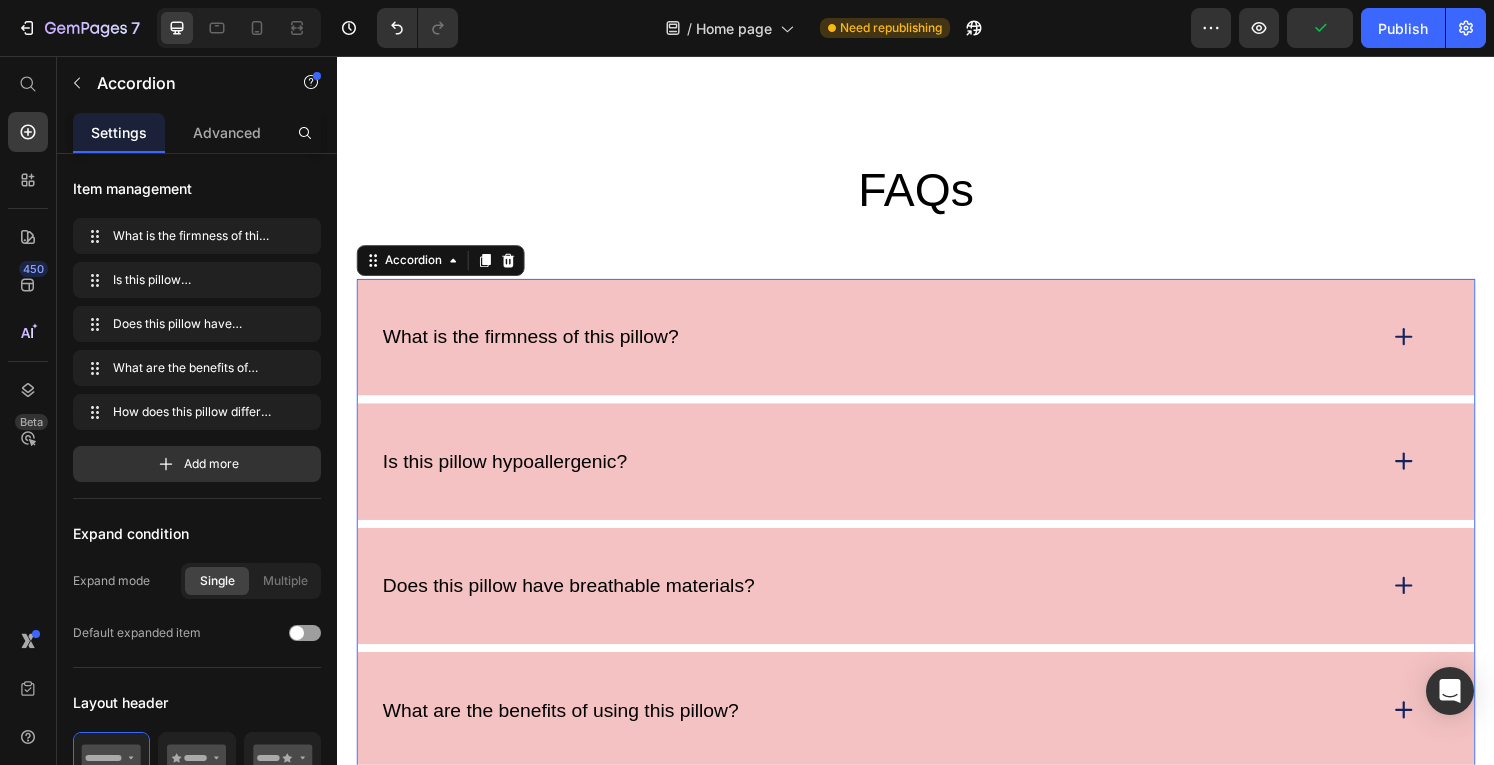 click on "What is the firmness of this pillow?
Is this pillow hypoallergenic?
Does this pillow have breathable materials?
What are the benefits of using this pillow?
How does this pillow differ from a regular pillow?" at bounding box center (937, 605) 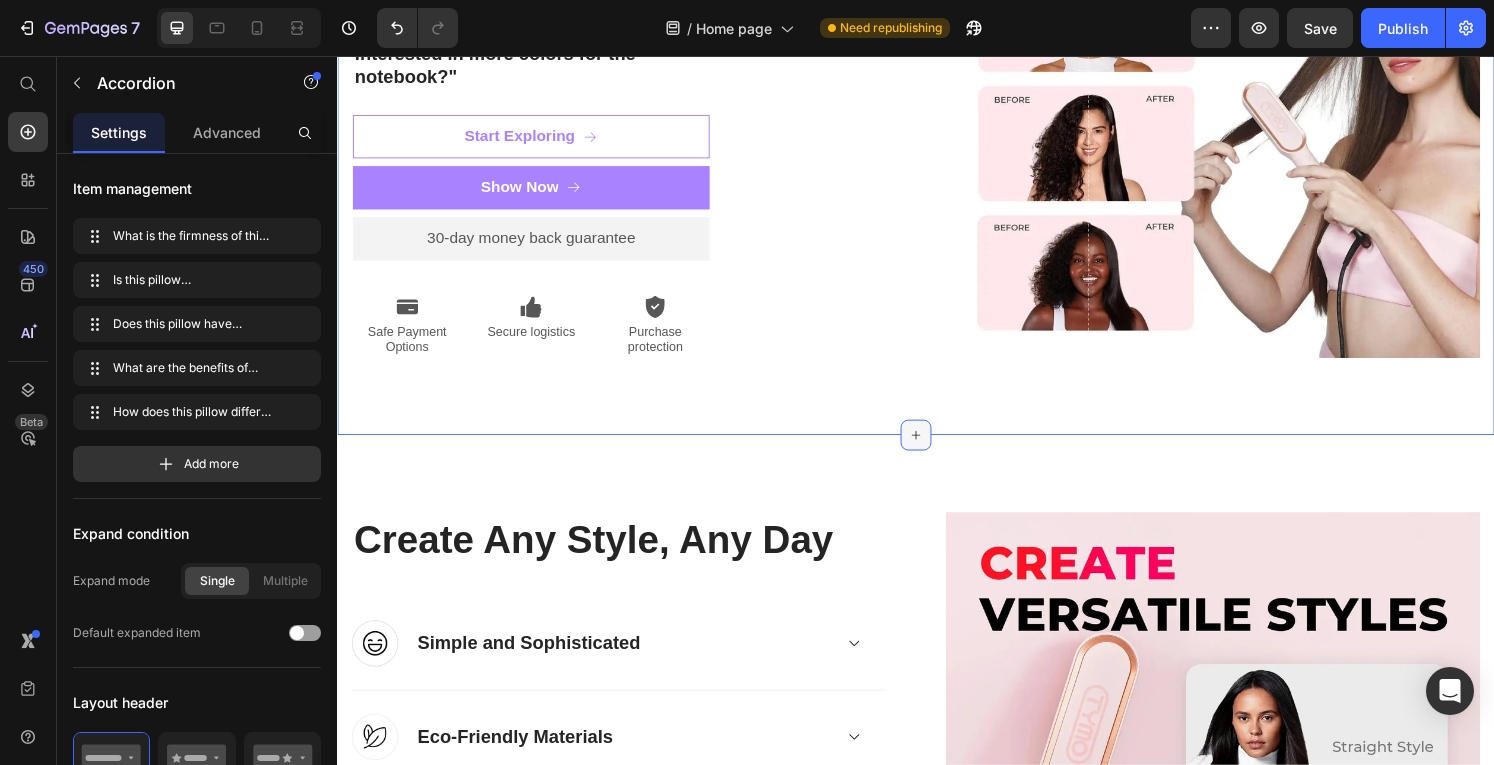 scroll, scrollTop: 3147, scrollLeft: 0, axis: vertical 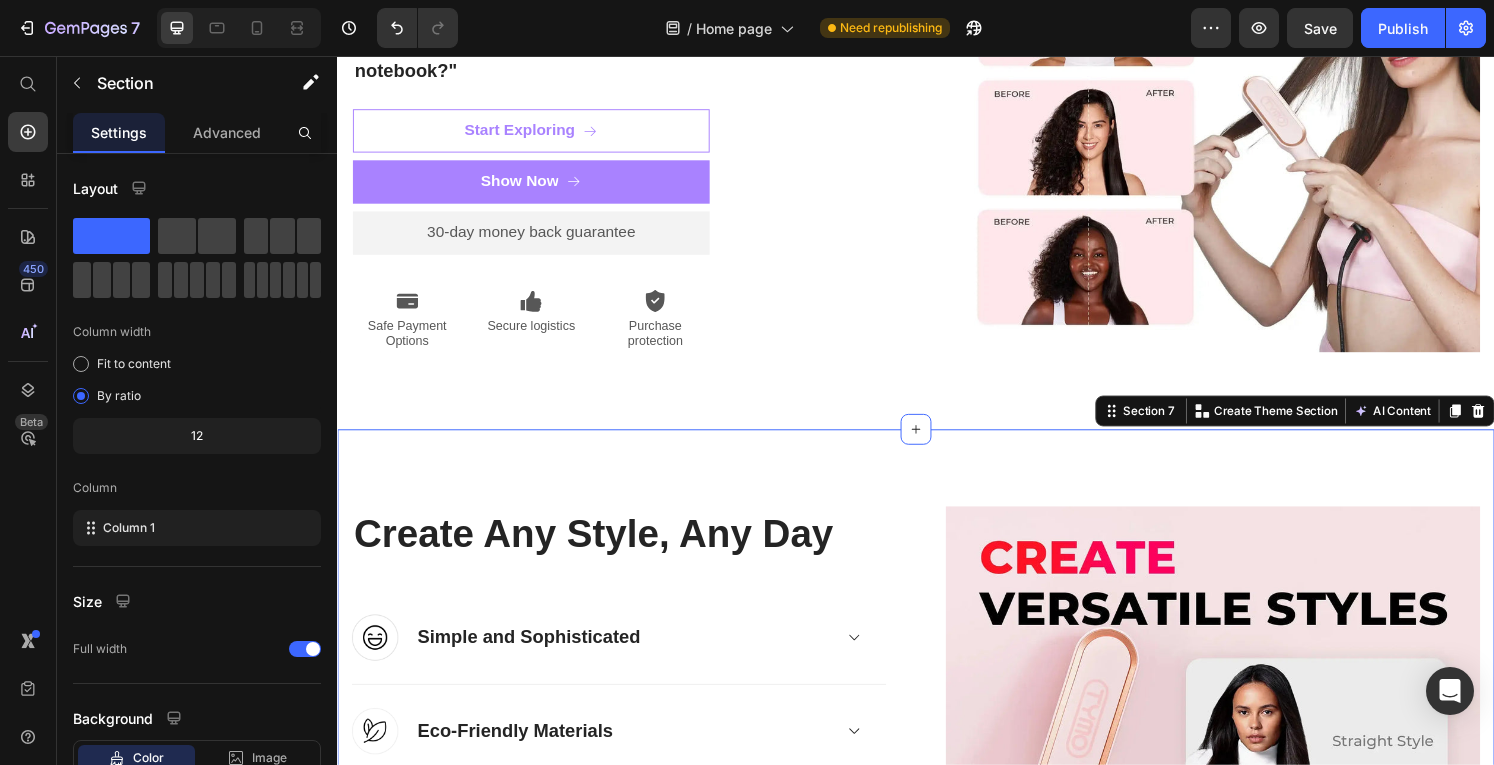 click on "Create Any Style, Any Day Heading Image
Simple and Sophisticated Accordion Row Image
Eco-Friendly Materials Accordion Row Image
Self-Assembled Furniture Accordion Row Image Row Row Section 7   You can create reusable sections Create Theme Section AI Content Write with GemAI What would you like to describe here? Tone and Voice Persuasive Product Show more Generate" at bounding box center [937, 812] 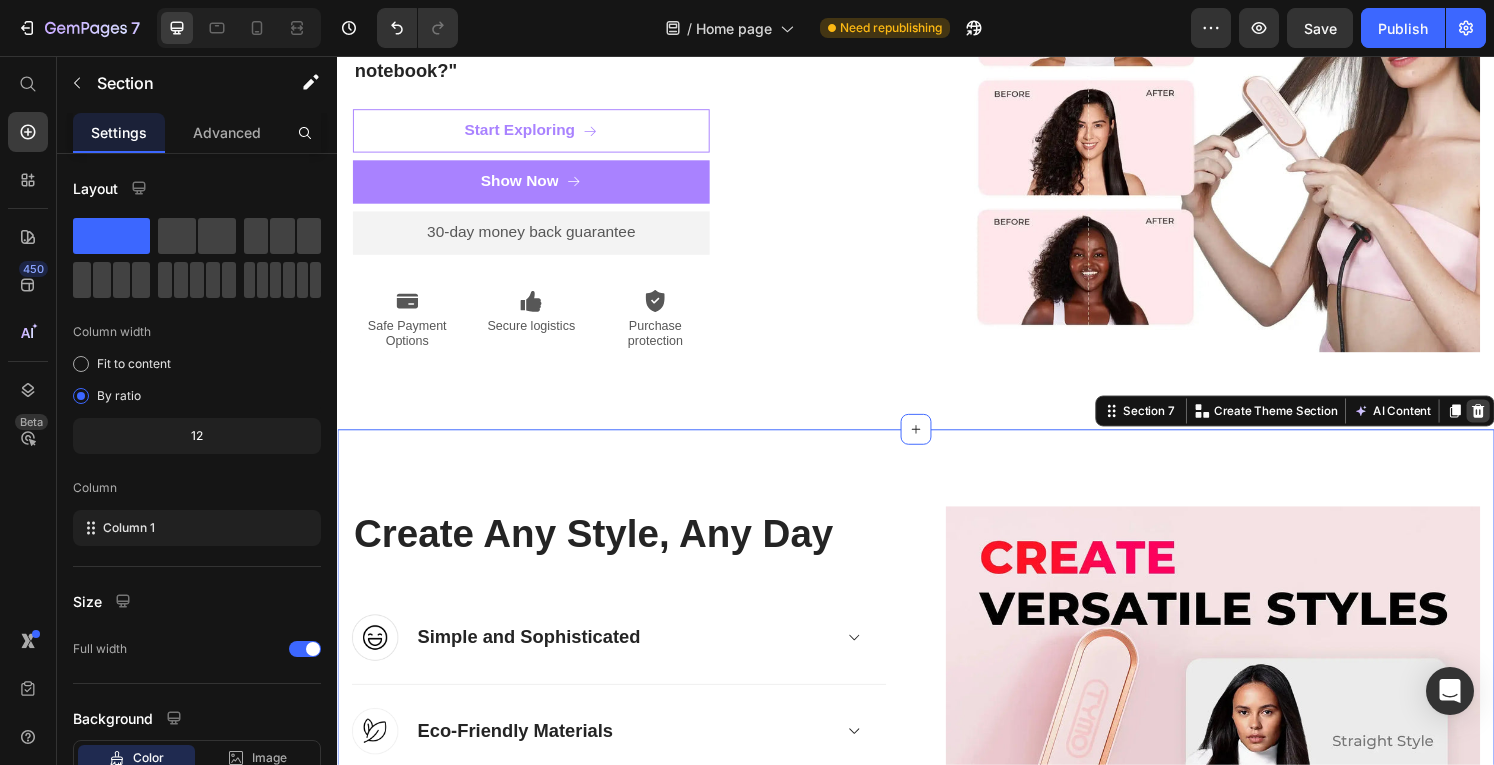 click 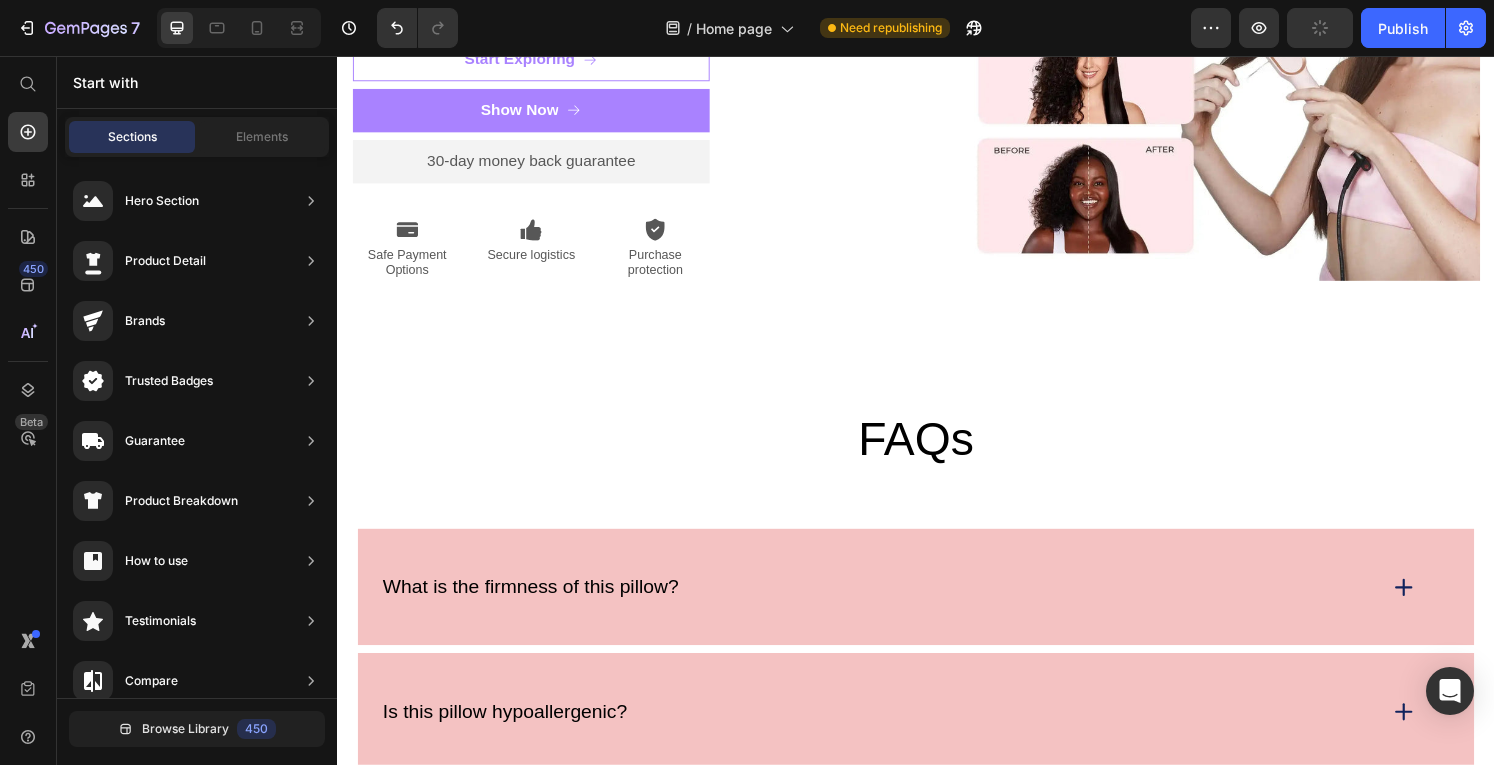 scroll, scrollTop: 3080, scrollLeft: 0, axis: vertical 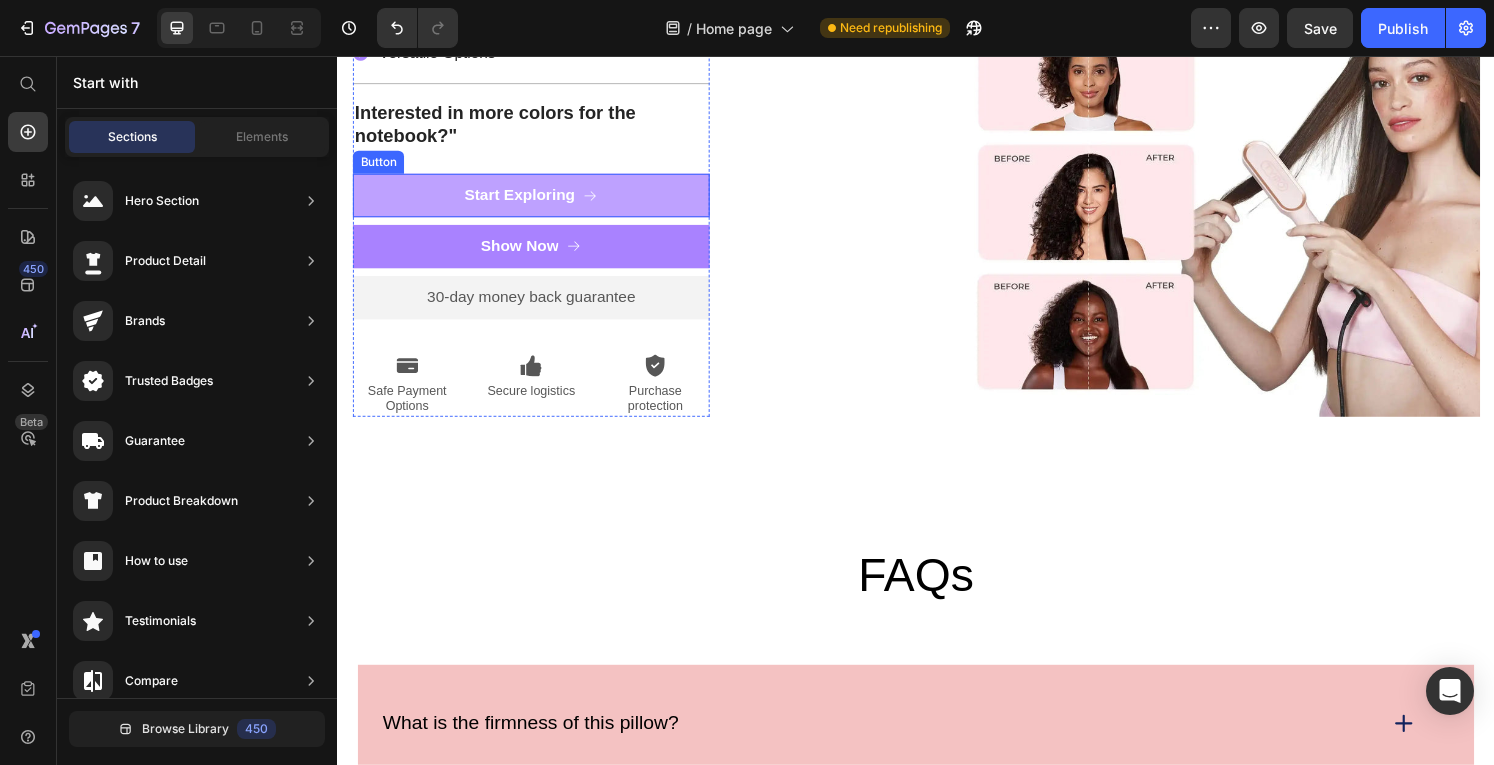 click at bounding box center (599, 200) 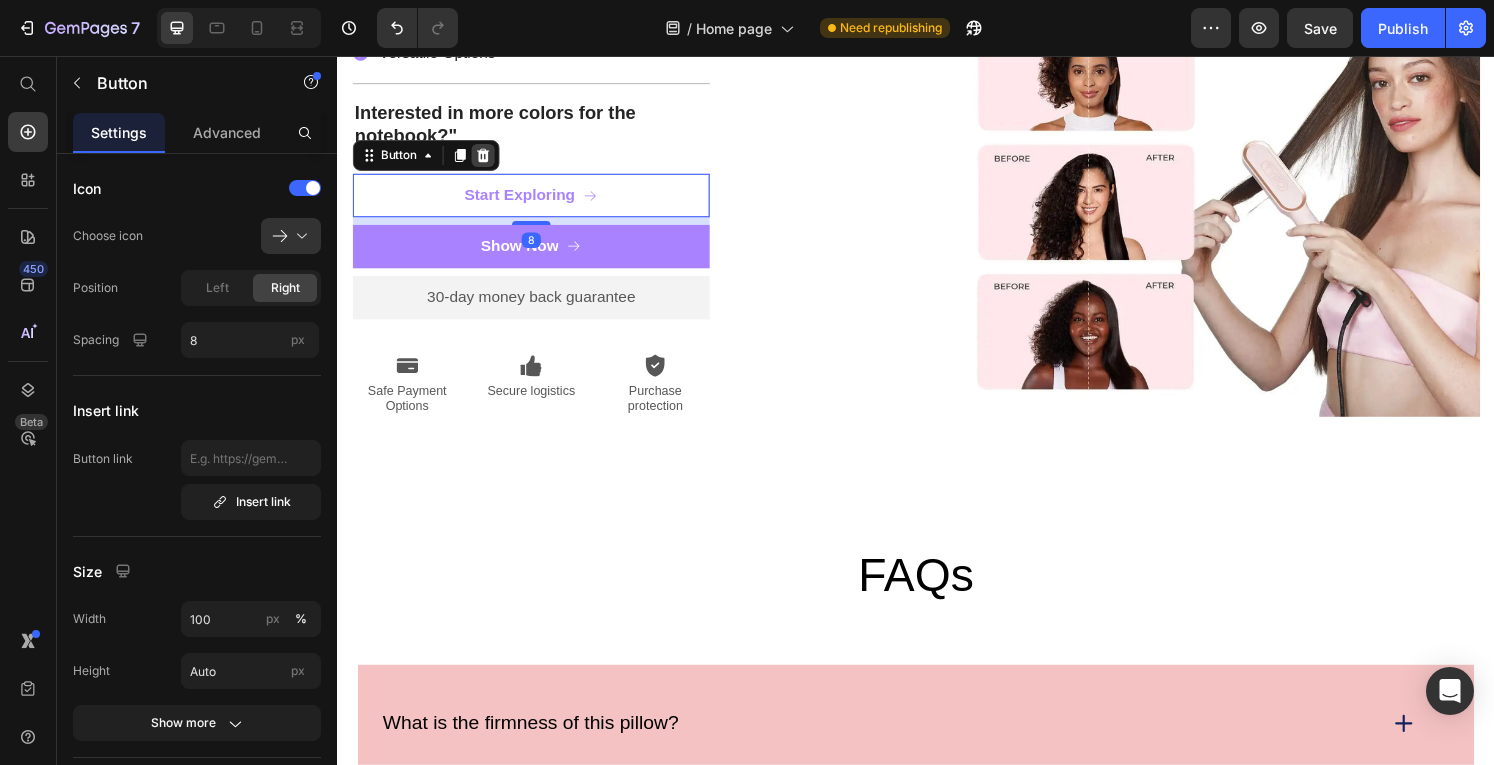 click 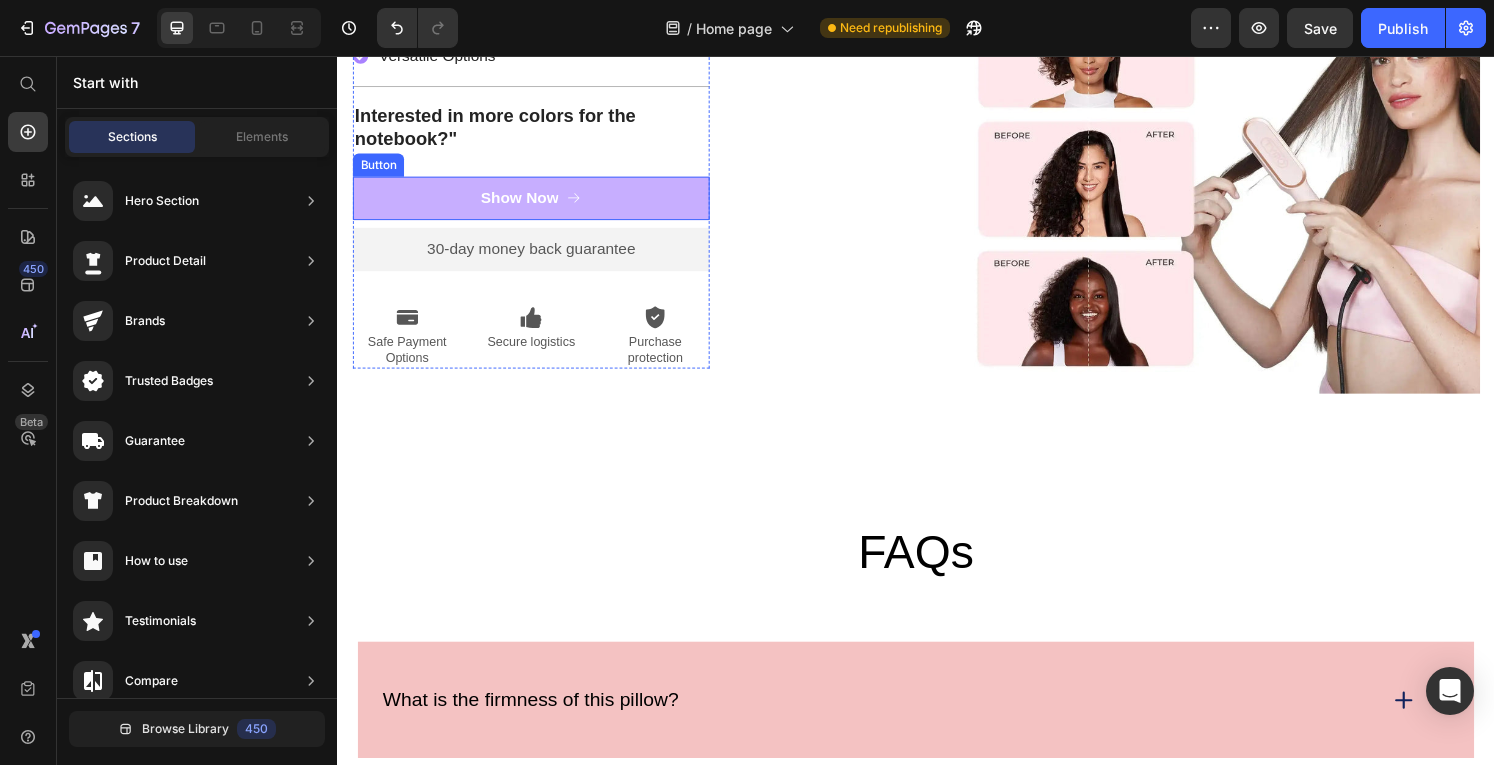 click on "Show Now" at bounding box center (538, 203) 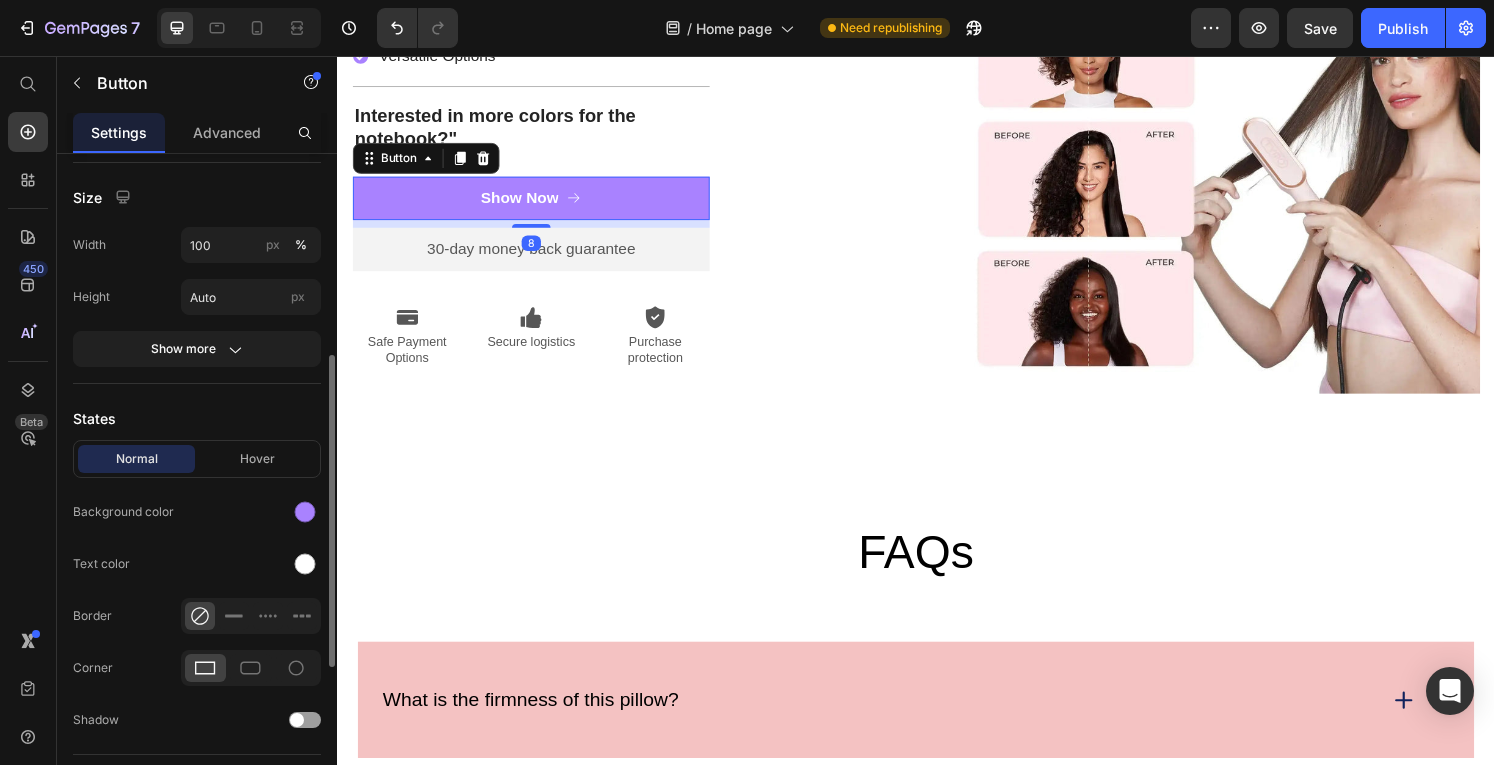 scroll, scrollTop: 470, scrollLeft: 0, axis: vertical 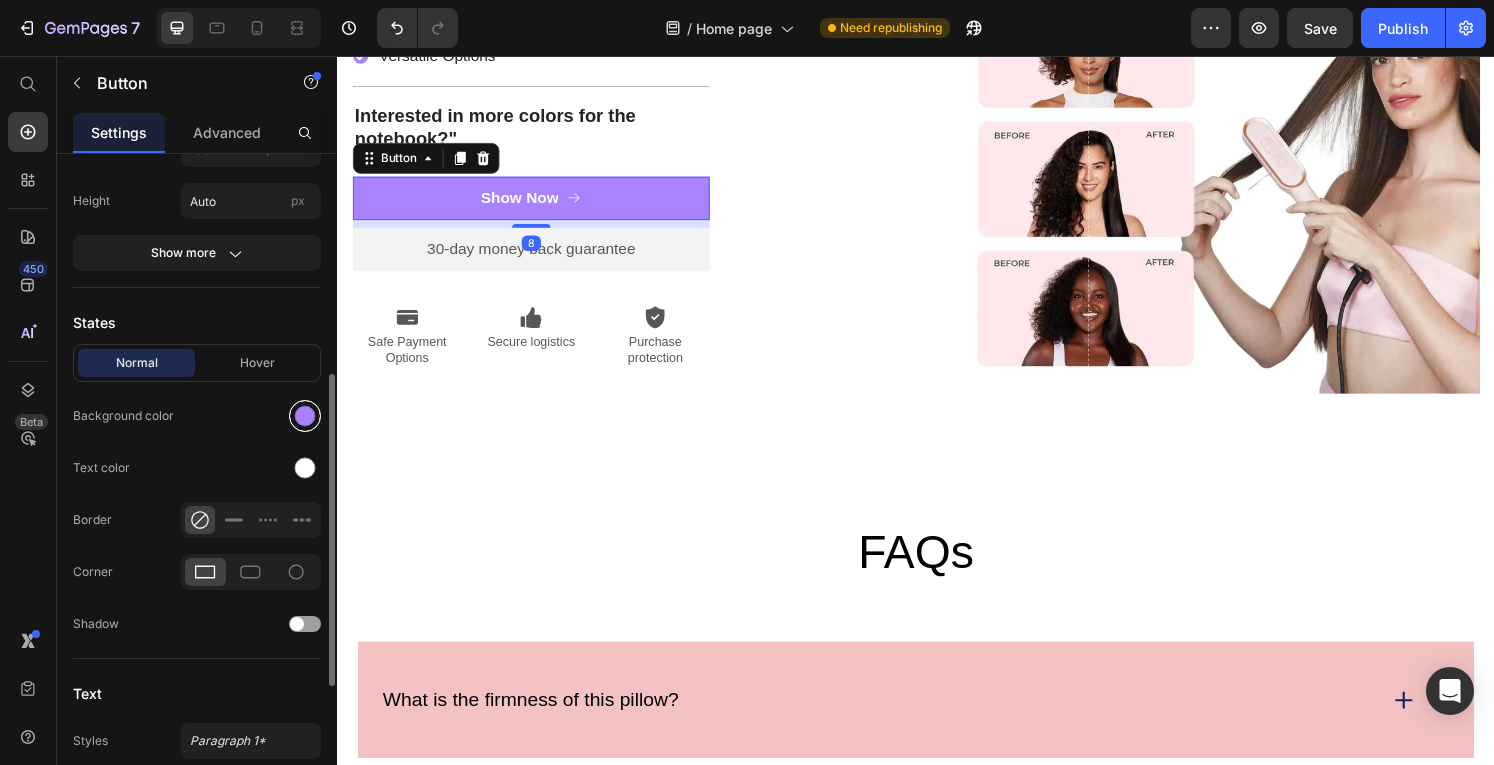 click at bounding box center (305, 416) 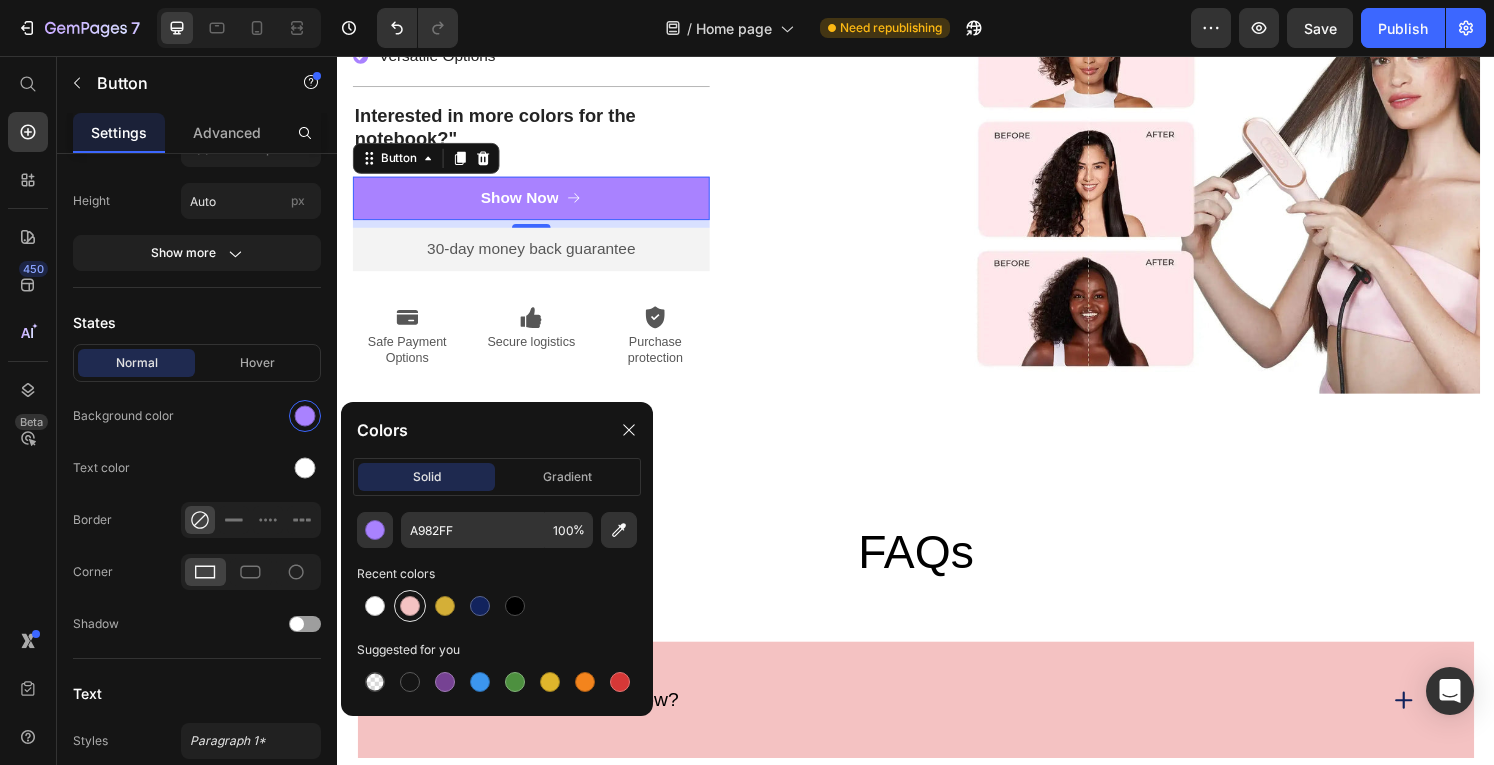 click at bounding box center [410, 606] 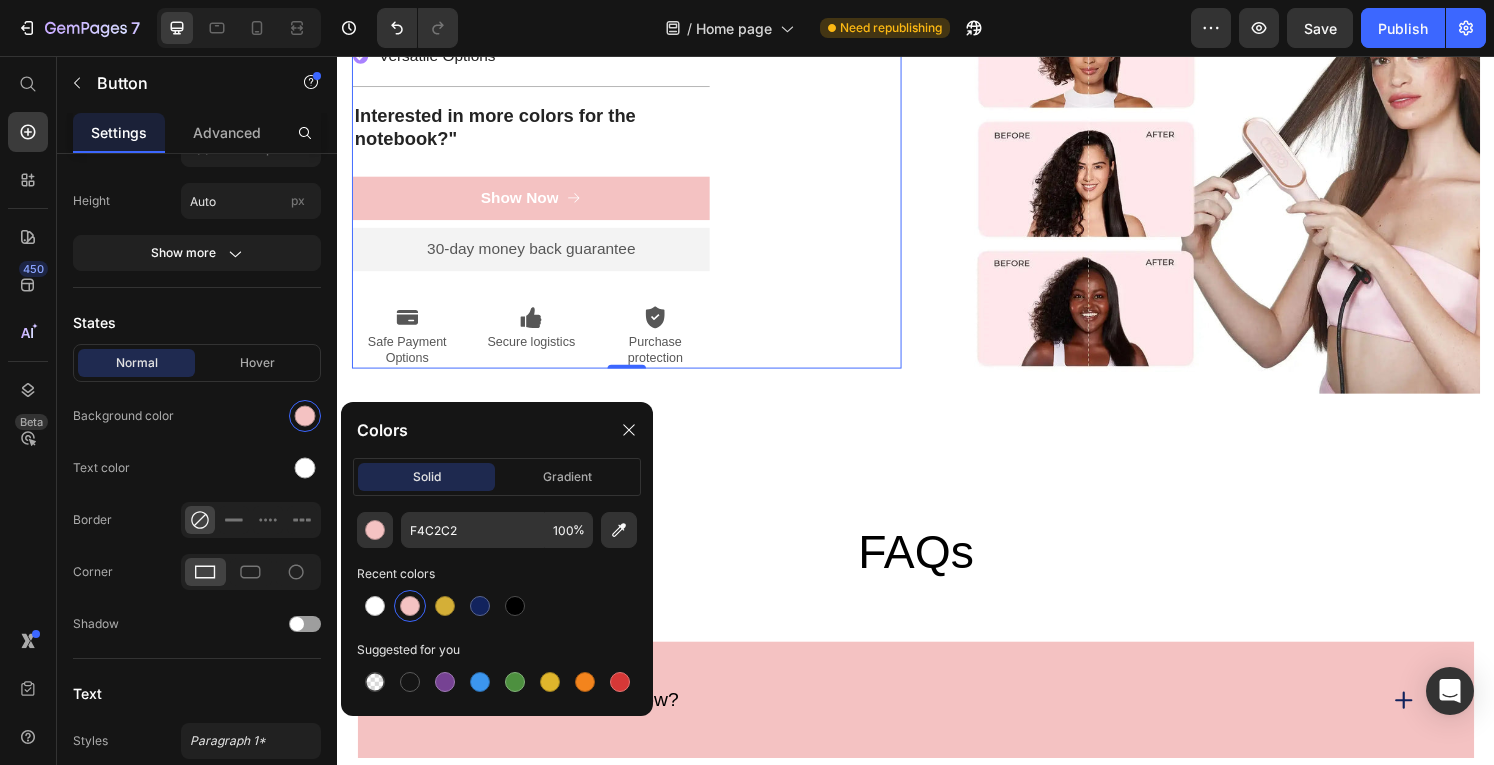 scroll, scrollTop: 0, scrollLeft: 0, axis: both 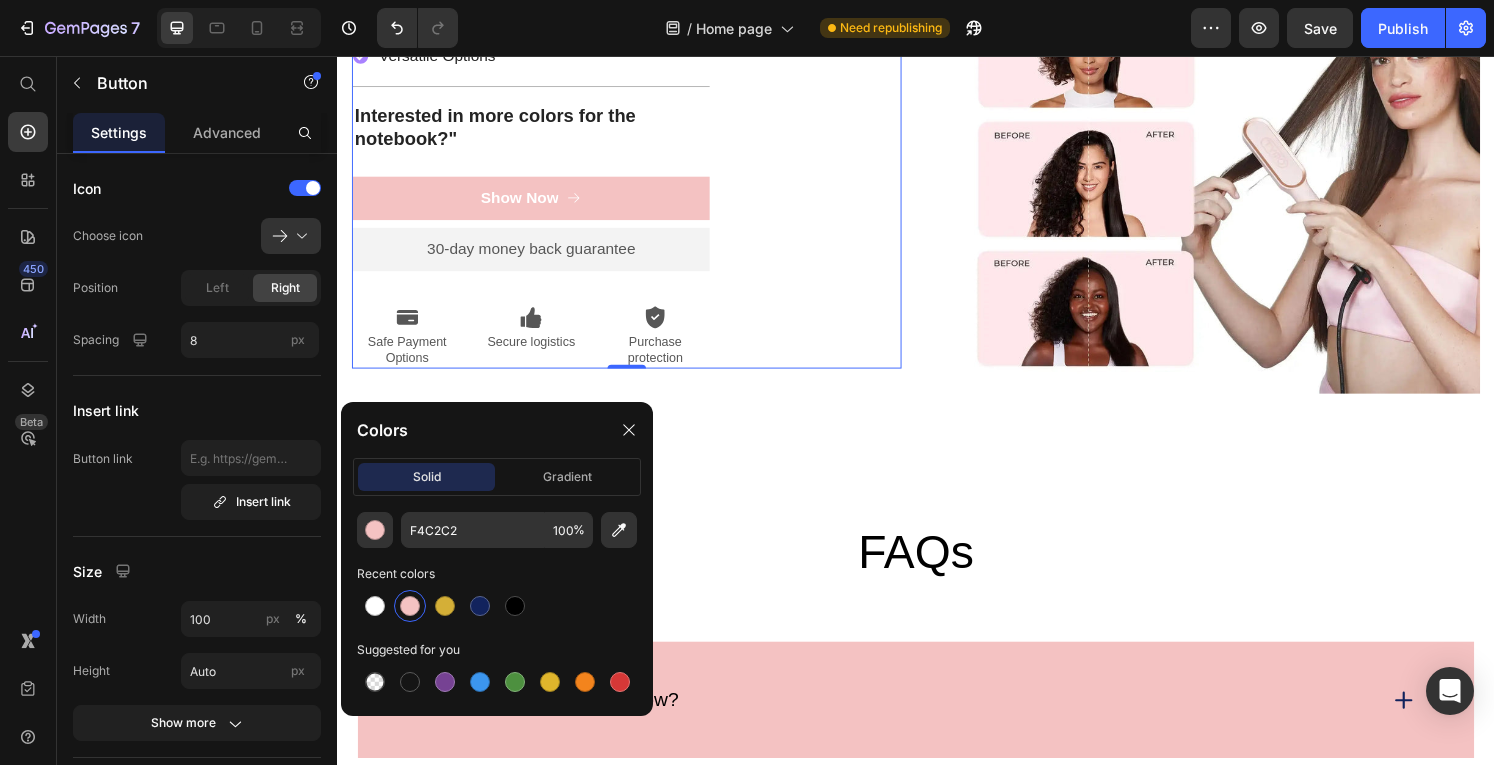click on "Create Any Style, Any Day Heading Explore Our Premium Notebook Selection Text Block Premium Quality Sleek & Functional Design Versatile Options Item List                Title Line Interested in more colors for the notebook?" Text Block
Show Now Button 30-day money back guarantee Text Block Premium Quality Sleek & Functional Design Versatile Options Item List
Icon Safe Payment Options Text Block
Icon Secure logistics Text Block
Icon Purchase protection Text Block Row Row" at bounding box center [637, 121] 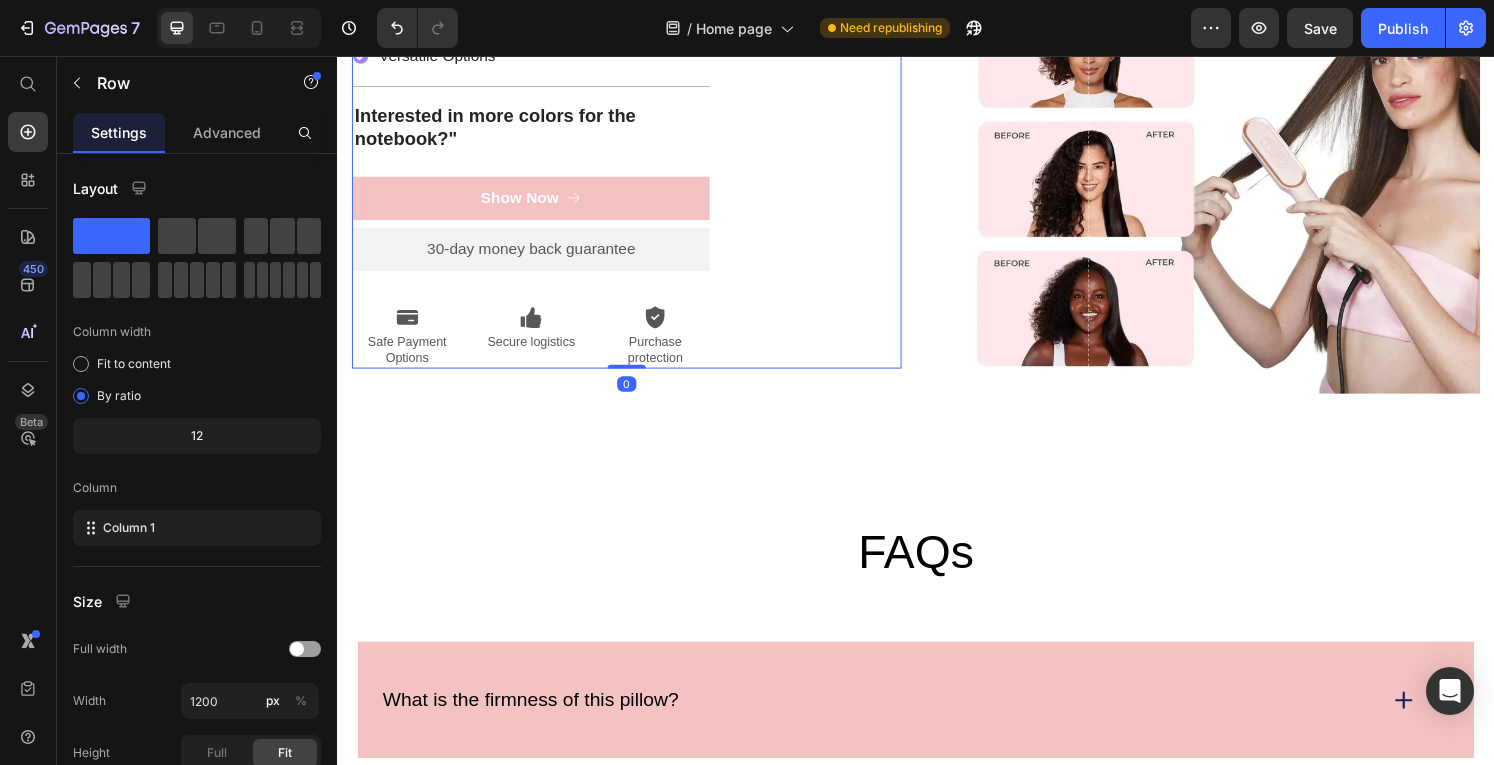 click on "Create Any Style, Any Day Heading Explore Our Premium Notebook Selection Text Block Premium Quality Sleek & Functional Design Versatile Options Item List                Title Line Interested in more colors for the notebook?" Text Block
Show Now Button 30-day money back guarantee Text Block Premium Quality Sleek & Functional Design Versatile Options Item List
Icon Safe Payment Options Text Block
Icon Secure logistics Text Block
Icon Purchase protection Text Block Row Row" at bounding box center [637, 121] 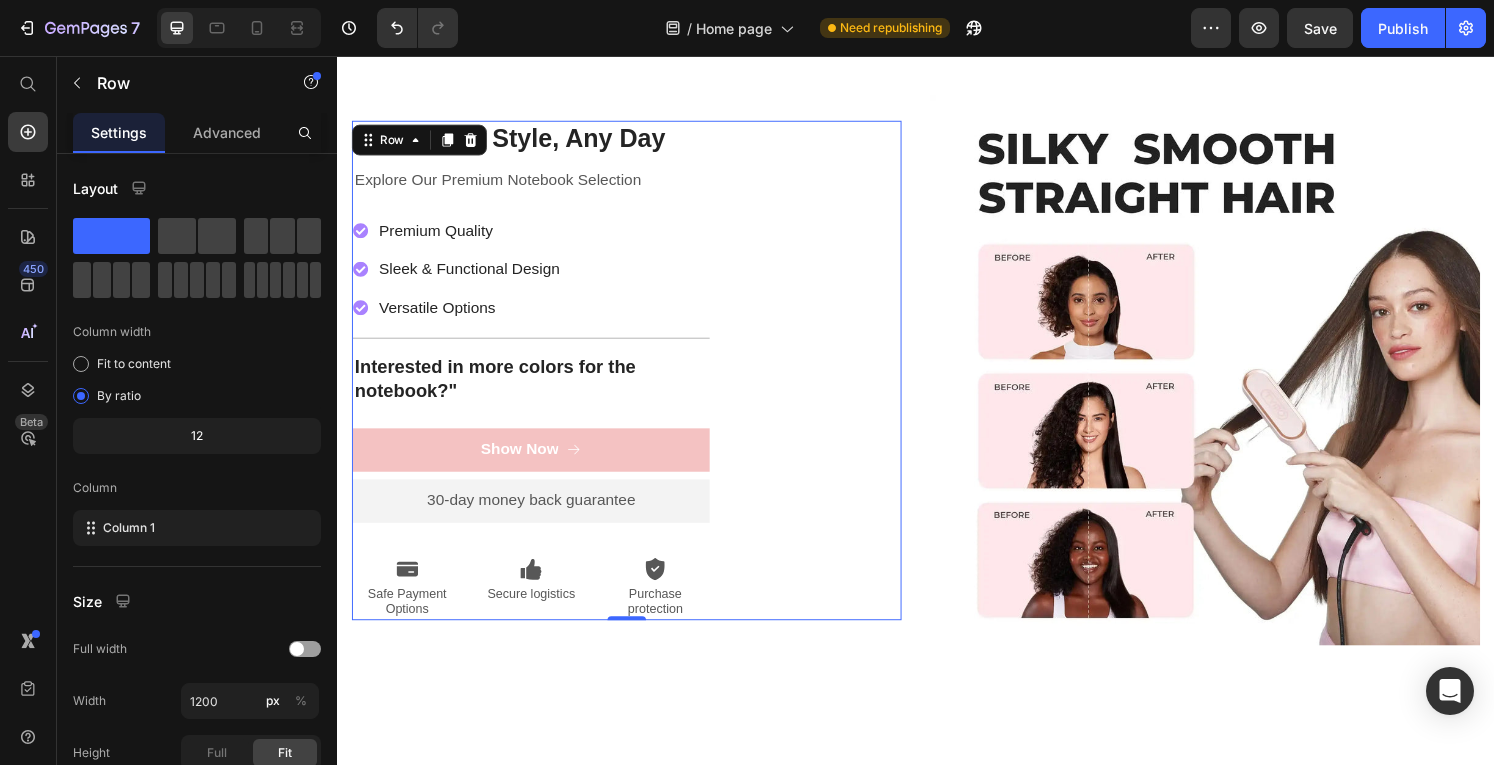 scroll, scrollTop: 2841, scrollLeft: 0, axis: vertical 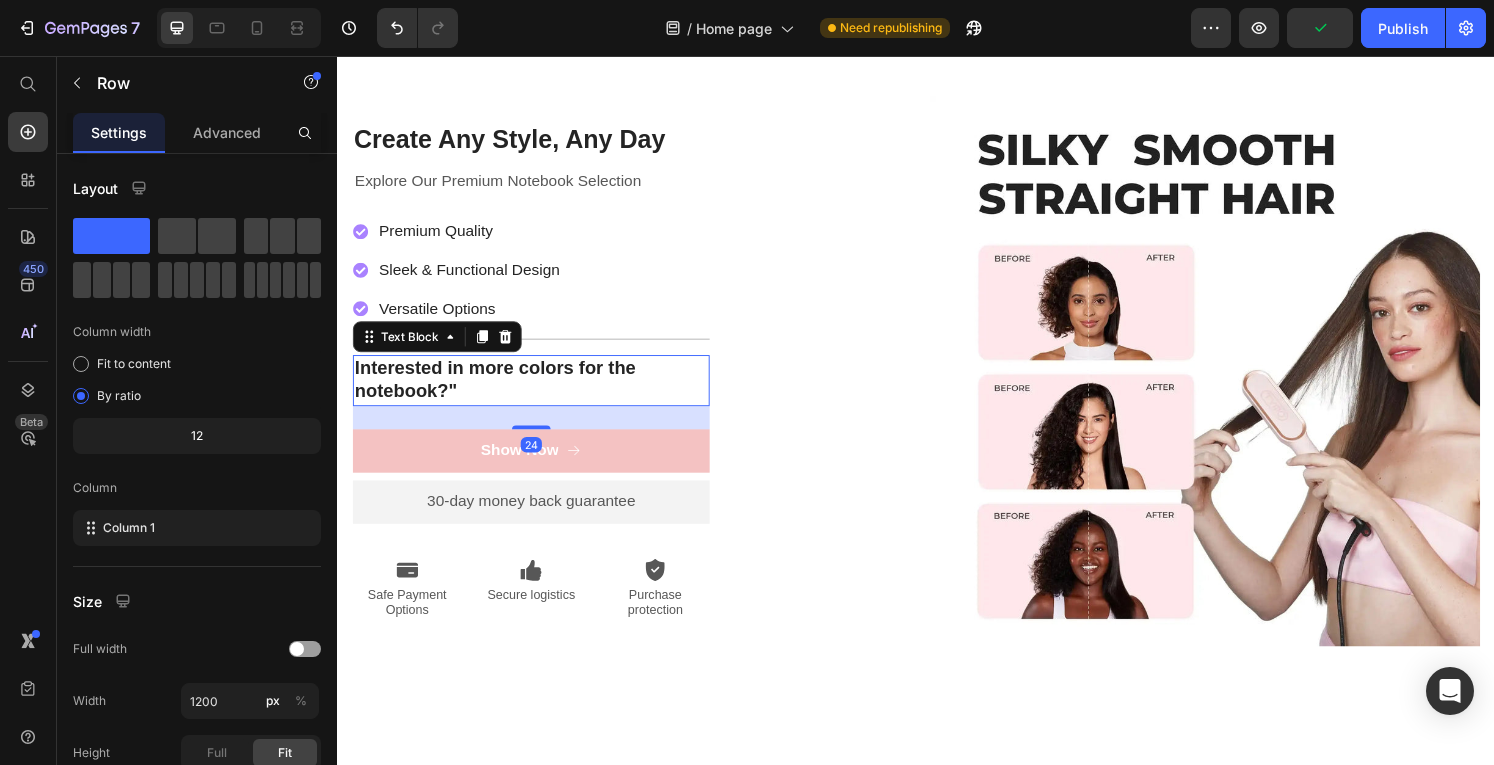 click on "Interested in more colors for the notebook?"" at bounding box center [538, 392] 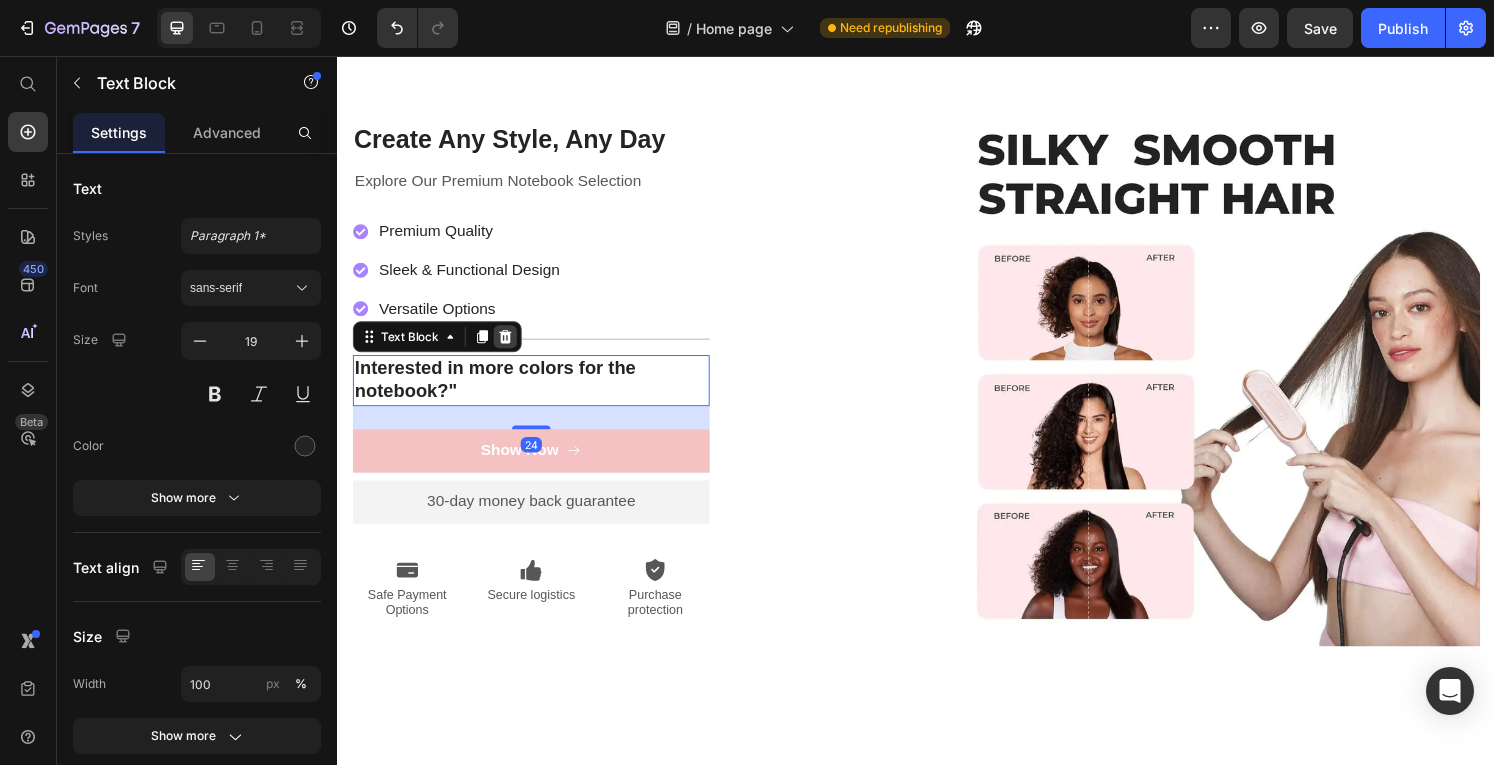 click 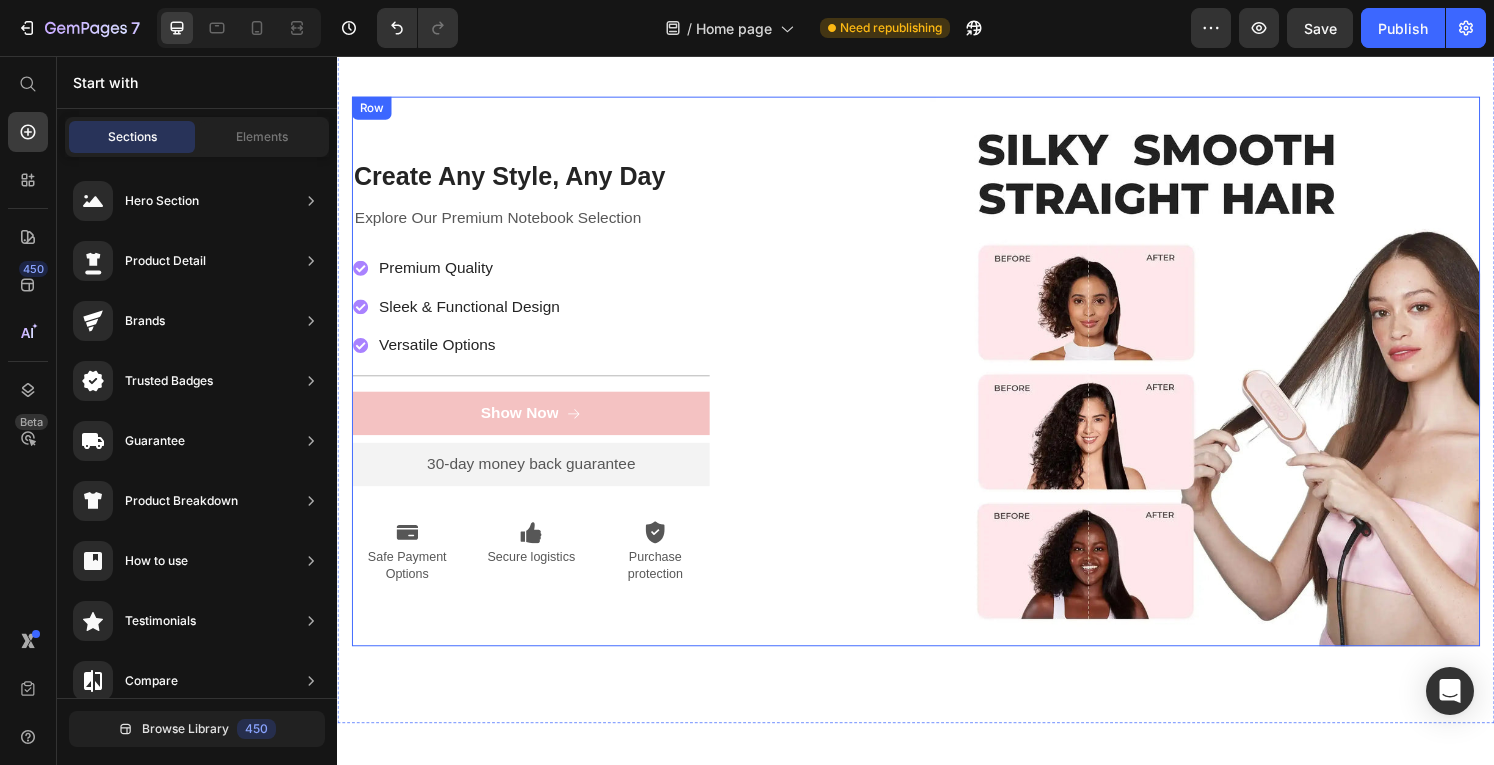 click on "Create Any Style, Any Day Heading Explore Our Premium Notebook Selection Text Block Premium Quality Sleek & Functional Design Versatile Options Item List                Title Line
Show Now Button 30-day money back guarantee Text Block Premium Quality Sleek & Functional Design Versatile Options Item List
Icon Safe Payment Options Text Block
Icon Secure logistics Text Block
Icon Purchase protection Text Block Row Row Row Image Row" at bounding box center [937, 383] 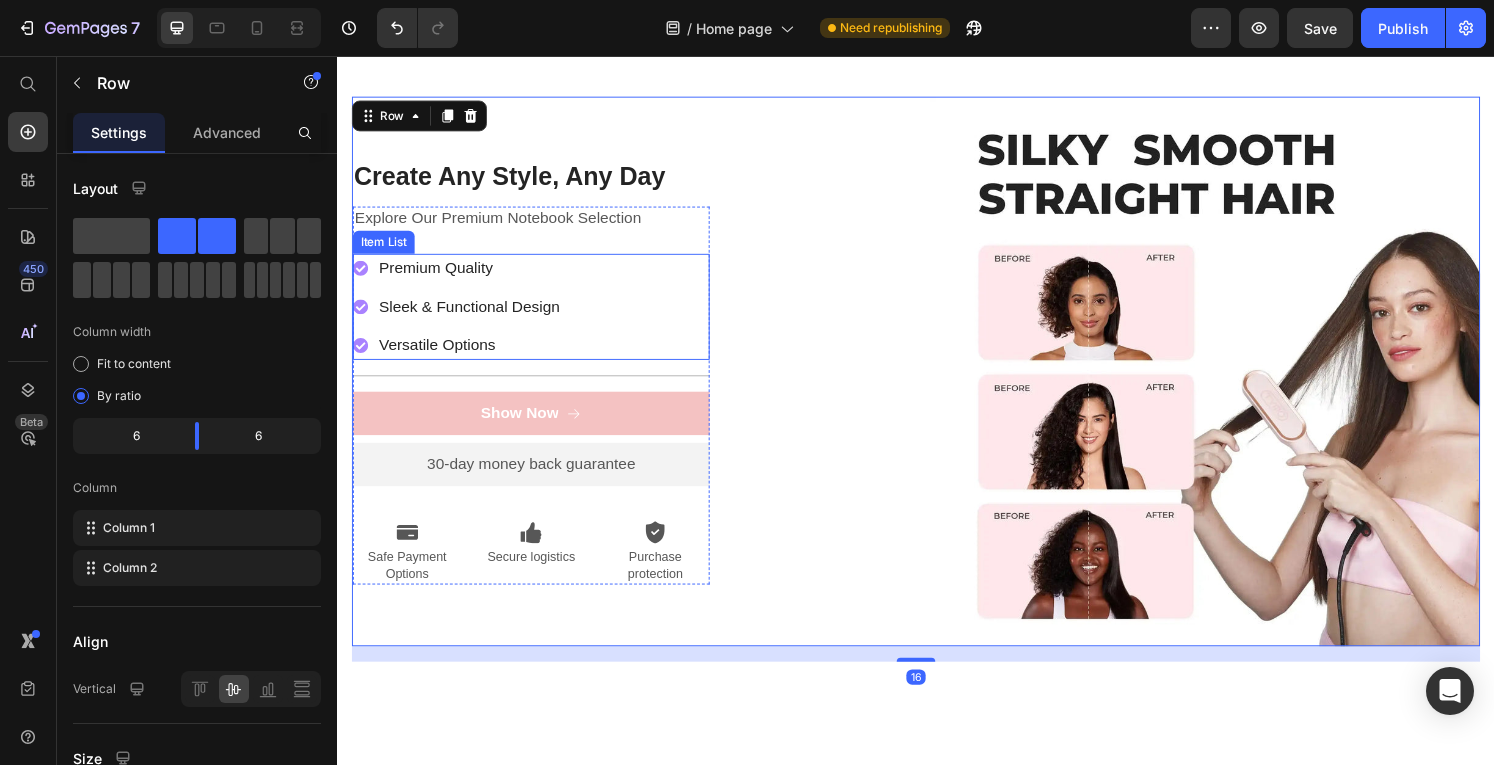 click on "Premium Quality Sleek & Functional Design Versatile Options" at bounding box center (538, 316) 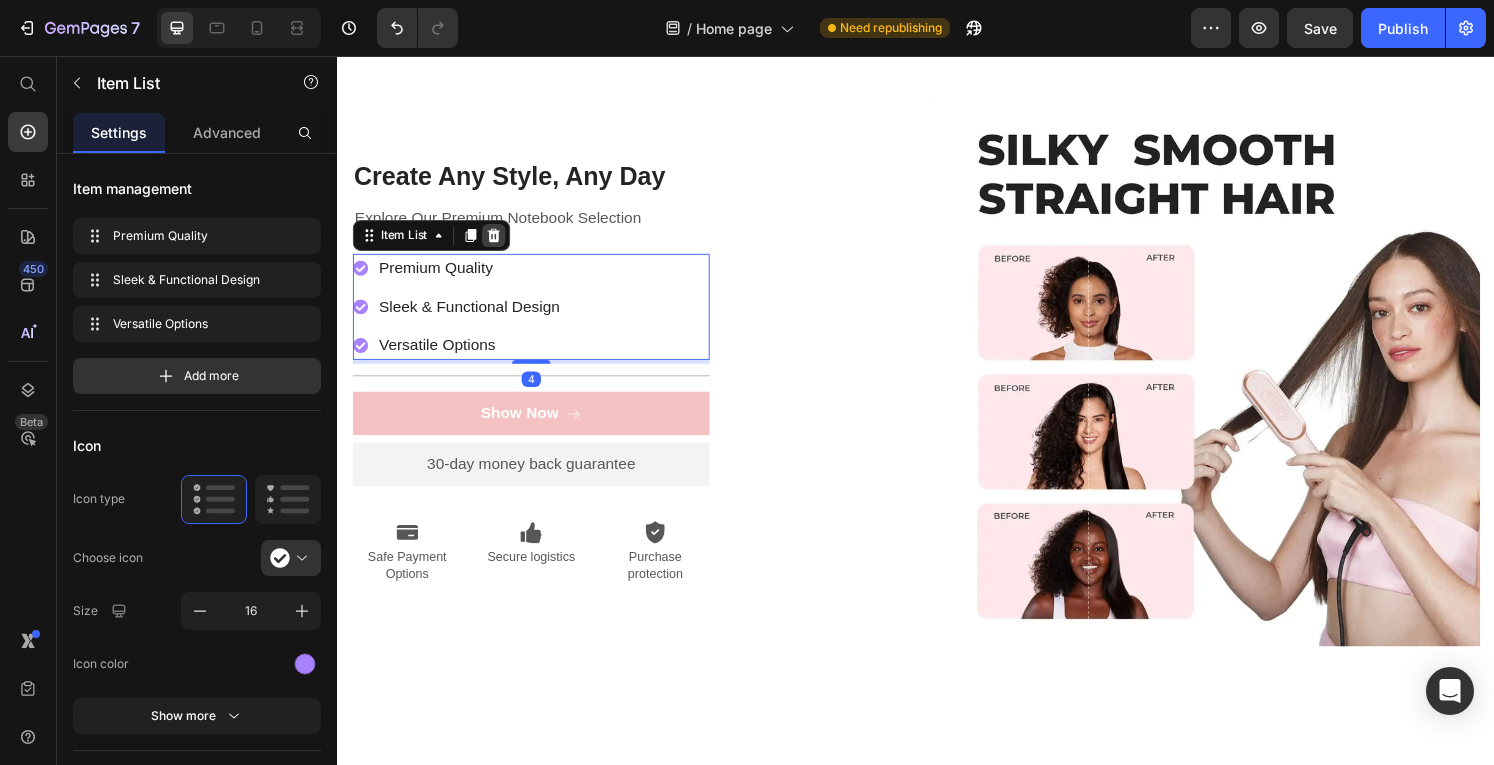 click at bounding box center [499, 242] 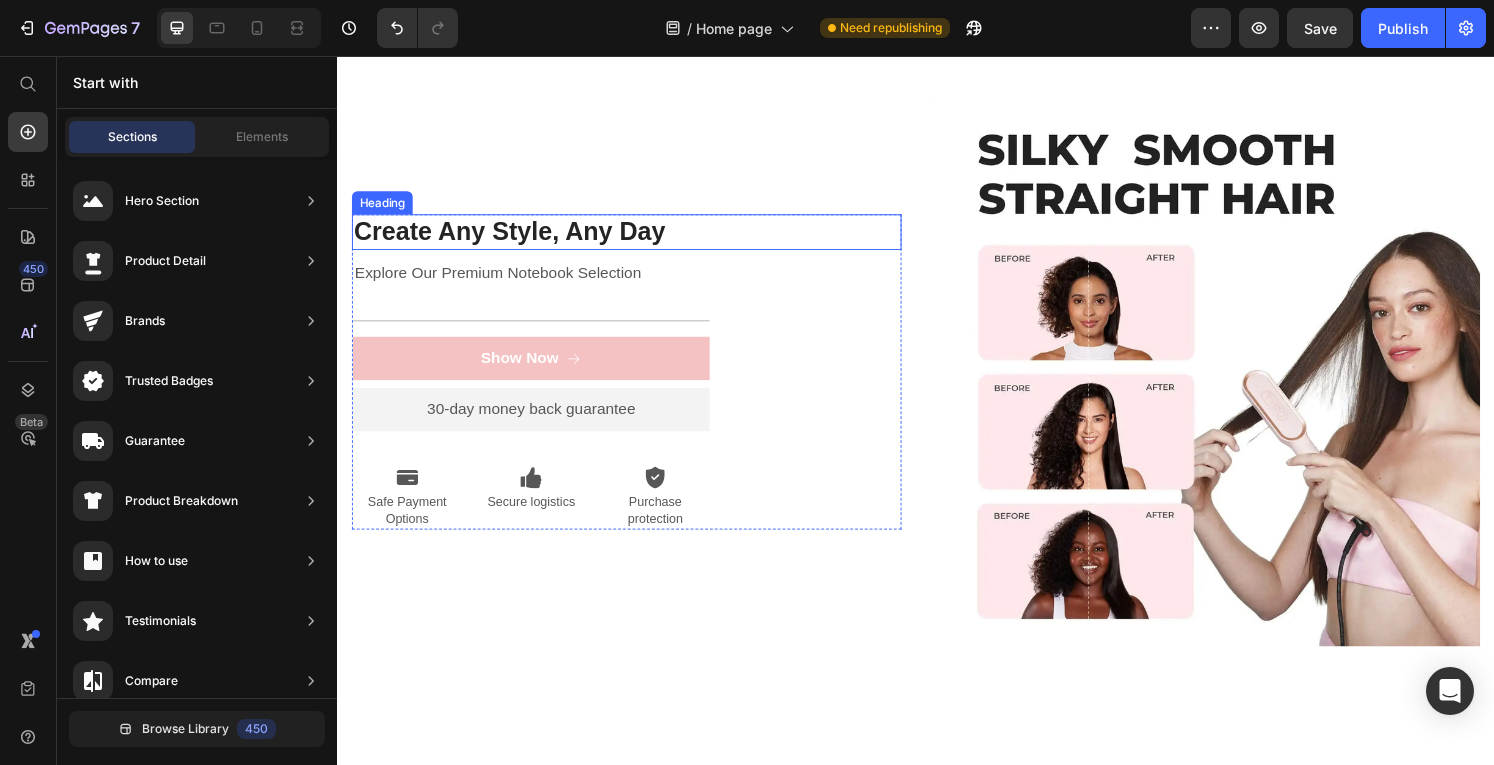click on "Create Any Style, Any Day Heading Explore Our Premium Notebook Selection Text Block                Title Line
Show Now Button 30-day money back guarantee Text Block Premium Quality Sleek & Functional Design Versatile Options Item List
Icon Safe Payment Options Text Block
Icon Secure logistics Text Block
Icon Purchase protection Text Block Row Row Row" at bounding box center [637, 383] 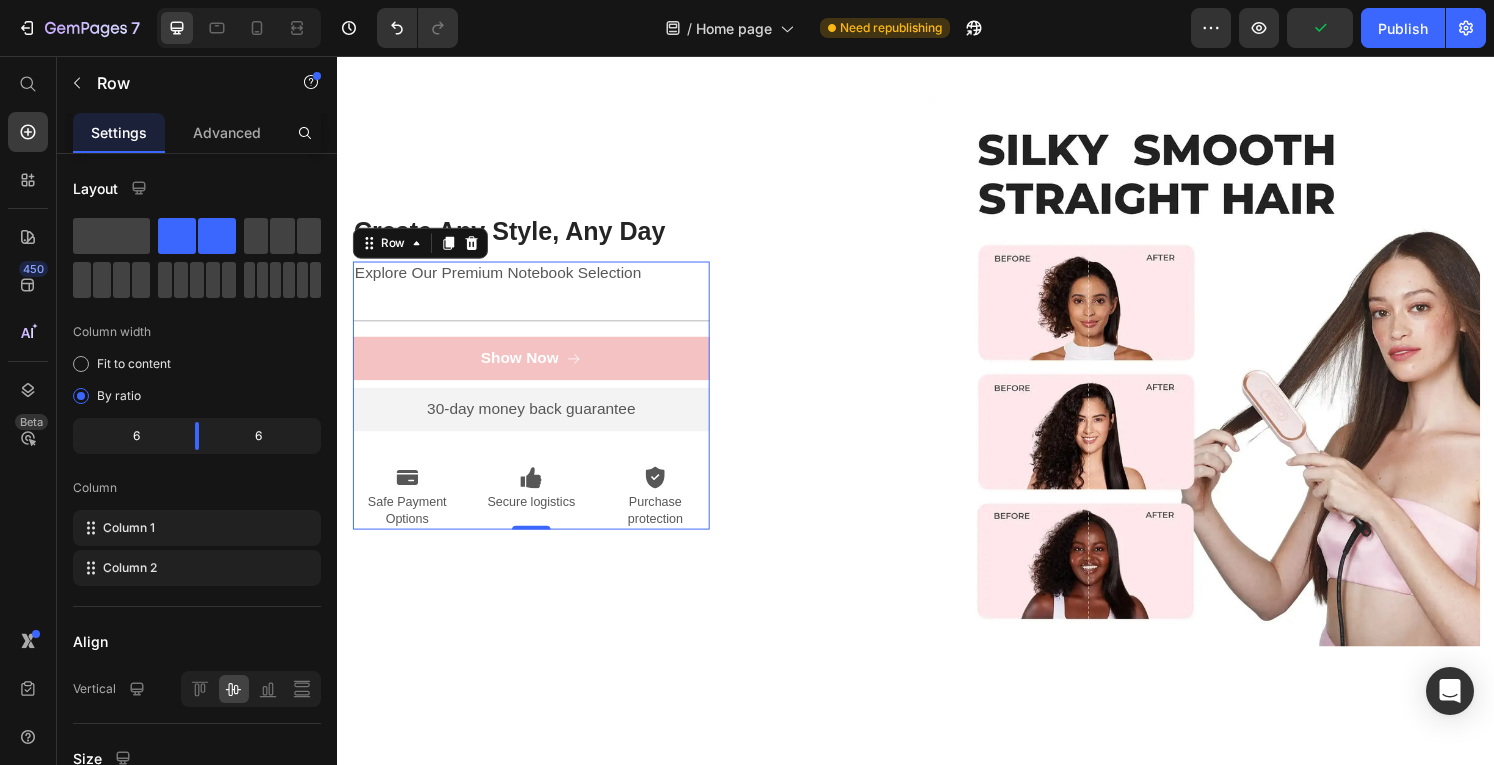 click on "Explore Our Premium Notebook Selection Text Block                Title Line
Show Now Button 30-day money back guarantee Text Block Premium Quality Sleek & Functional Design Versatile Options Item List
Icon Safe Payment Options Text Block
Icon Secure logistics Text Block
Icon Purchase protection Text Block Row" at bounding box center (538, 407) 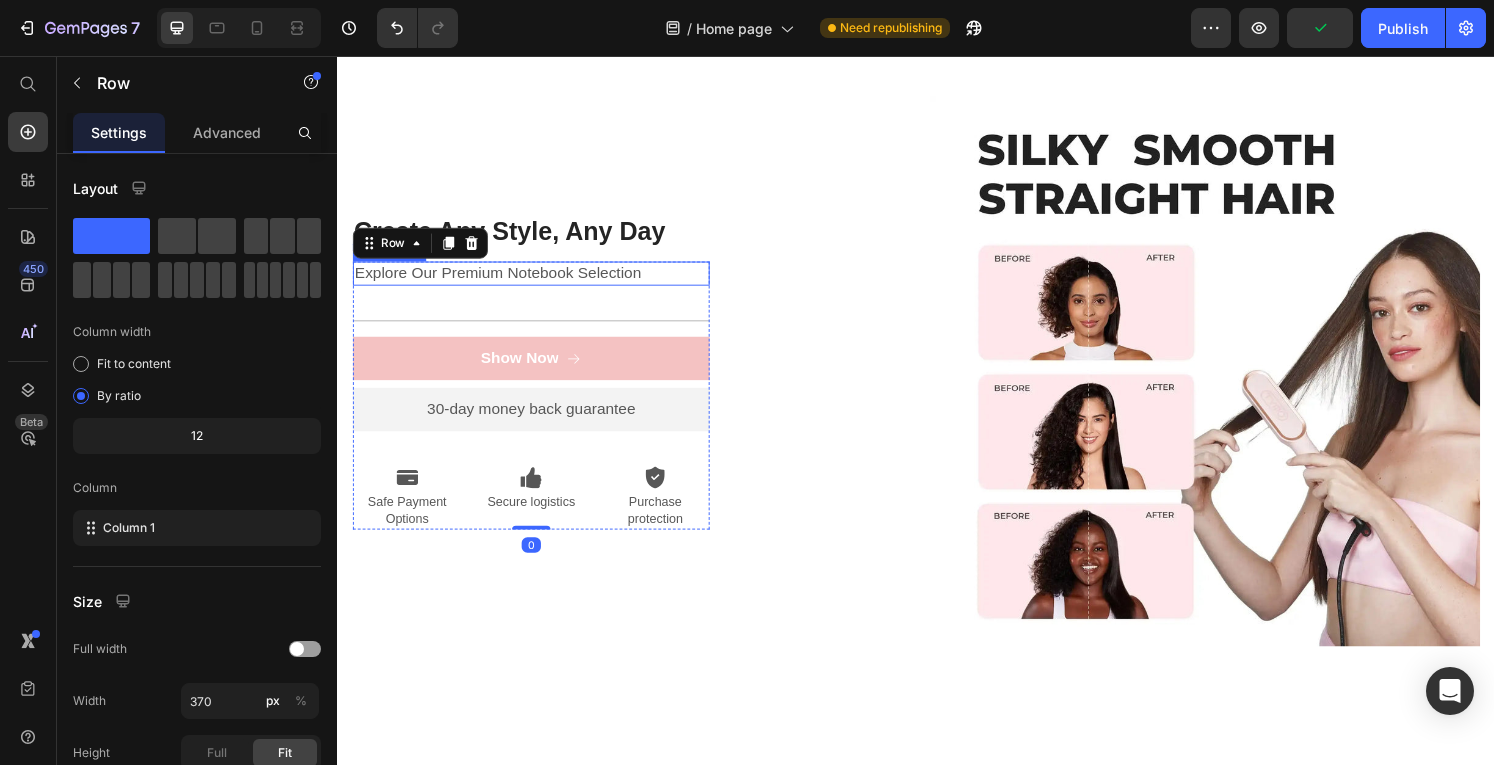 click on "Explore Our Premium Notebook Selection" at bounding box center (538, 281) 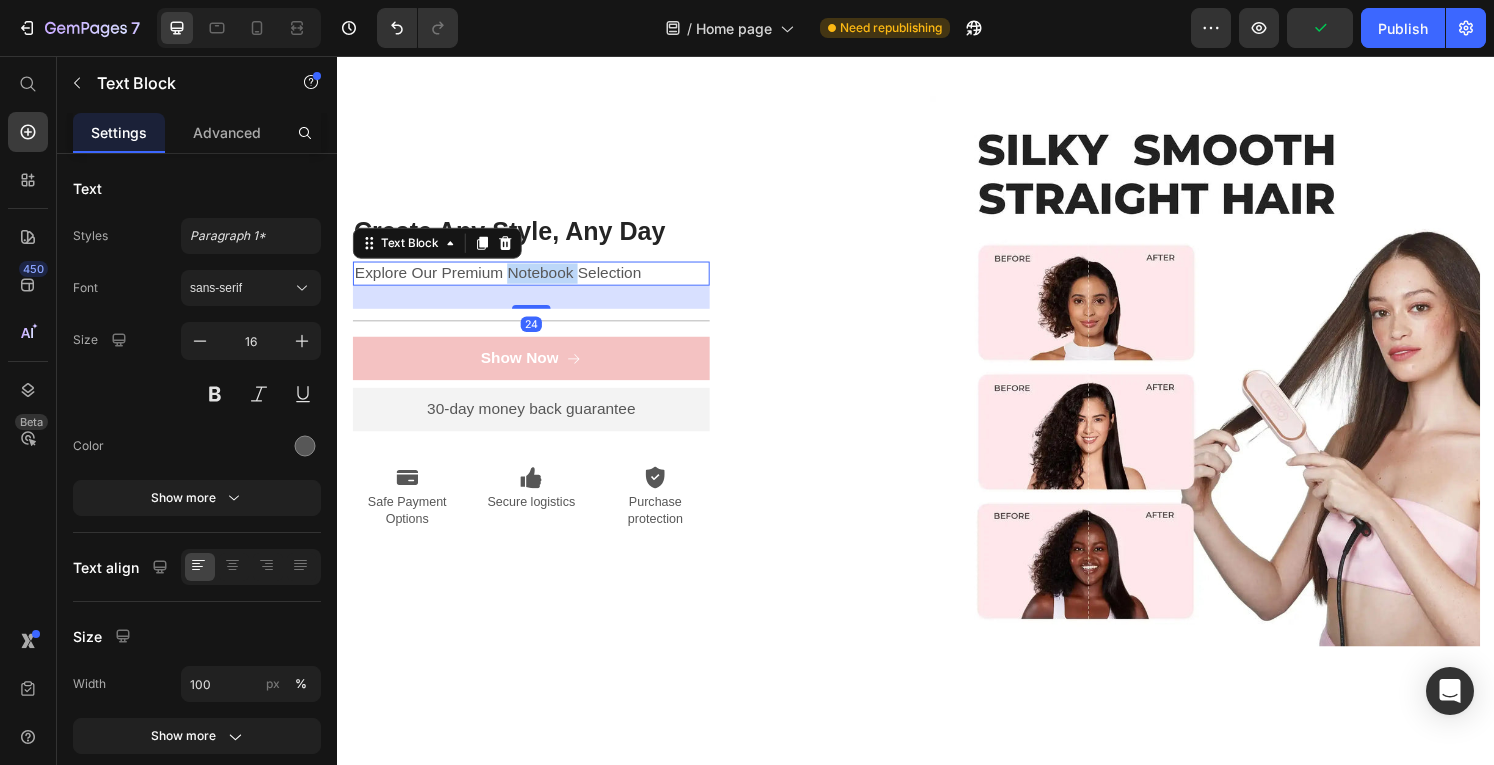 click on "Explore Our Premium Notebook Selection" at bounding box center [538, 281] 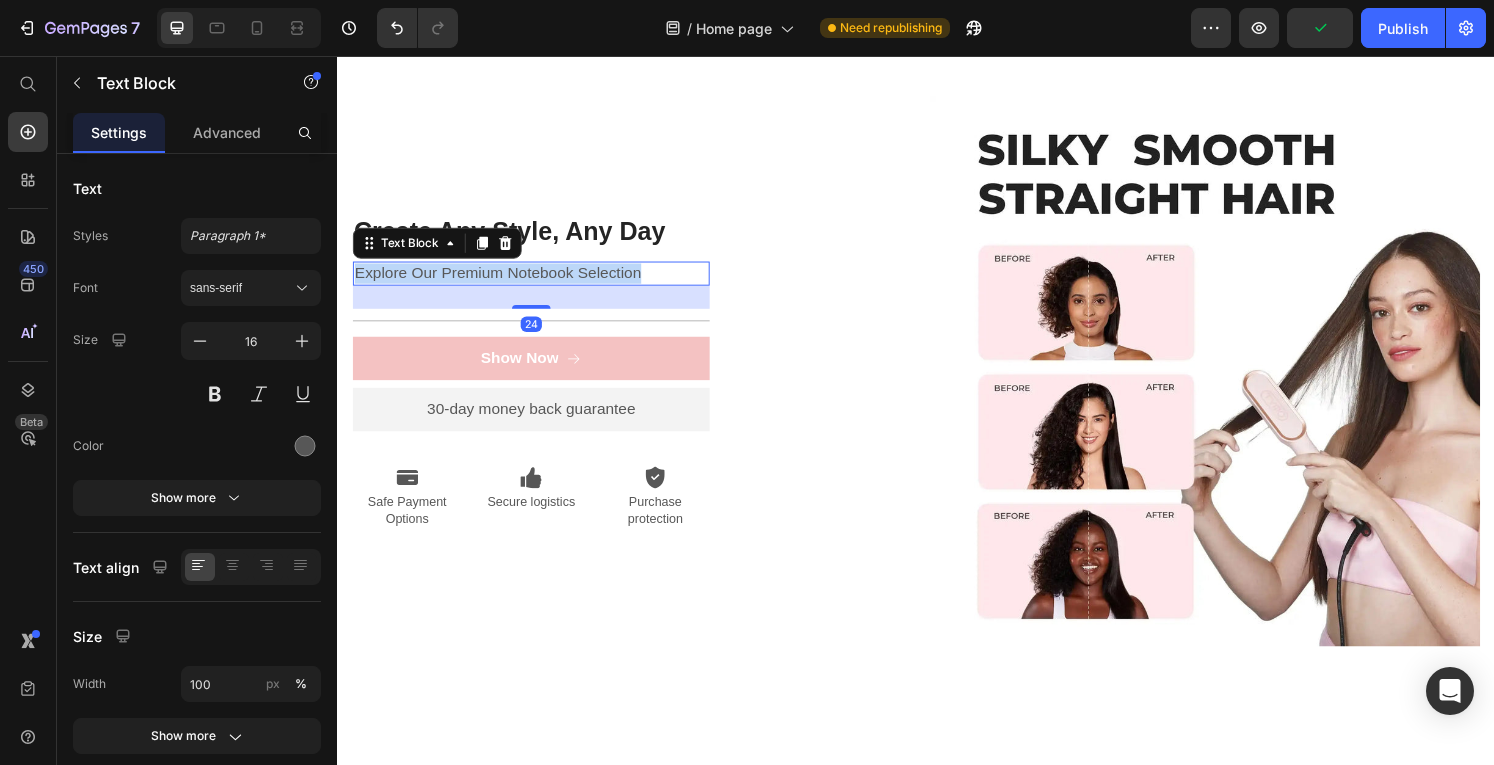 click on "Explore Our Premium Notebook Selection" at bounding box center (538, 281) 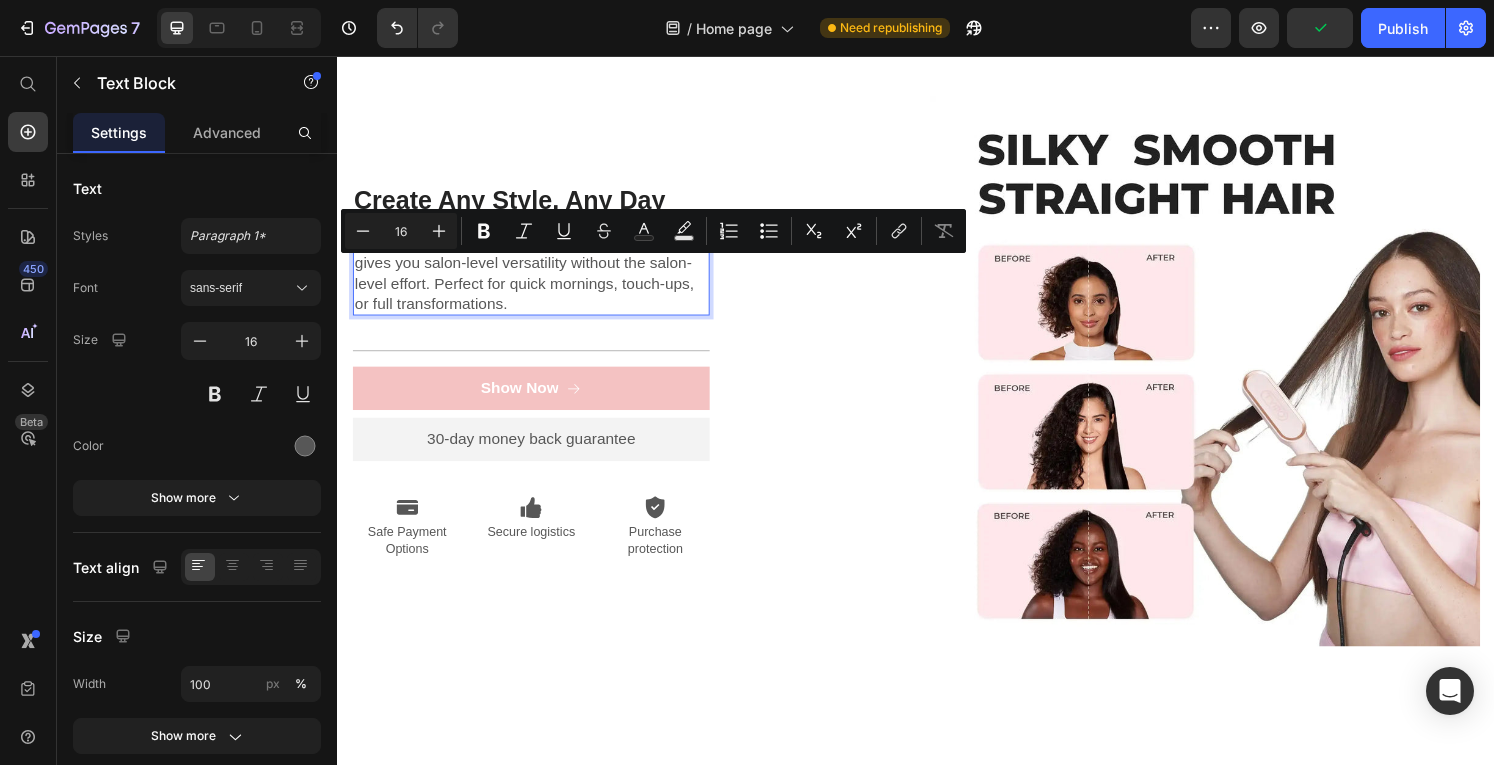 scroll, scrollTop: 2810, scrollLeft: 0, axis: vertical 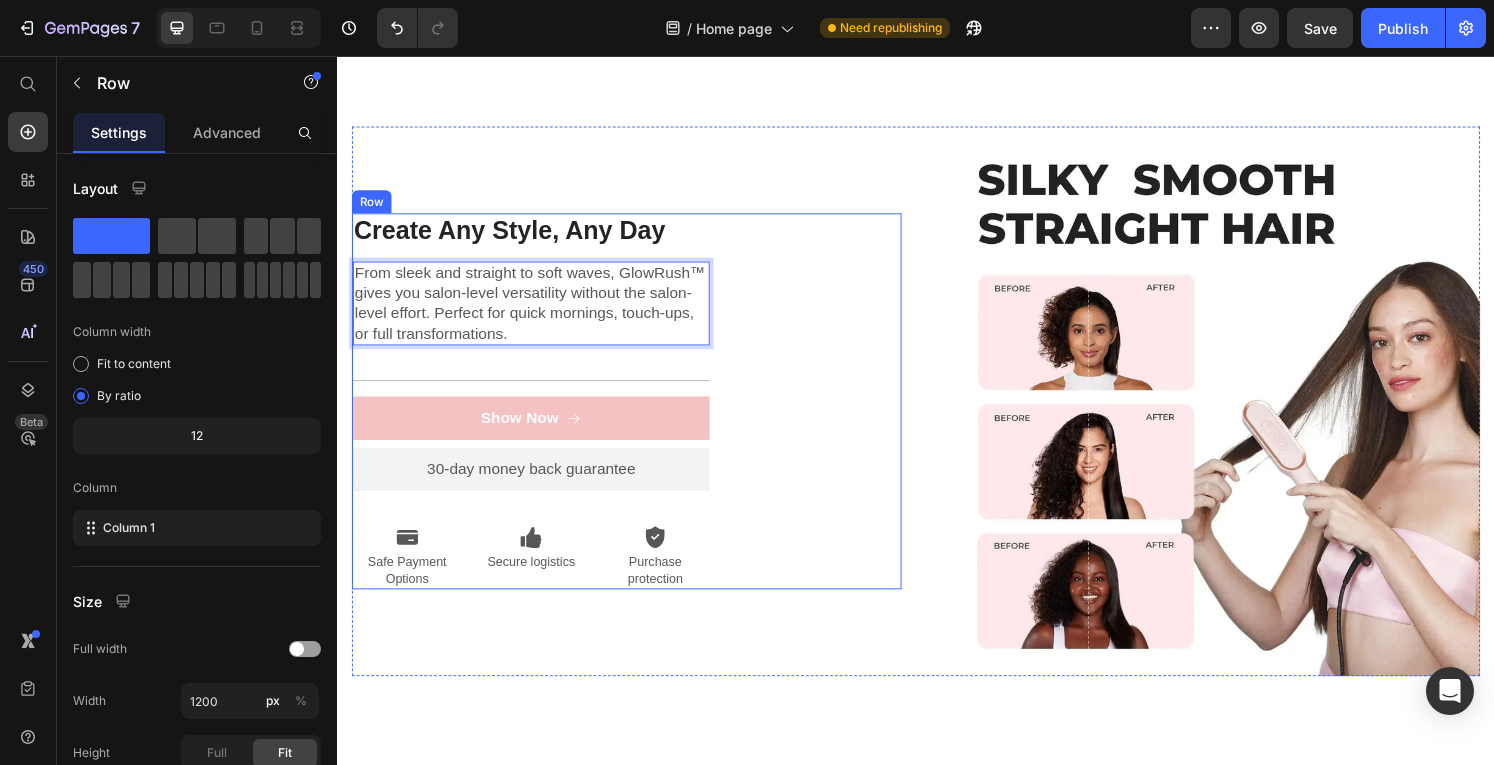 click on "Create Any Style, Any Day Heading From sleek and straight to soft waves, GlowRush™ gives you salon-level versatility without the salon-level effort. Perfect for quick mornings, touch-ups, or full transformations. Text Block   24                Title Line
Show Now Button 30-day money back guarantee Text Block Premium Quality Sleek & Functional Design Versatile Options Item List
Icon Safe Payment Options Text Block
Icon Secure logistics Text Block
Icon Purchase protection Text Block Row Row" at bounding box center [637, 413] 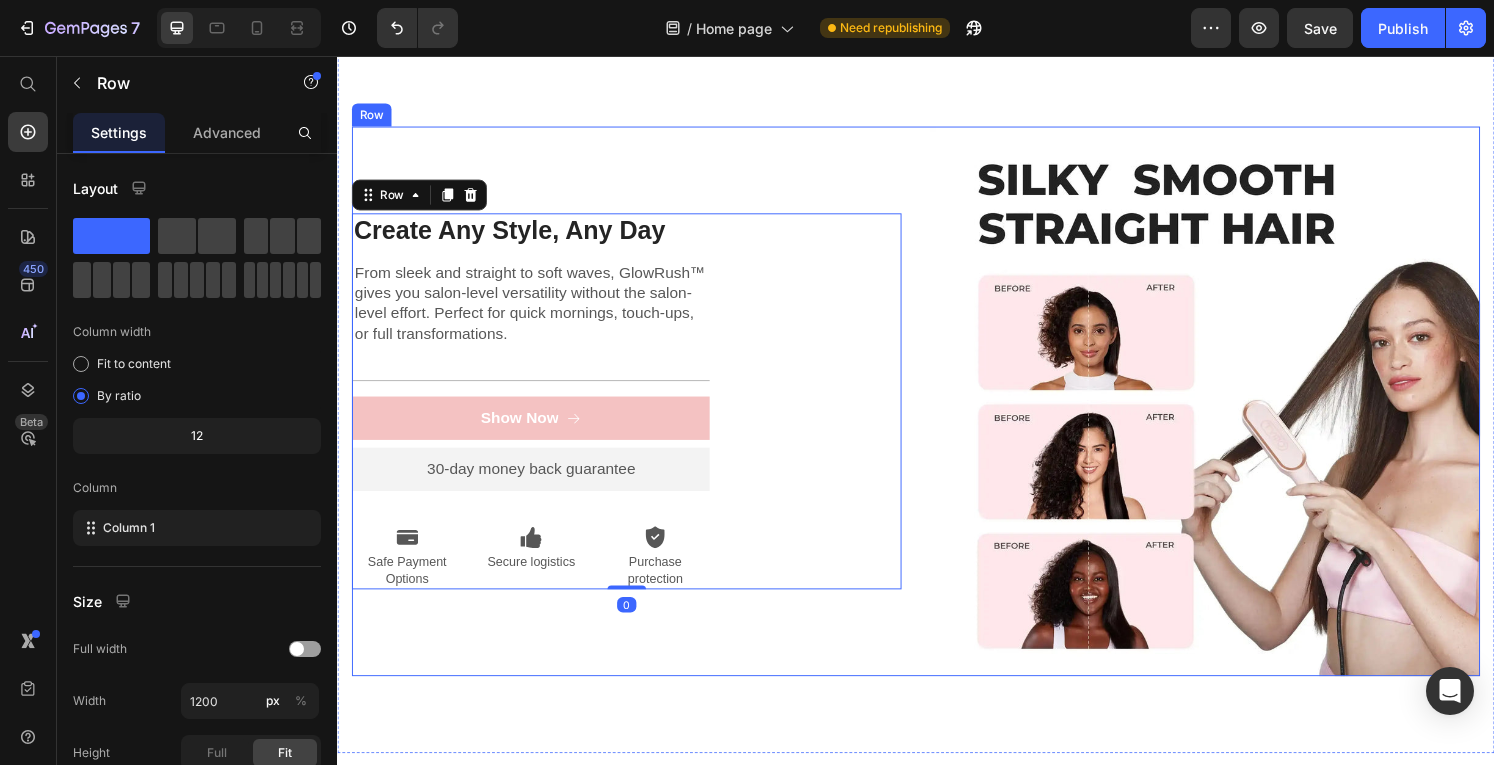 click on "Create Any Style, Any Day Heading From sleek and straight to soft waves, GlowRush™ gives you salon-level versatility without the salon-level effort. Perfect for quick mornings, touch-ups, or full transformations. Text Block                Title Line
Show Now Button 30-day money back guarantee Text Block Premium Quality Sleek & Functional Design Versatile Options Item List
Icon Safe Payment Options Text Block
Icon Secure logistics Text Block
Icon Purchase protection Text Block Row Row Row   0 Image Row" at bounding box center [937, 414] 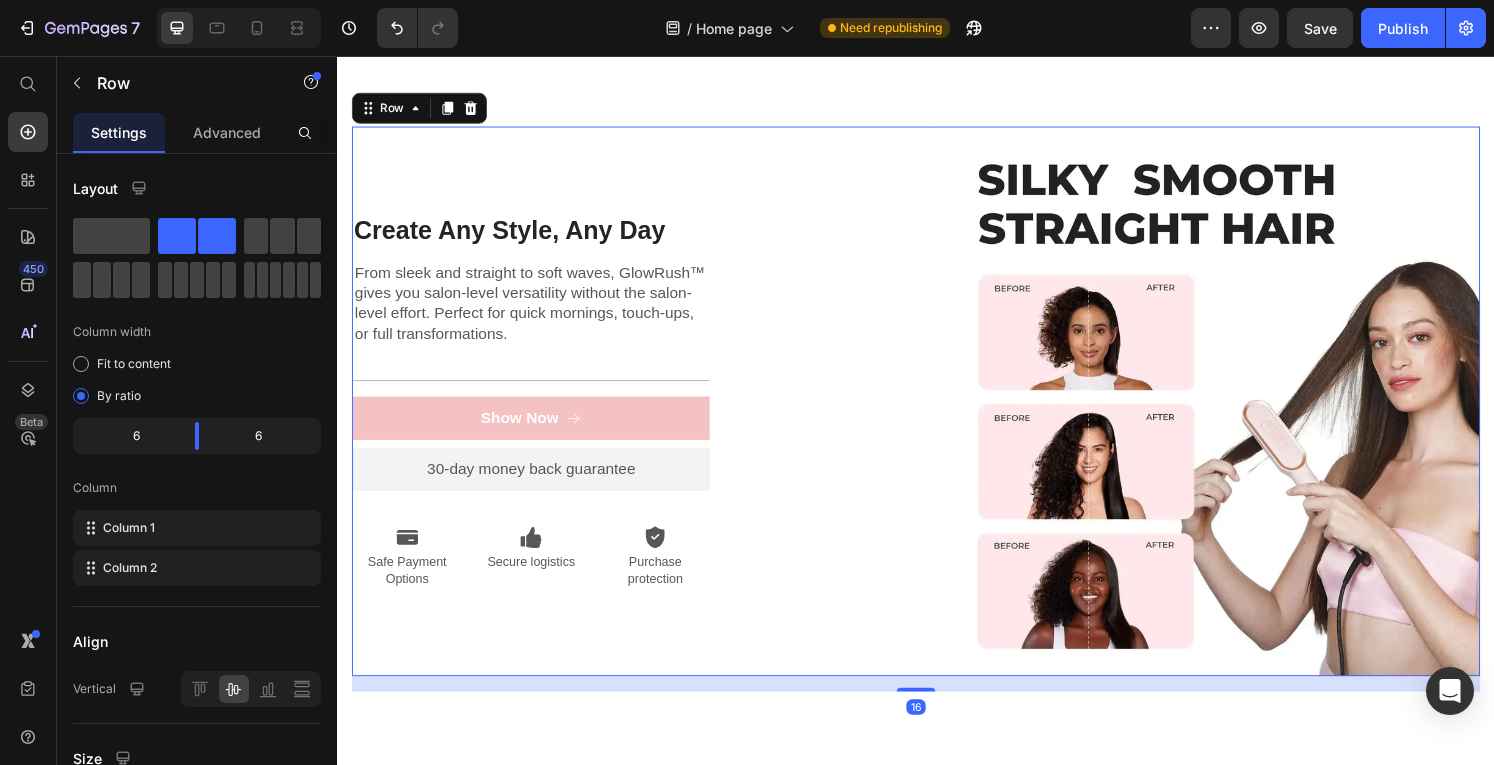 click on "Create Any Style, Any Day Heading From sleek and straight to soft waves, GlowRush™ gives you salon-level versatility without the salon-level effort. Perfect for quick mornings, touch-ups, or full transformations. Text Block                Title Line
Show Now Button 30-day money back guarantee Text Block Premium Quality Sleek & Functional Design Versatile Options Item List
Icon Safe Payment Options Text Block
Icon Secure logistics Text Block
Icon Purchase protection Text Block Row Row Row Image Row   16" at bounding box center [937, 414] 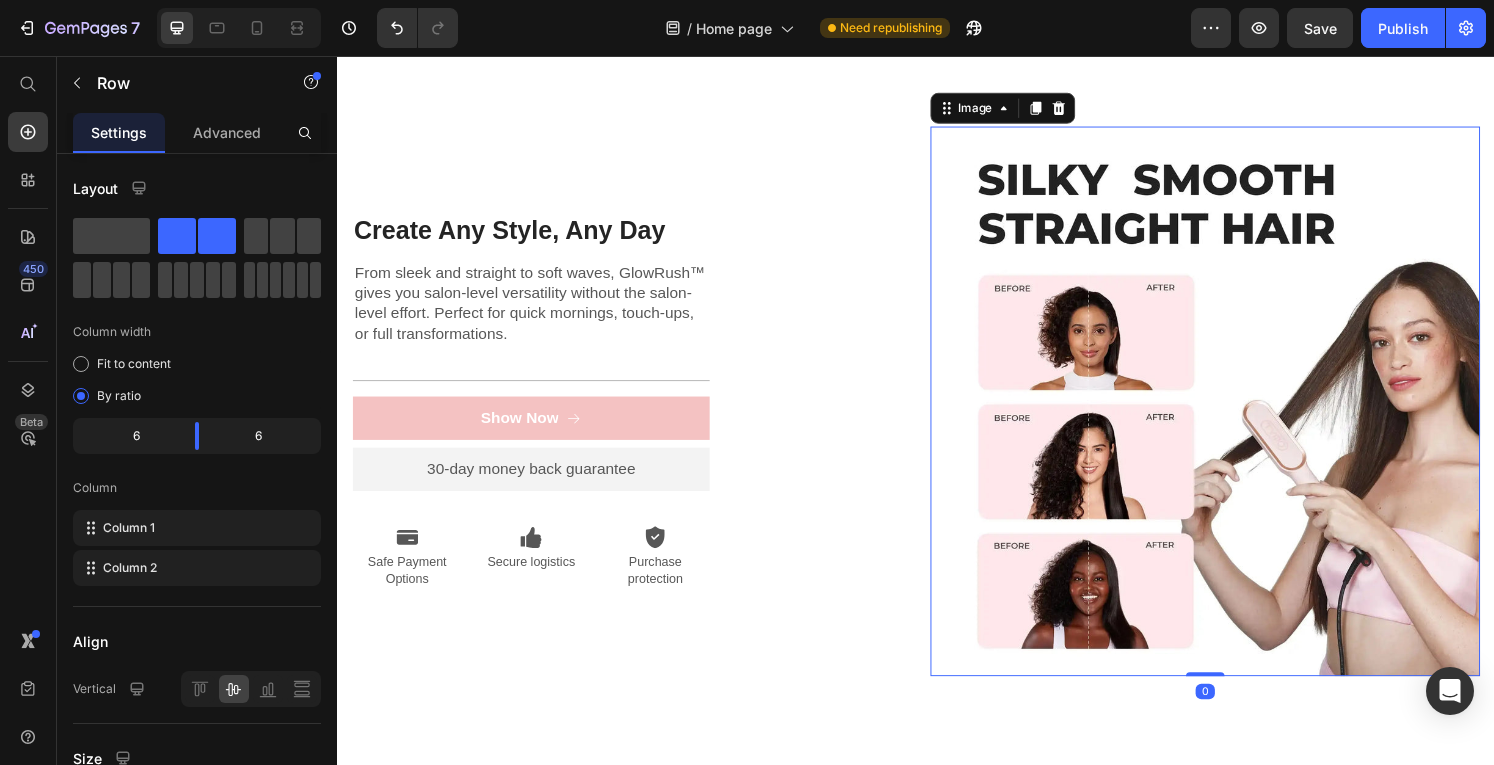 click at bounding box center (1237, 414) 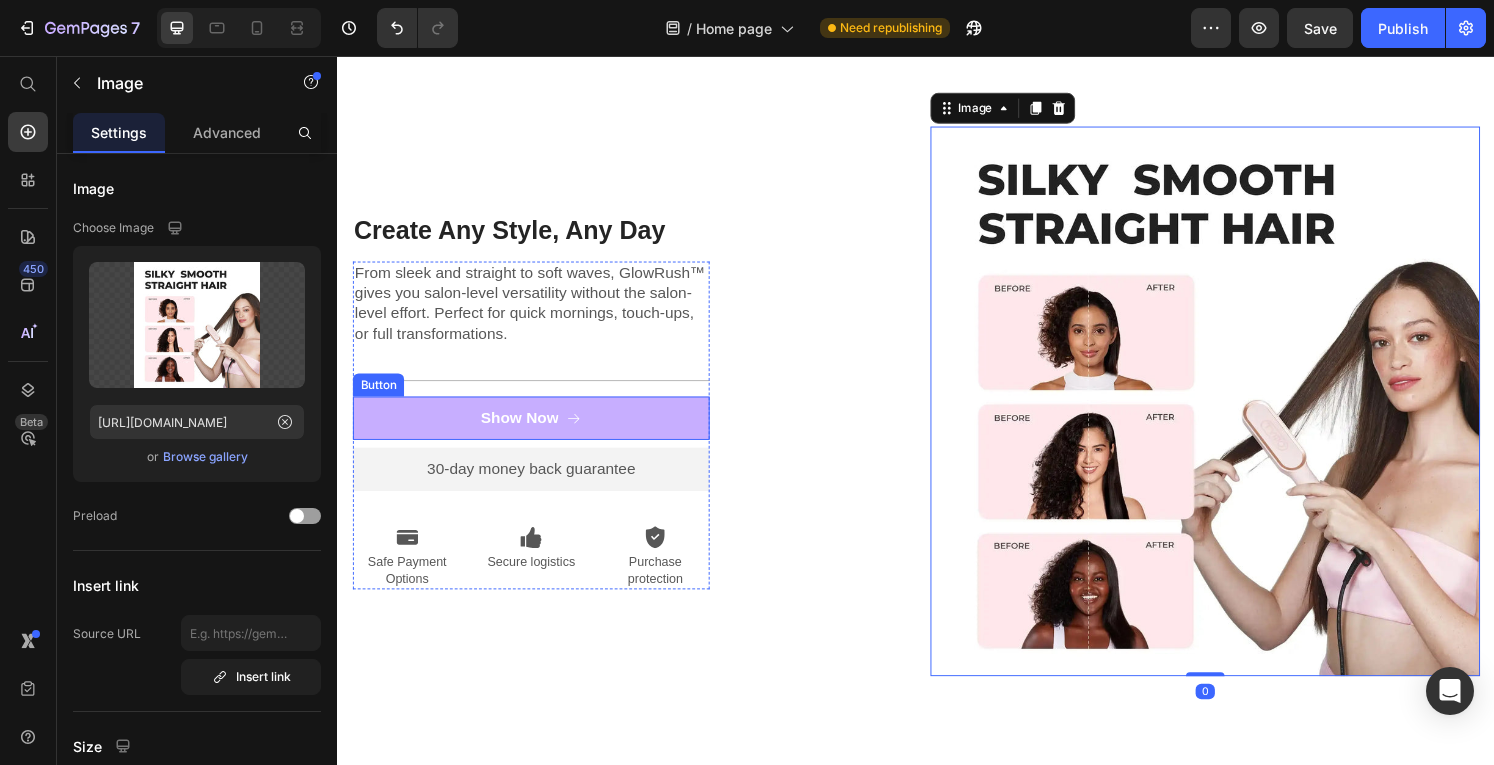 click on "Show Now" at bounding box center [538, 431] 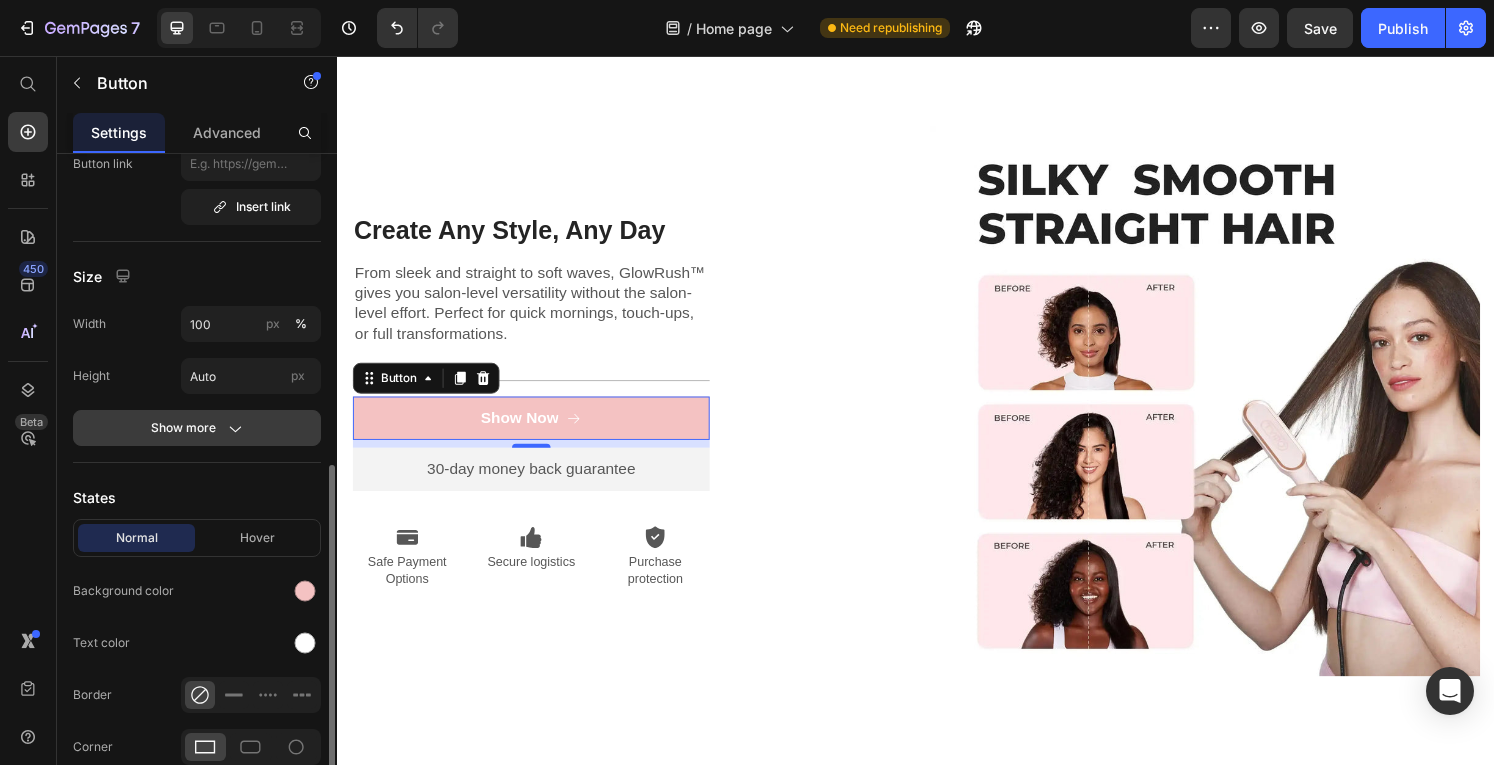 scroll, scrollTop: 424, scrollLeft: 0, axis: vertical 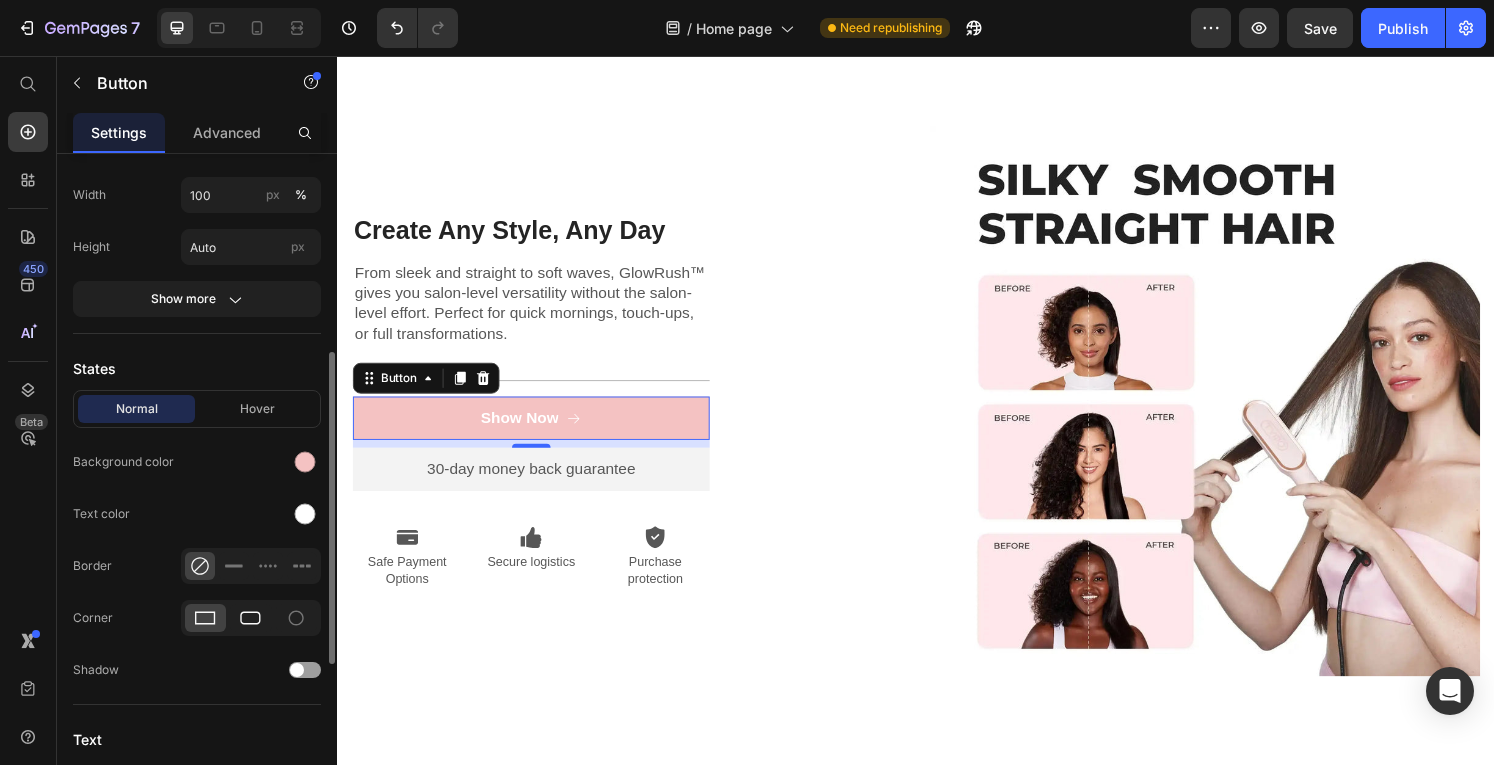 click 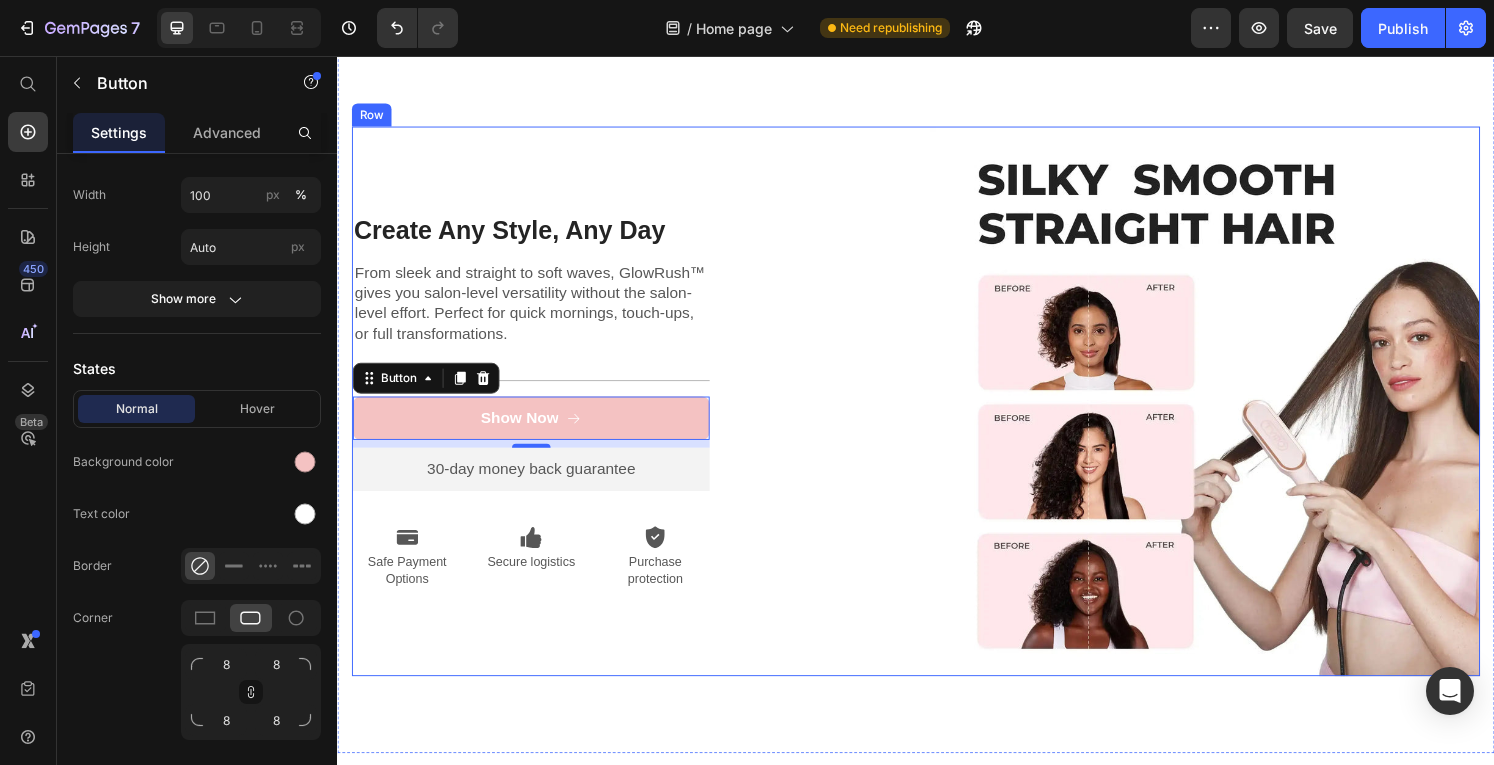 click on "Create Any Style, Any Day Heading From sleek and straight to soft waves, GlowRush™ gives you salon-level versatility without the salon-level effort. Perfect for quick mornings, touch-ups, or full transformations. Text Block                Title Line
Show Now Button   8 30-day money back guarantee Text Block Premium Quality Sleek & Functional Design Versatile Options Item List
Icon Safe Payment Options Text Block
Icon Secure logistics Text Block
Icon Purchase protection Text Block Row Row Row" at bounding box center (637, 414) 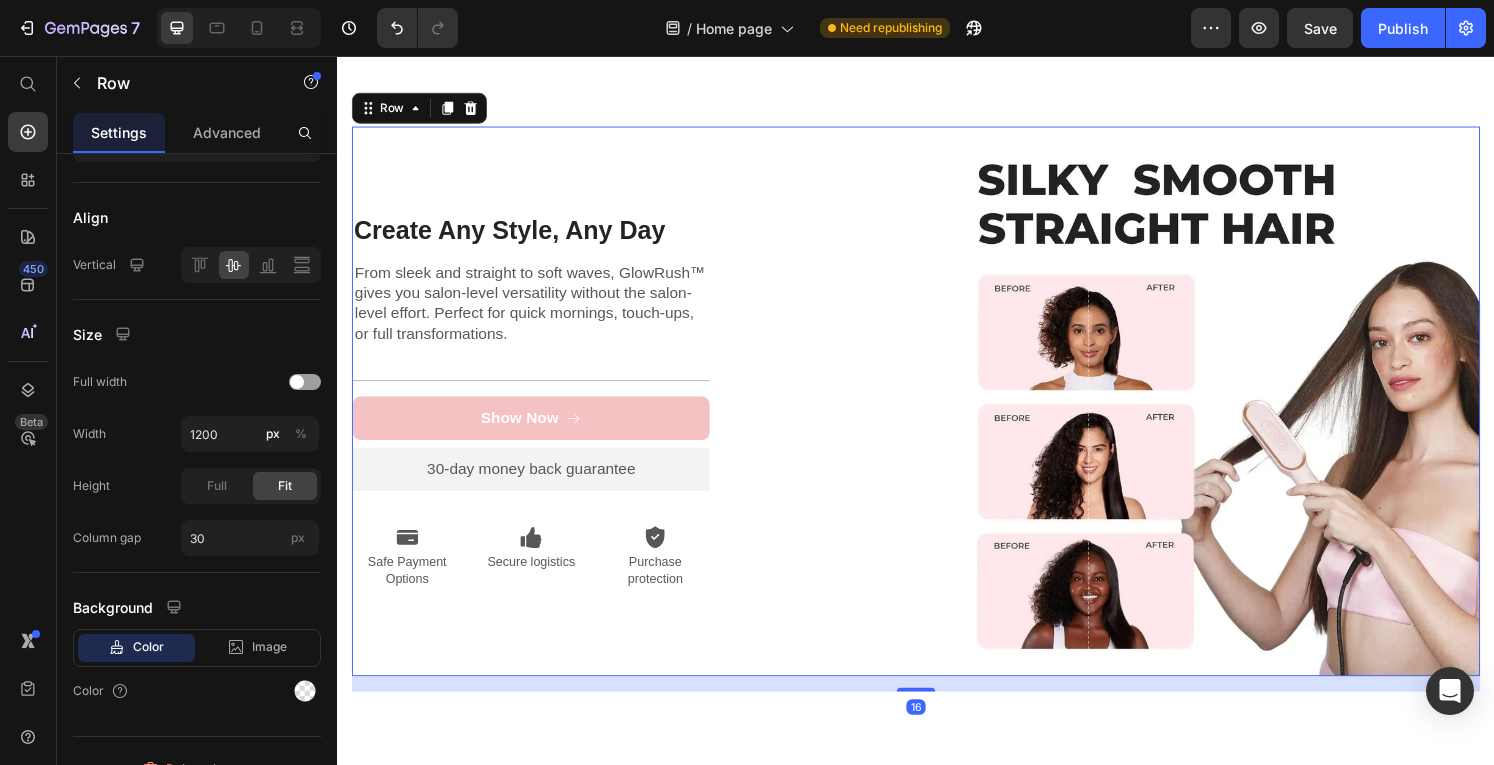 scroll, scrollTop: 0, scrollLeft: 0, axis: both 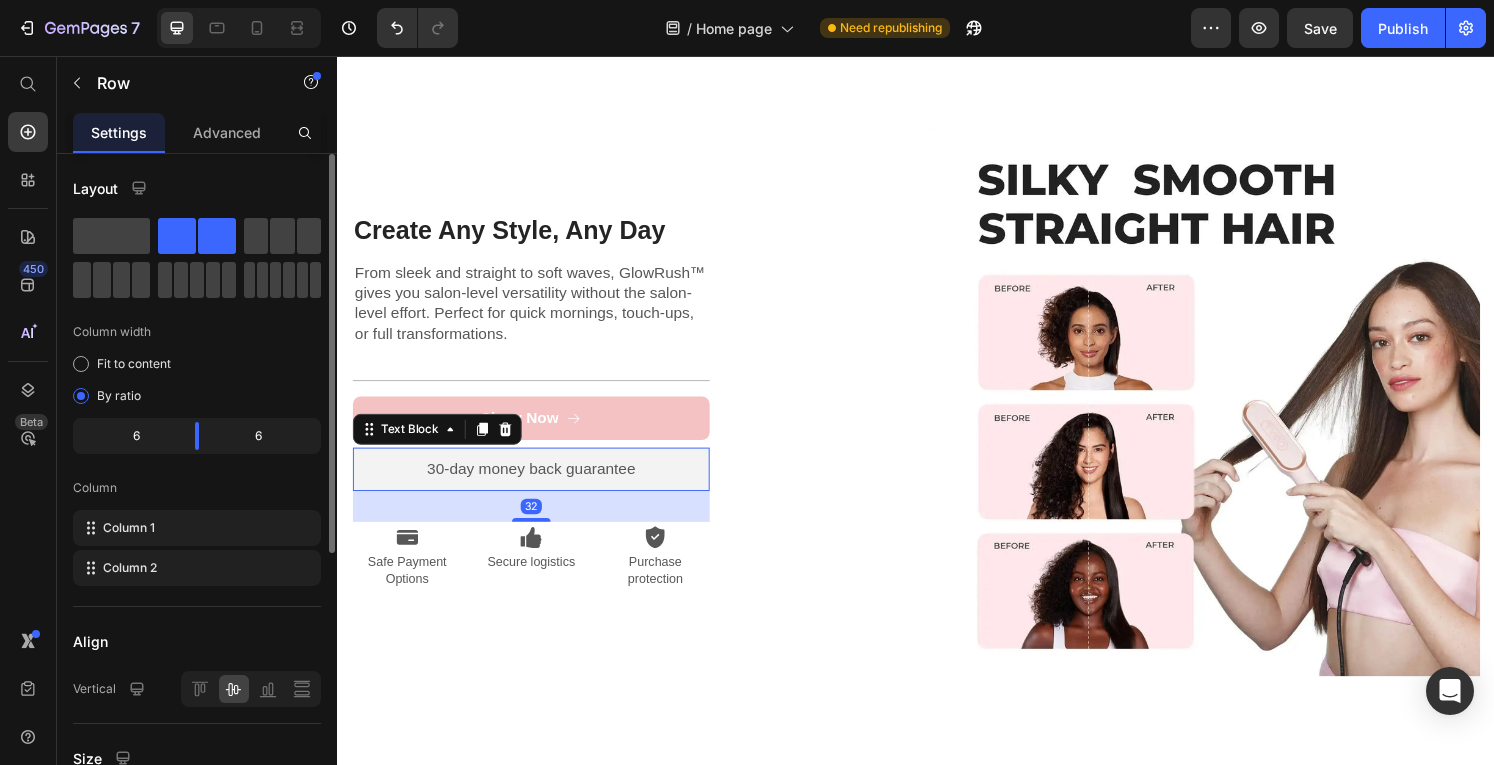 click on "30-day money back guarantee" at bounding box center (538, 484) 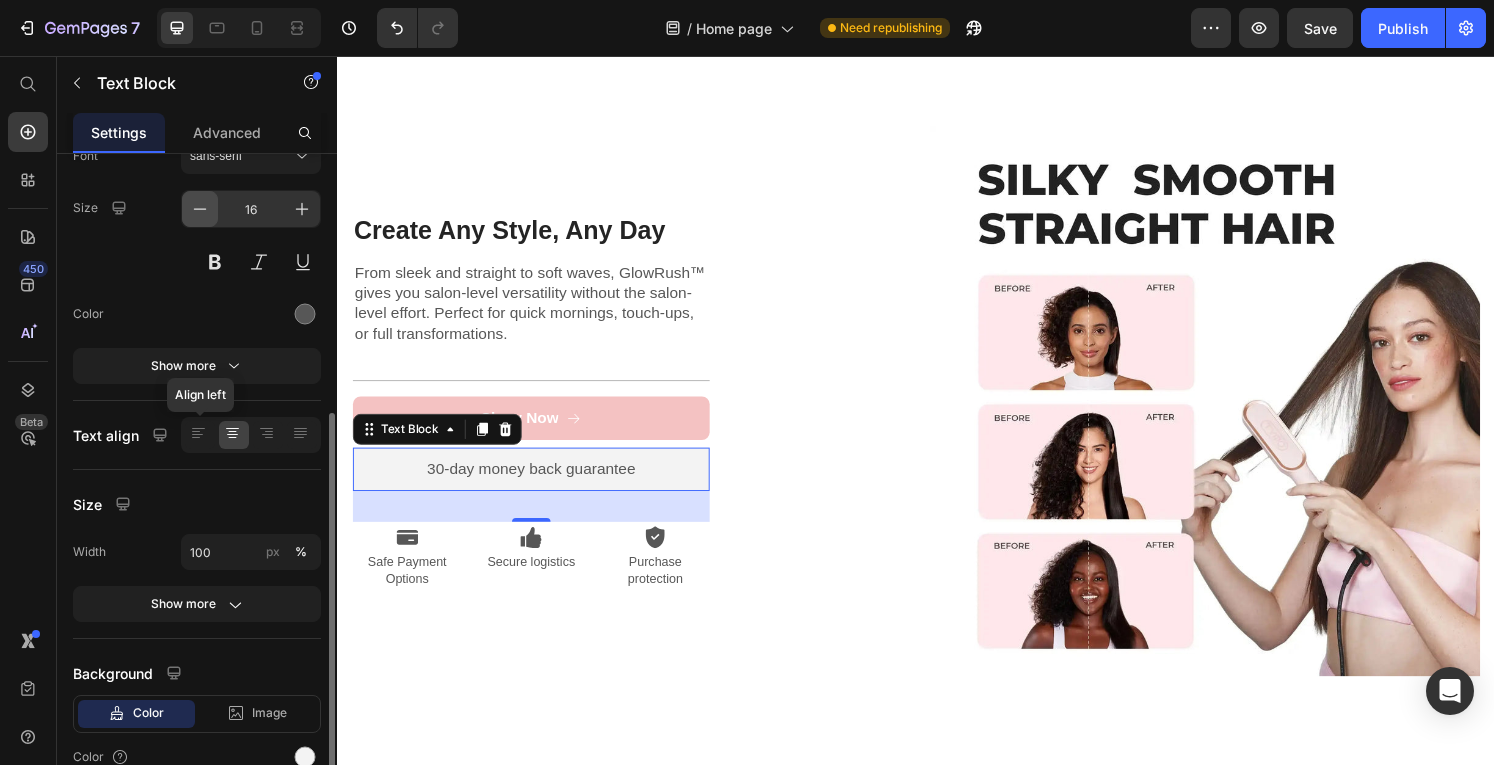 scroll, scrollTop: 224, scrollLeft: 0, axis: vertical 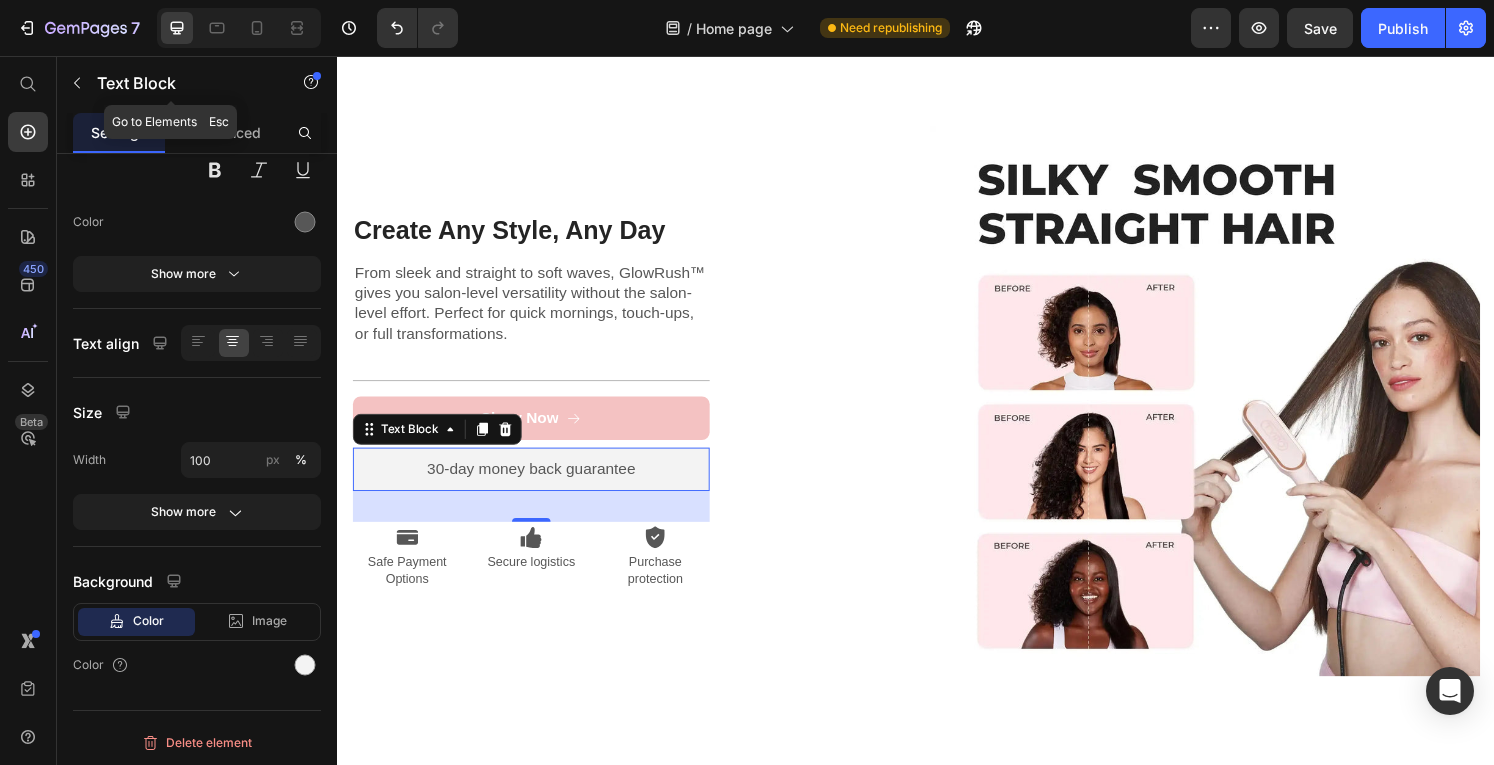 click on "Text Block" 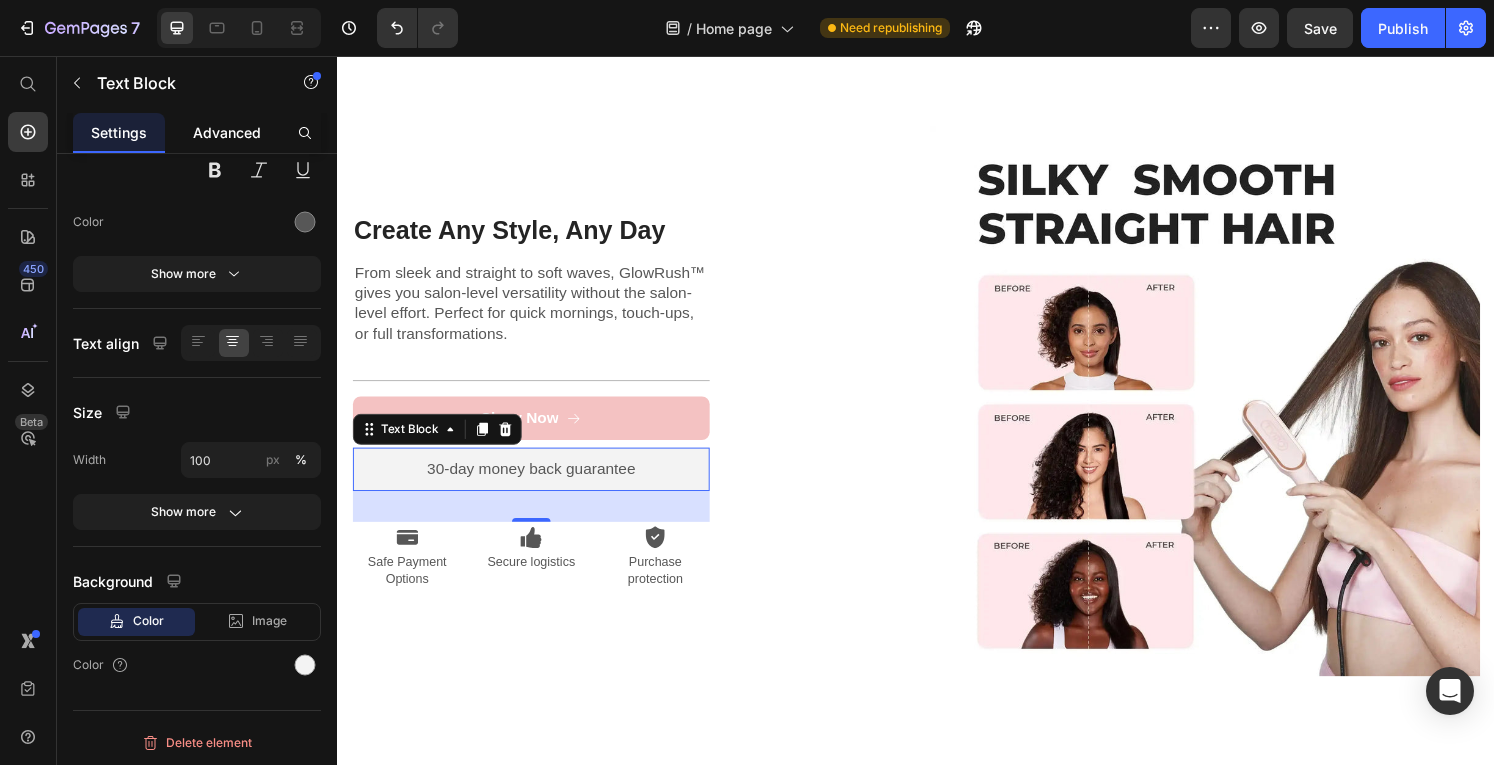 click on "Advanced" at bounding box center [227, 132] 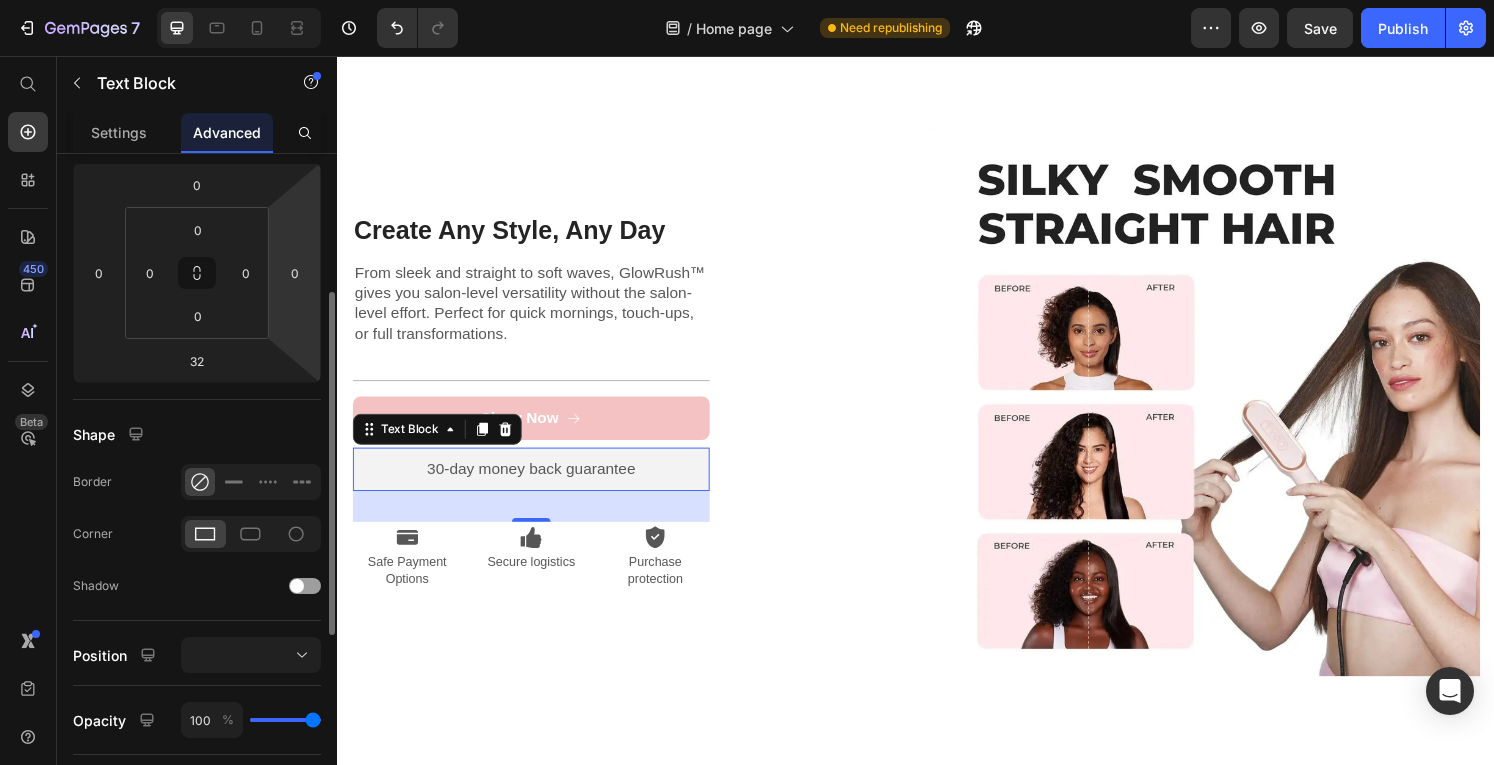 scroll, scrollTop: 260, scrollLeft: 0, axis: vertical 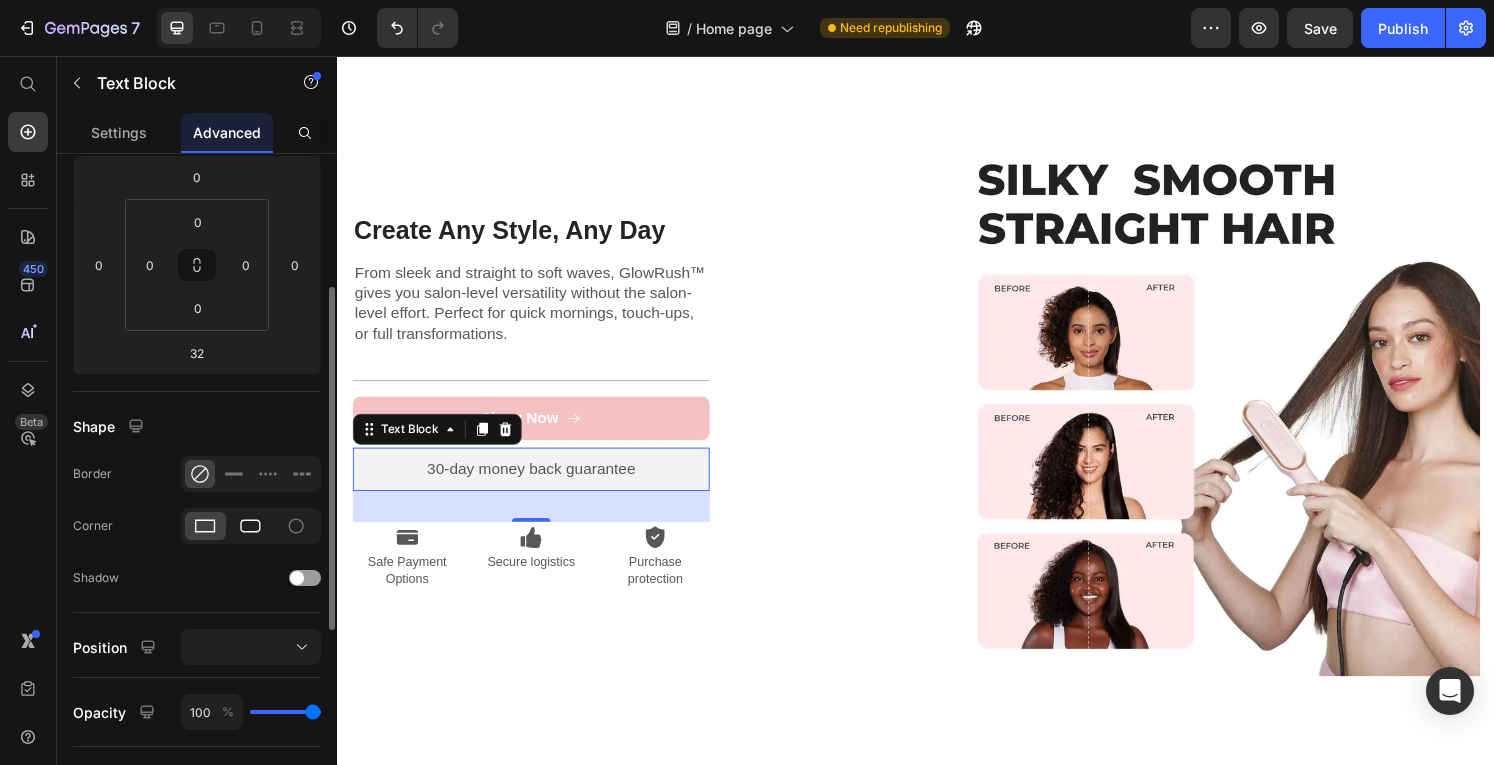 click 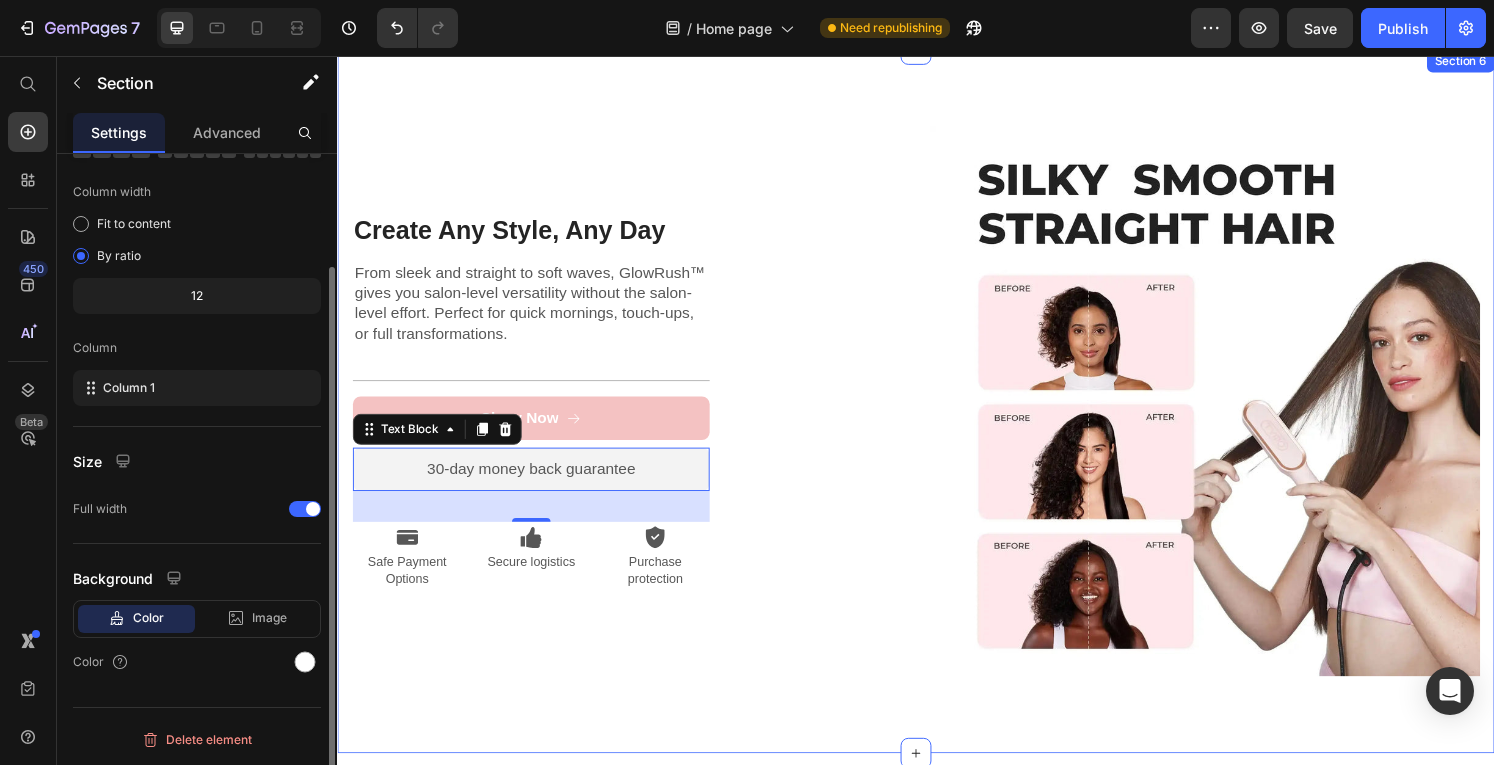 click on "Create Any Style, Any Day Heading From sleek and straight to soft waves, GlowRush™ gives you salon-level versatility without the salon-level effort. Perfect for quick mornings, touch-ups, or full transformations. Text Block                Title Line
Show Now Button 30-day money back guarantee Text Block   32 Premium Quality Sleek & Functional Design Versatile Options Item List
Icon Safe Payment Options Text Block
Icon Secure logistics Text Block
Icon Purchase protection Text Block Row Row Row Image Row Section 6" at bounding box center (937, 414) 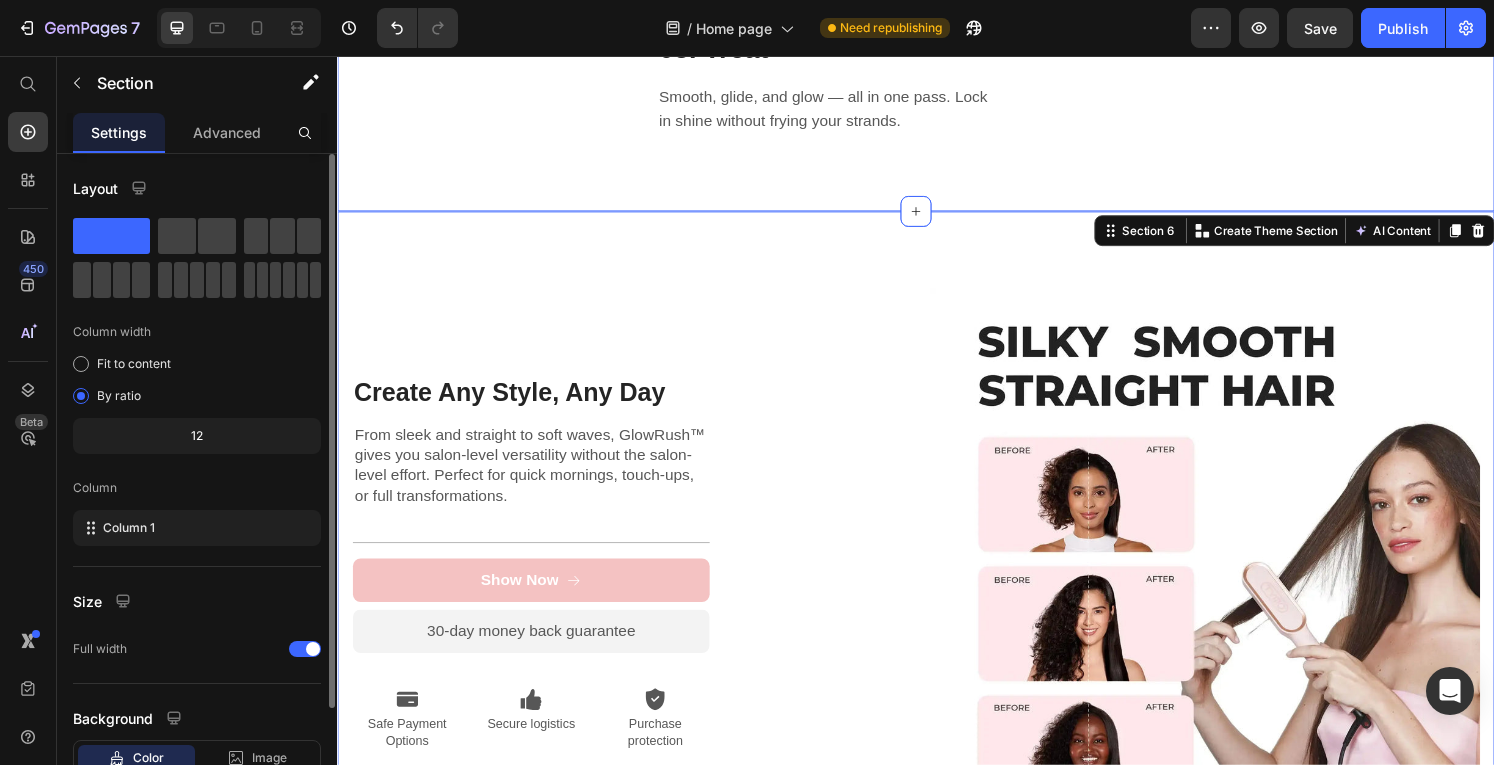 scroll, scrollTop: 2638, scrollLeft: 0, axis: vertical 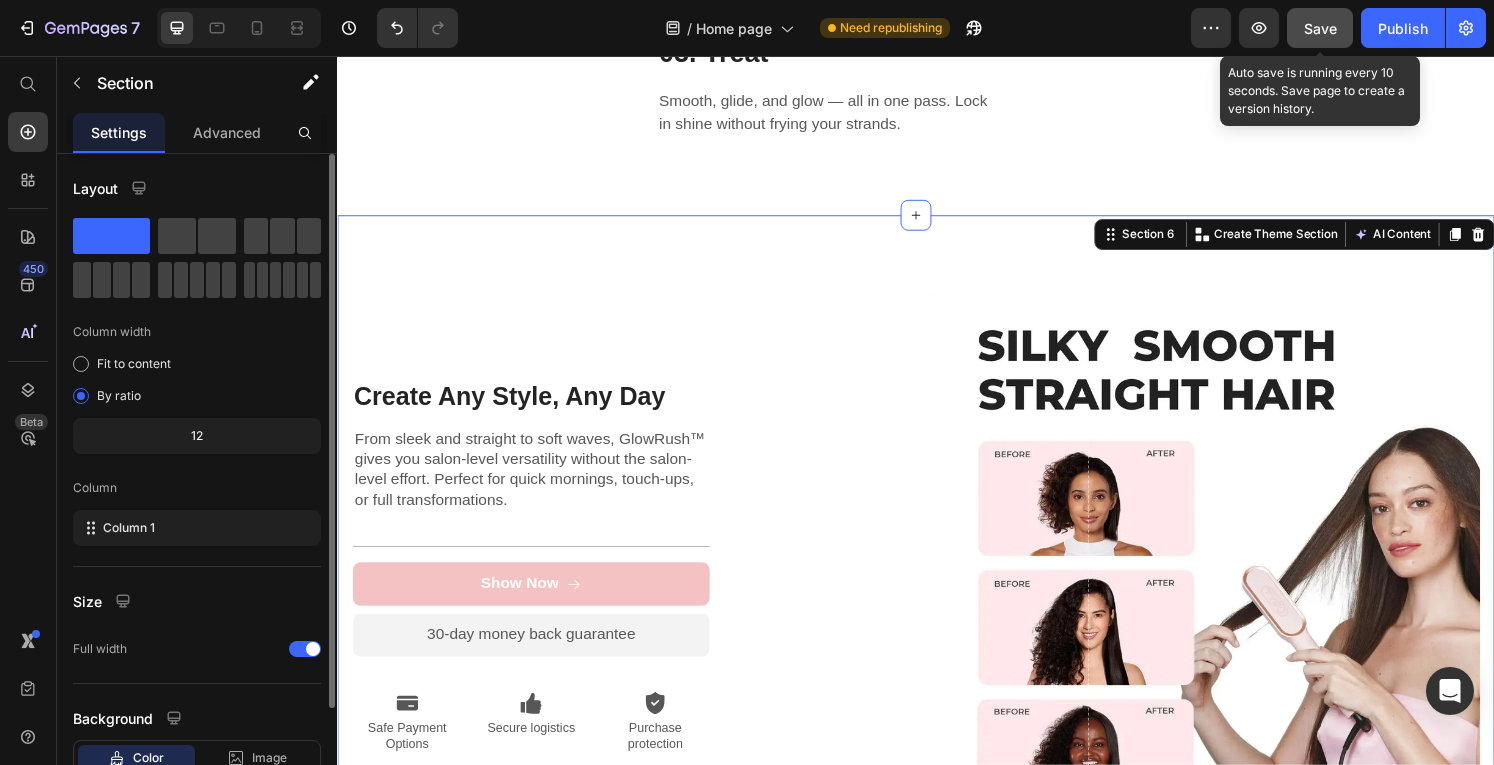 click on "Save" 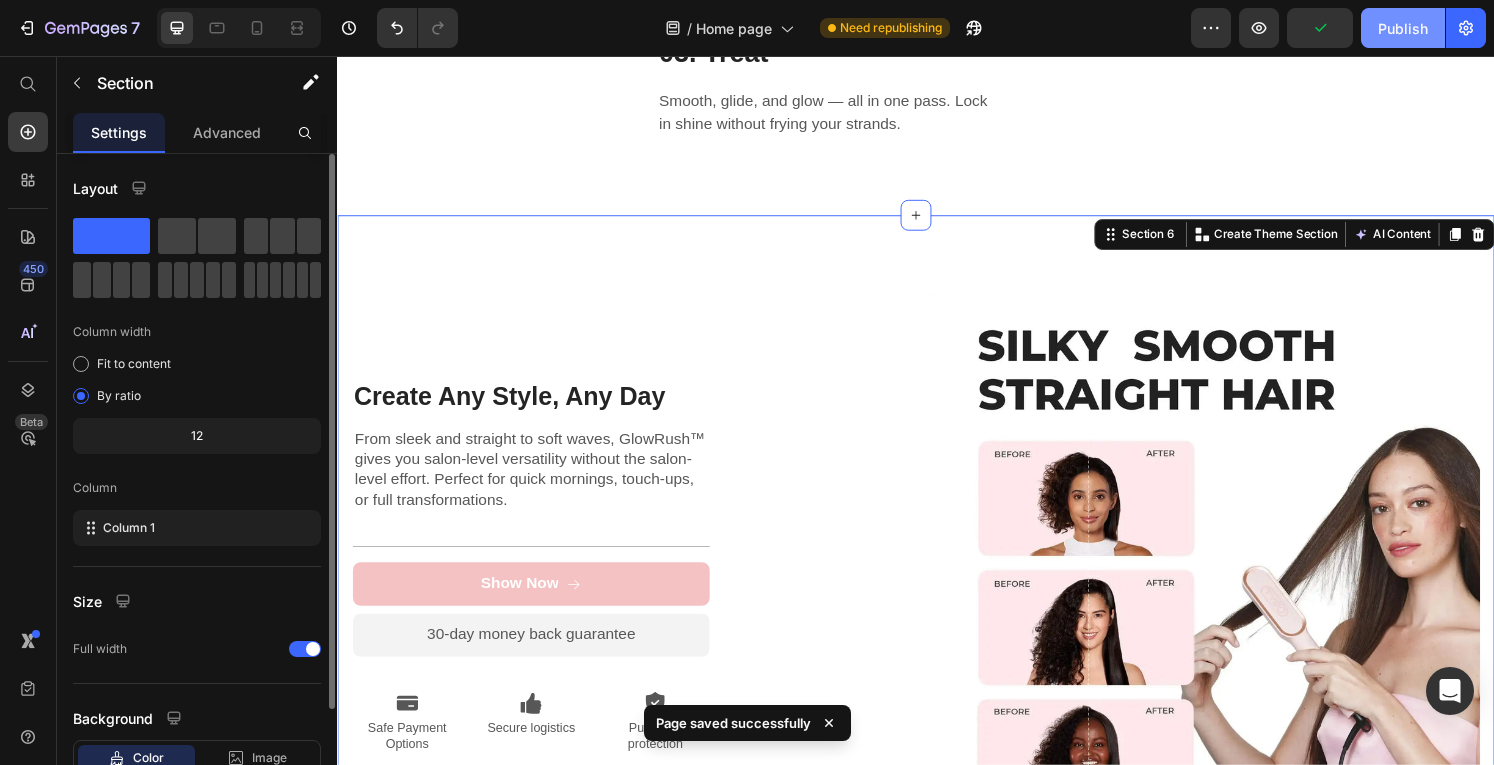 click on "Publish" at bounding box center [1403, 28] 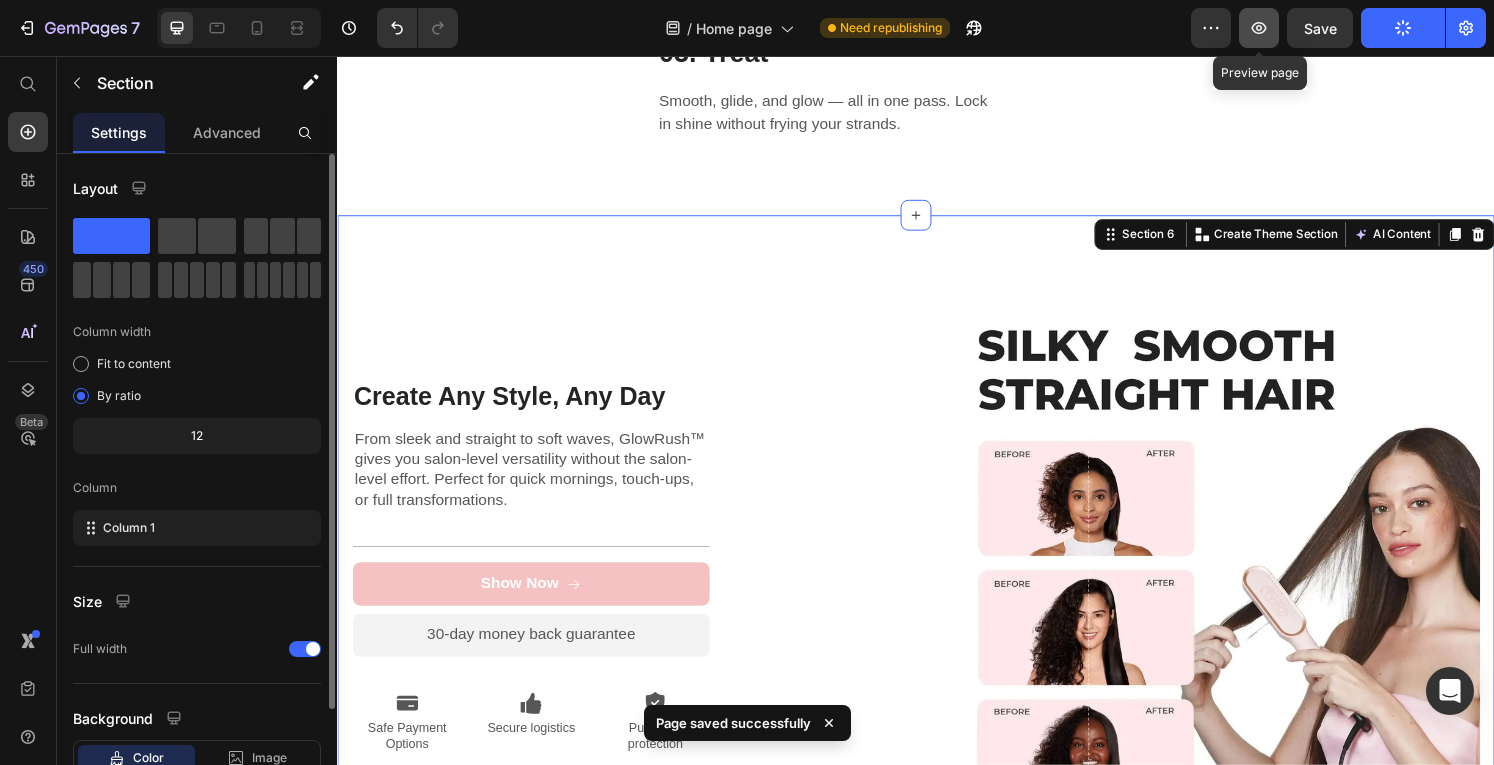 click 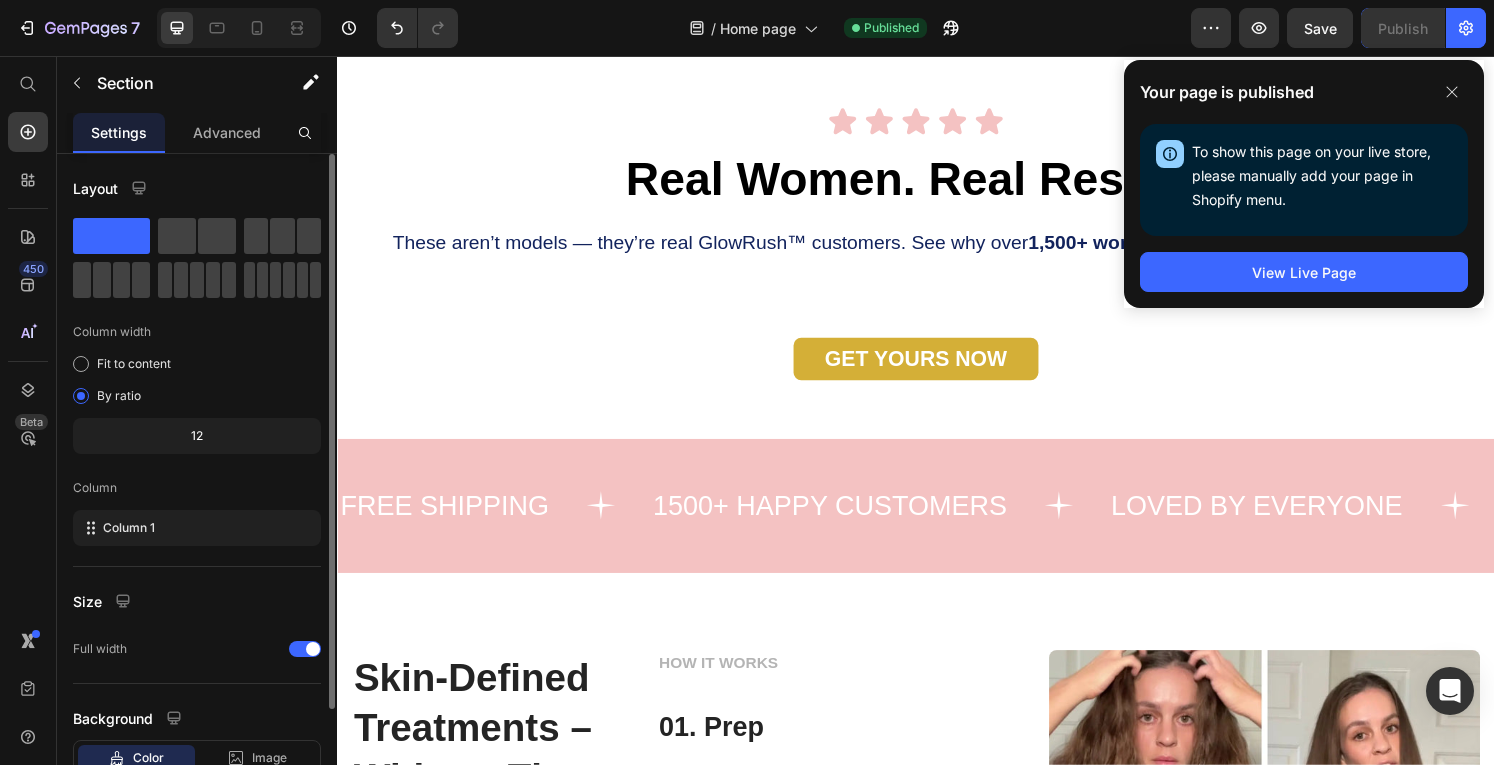 scroll, scrollTop: 1243, scrollLeft: 0, axis: vertical 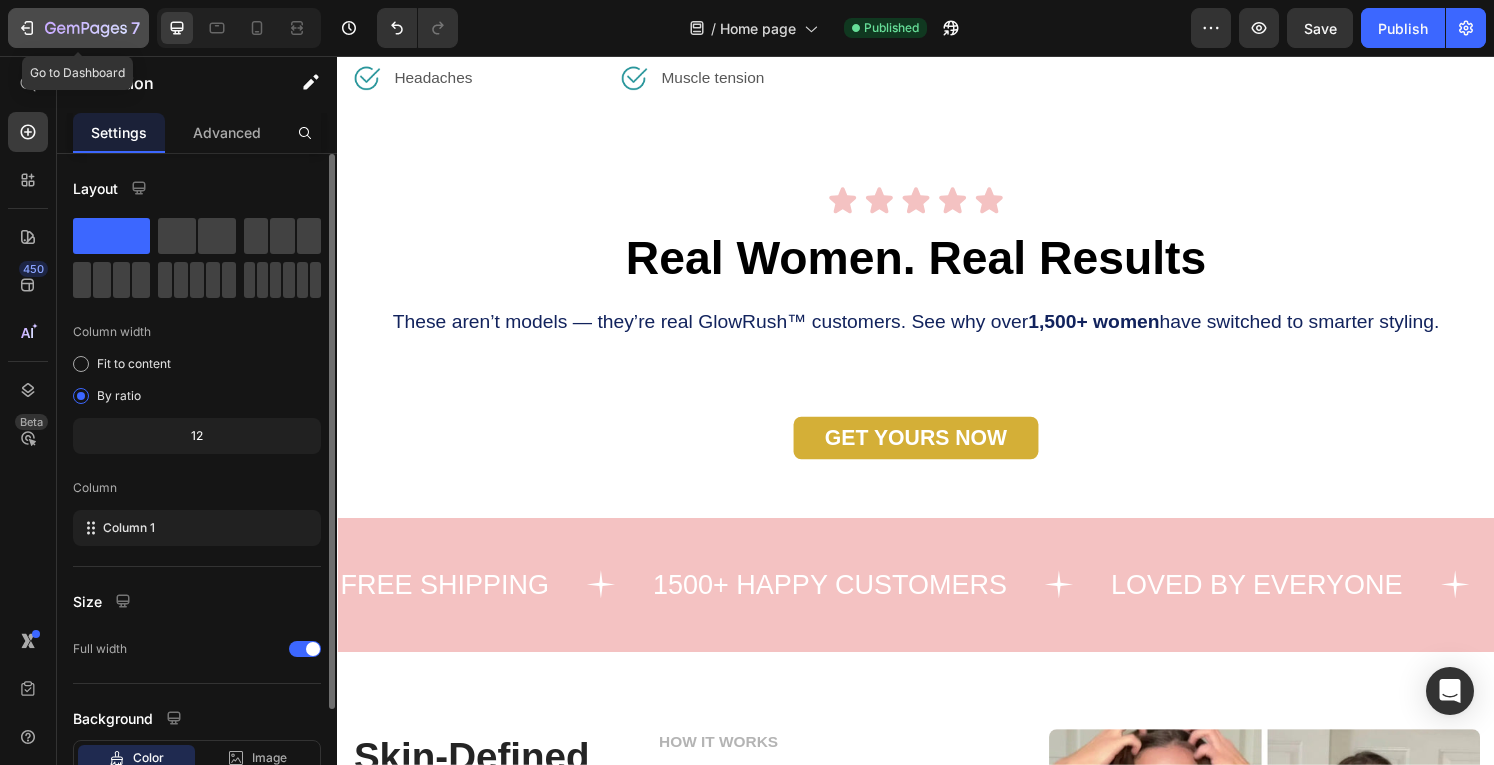 drag, startPoint x: 19, startPoint y: 31, endPoint x: 72, endPoint y: 26, distance: 53.235325 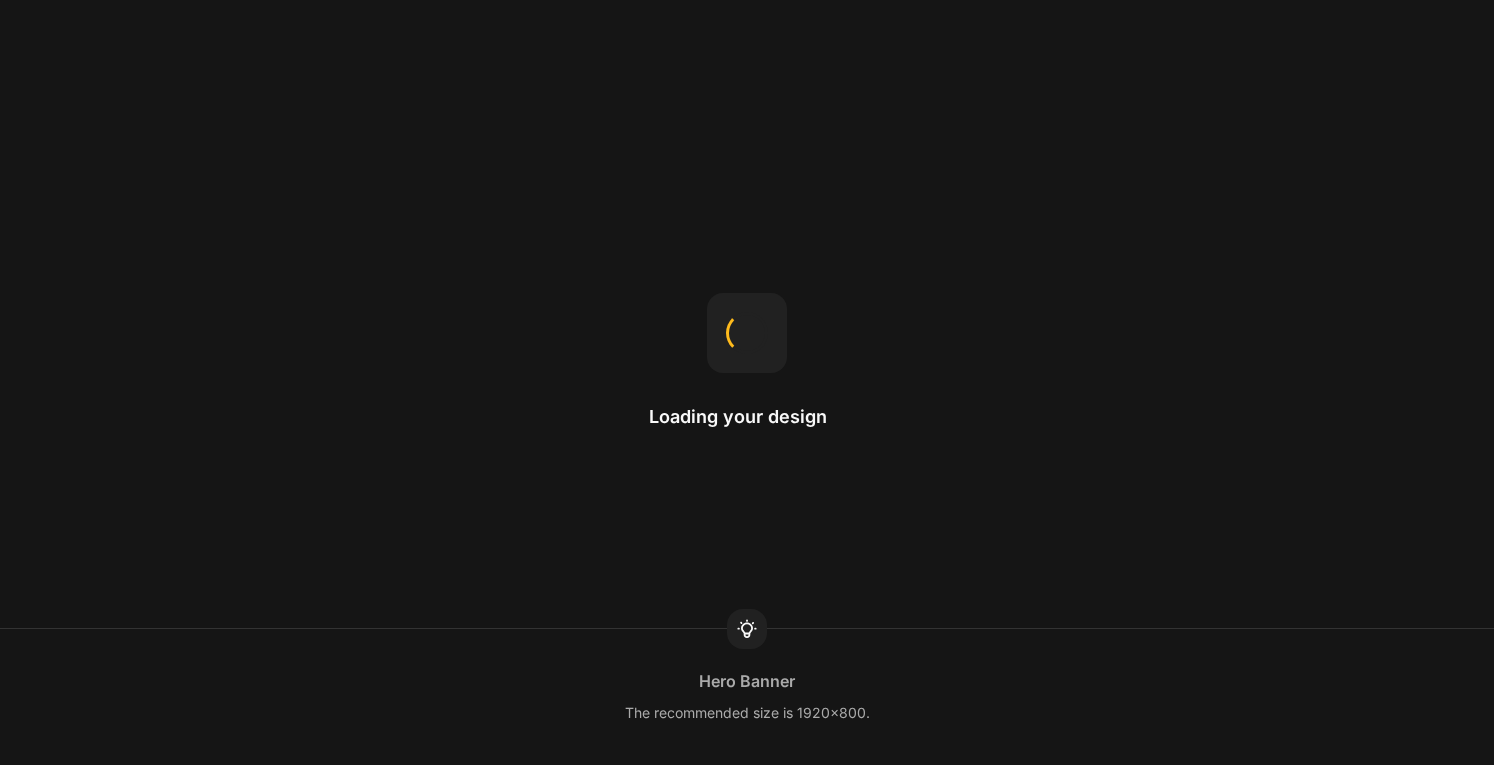 scroll, scrollTop: 0, scrollLeft: 0, axis: both 